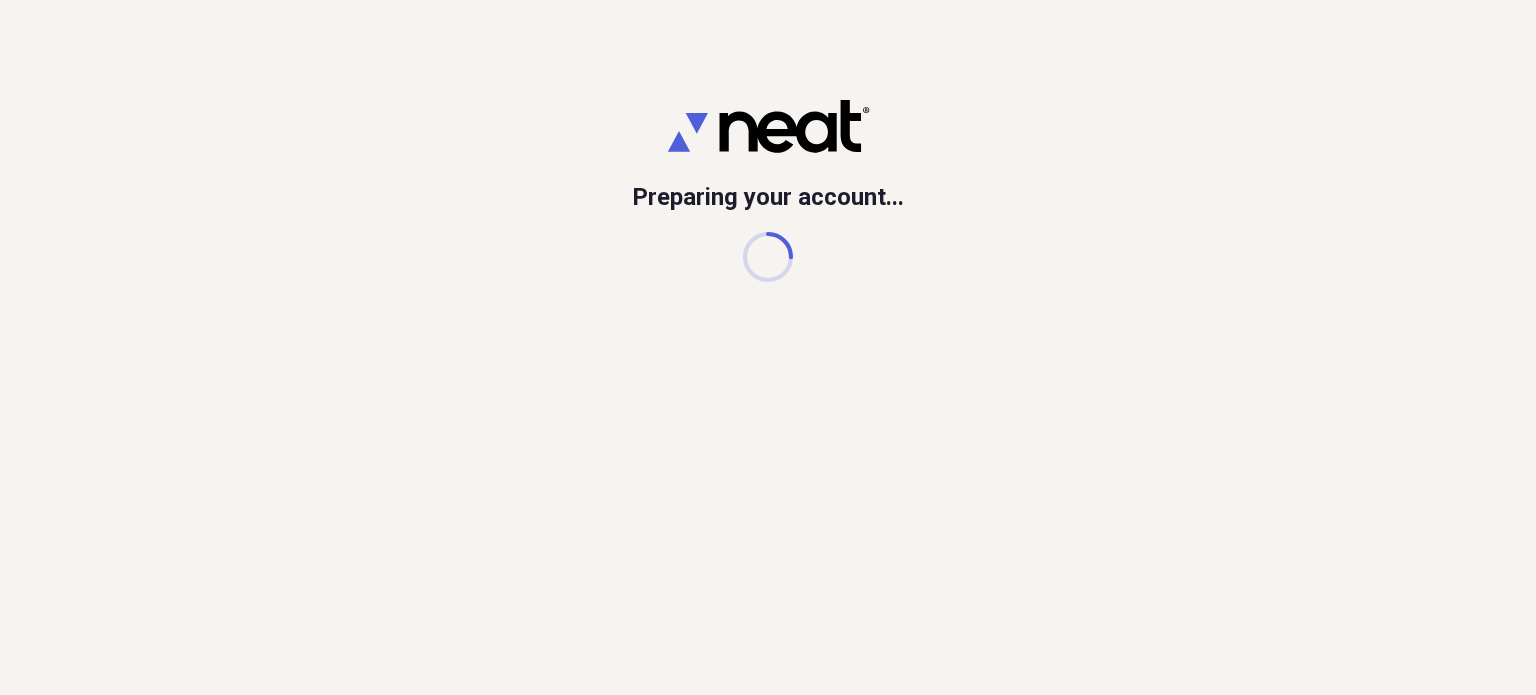 scroll, scrollTop: 0, scrollLeft: 0, axis: both 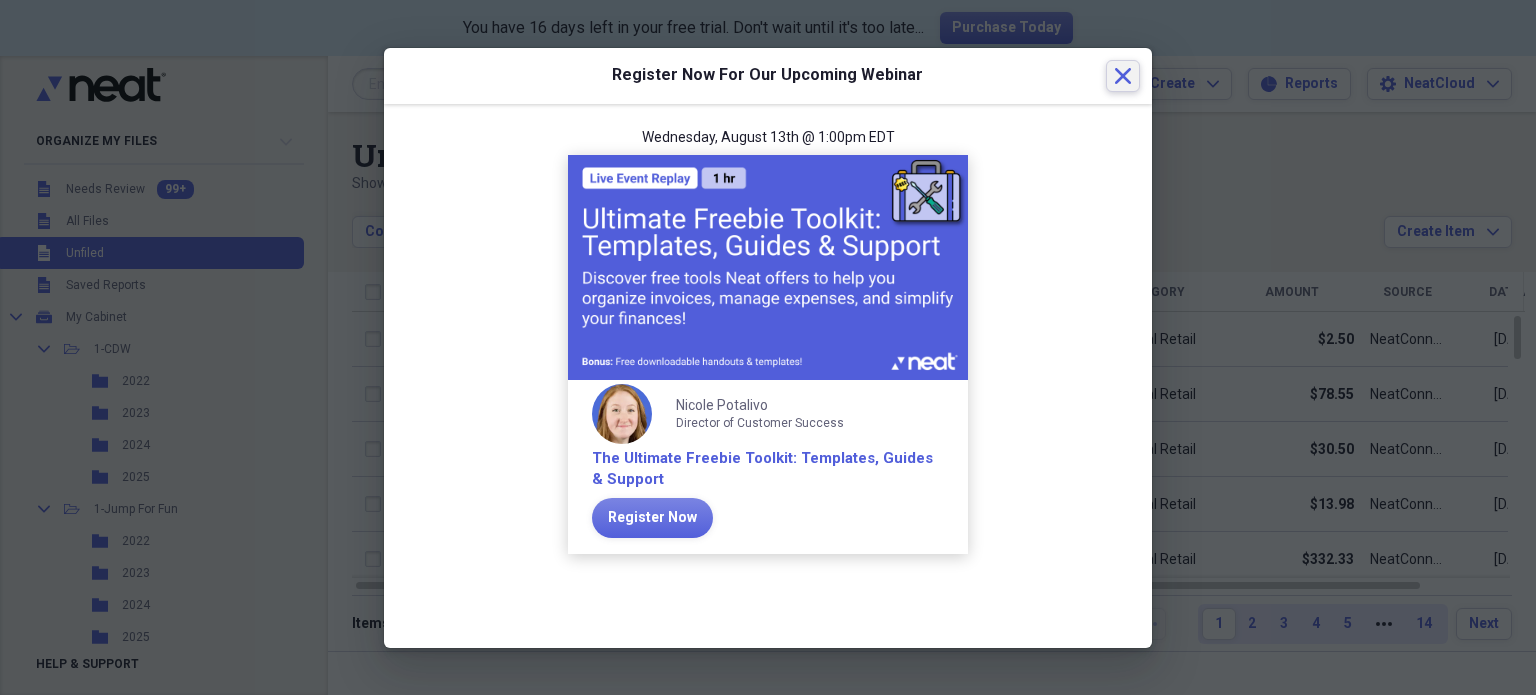 click on "Close" at bounding box center [1123, 76] 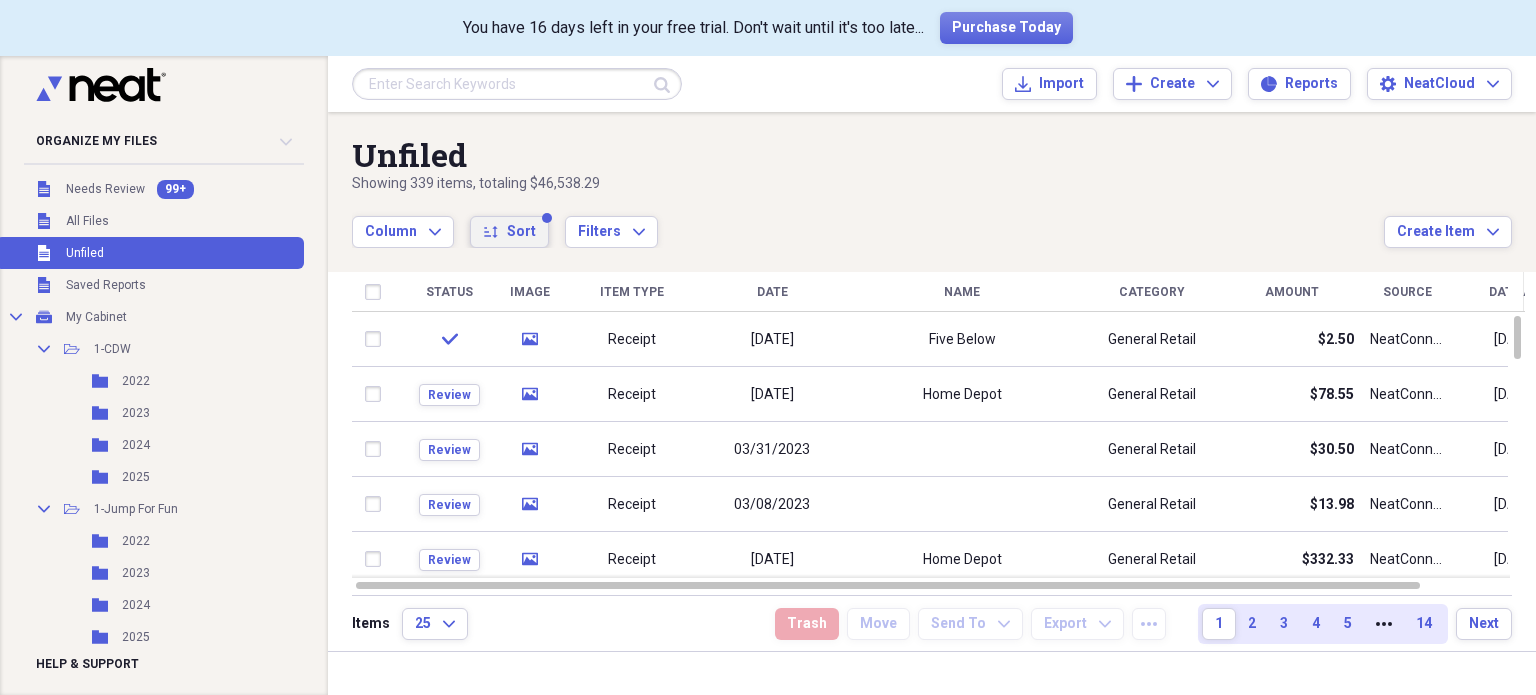 click on "sort Sort" at bounding box center (509, 232) 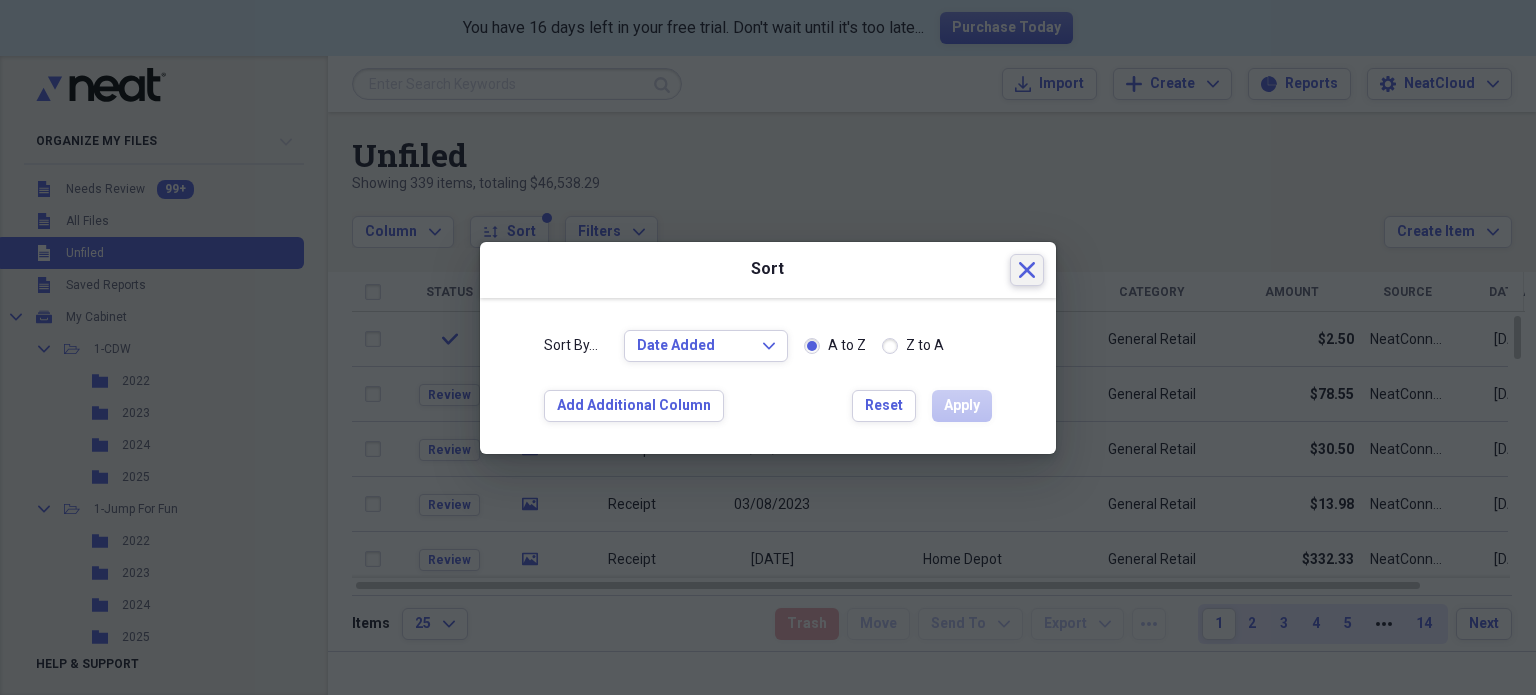 click on "Close" 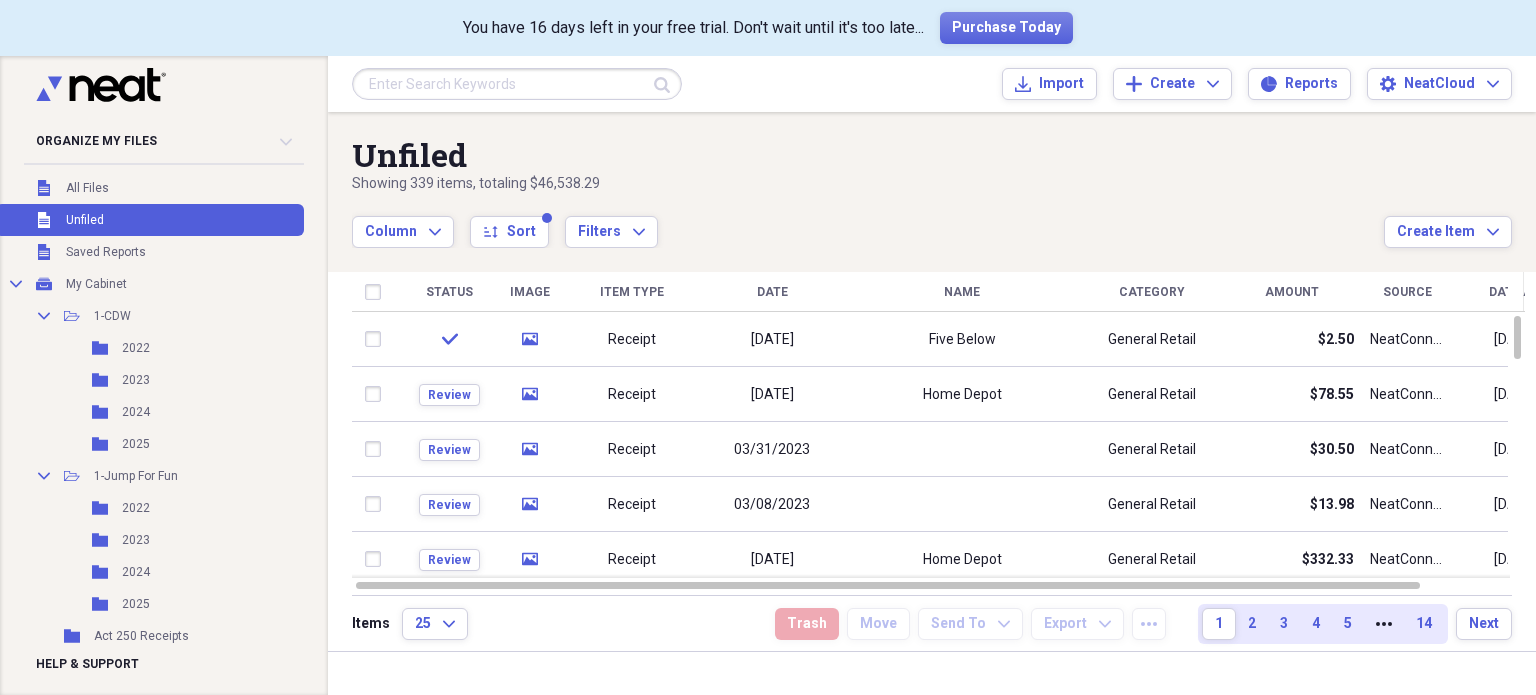 scroll, scrollTop: 28, scrollLeft: 0, axis: vertical 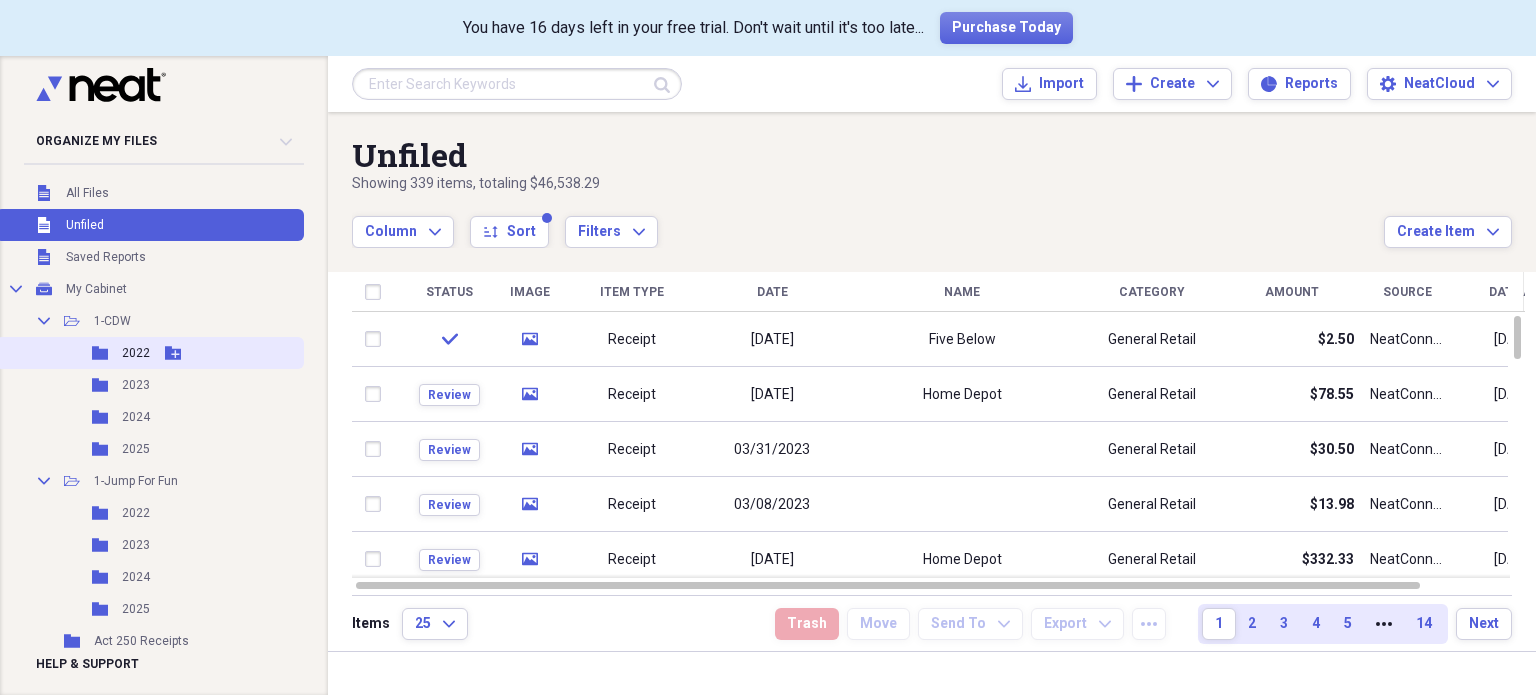 click on "2022" at bounding box center [136, 353] 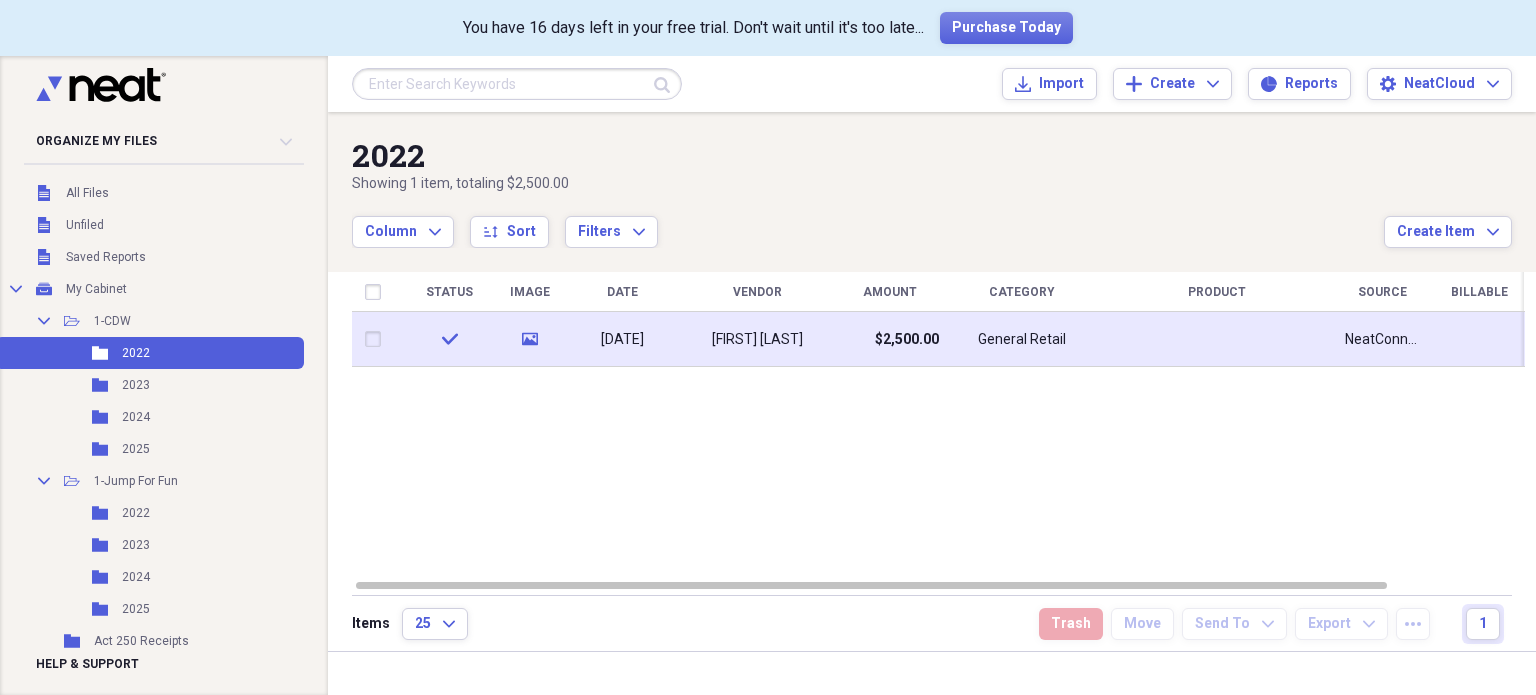 click at bounding box center (377, 339) 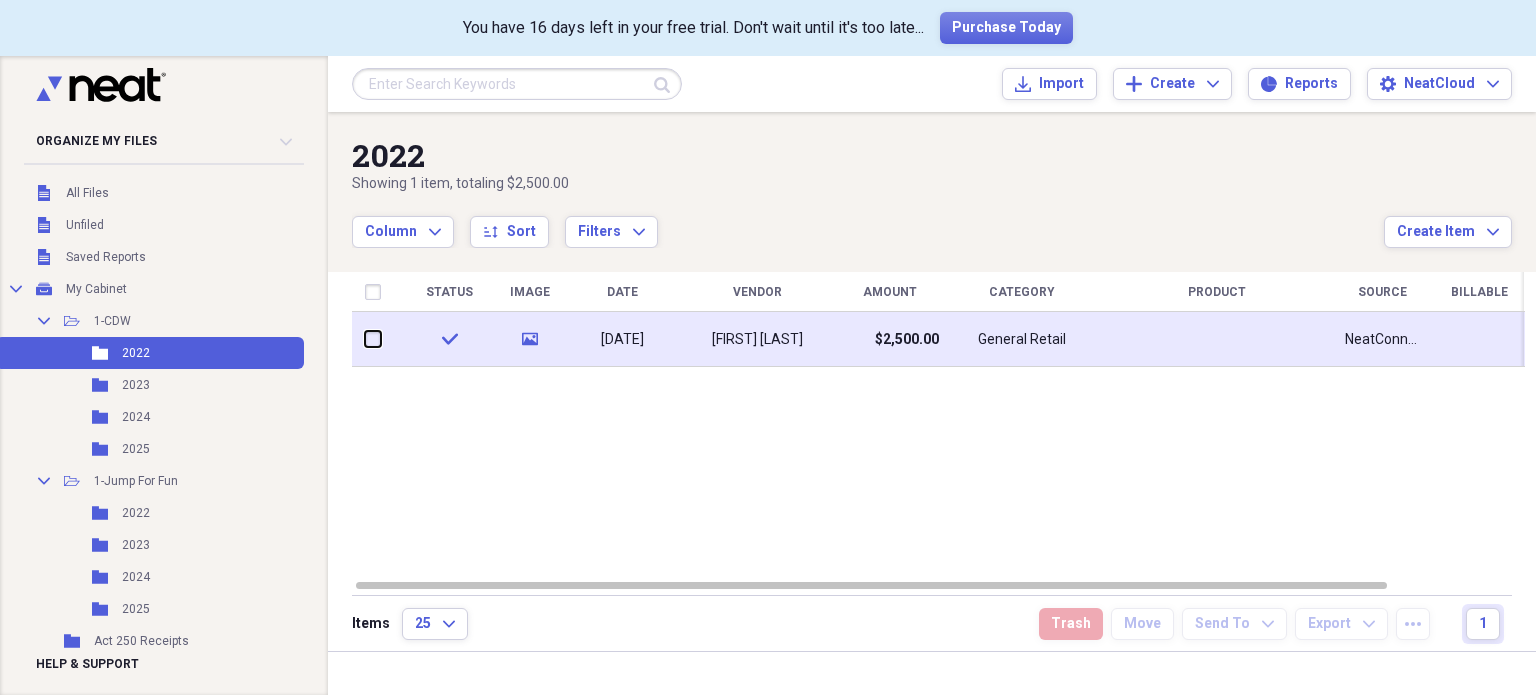 click at bounding box center (365, 339) 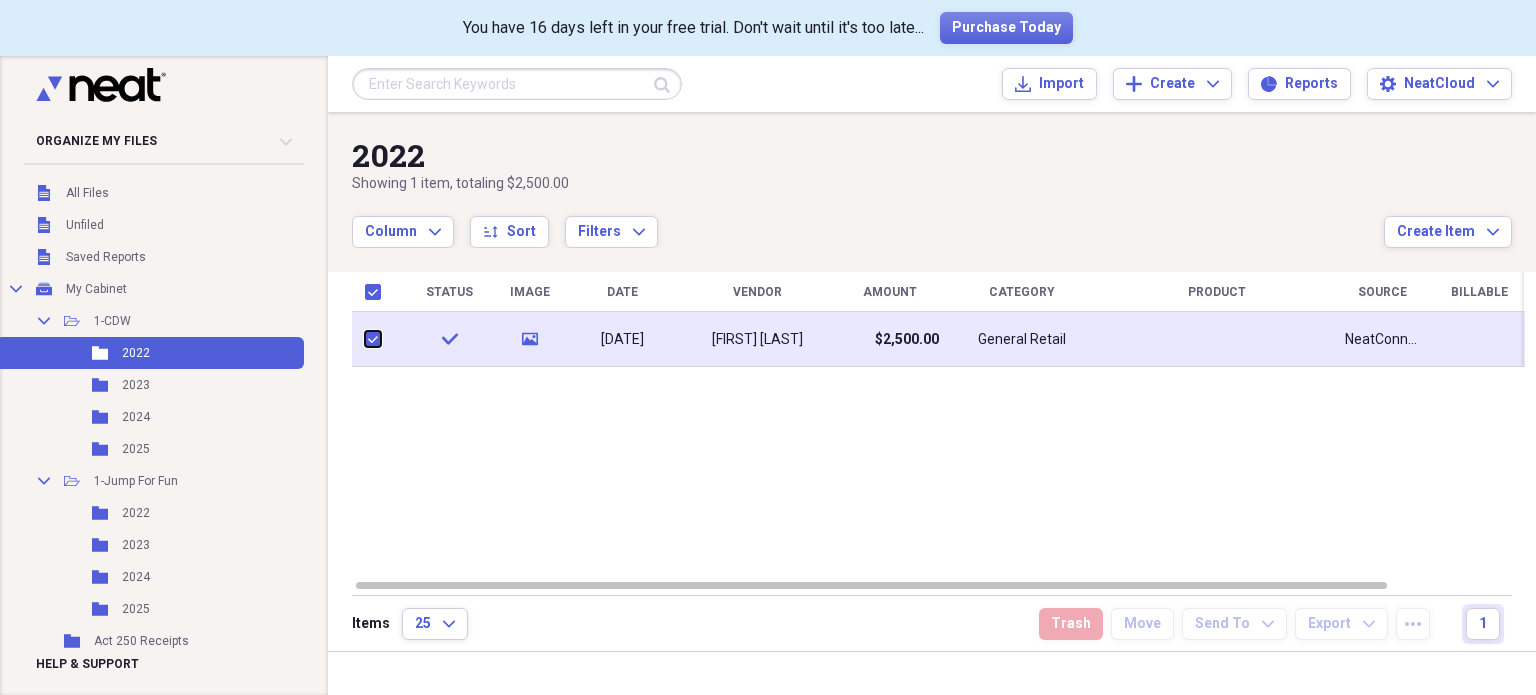 checkbox on "true" 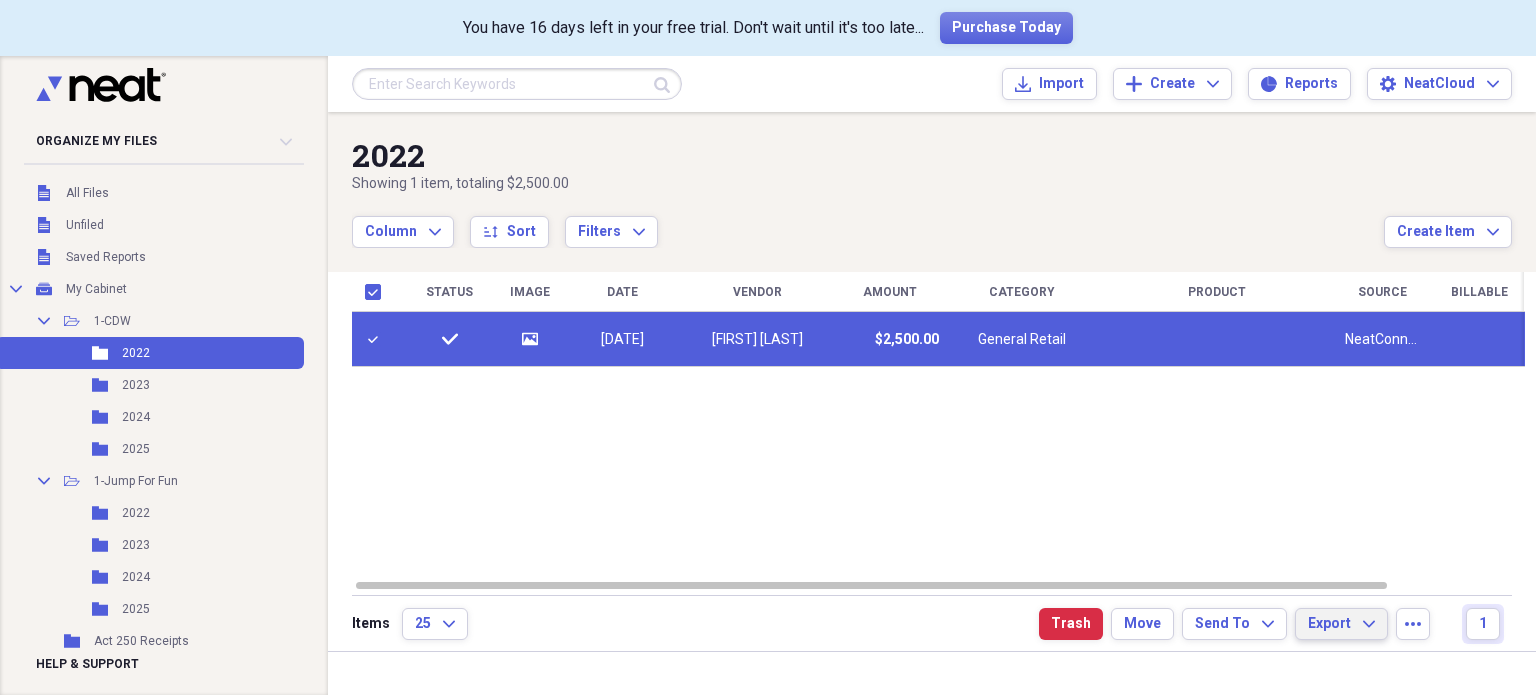 click on "Expand" 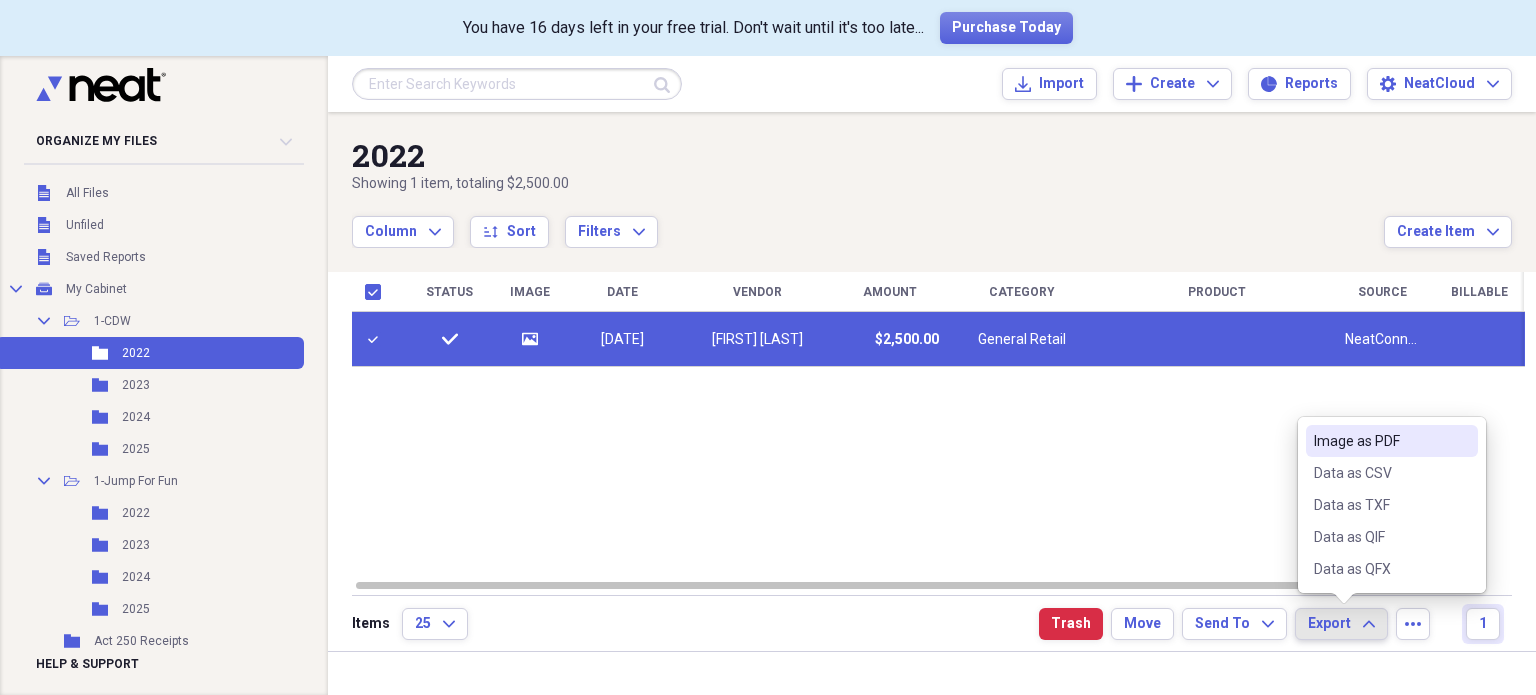 click on "Image as PDF" at bounding box center [1380, 441] 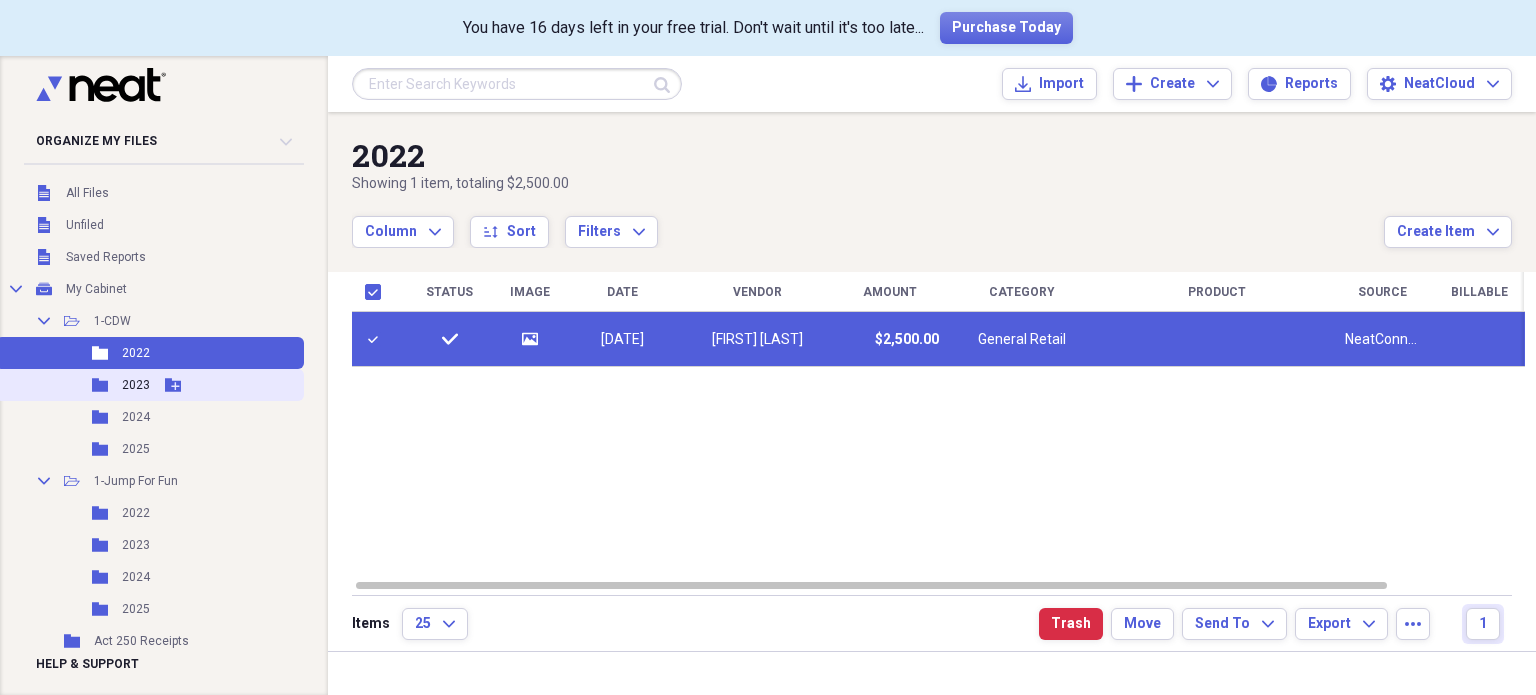 click on "Folder 2023 Add Folder" at bounding box center (150, 385) 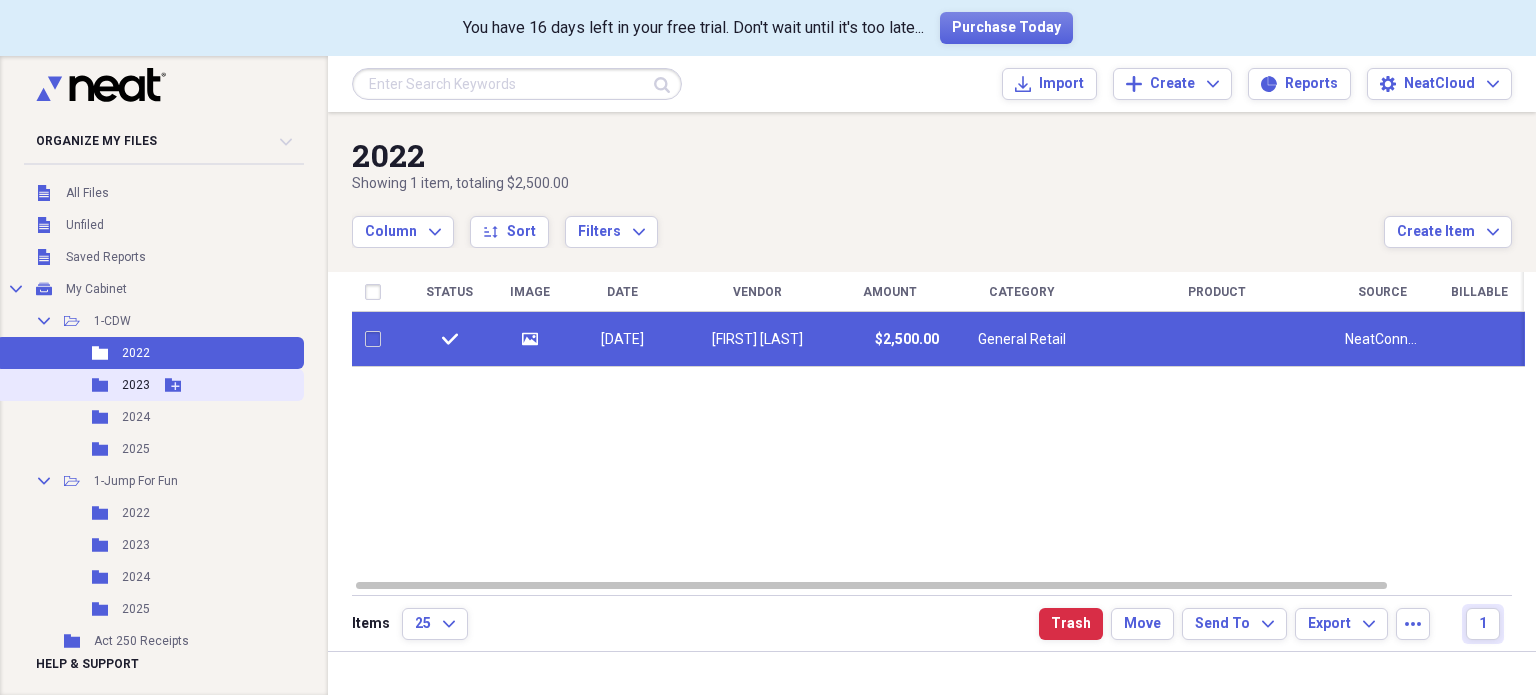 checkbox on "false" 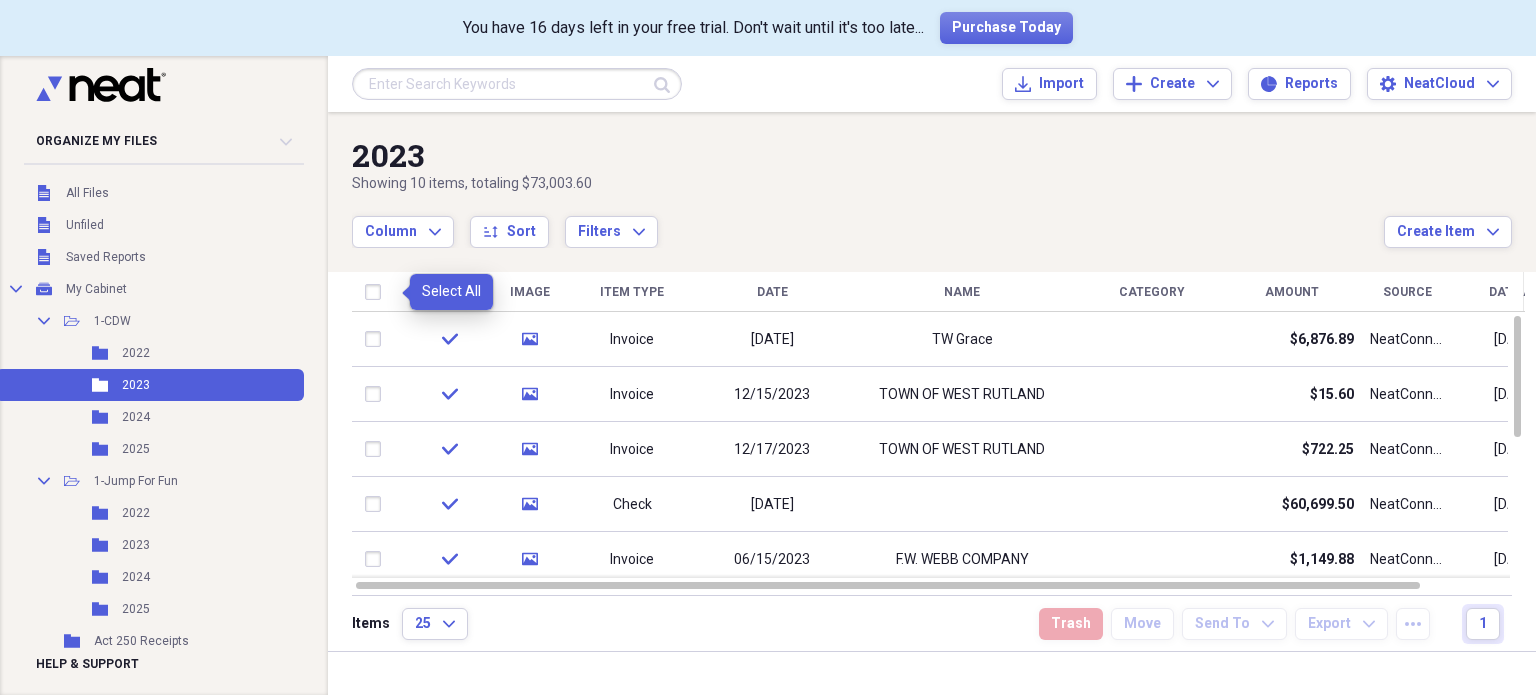 click at bounding box center [377, 292] 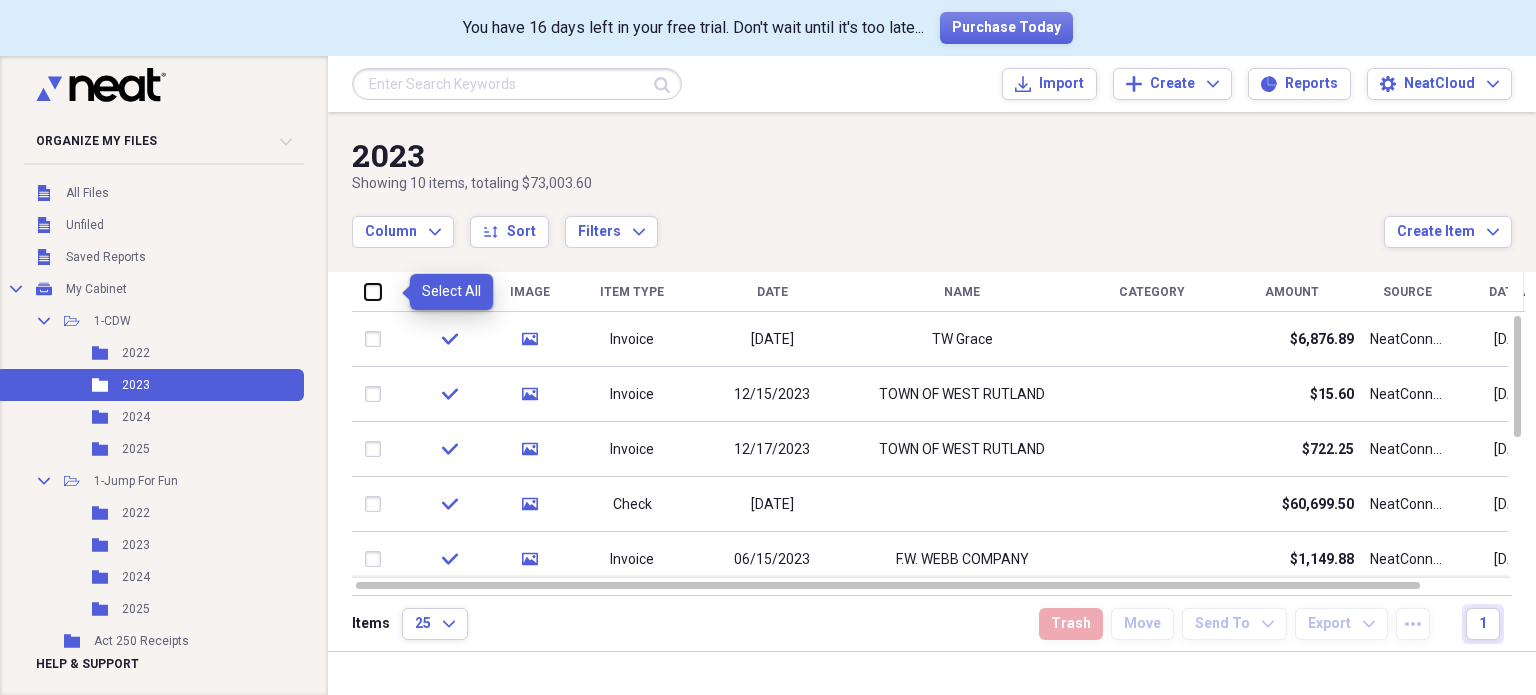 click at bounding box center [365, 291] 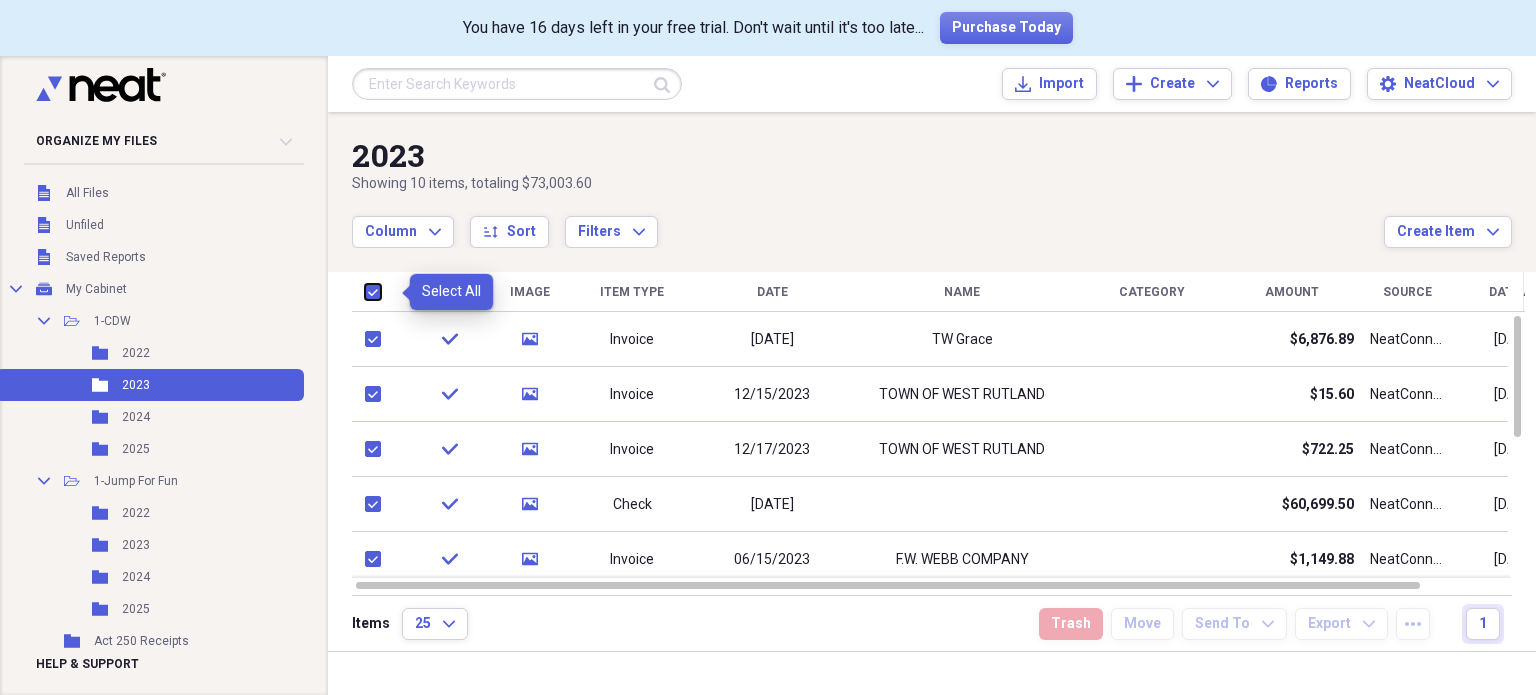 checkbox on "true" 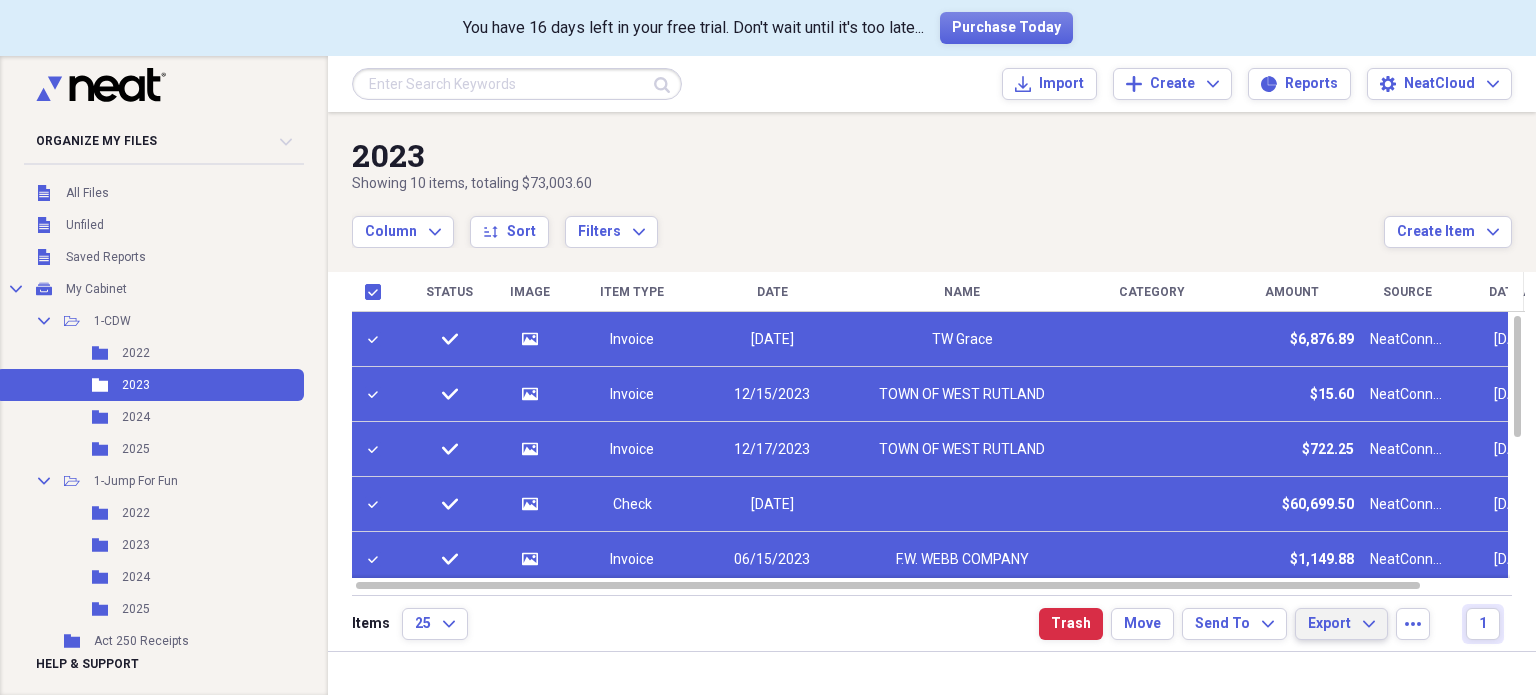 click on "Expand" 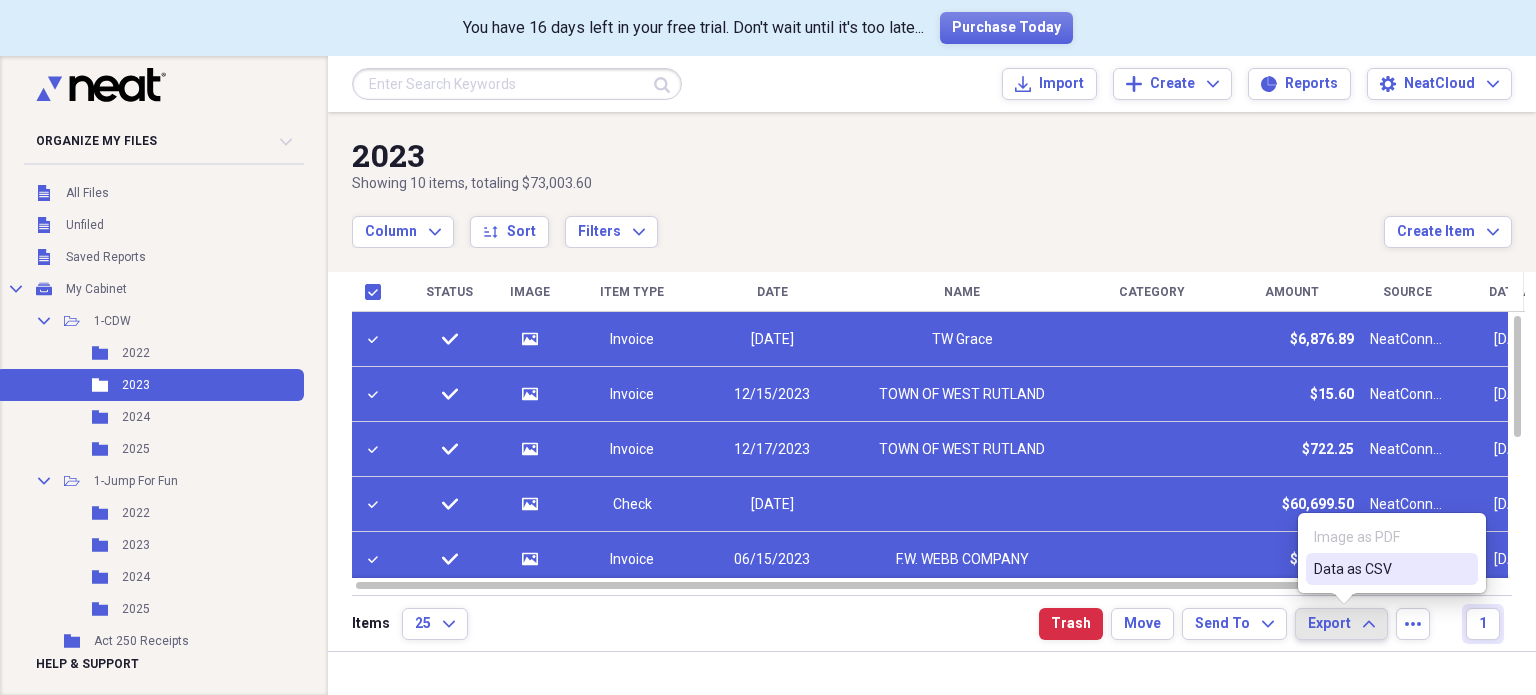 click on "Expand" 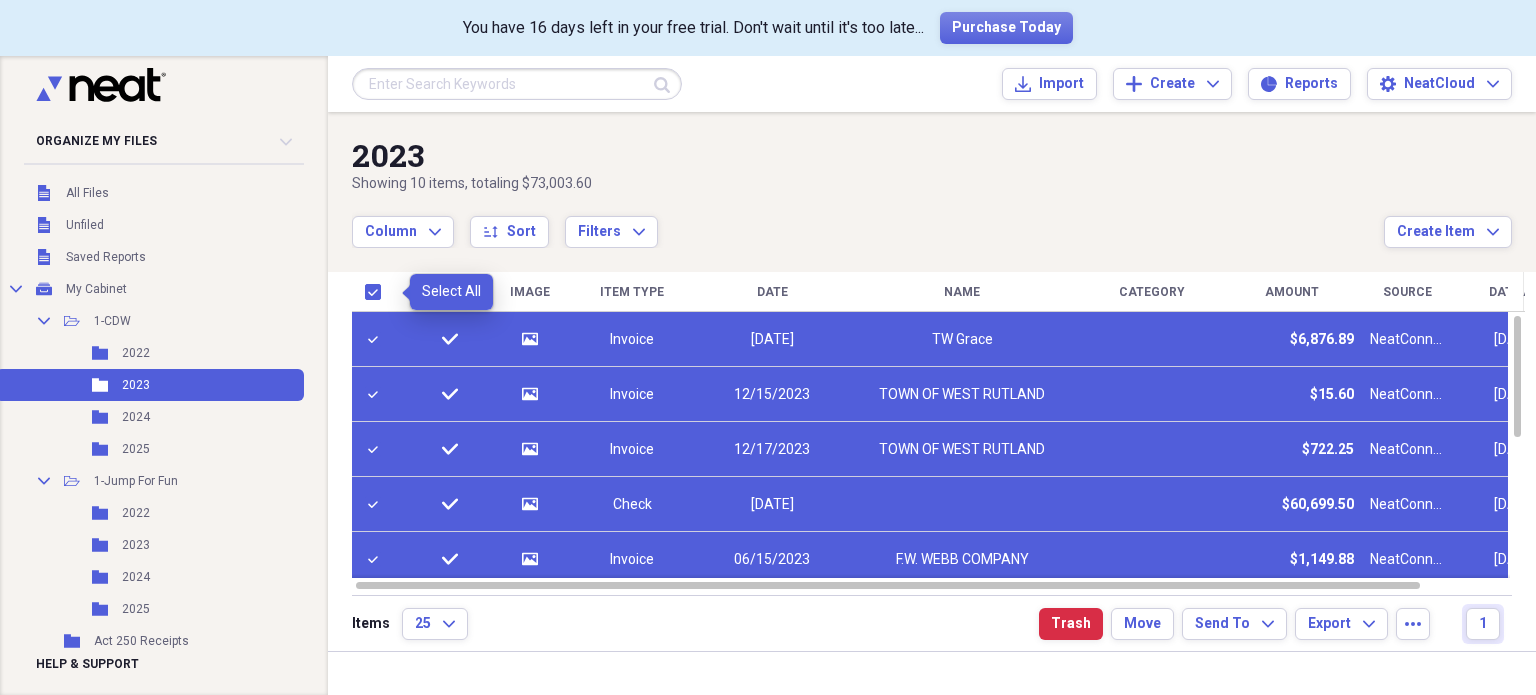click at bounding box center (377, 292) 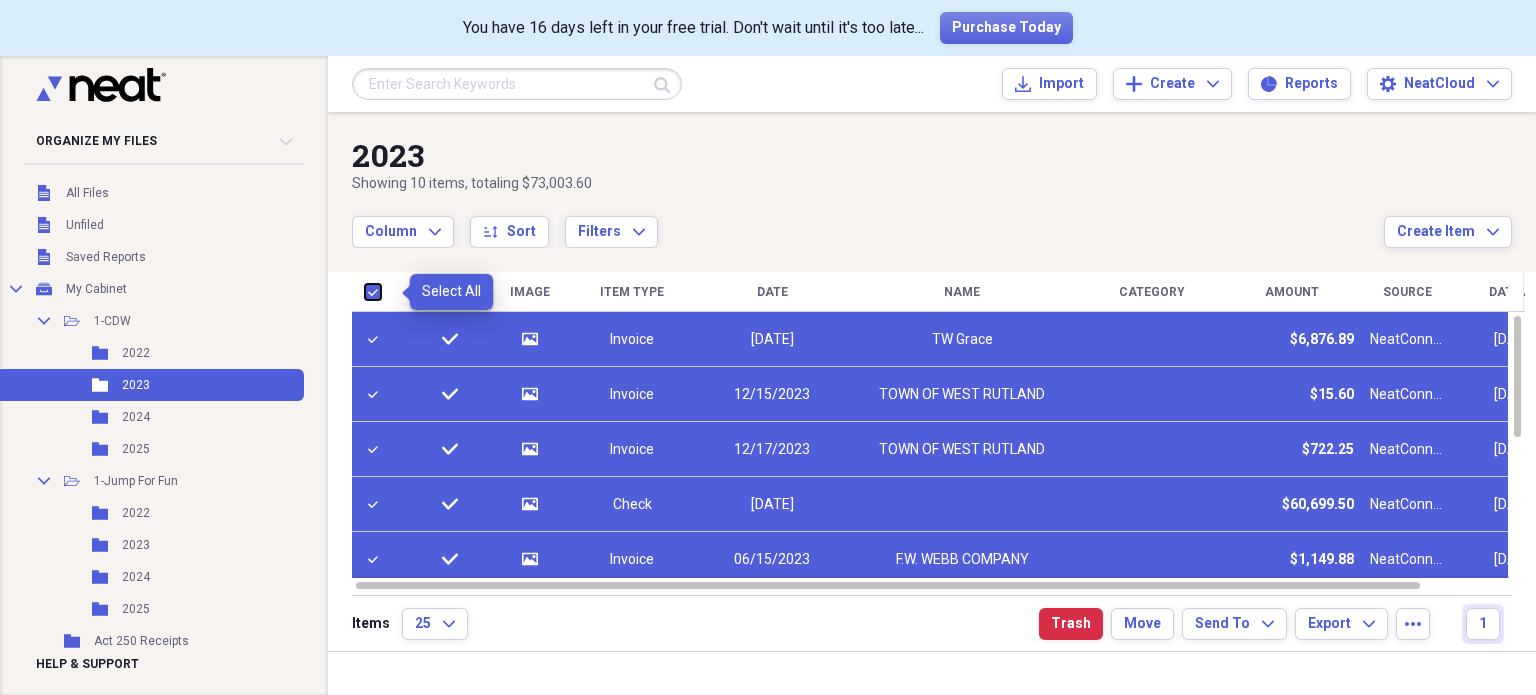 click at bounding box center (365, 291) 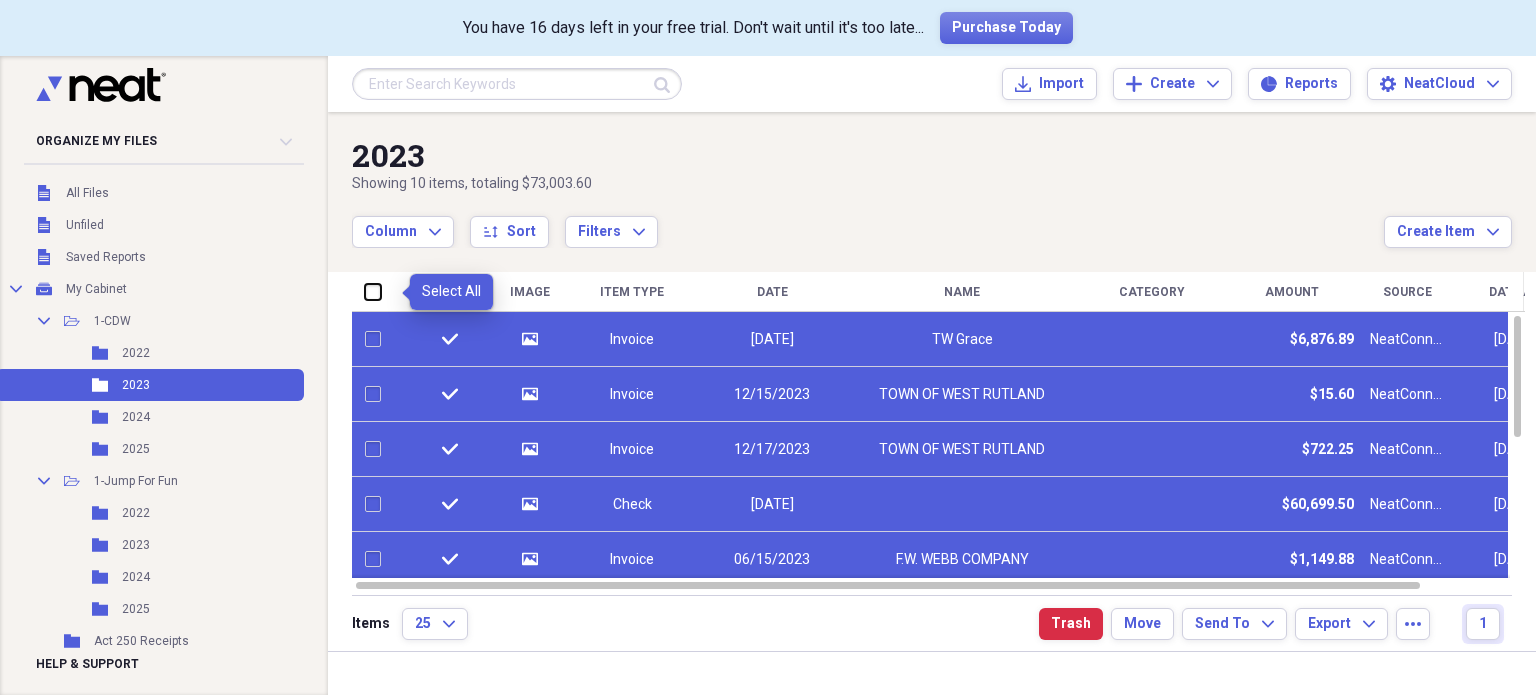 checkbox on "false" 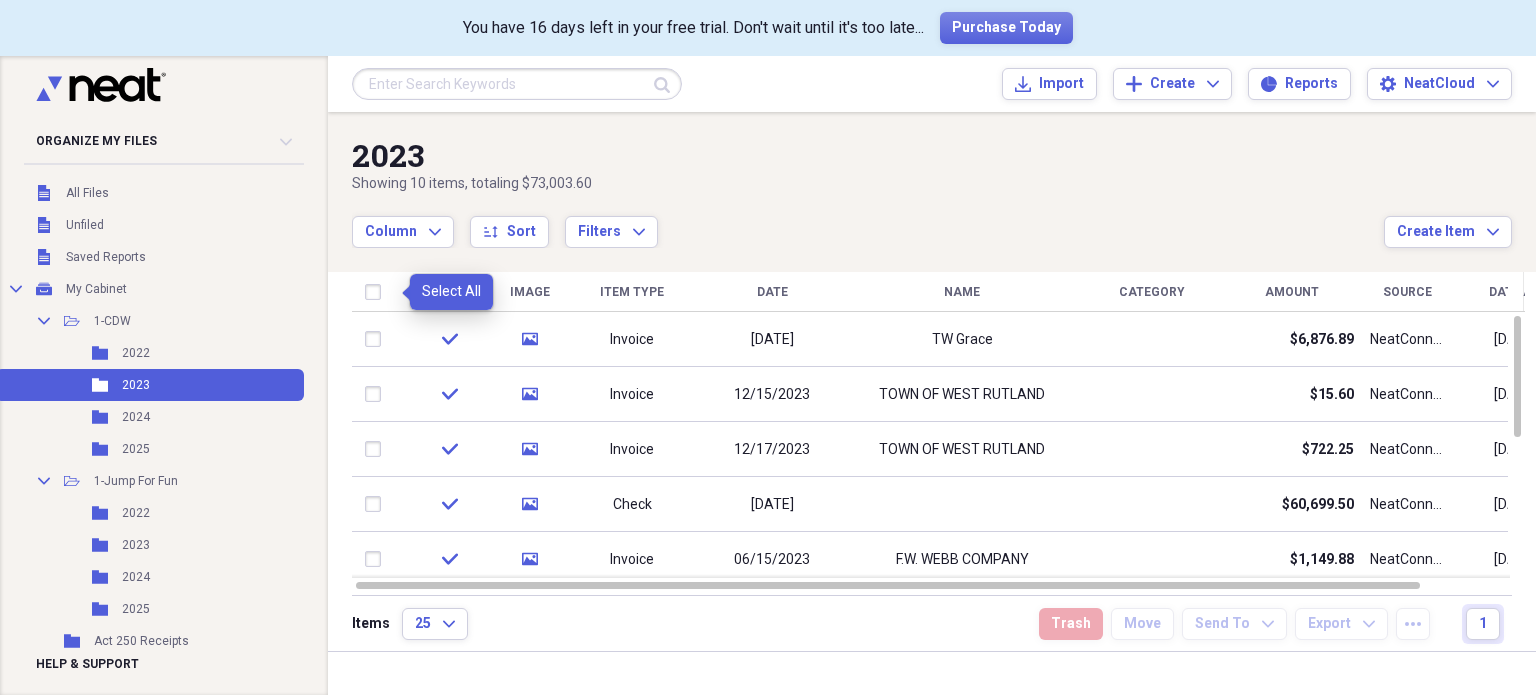 click at bounding box center (377, 292) 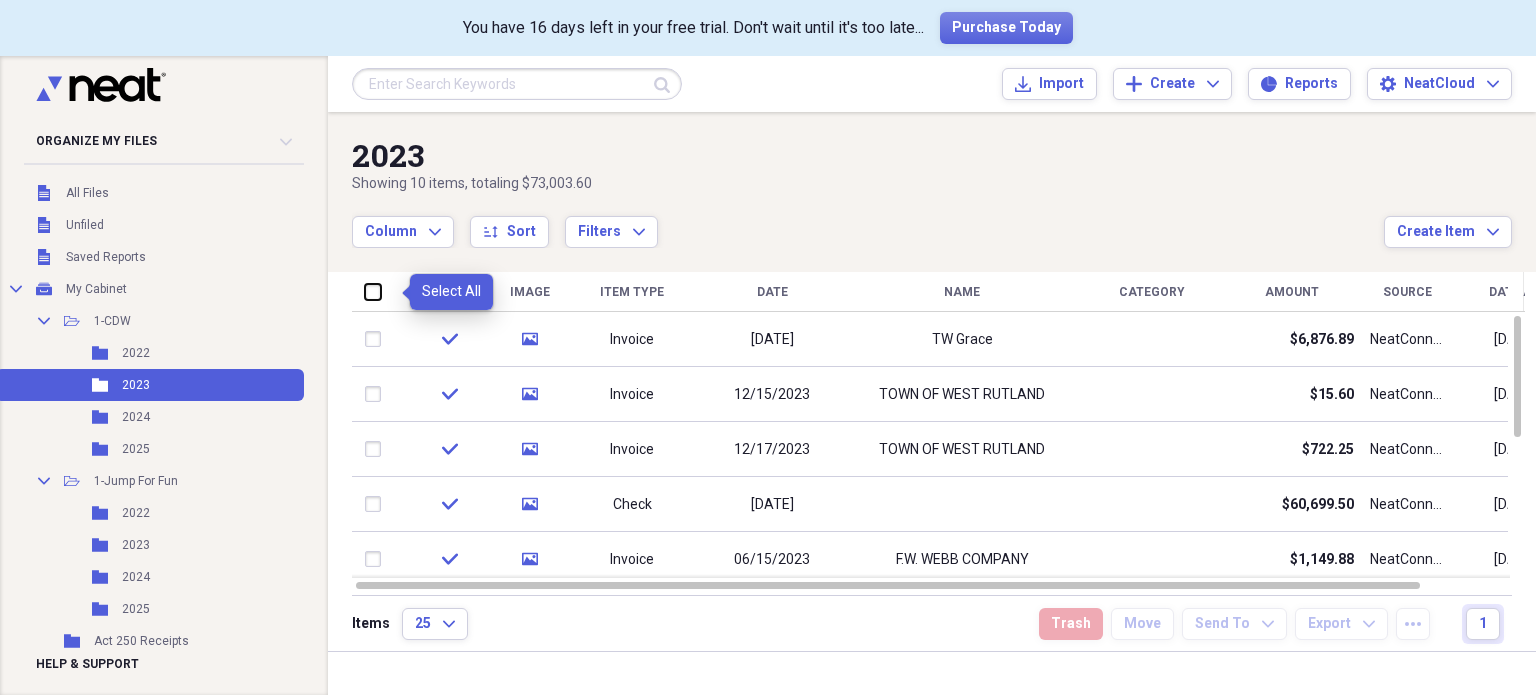 click at bounding box center (365, 291) 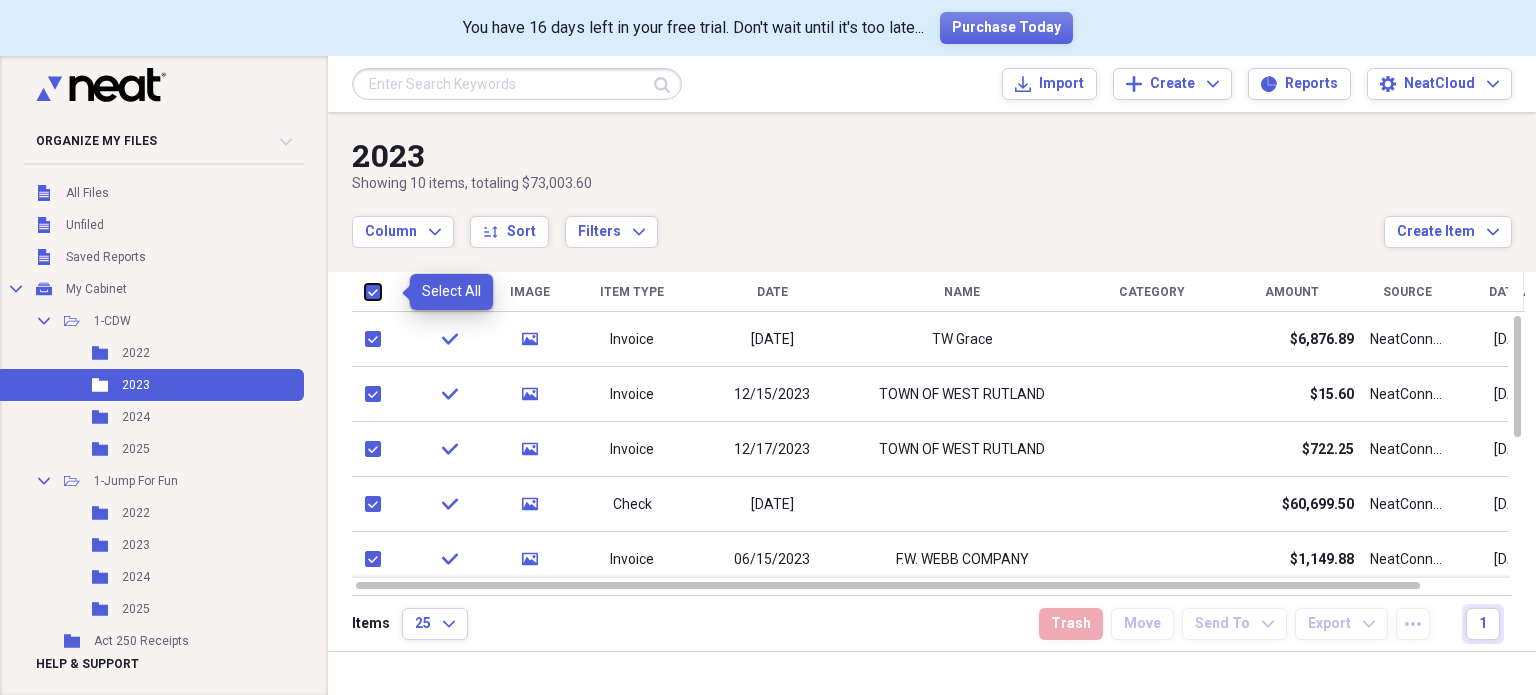 checkbox on "true" 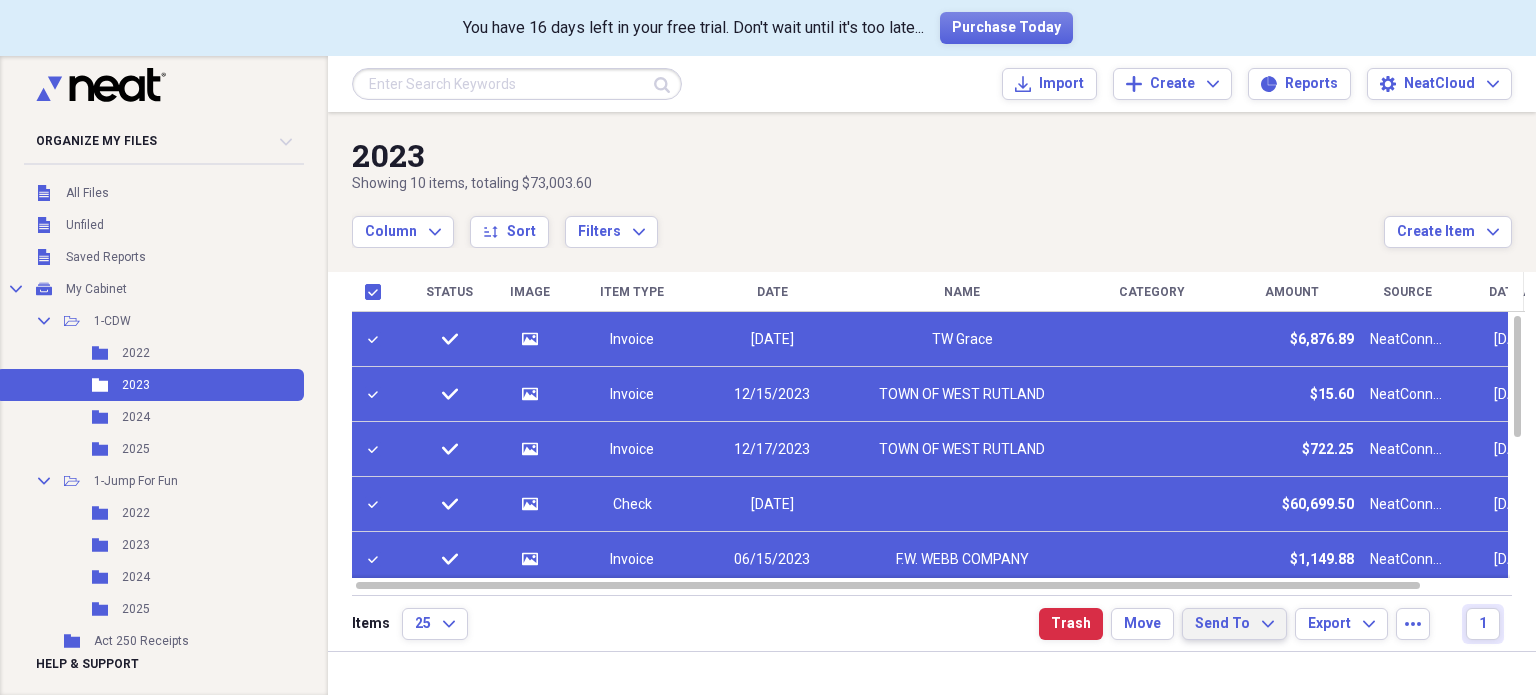 click on "Send To Expand" at bounding box center (1234, 624) 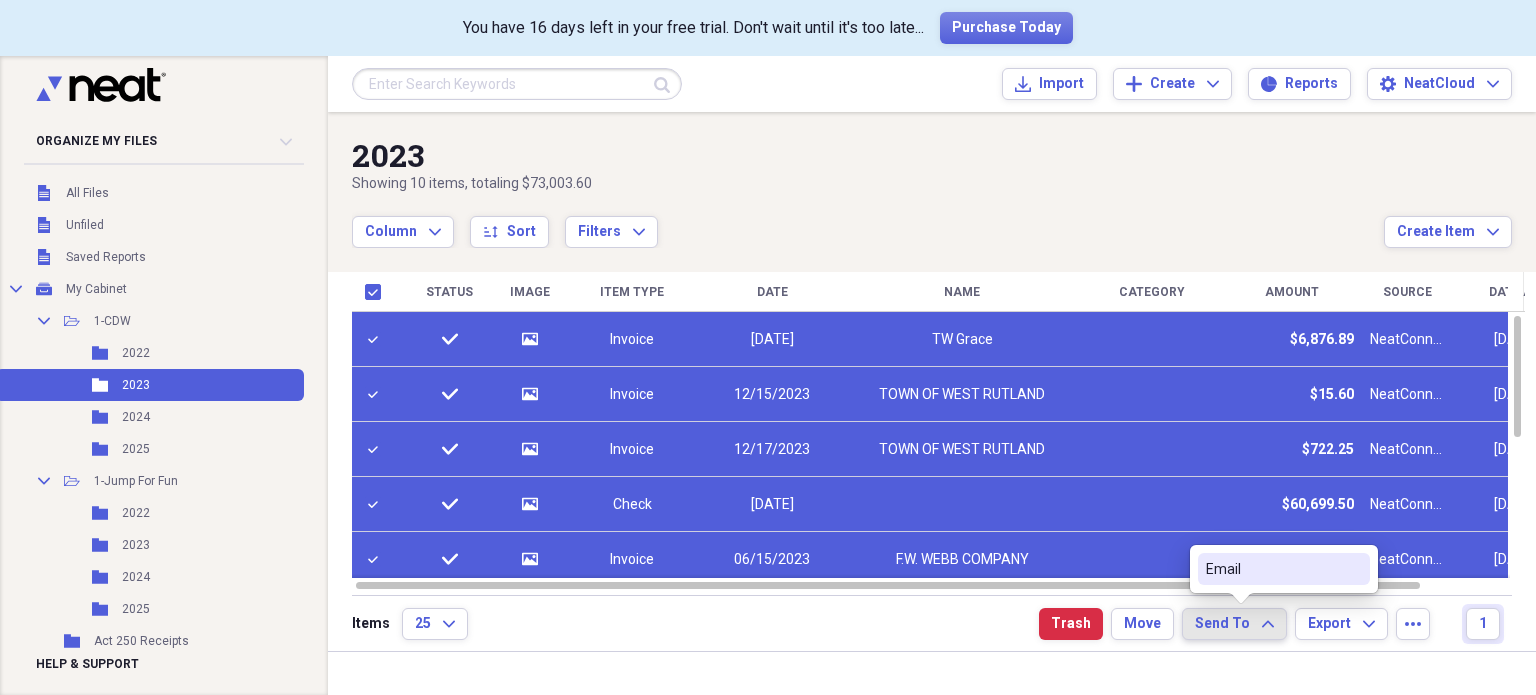 click on "Send To Expand" at bounding box center [1234, 624] 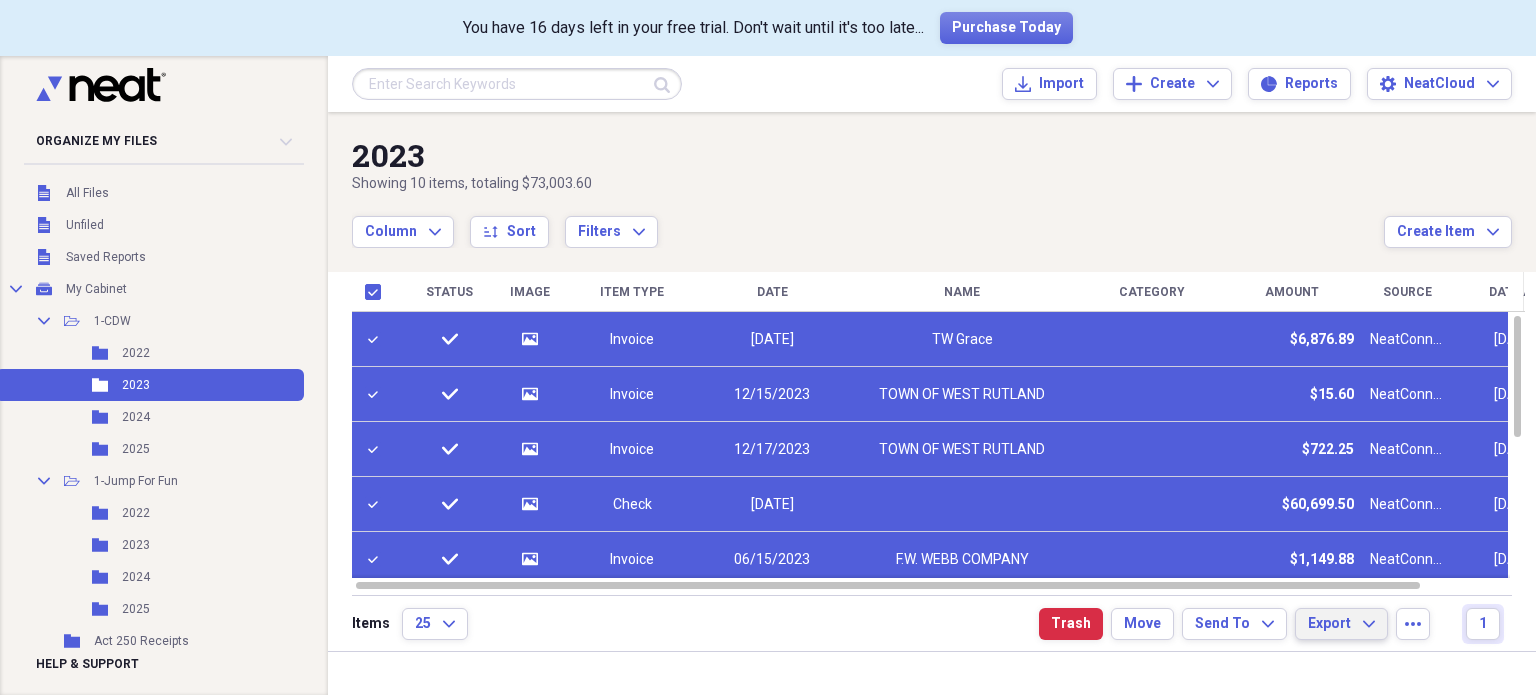 click on "Expand" 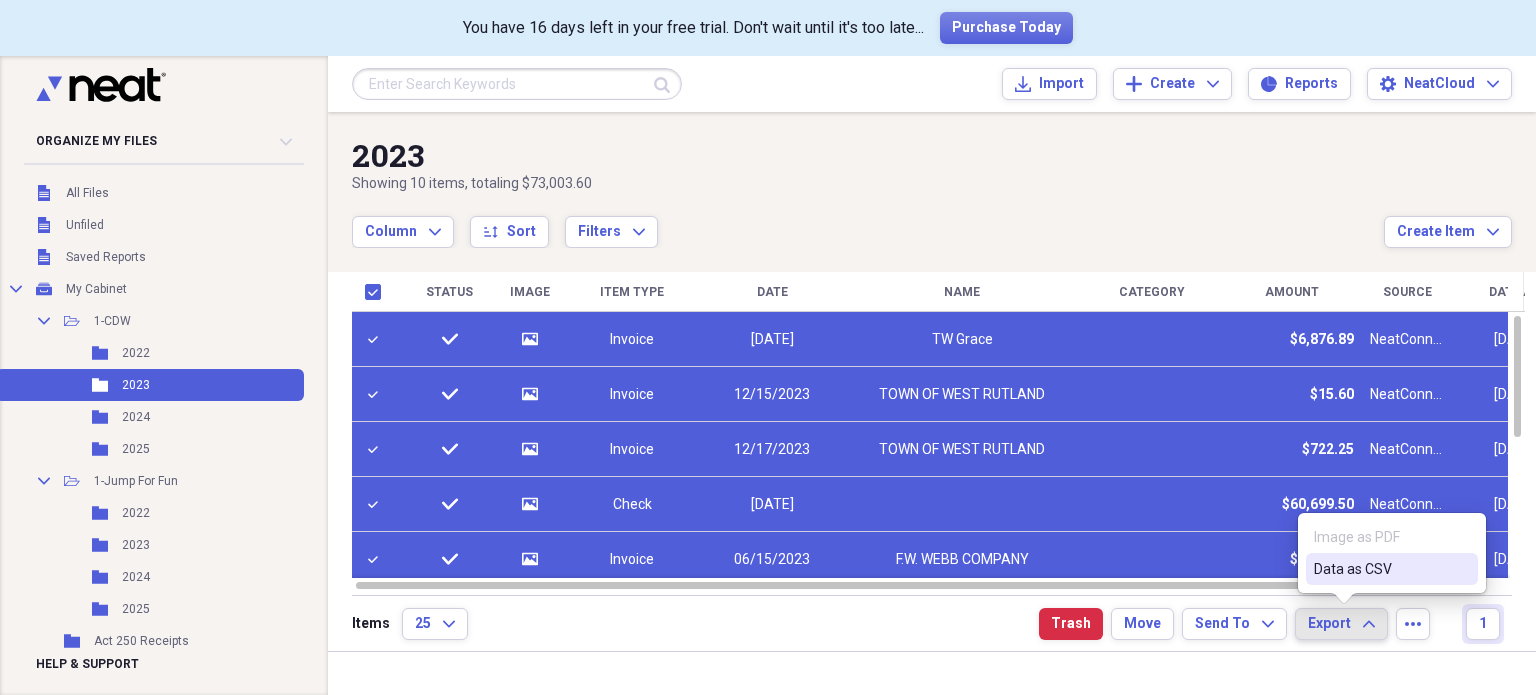click on "Data as CSV" at bounding box center [1380, 569] 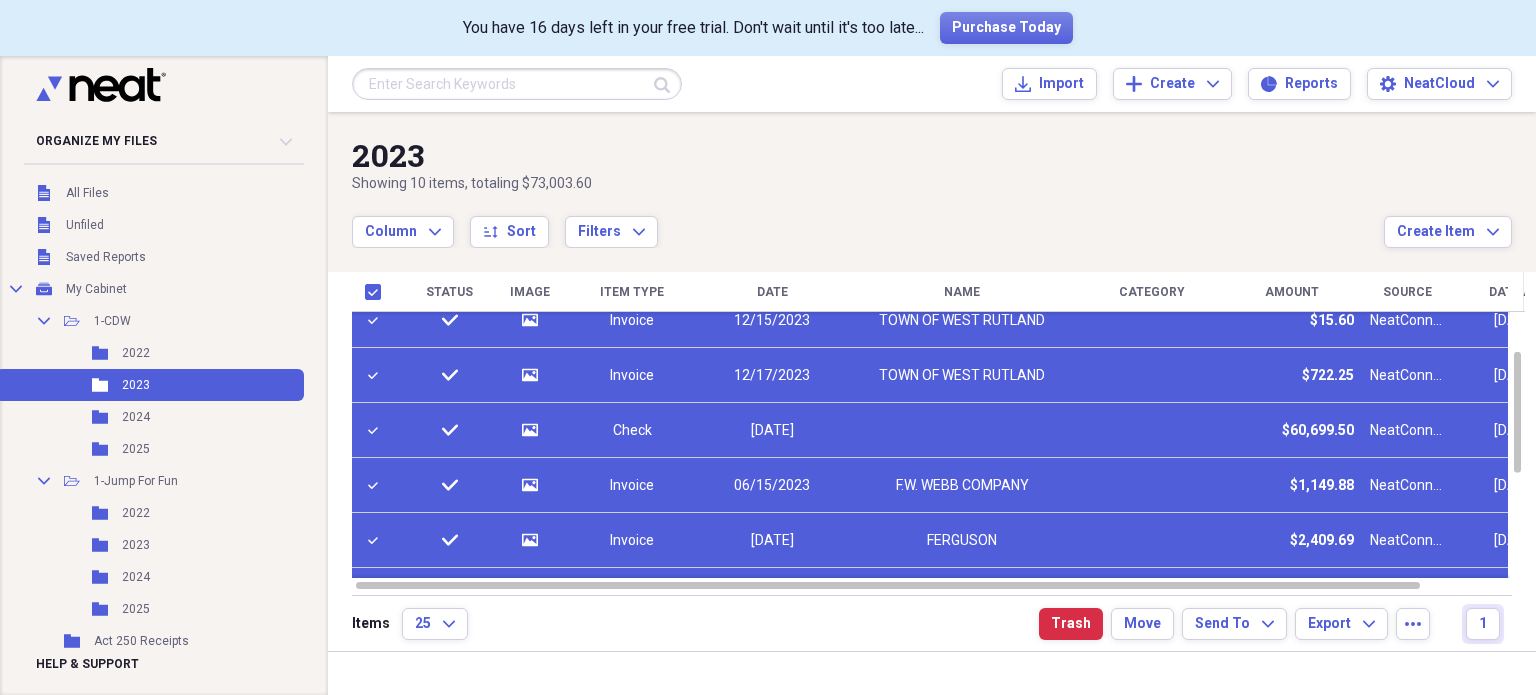 click at bounding box center (962, 430) 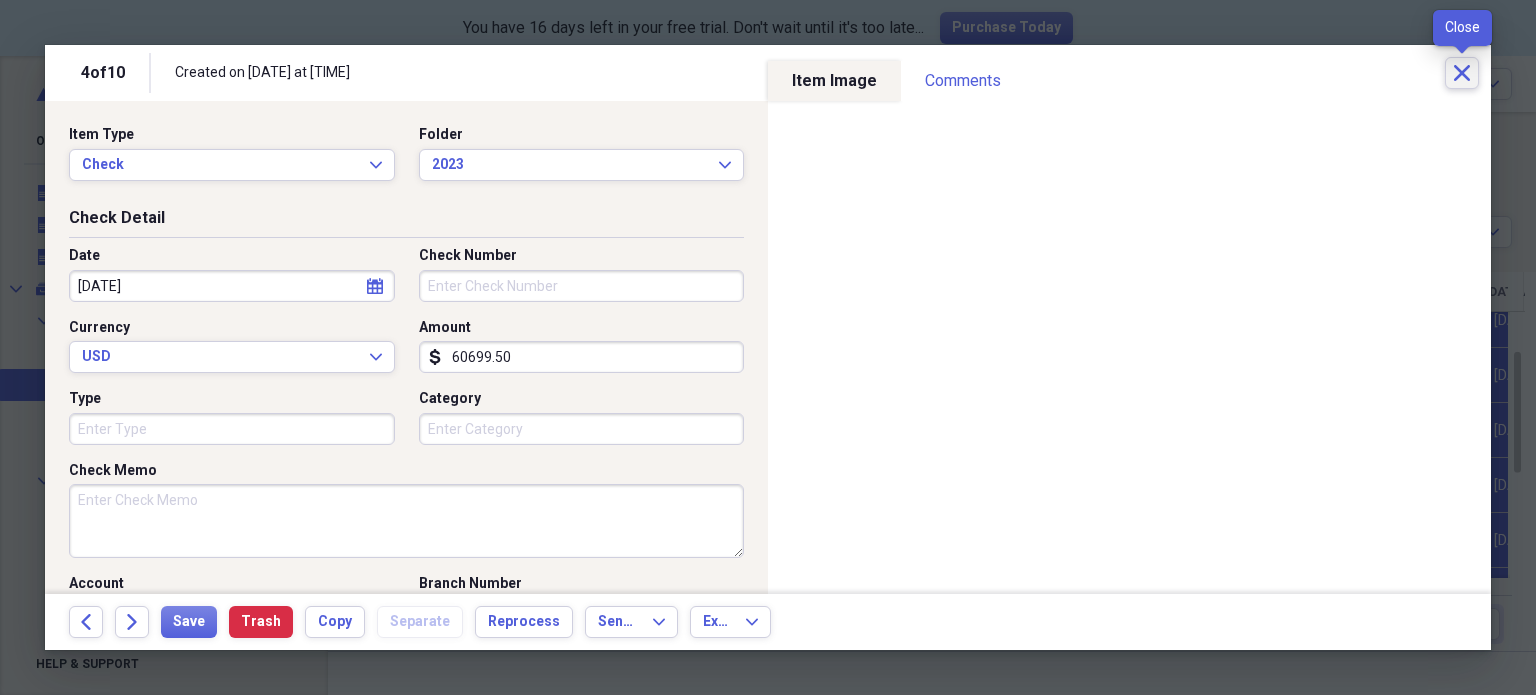 click 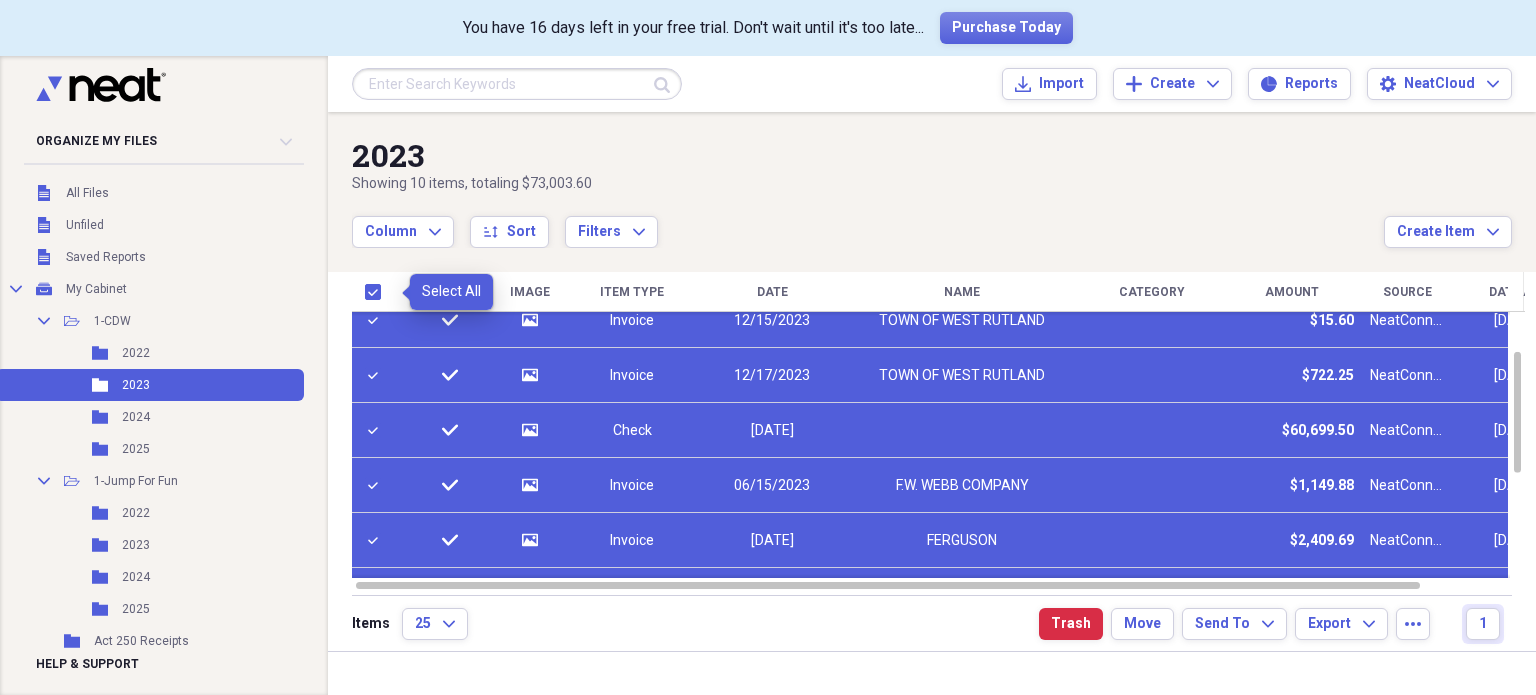 click at bounding box center [377, 292] 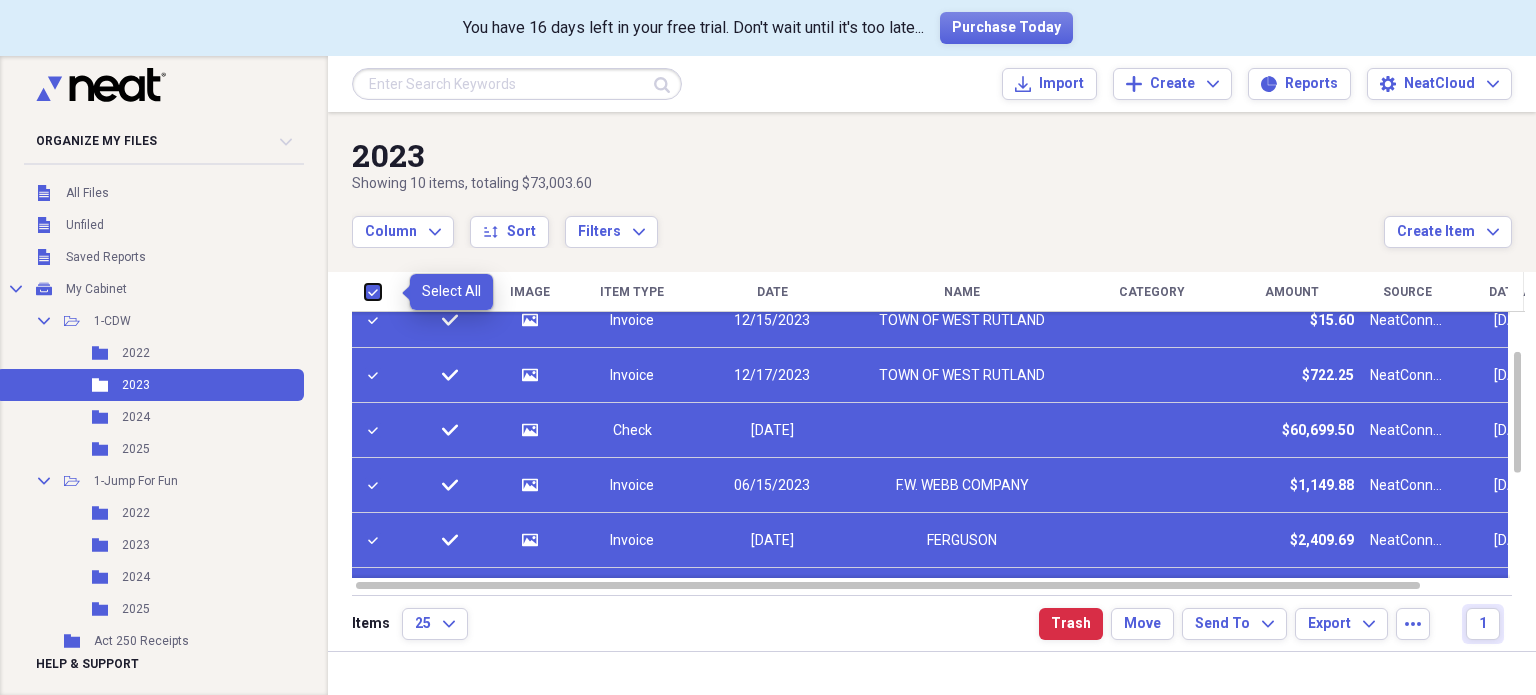 click at bounding box center [365, 291] 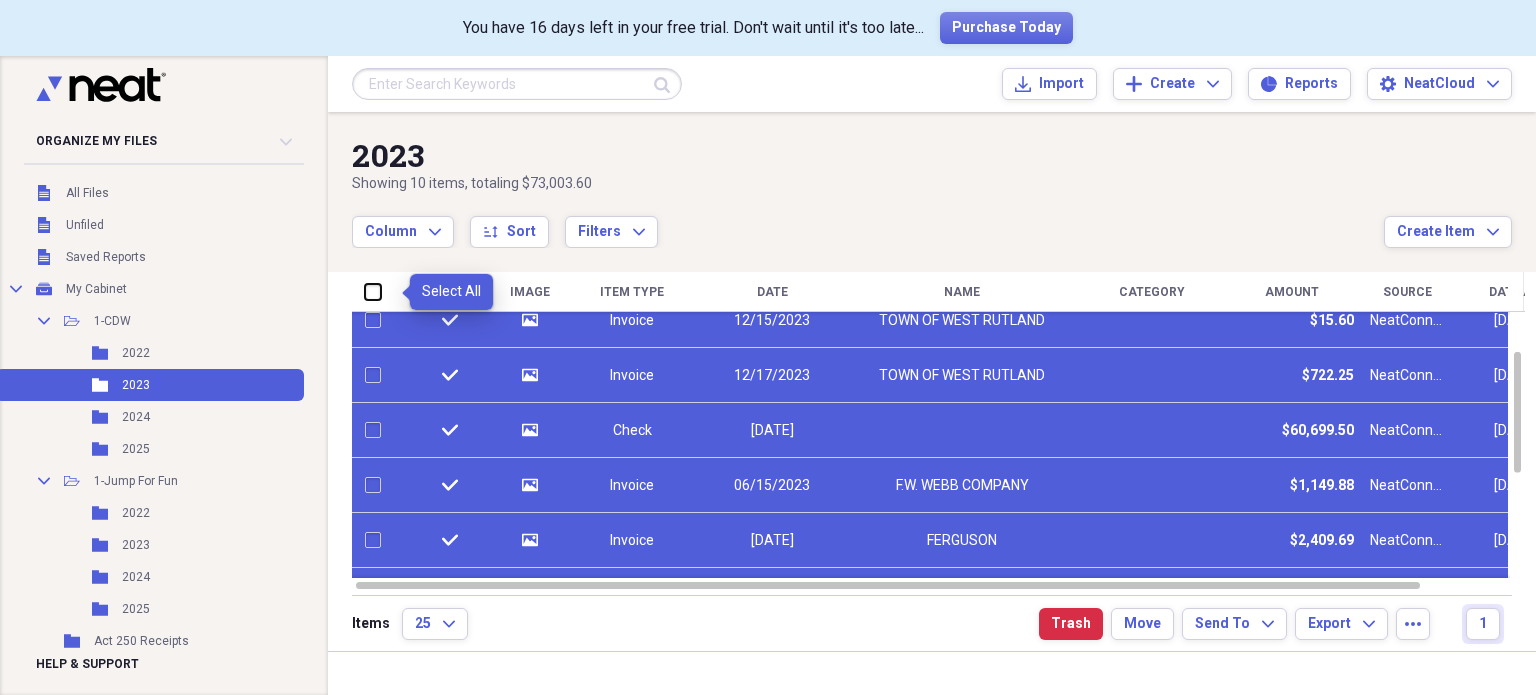 checkbox on "false" 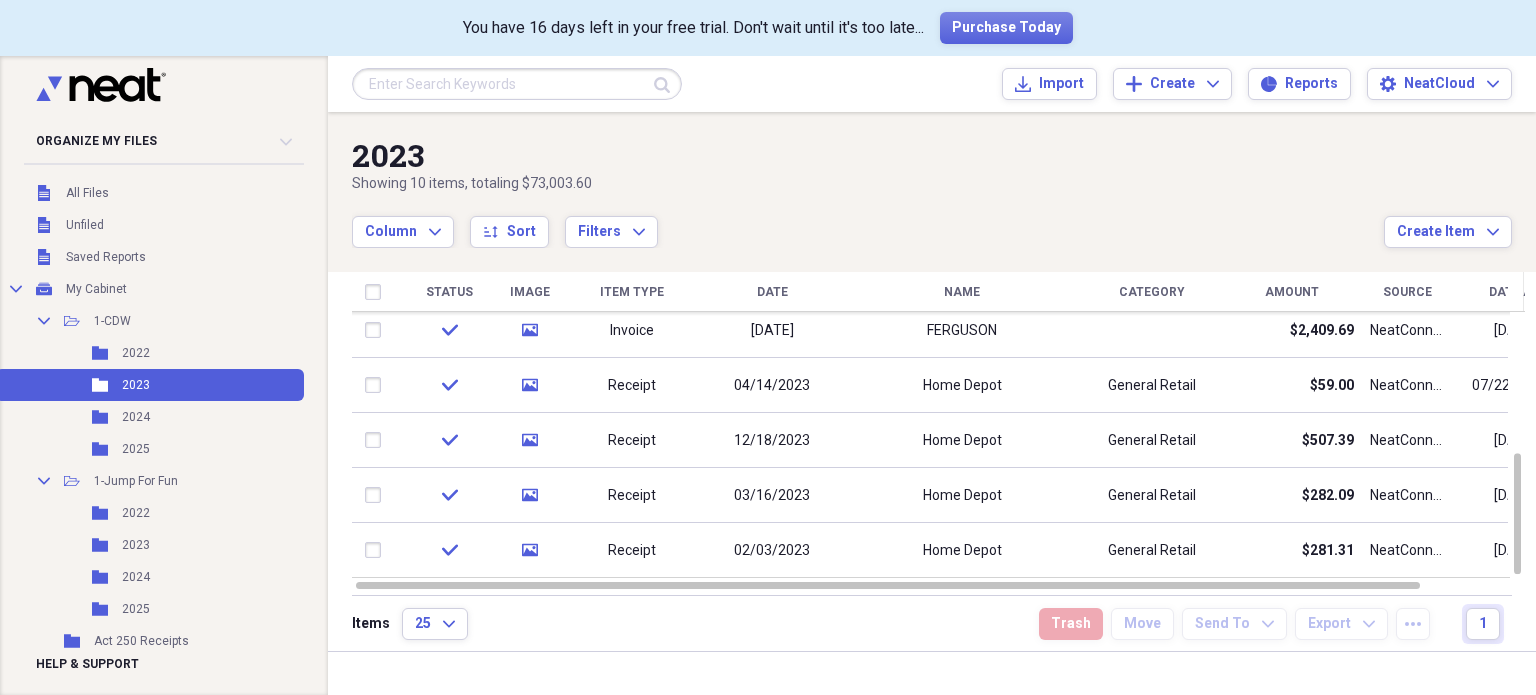 drag, startPoint x: 1313, startPoint y: 213, endPoint x: 1433, endPoint y: 192, distance: 121.82365 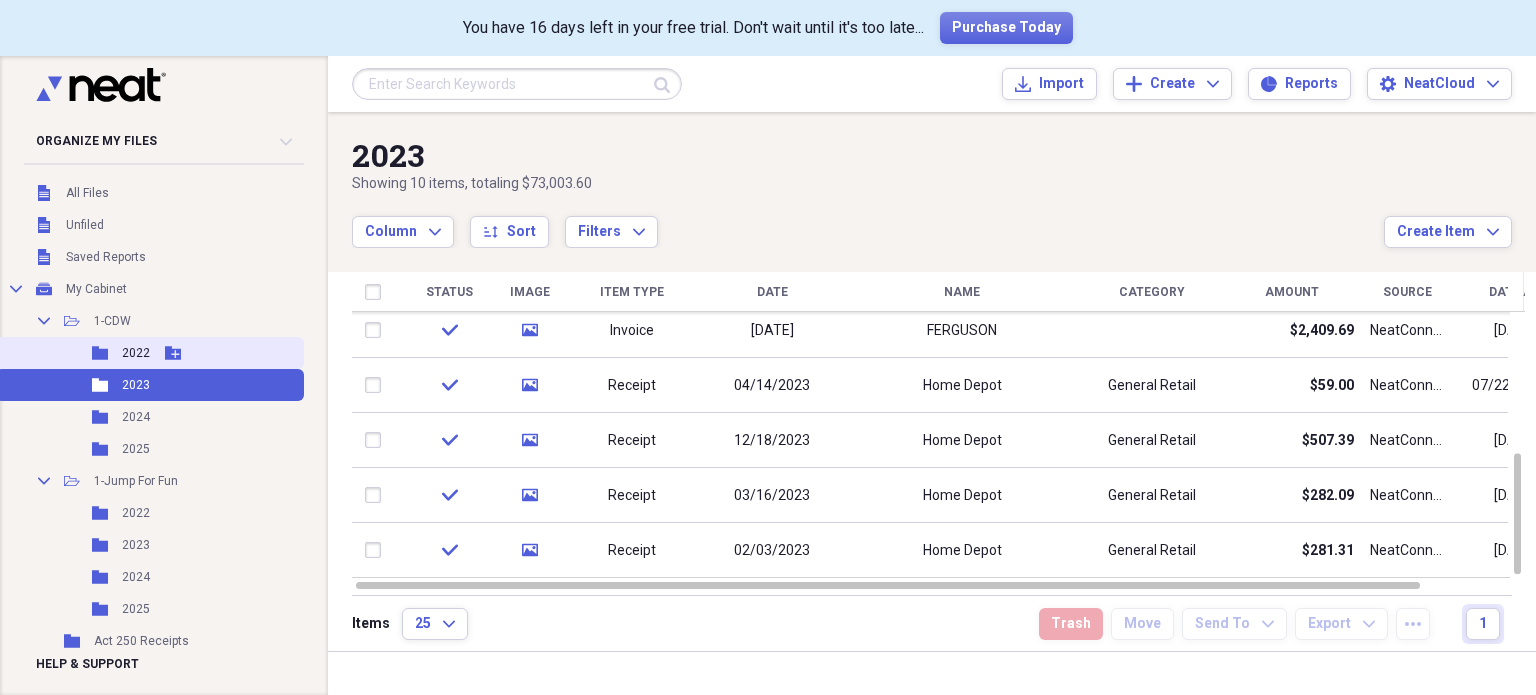 click on "2022" at bounding box center (136, 353) 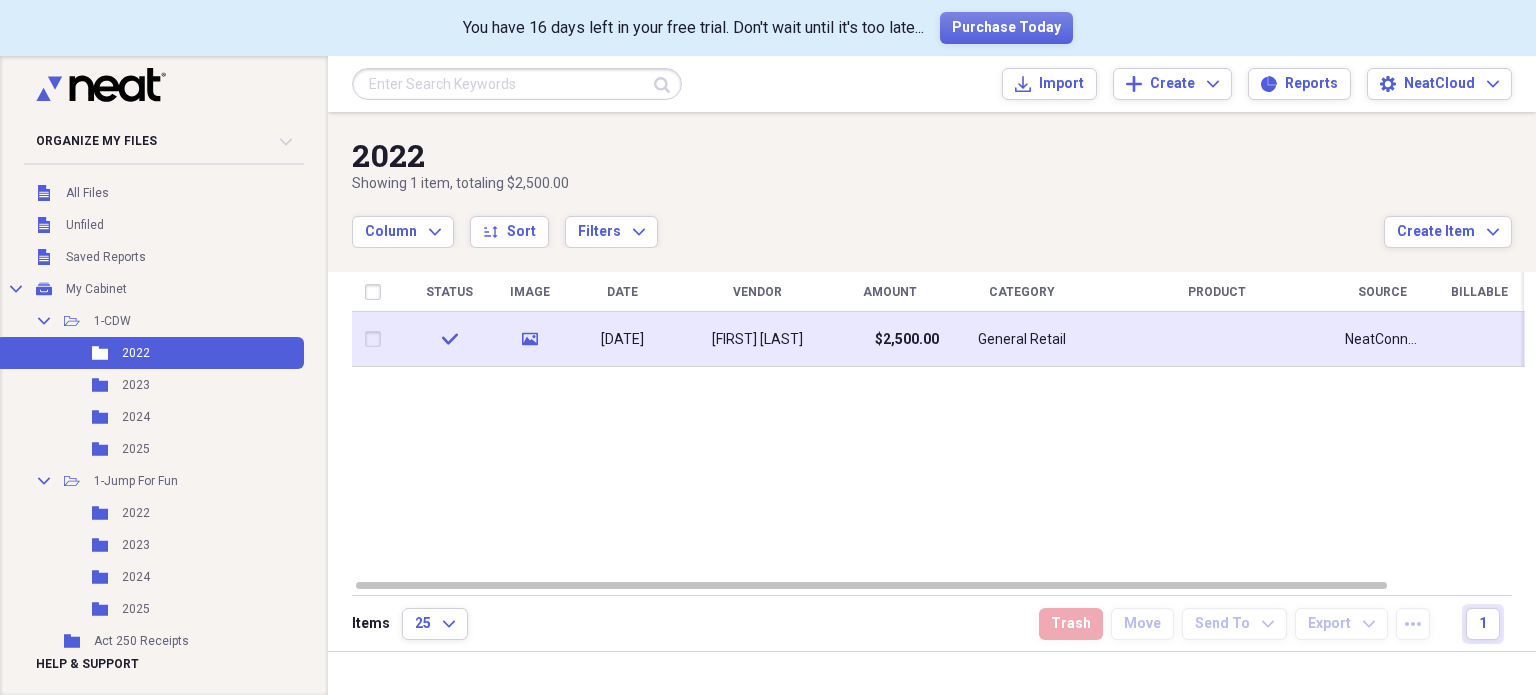 click at bounding box center [377, 339] 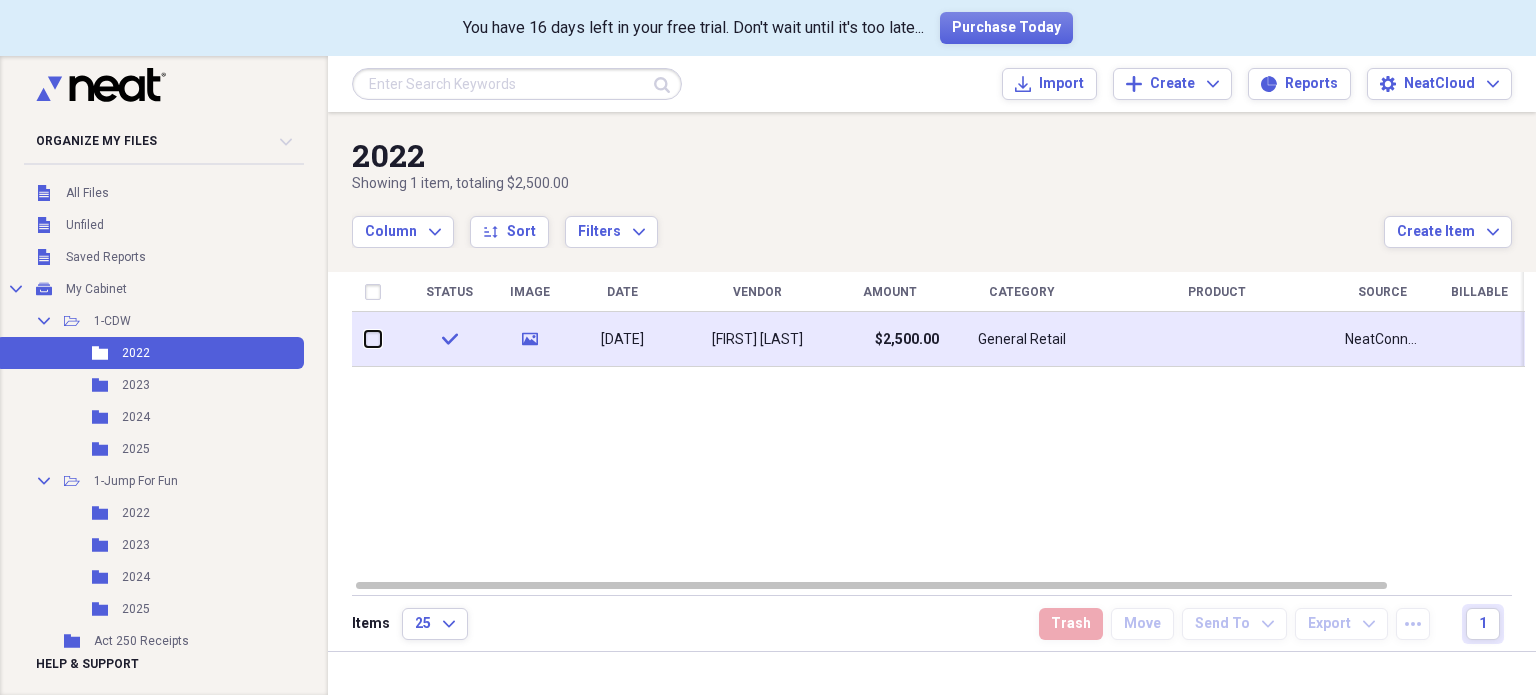 click at bounding box center (365, 339) 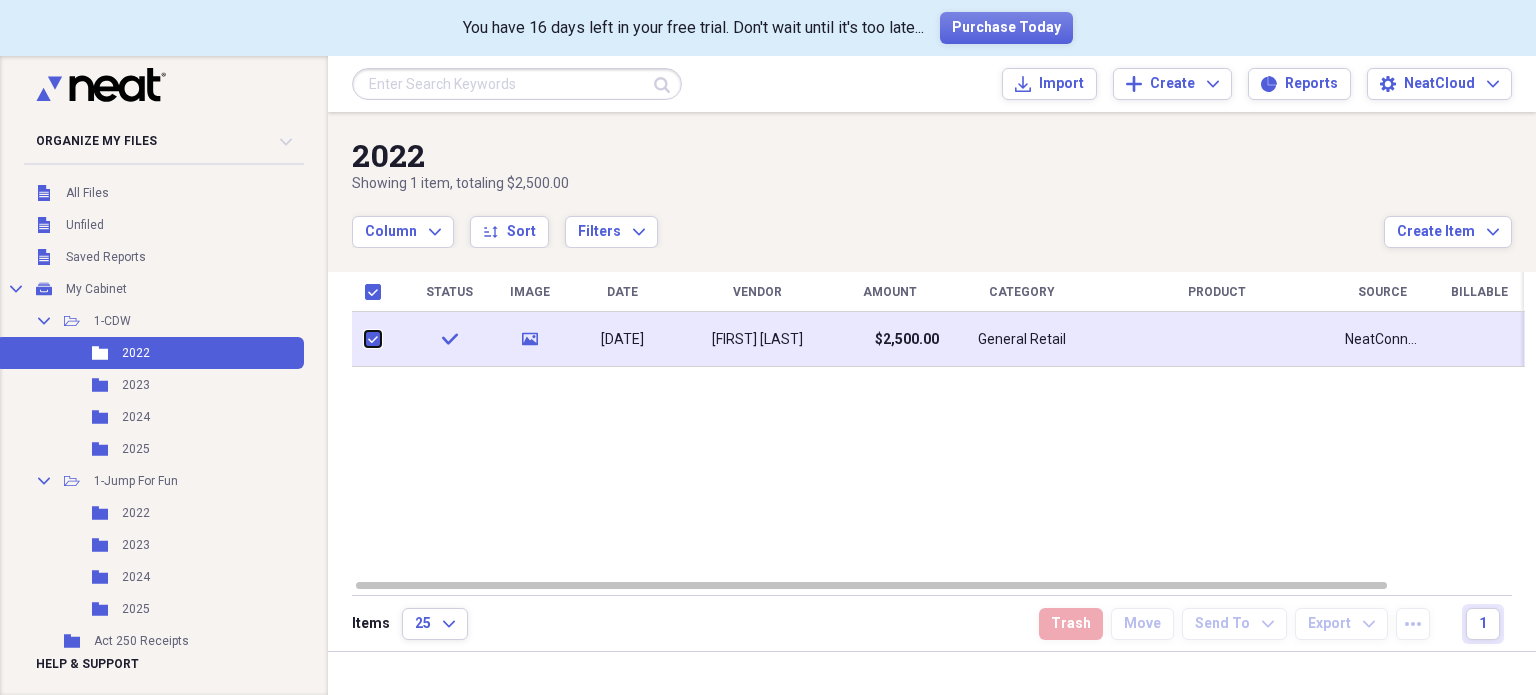 checkbox on "true" 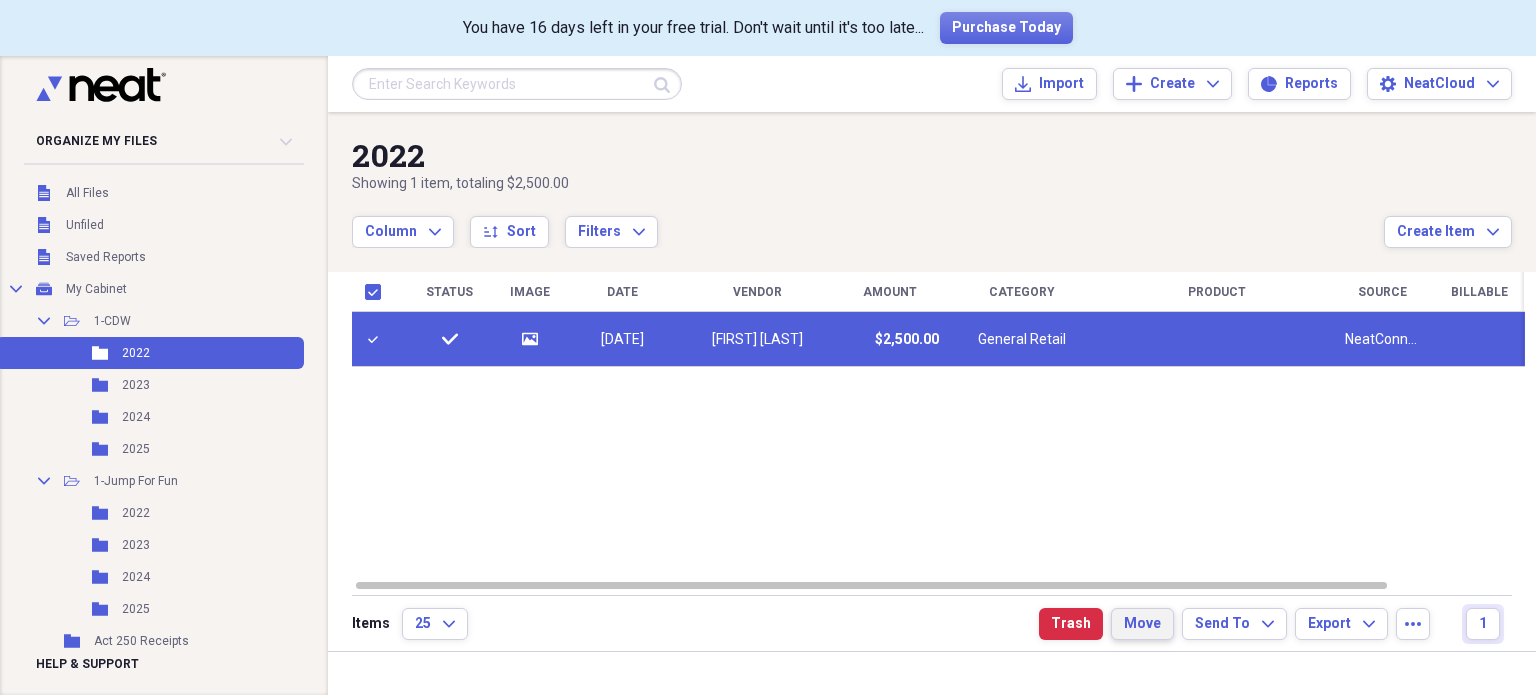 click on "Move" at bounding box center (1142, 624) 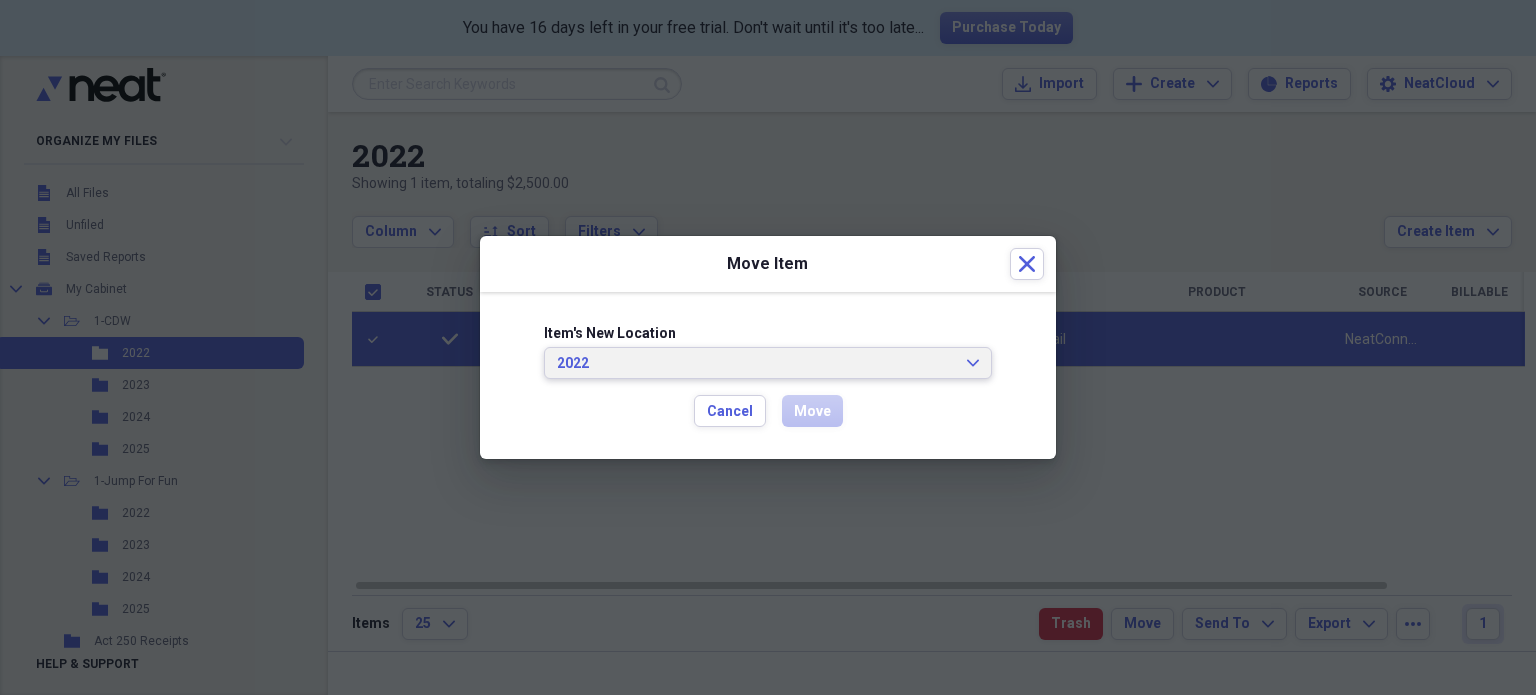 click on "2022" at bounding box center [756, 364] 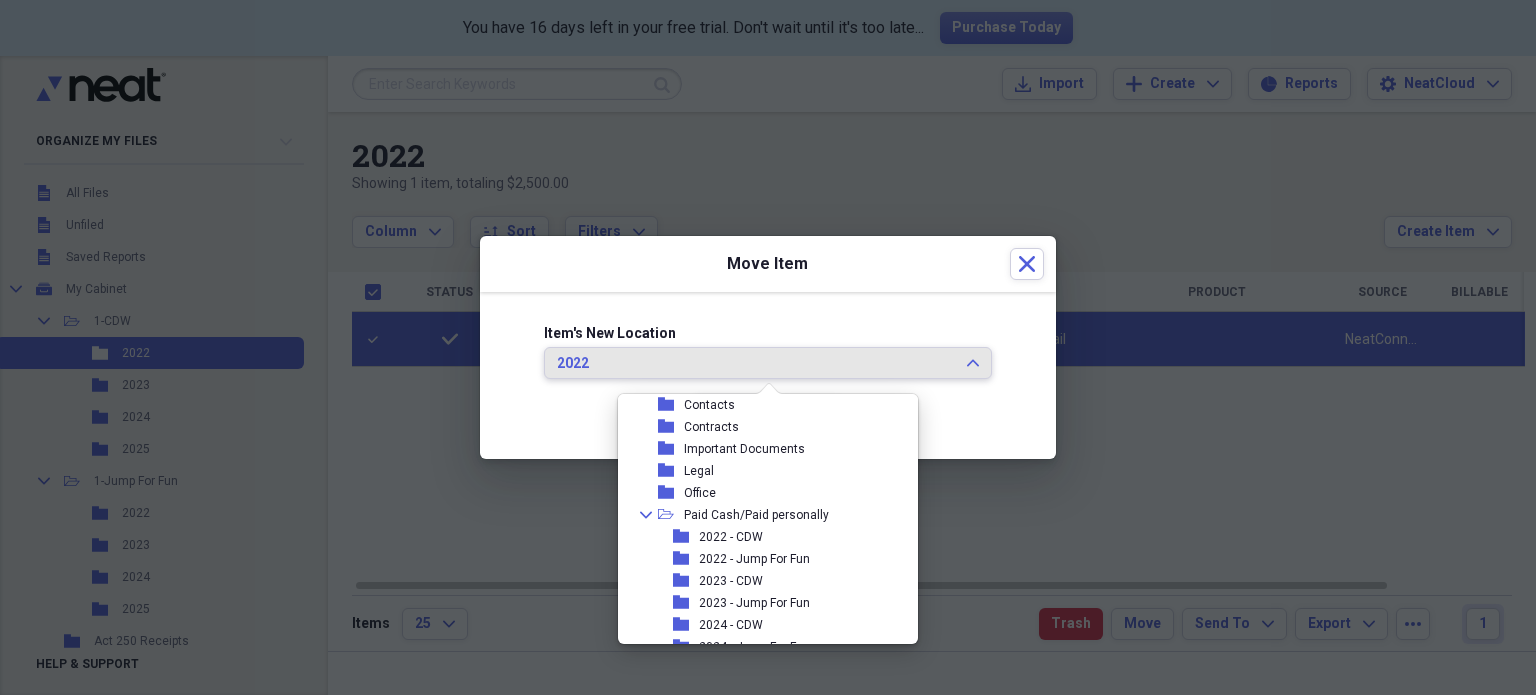 scroll, scrollTop: 328, scrollLeft: 0, axis: vertical 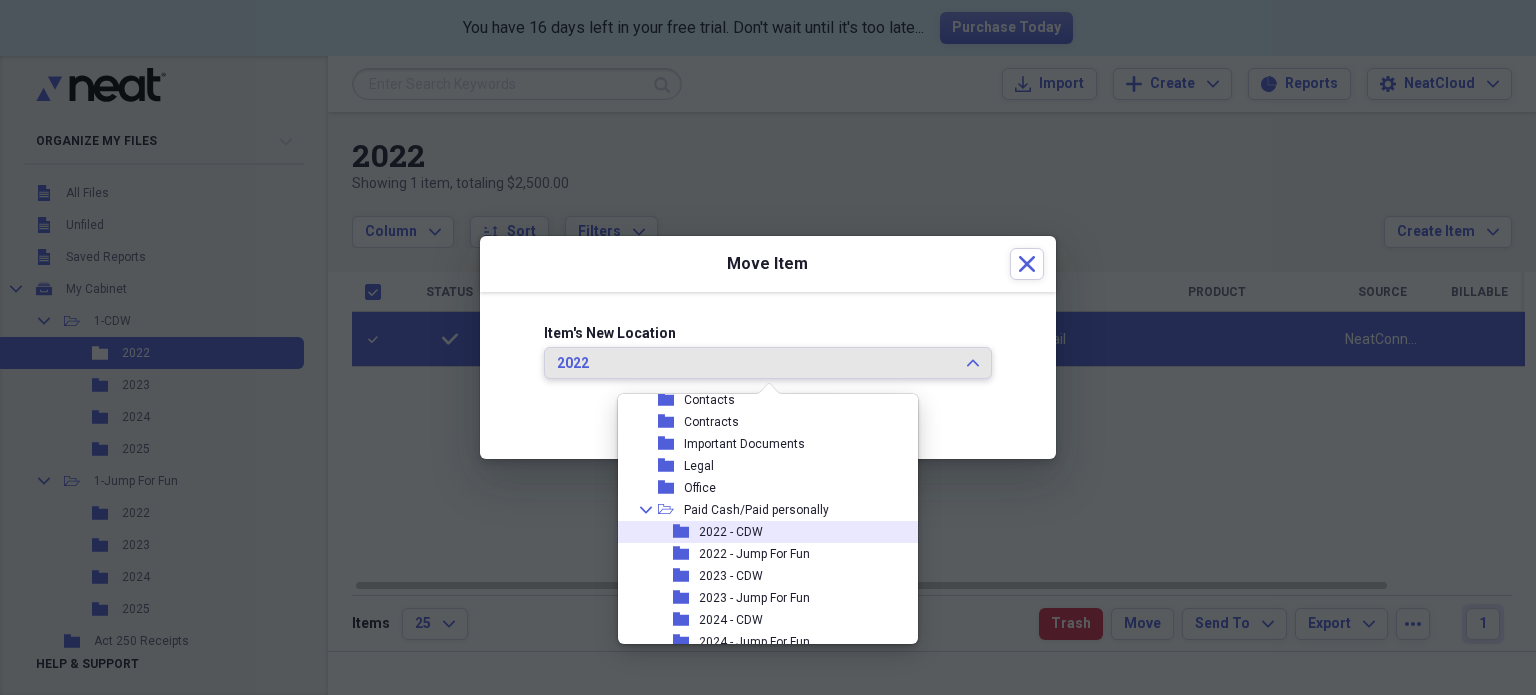 click on "2022 - CDW" at bounding box center [731, 532] 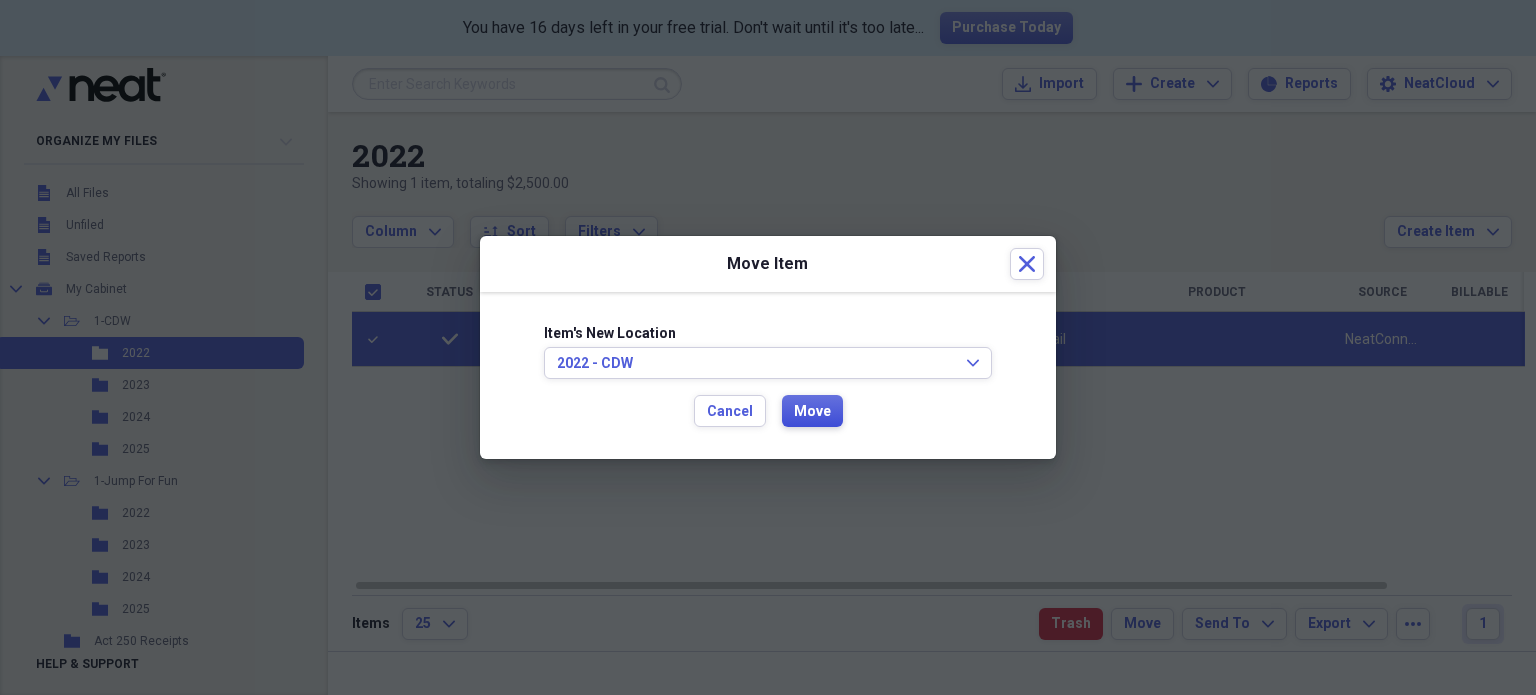 click on "Move" at bounding box center [812, 412] 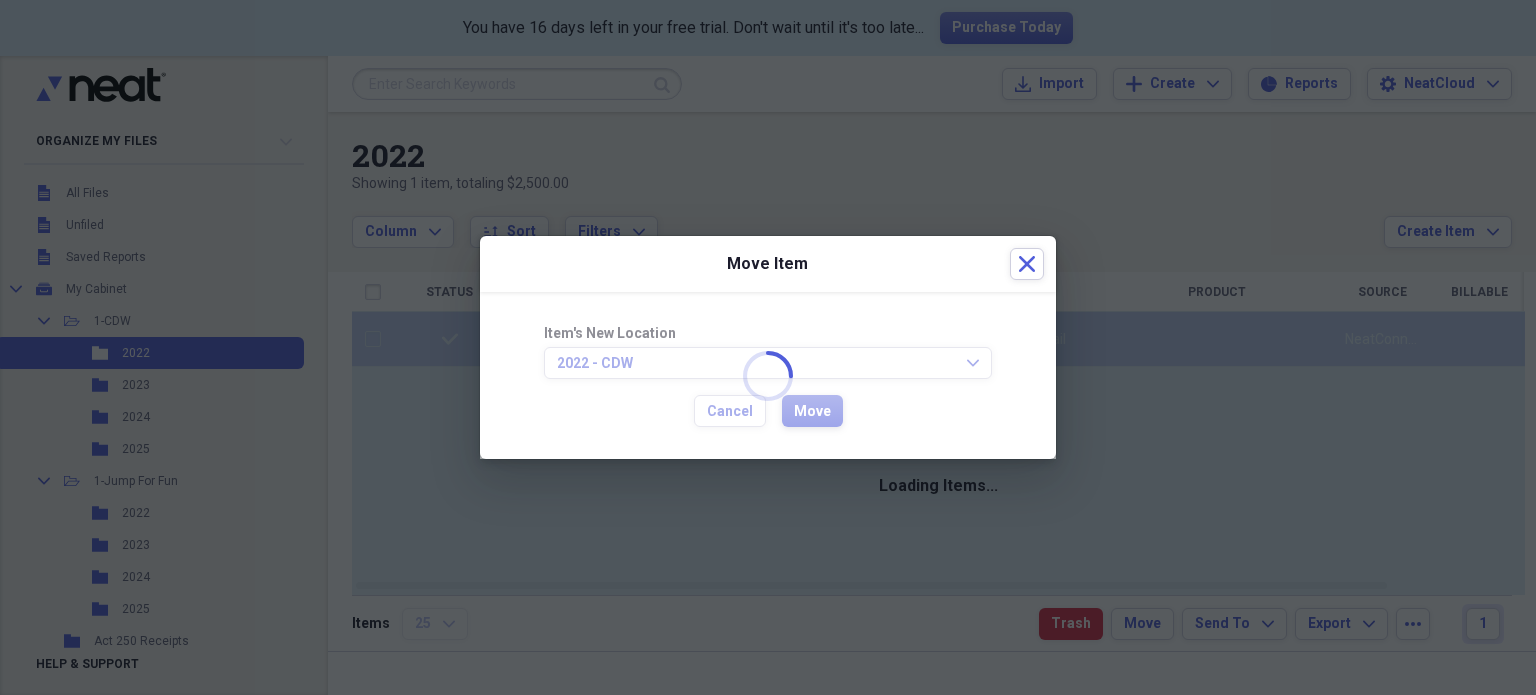 checkbox on "false" 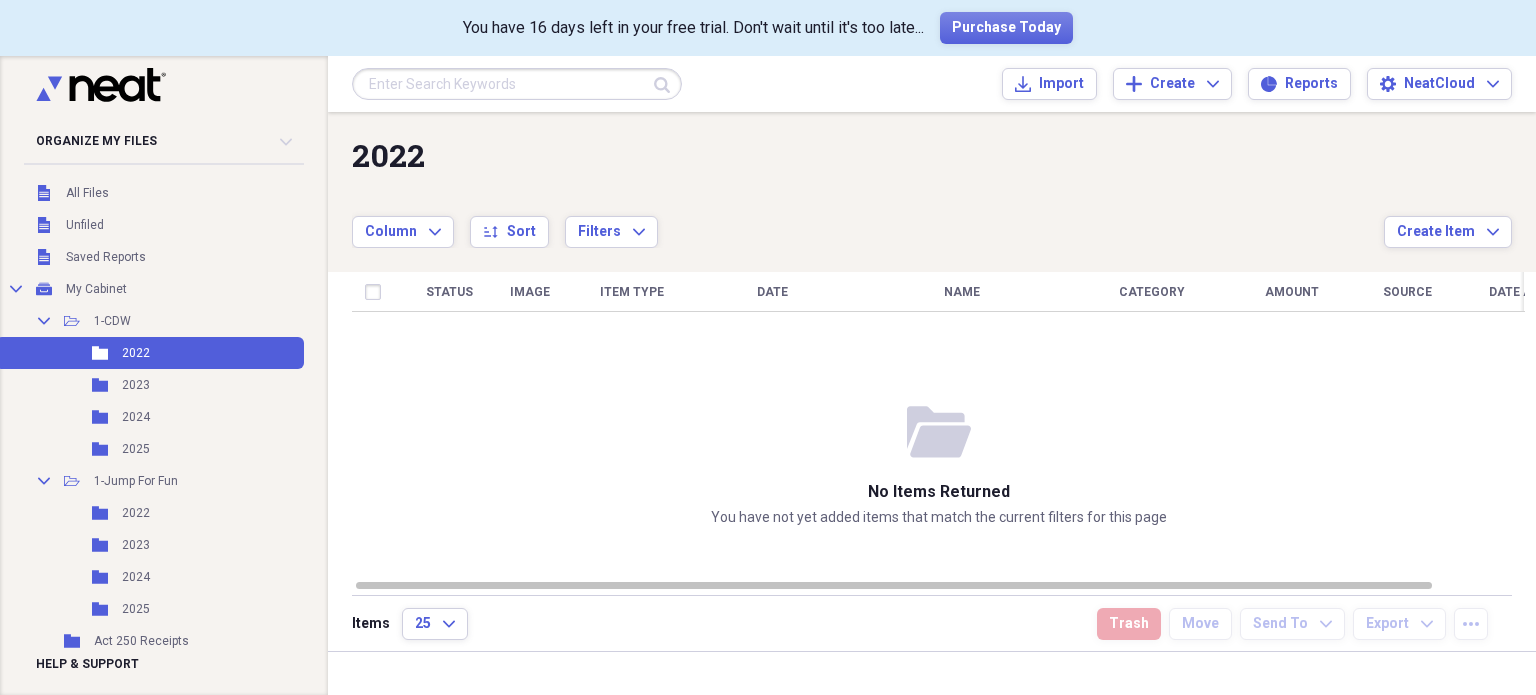 scroll, scrollTop: 444, scrollLeft: 0, axis: vertical 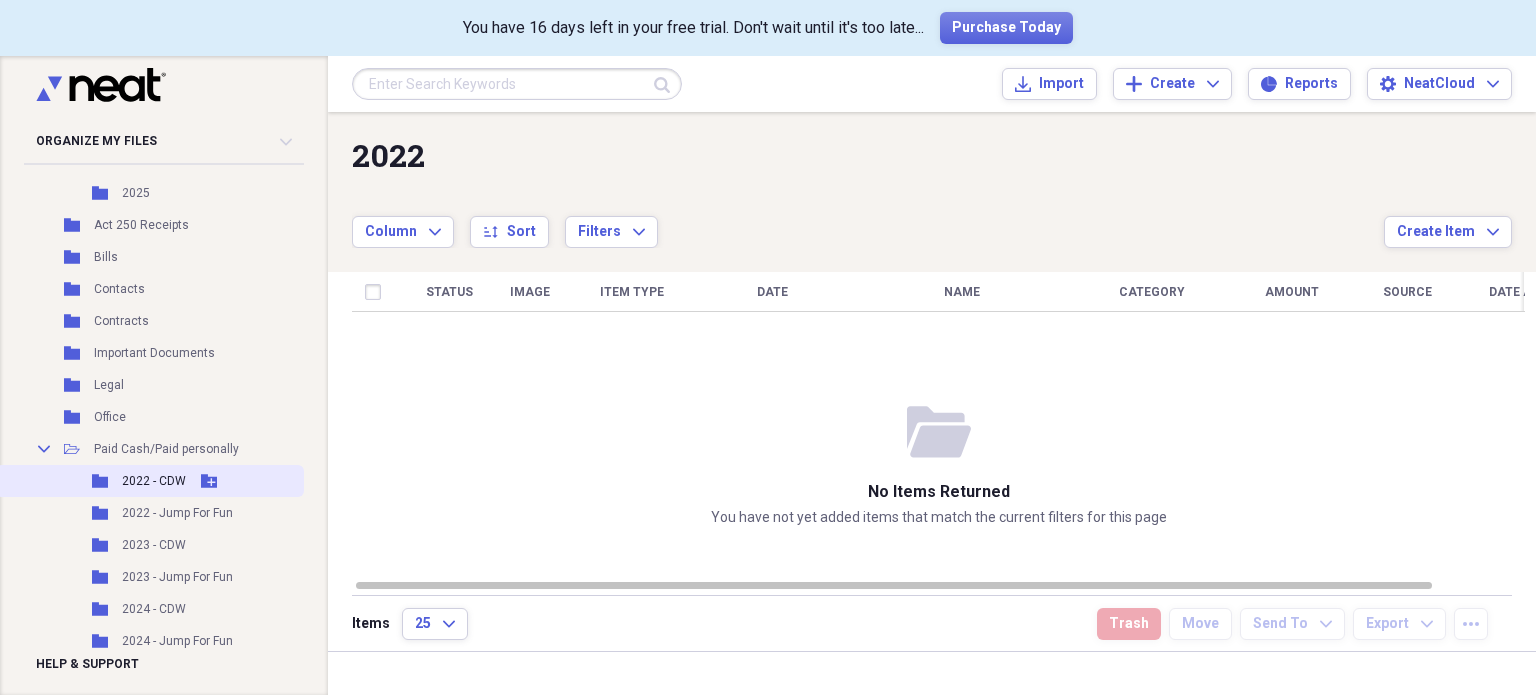 click on "2022 - CDW" at bounding box center [154, 481] 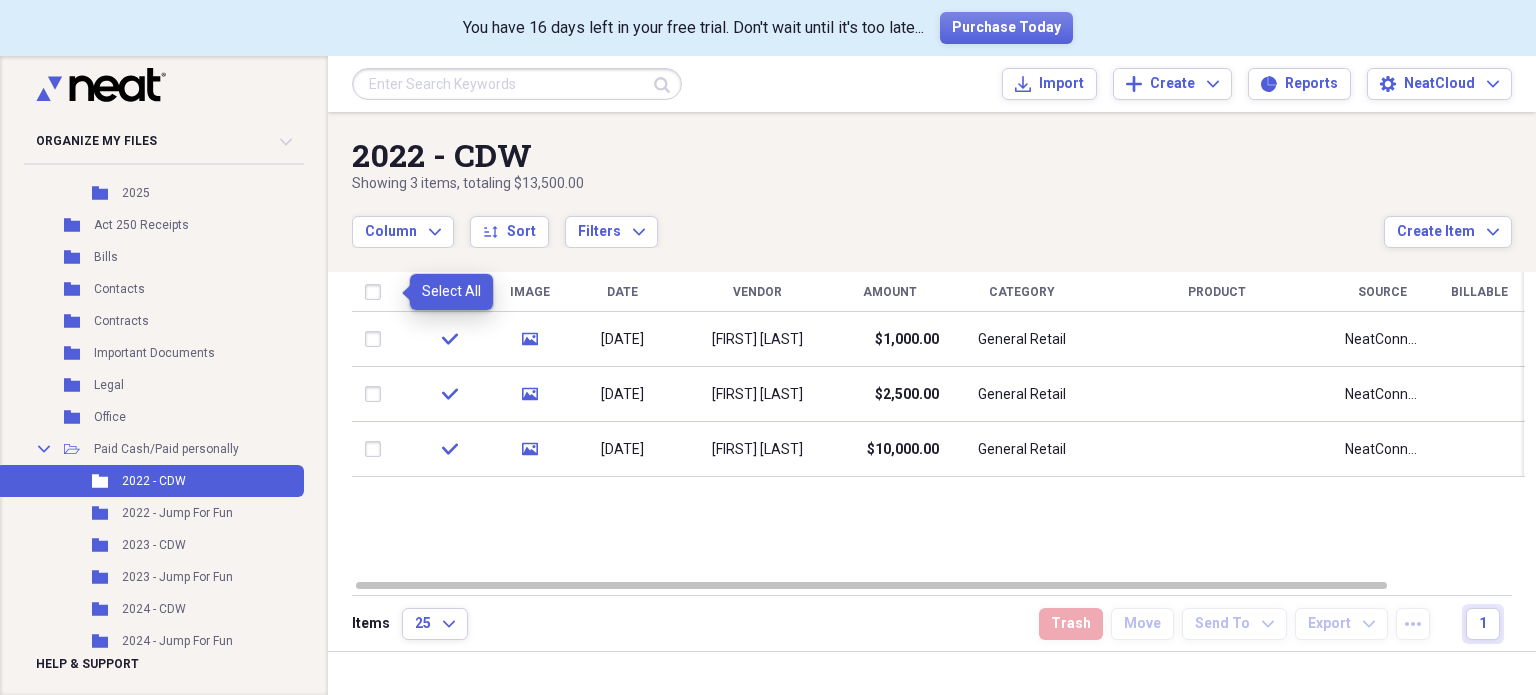 click at bounding box center [377, 292] 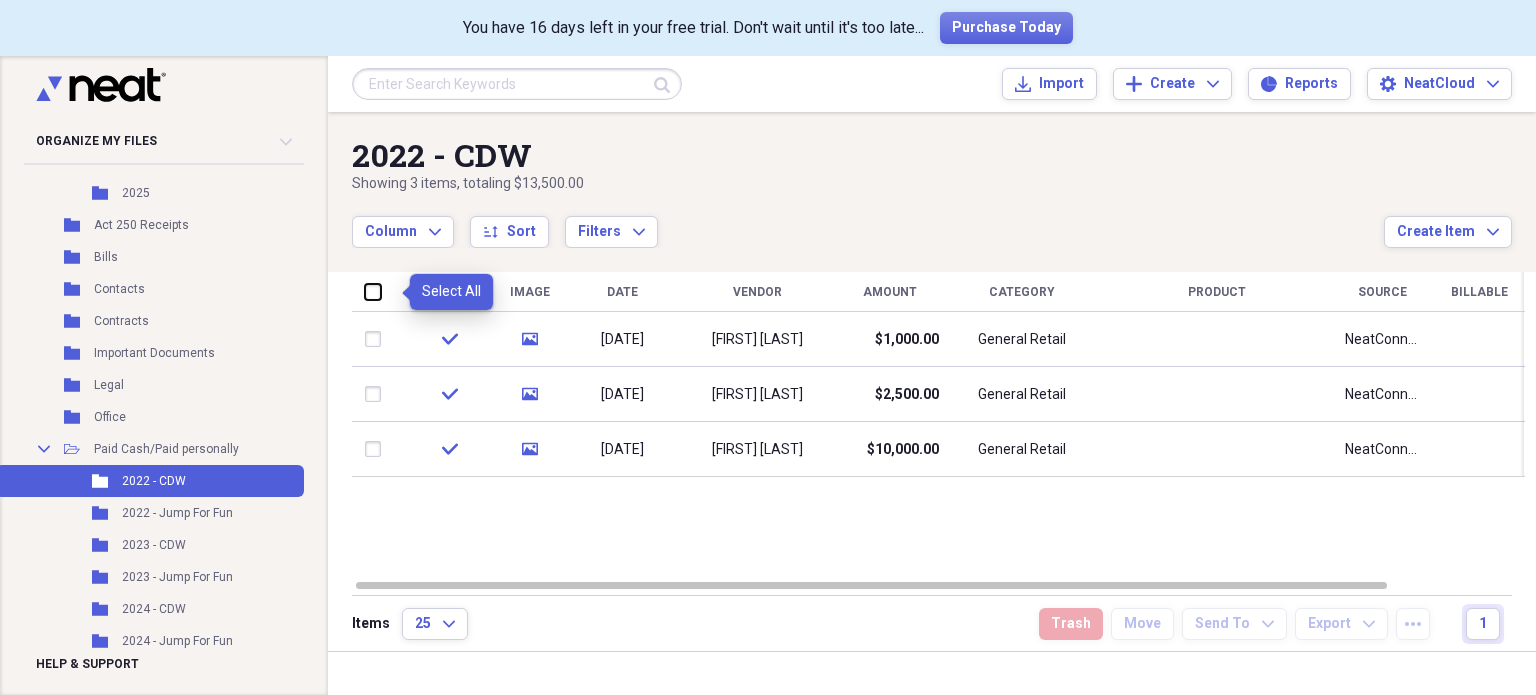 click at bounding box center [365, 291] 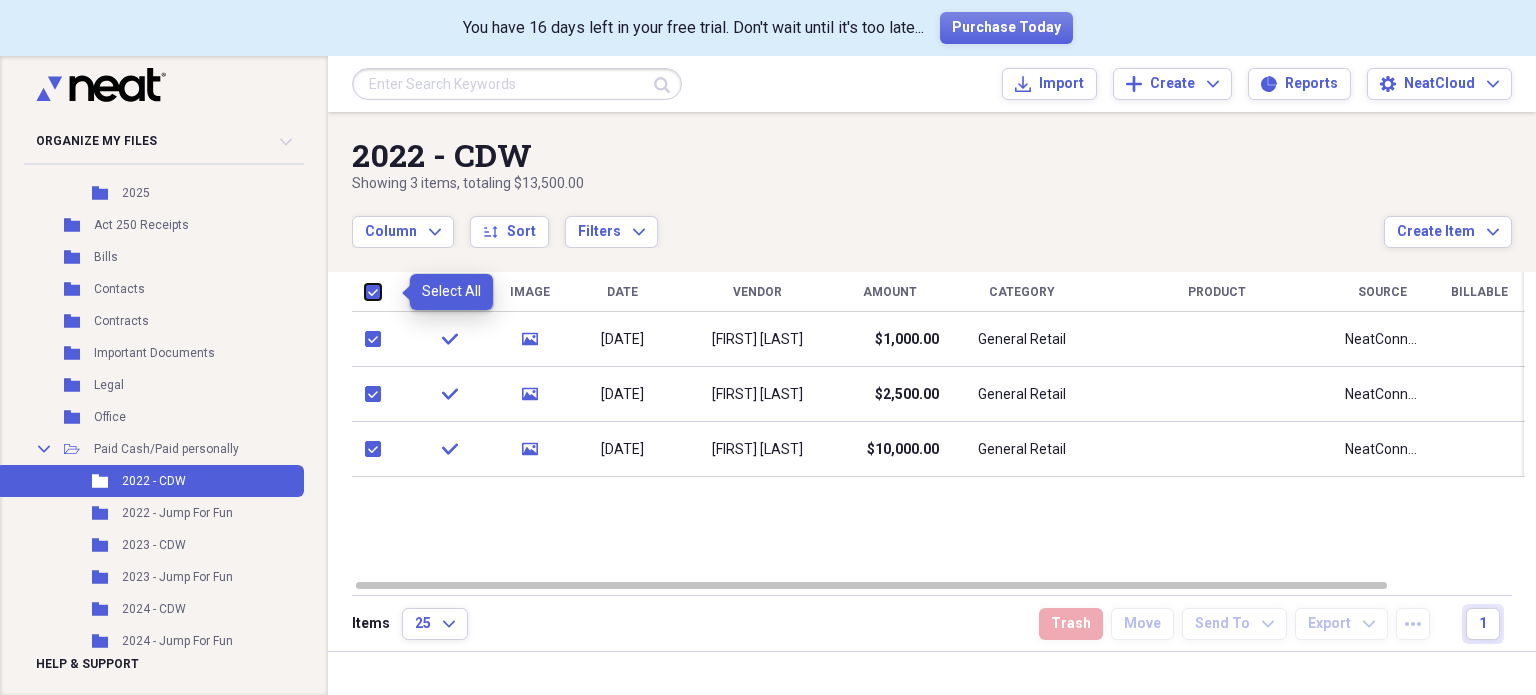 checkbox on "true" 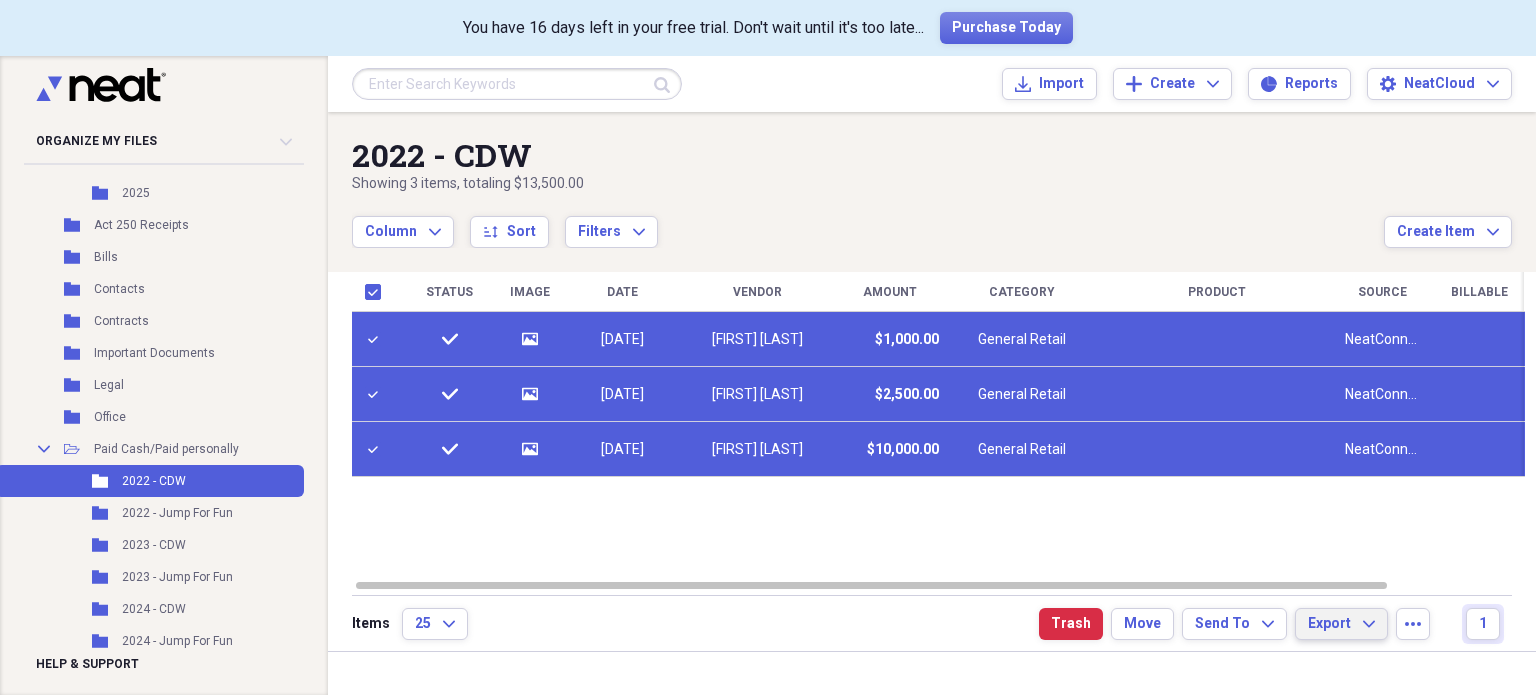 click on "Export Expand" at bounding box center (1341, 624) 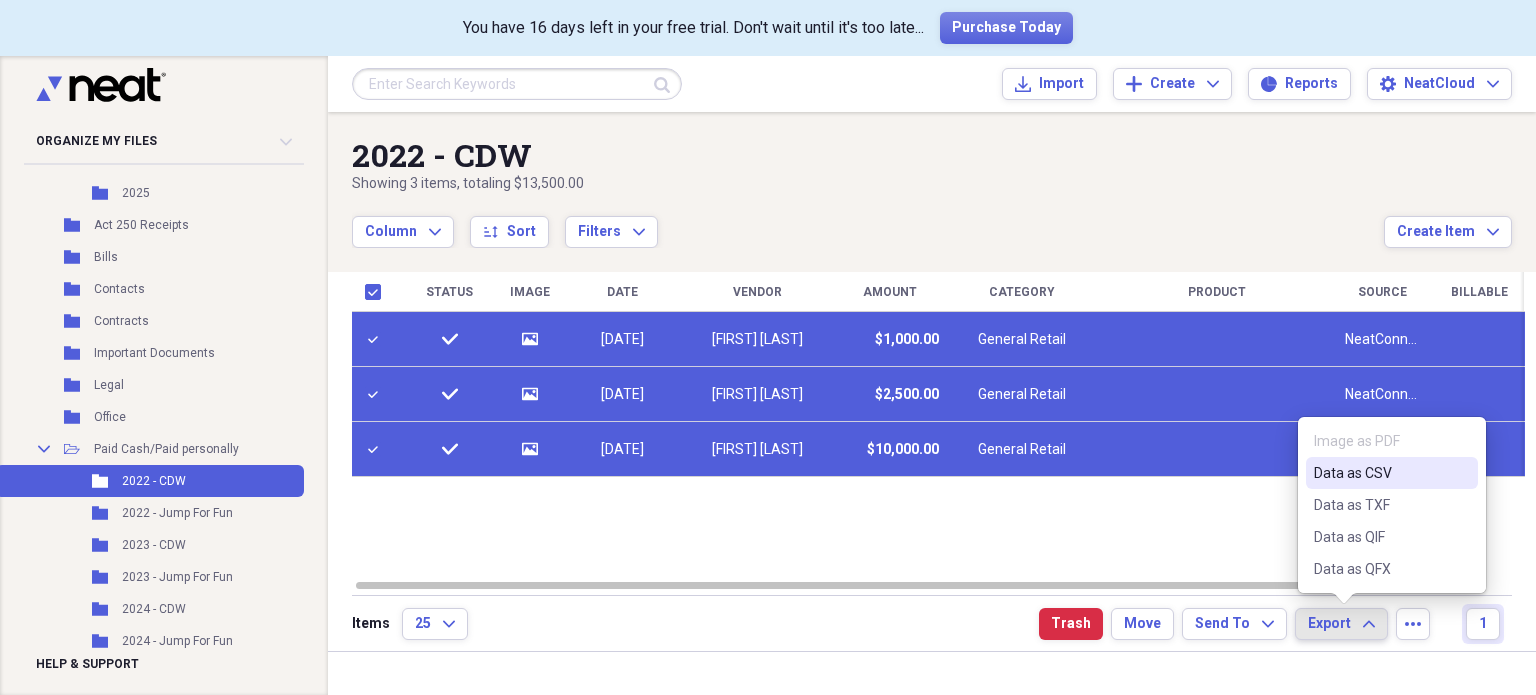 click on "Export Expand" at bounding box center [1341, 624] 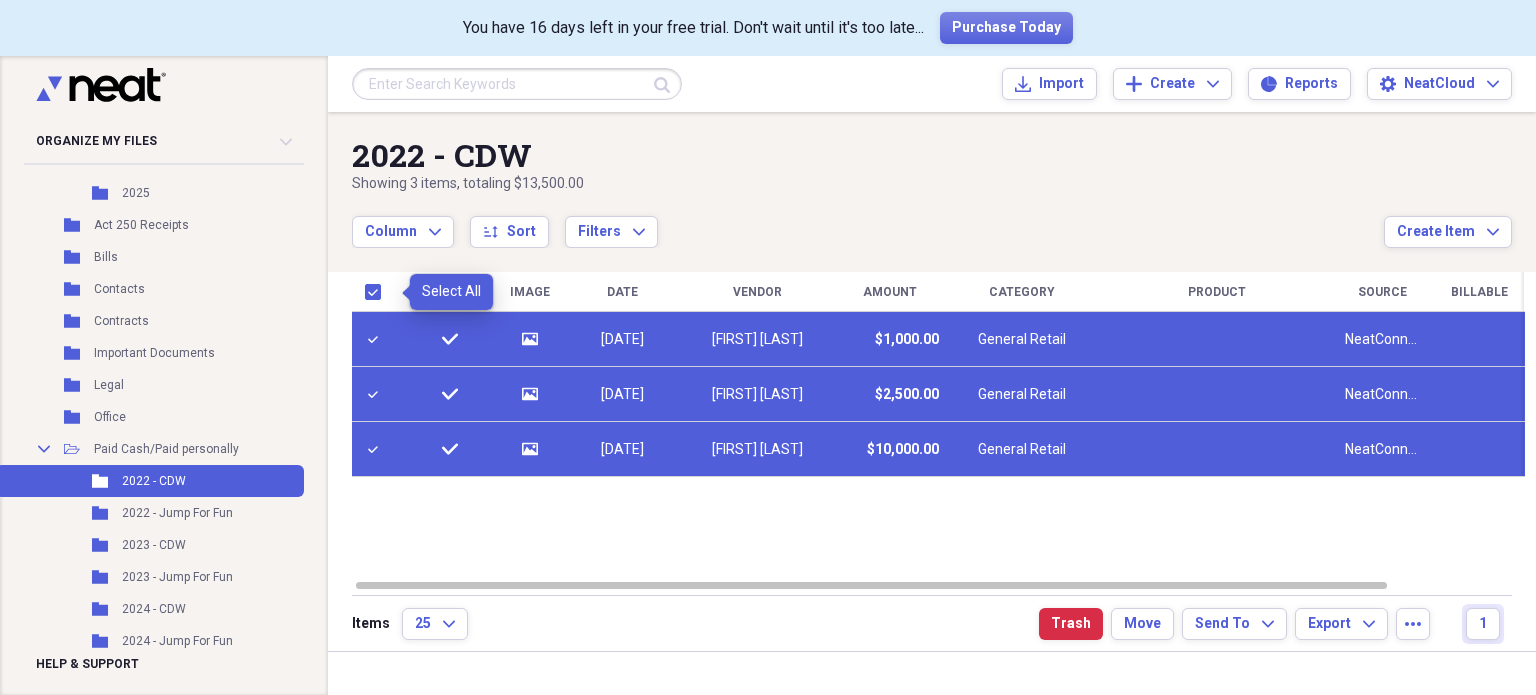 click at bounding box center [377, 292] 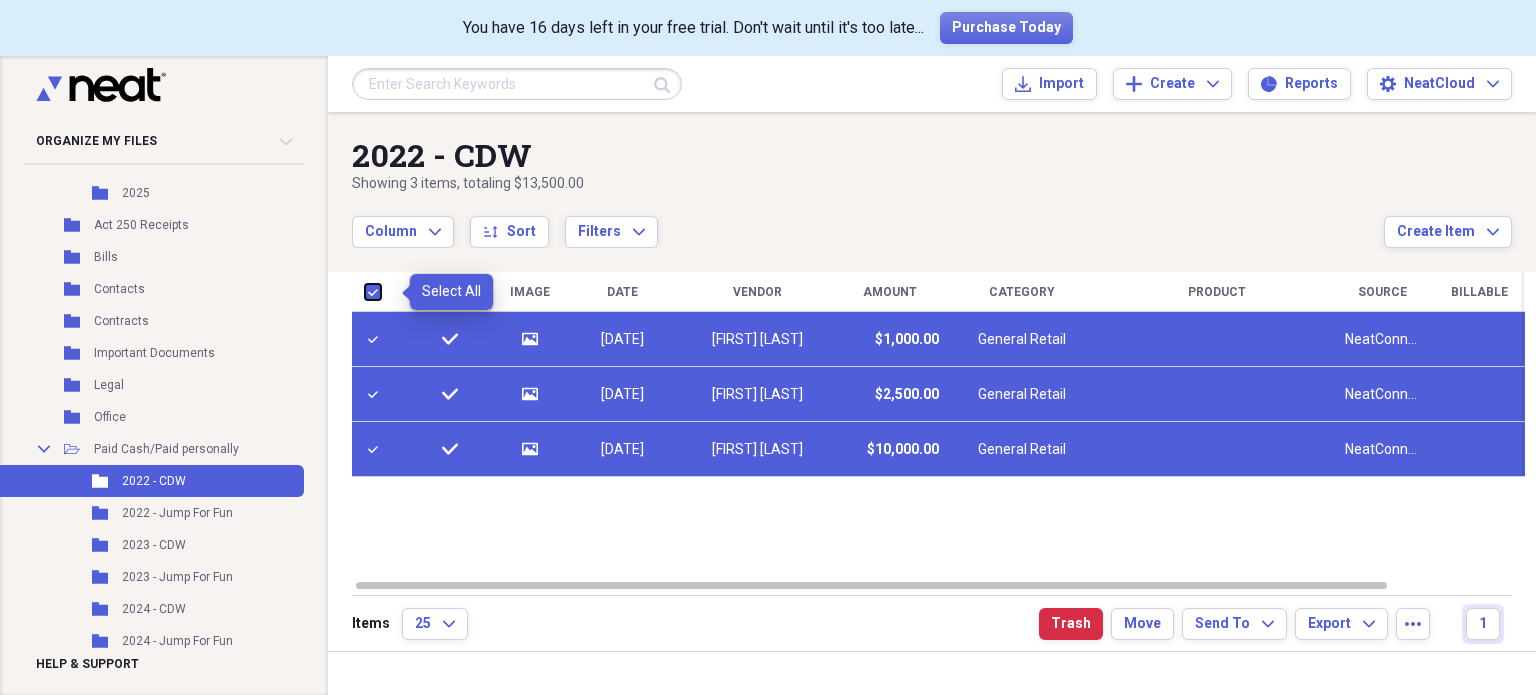 click at bounding box center [365, 291] 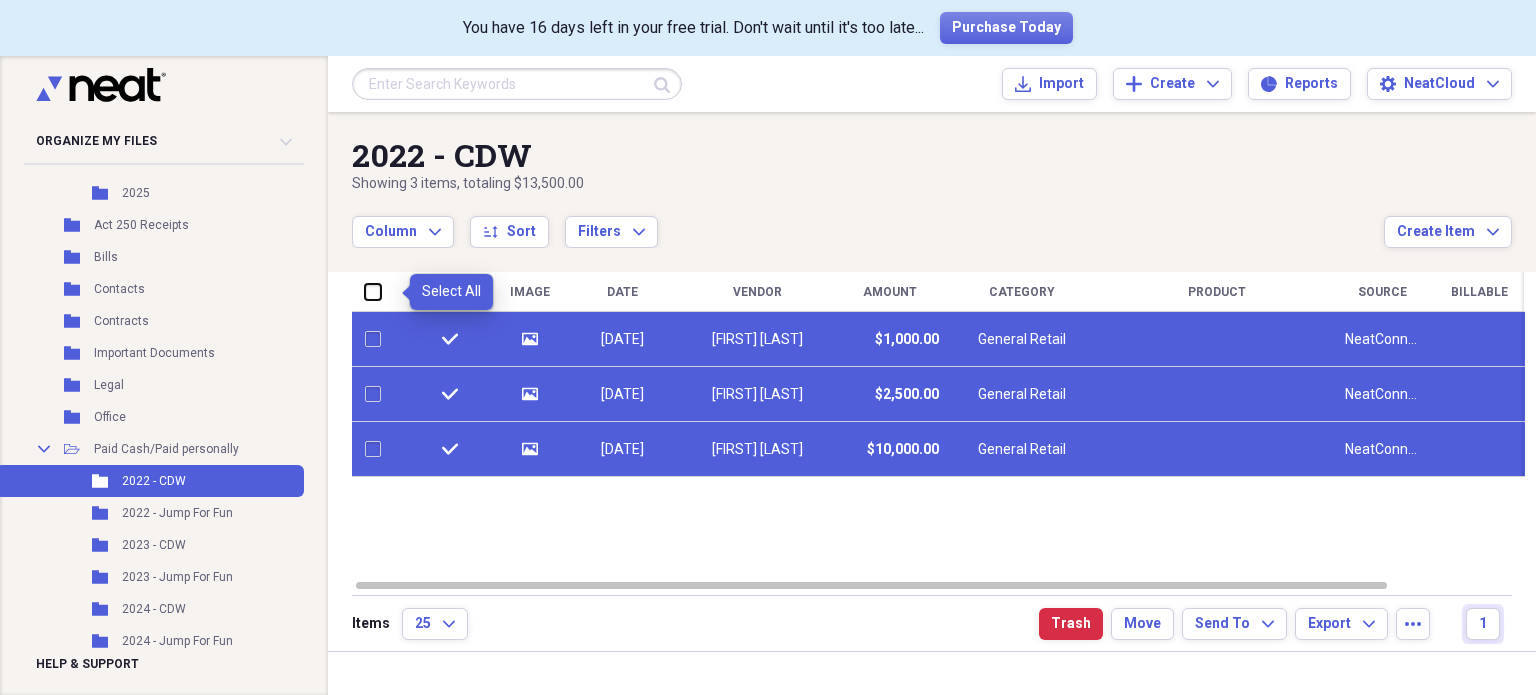 checkbox on "false" 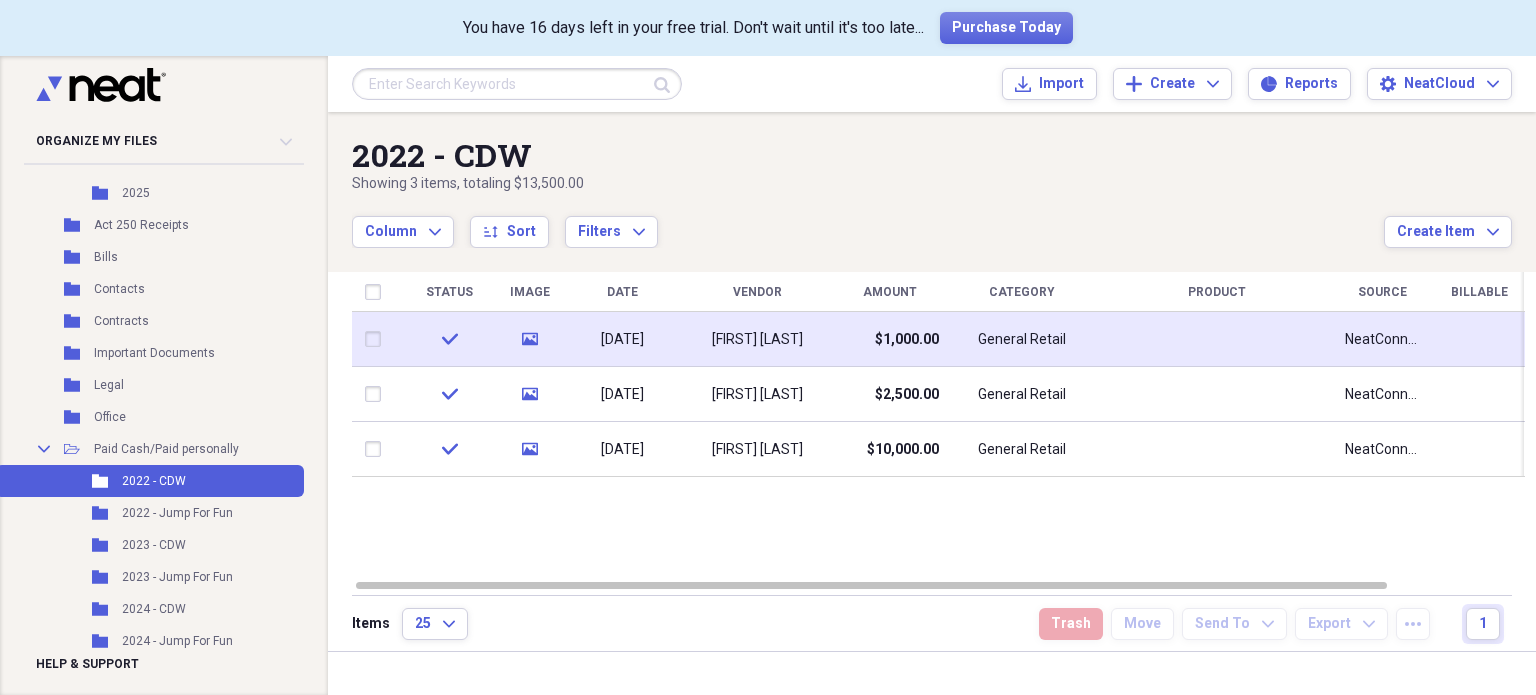 click at bounding box center [377, 339] 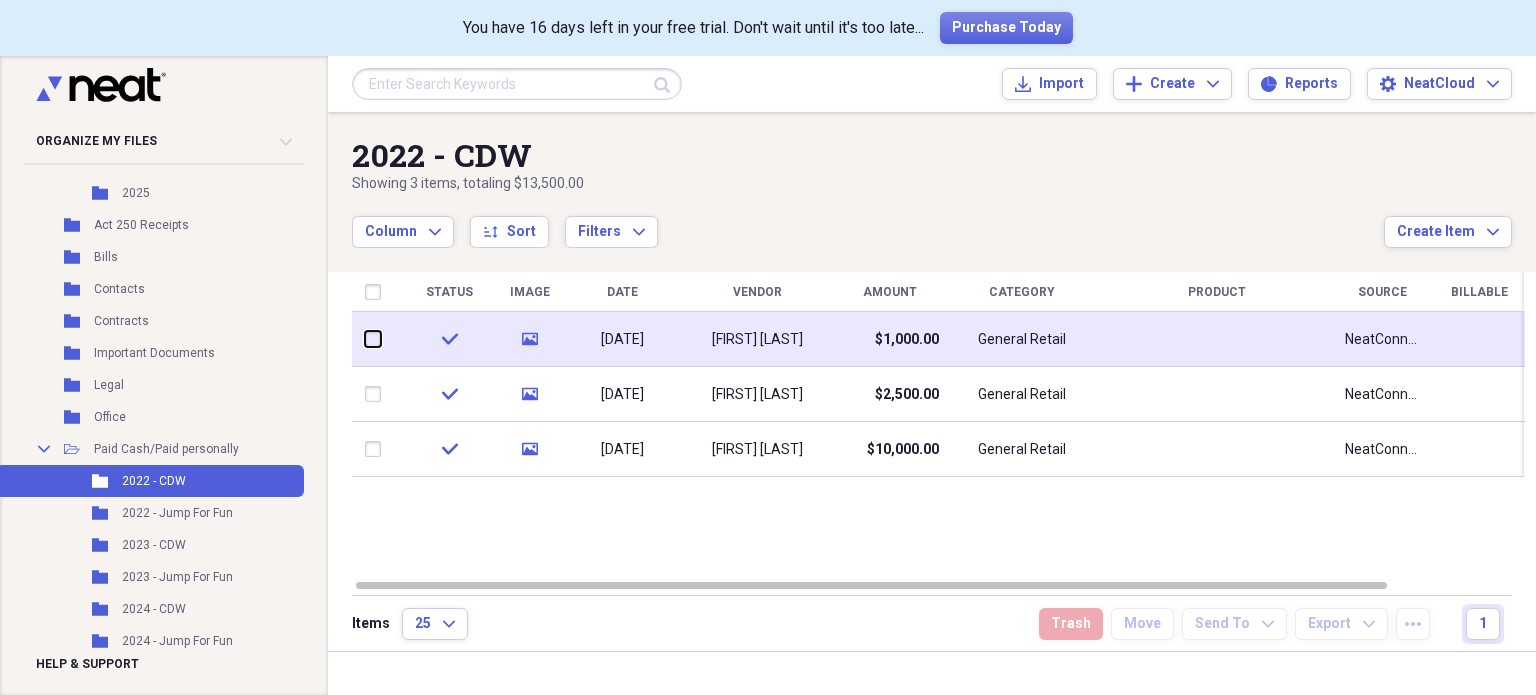 click at bounding box center [365, 339] 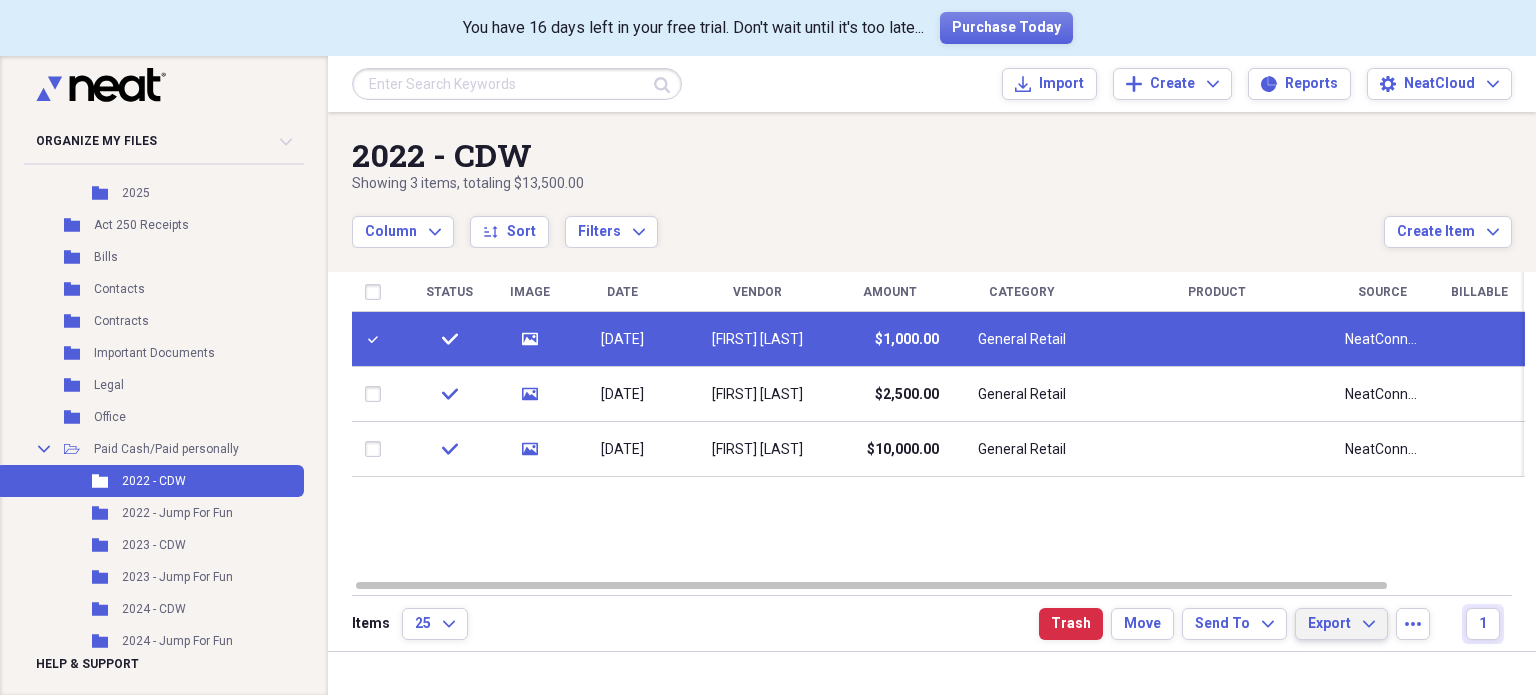 click on "Export" at bounding box center (1329, 624) 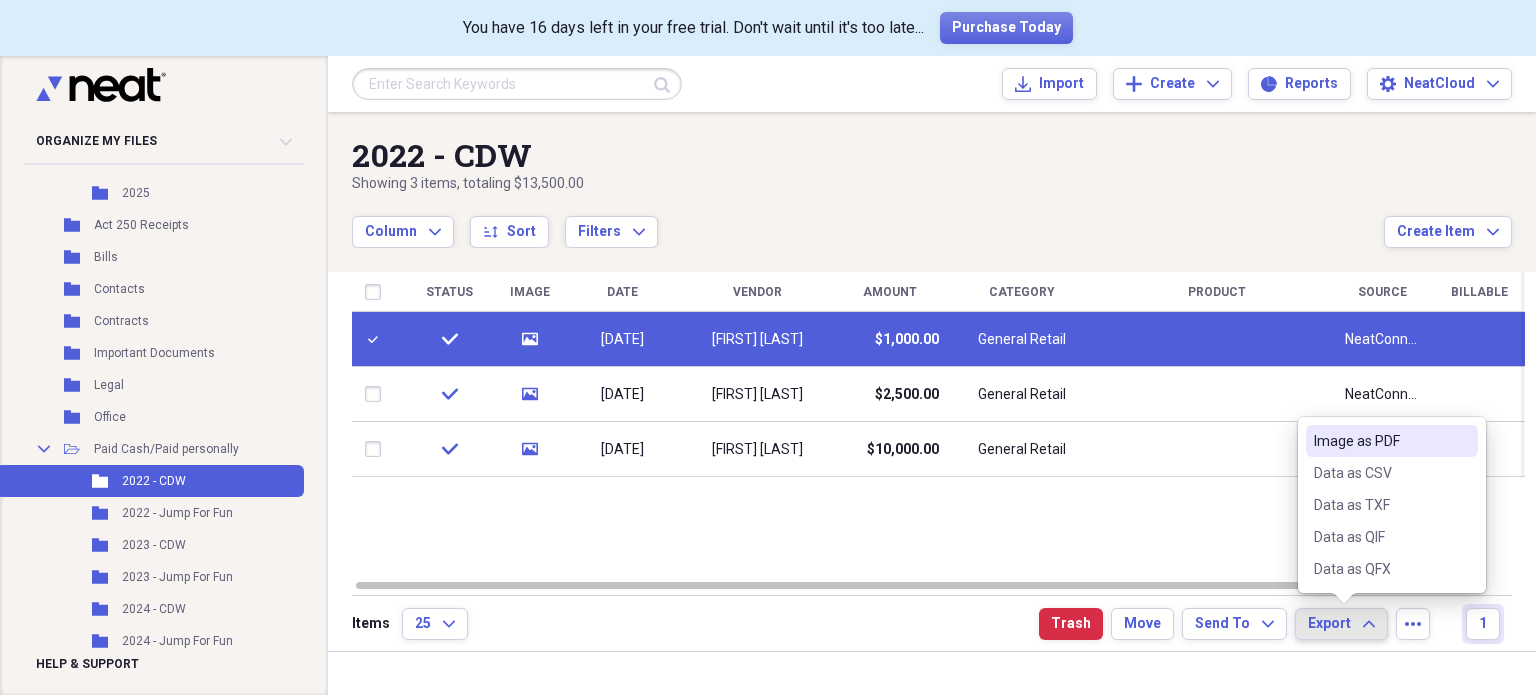 click on "Image as PDF" at bounding box center (1380, 441) 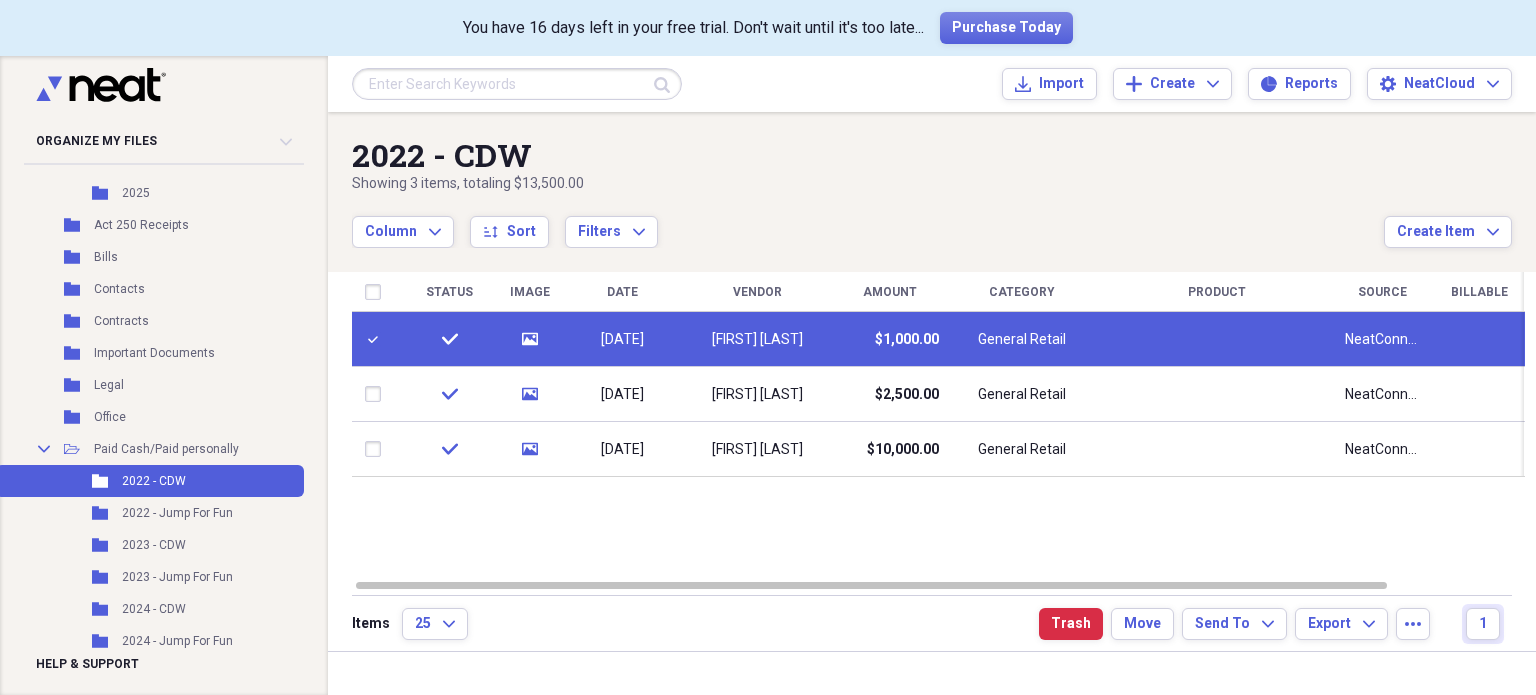 click at bounding box center (377, 339) 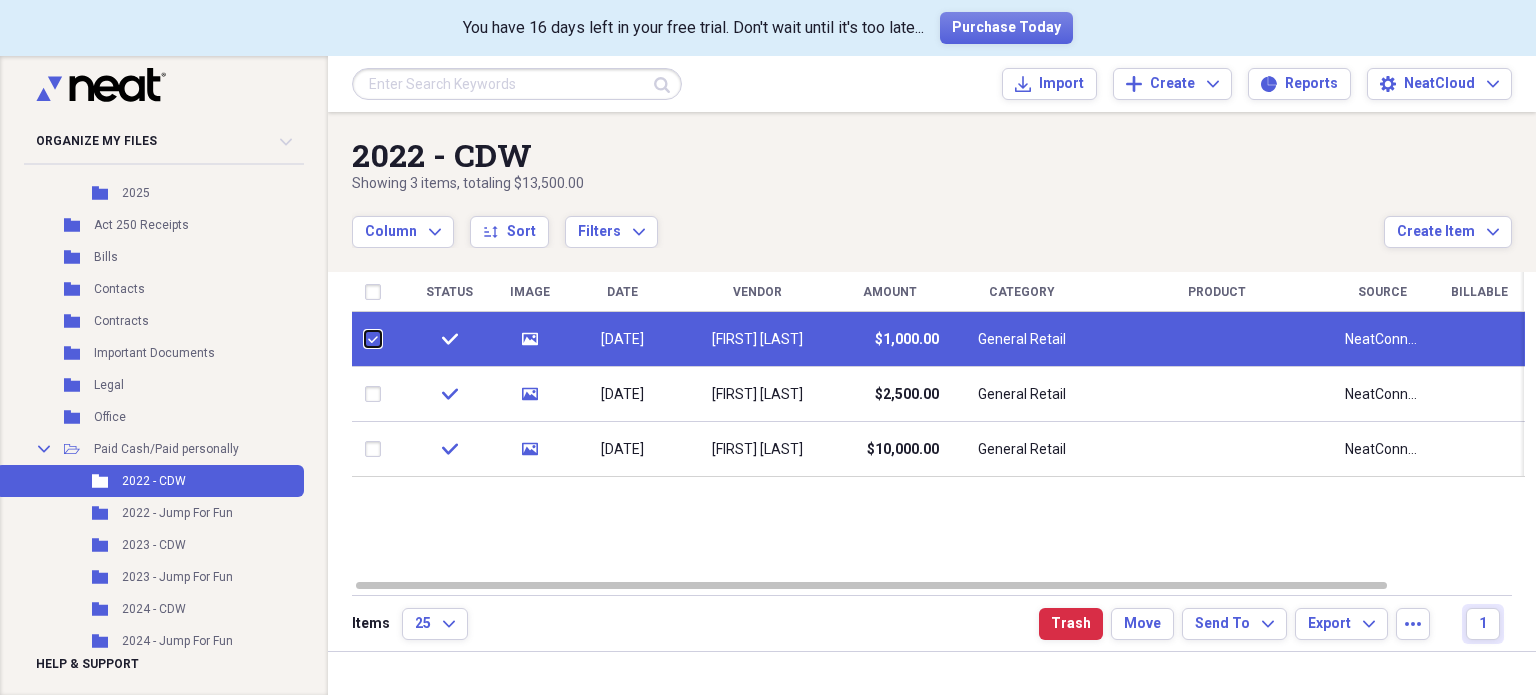click at bounding box center (365, 339) 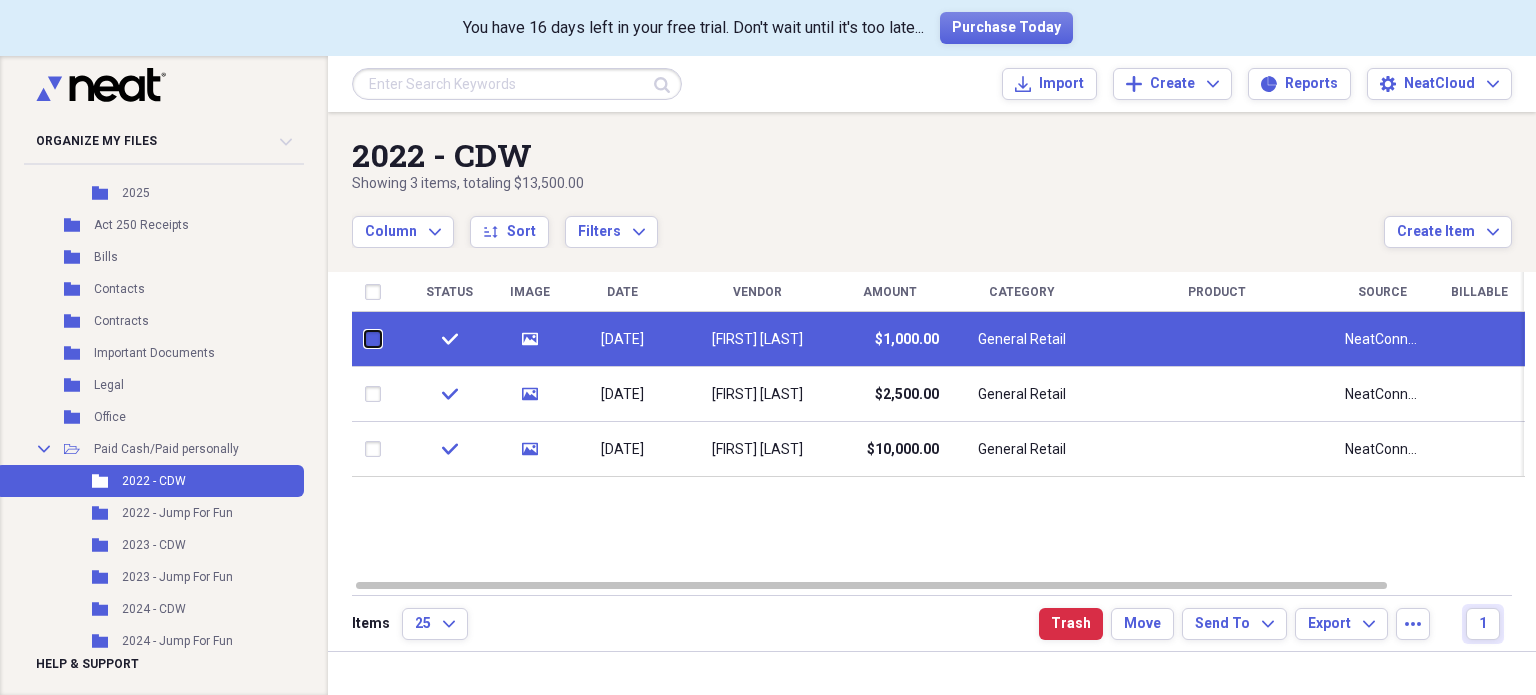 checkbox on "false" 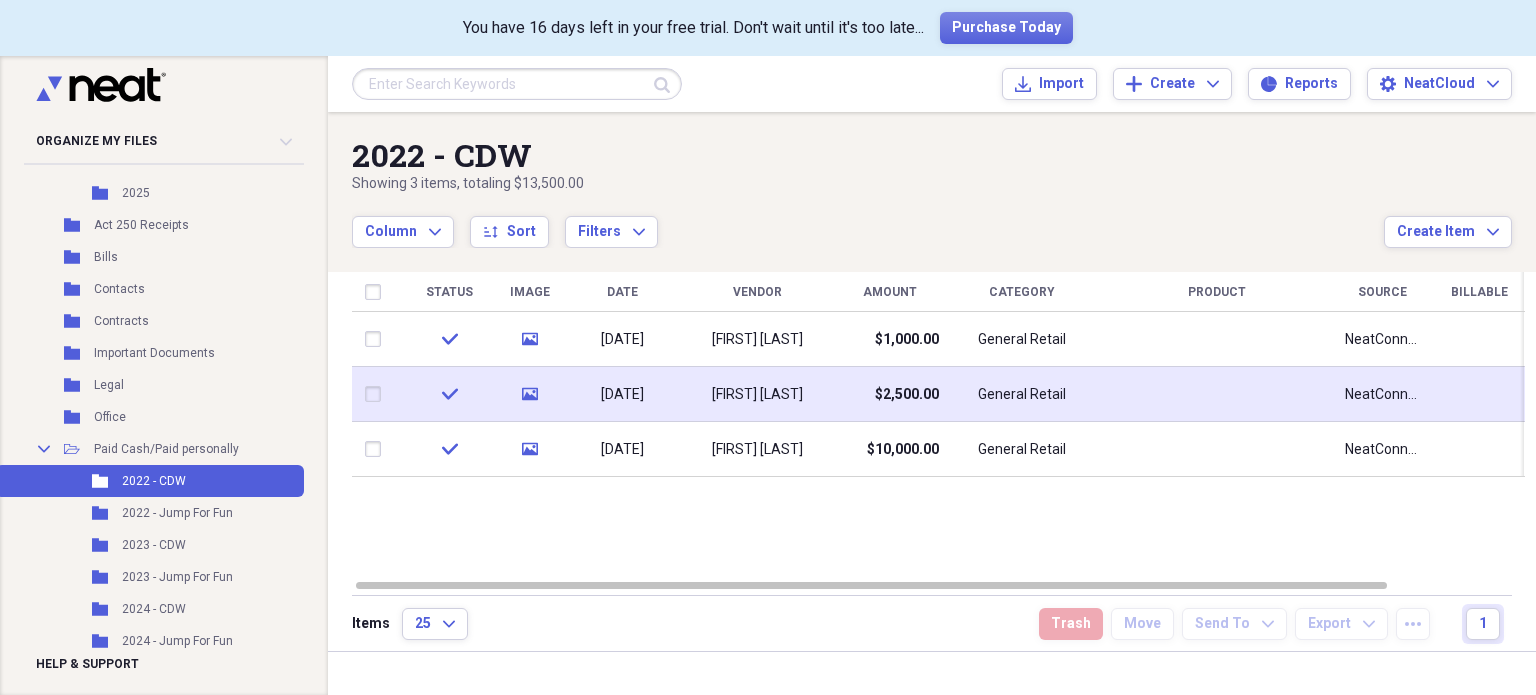 click at bounding box center [377, 394] 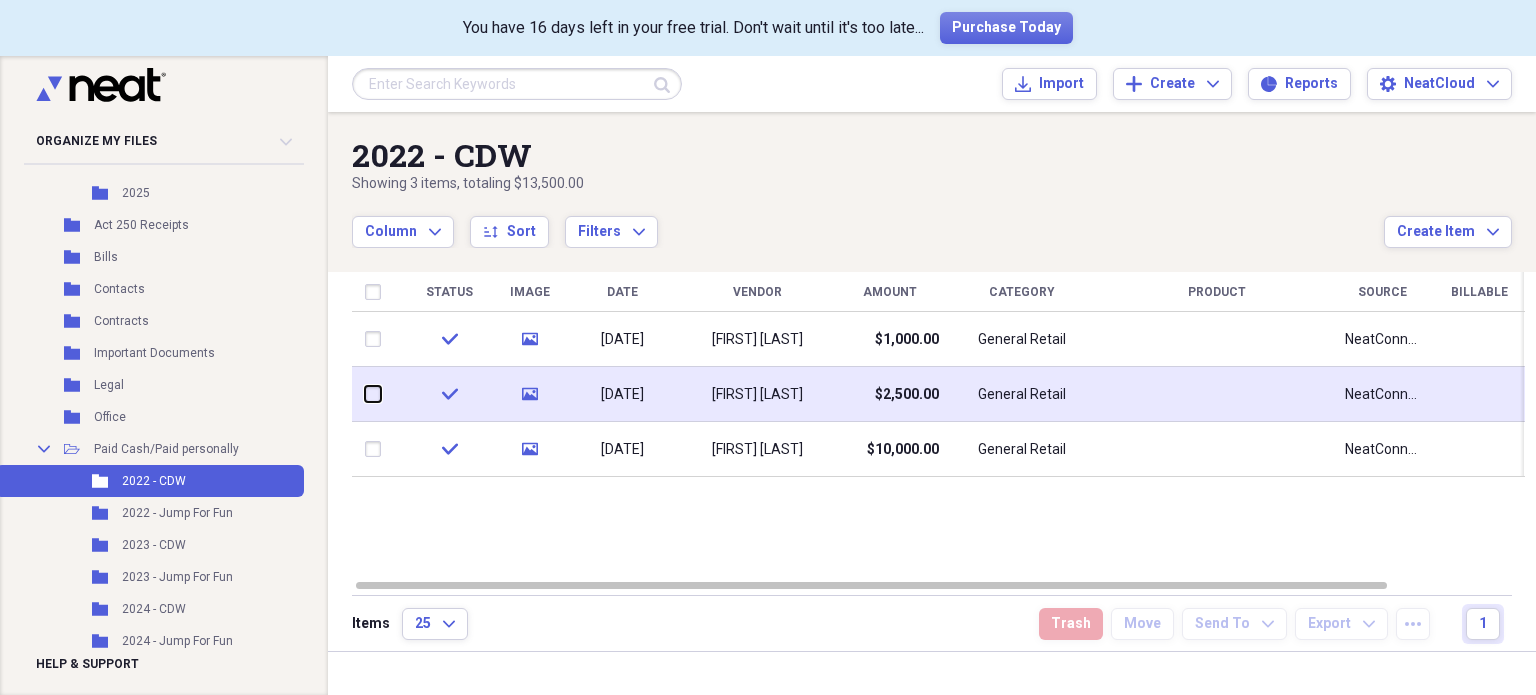 click at bounding box center (365, 394) 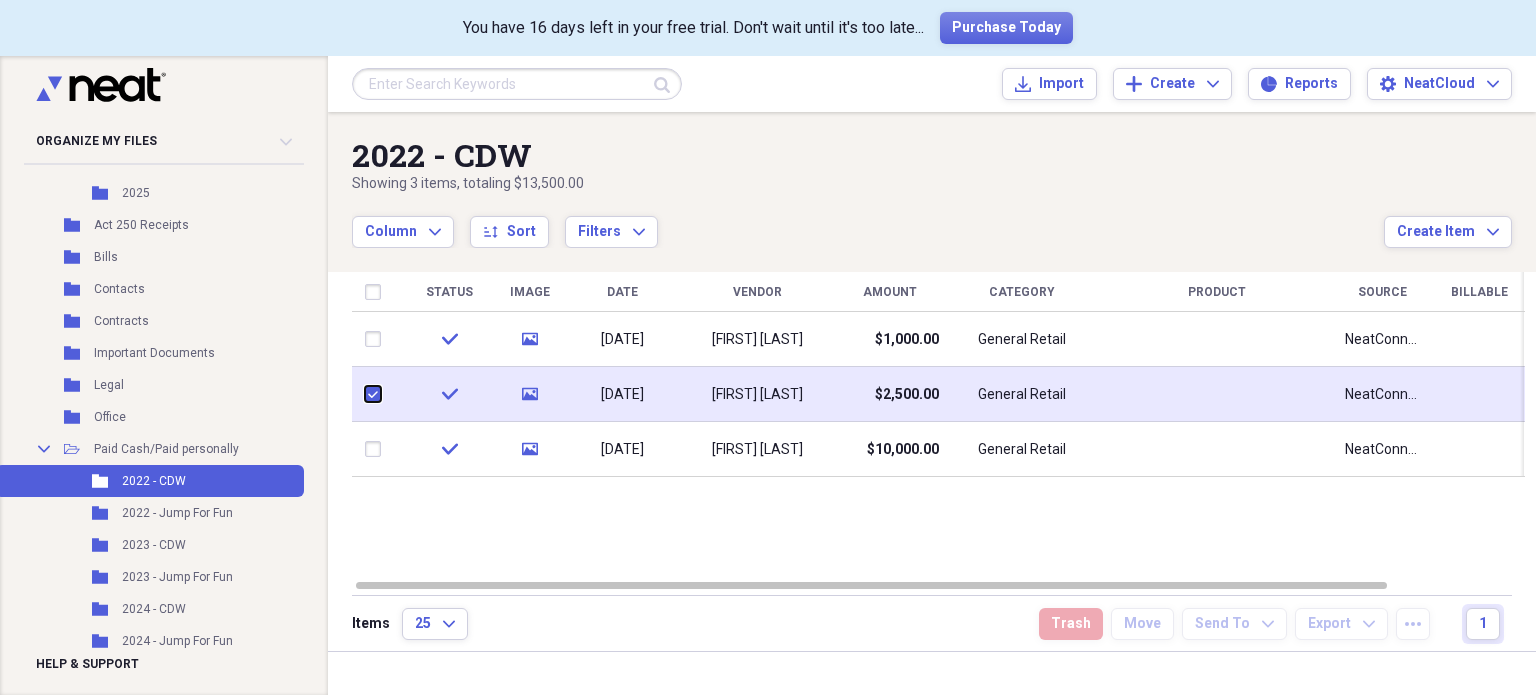 checkbox on "true" 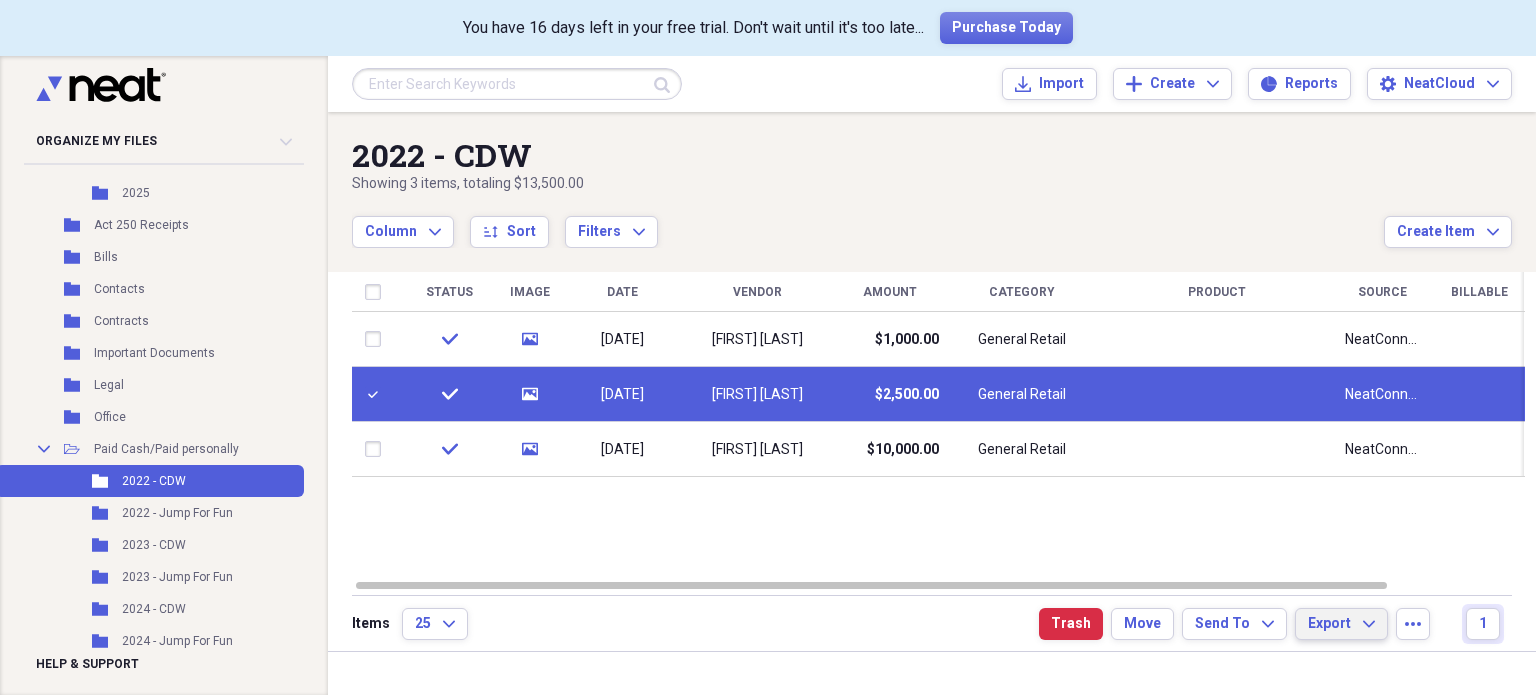 click on "Export" at bounding box center (1329, 624) 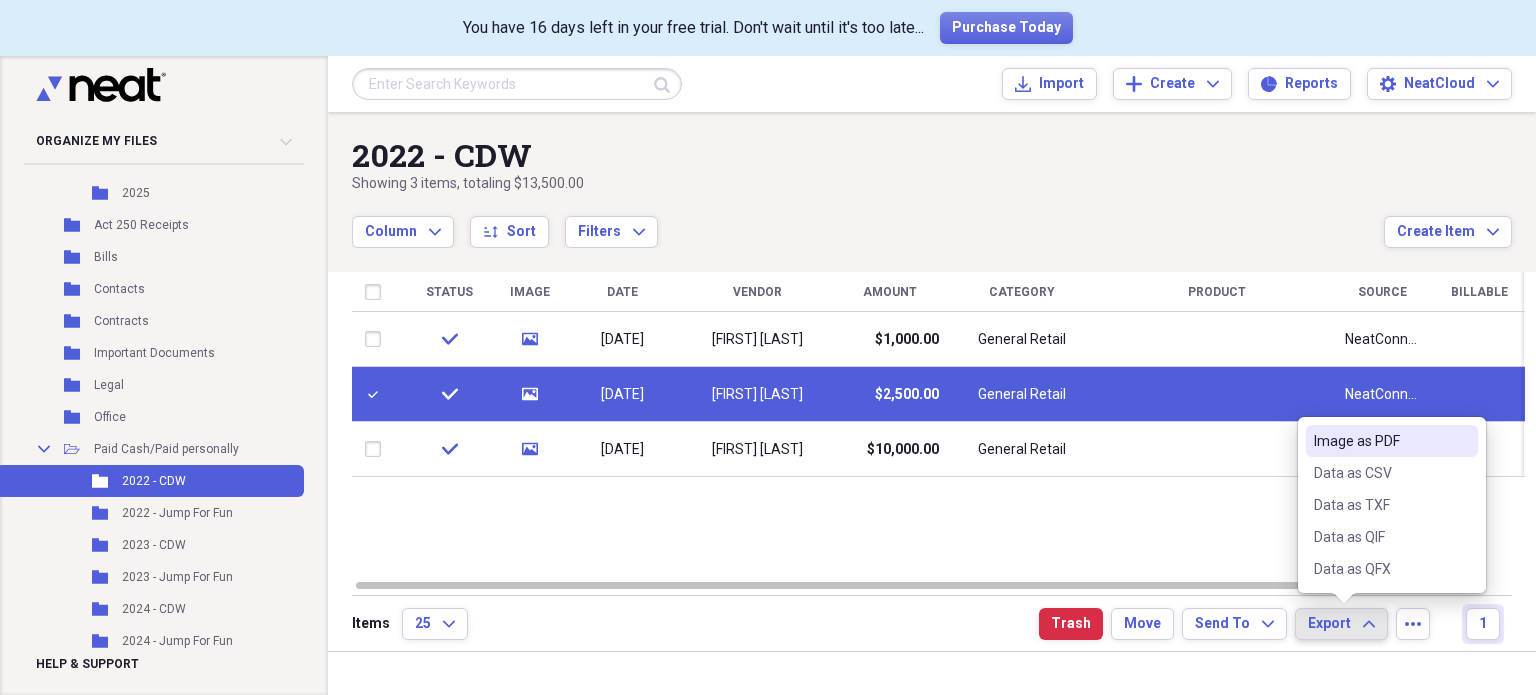 click on "Image as PDF" at bounding box center [1380, 441] 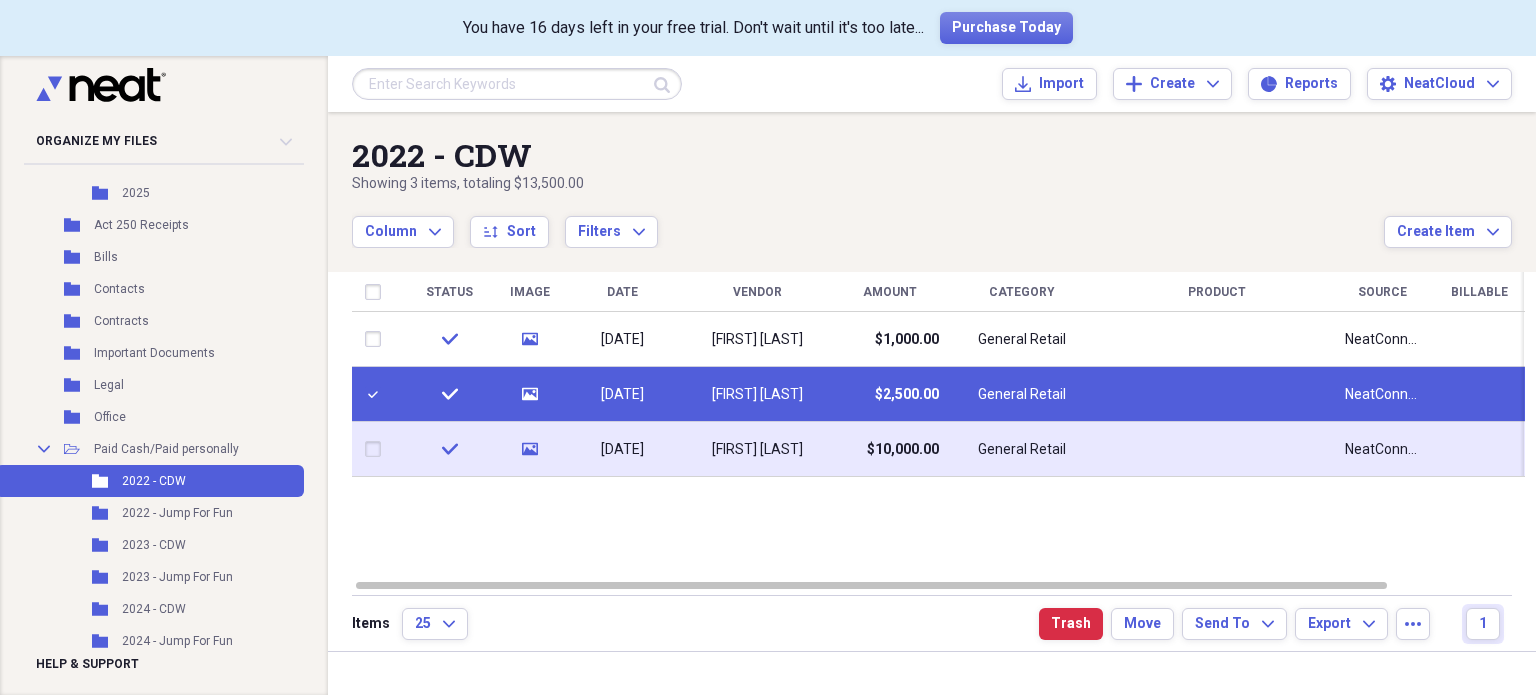 click at bounding box center (377, 449) 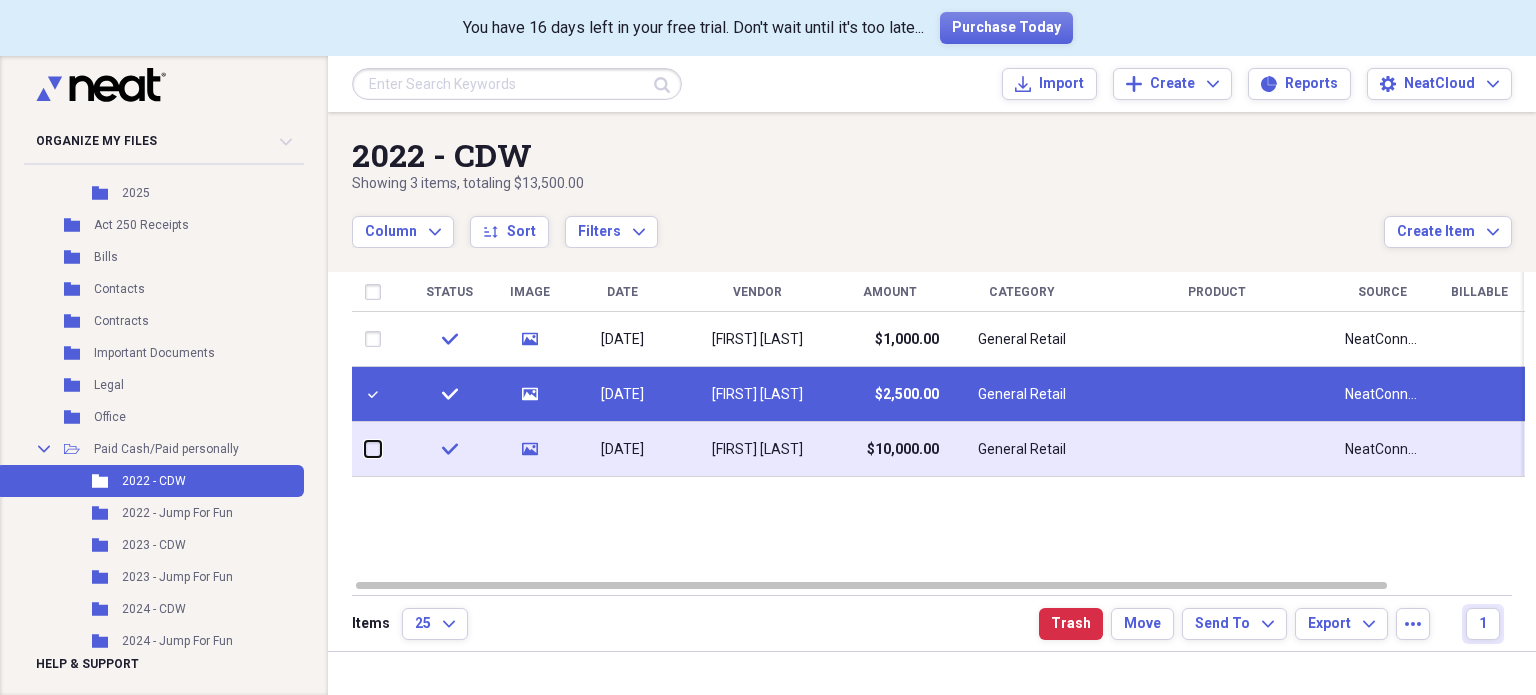 click at bounding box center [365, 449] 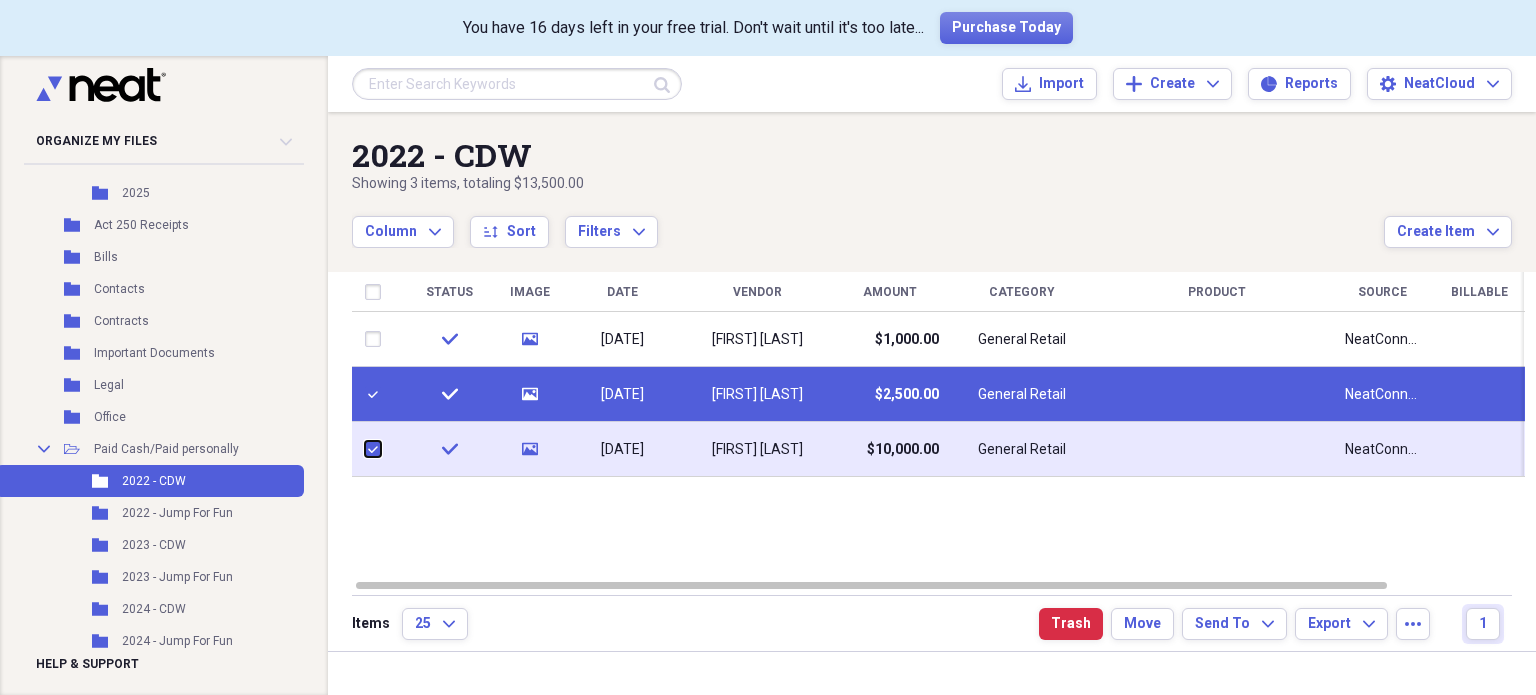 checkbox on "true" 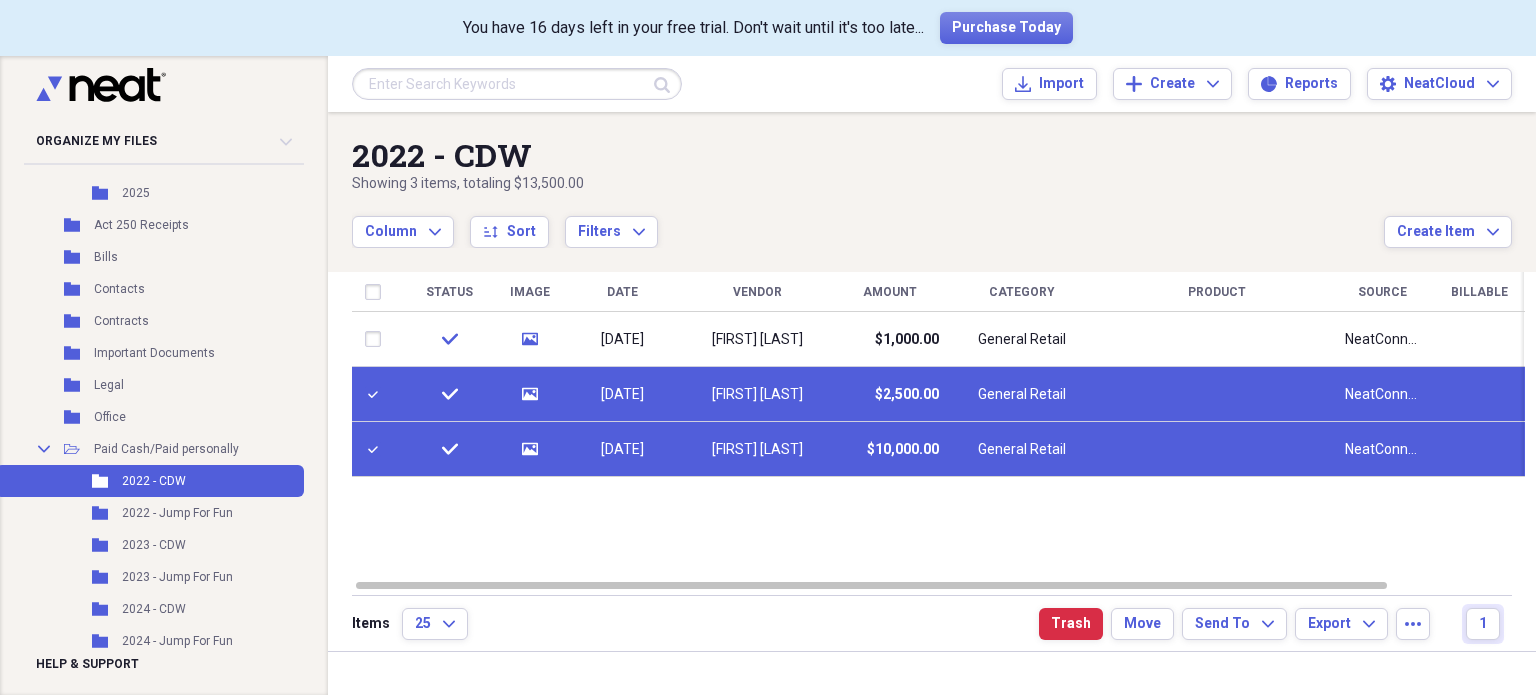 click at bounding box center [377, 394] 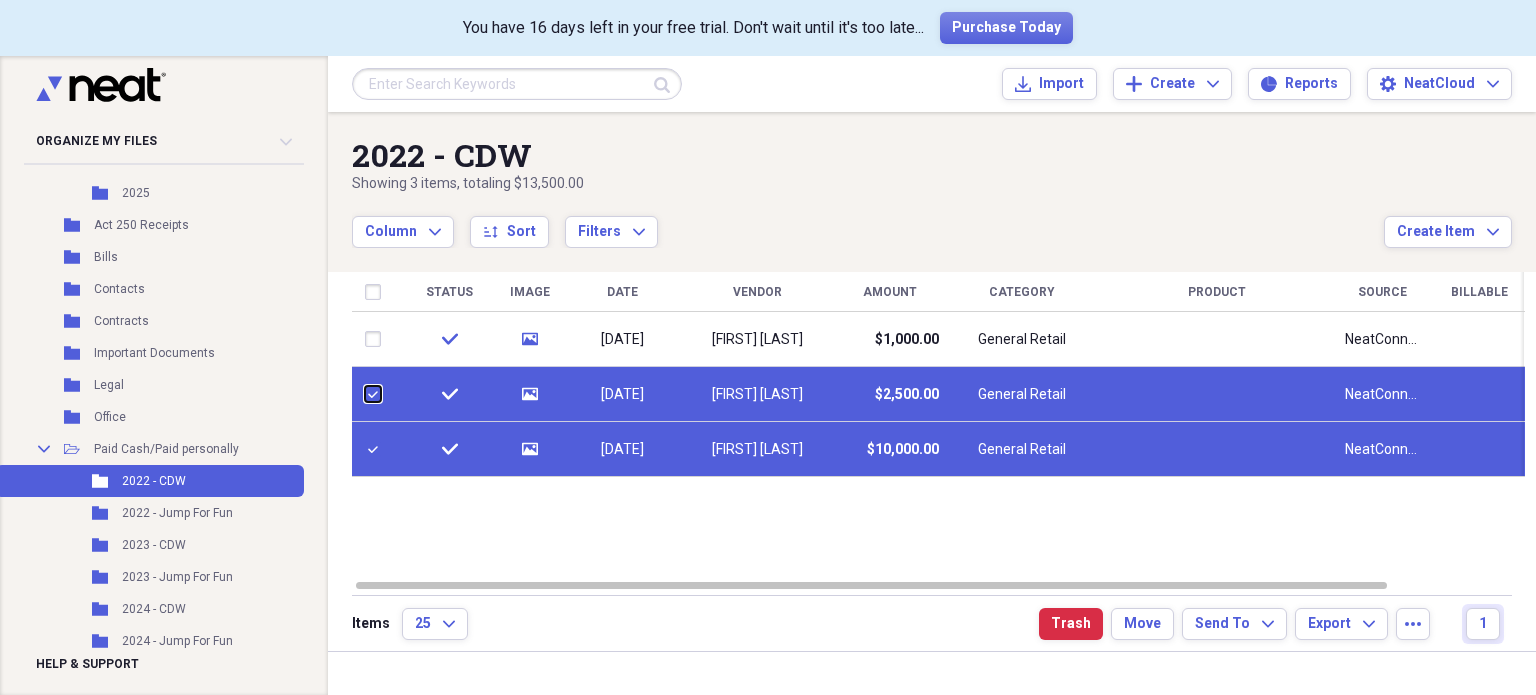 click at bounding box center (365, 394) 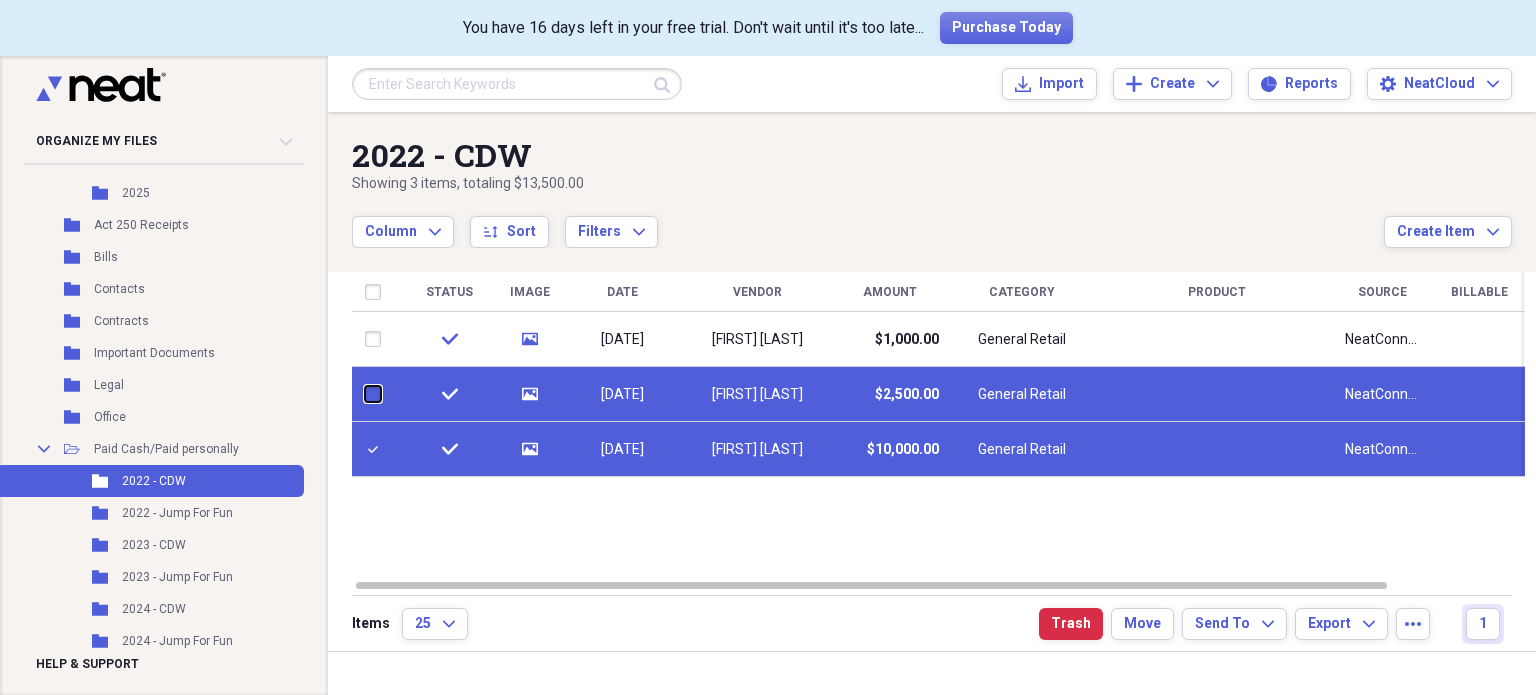 checkbox on "false" 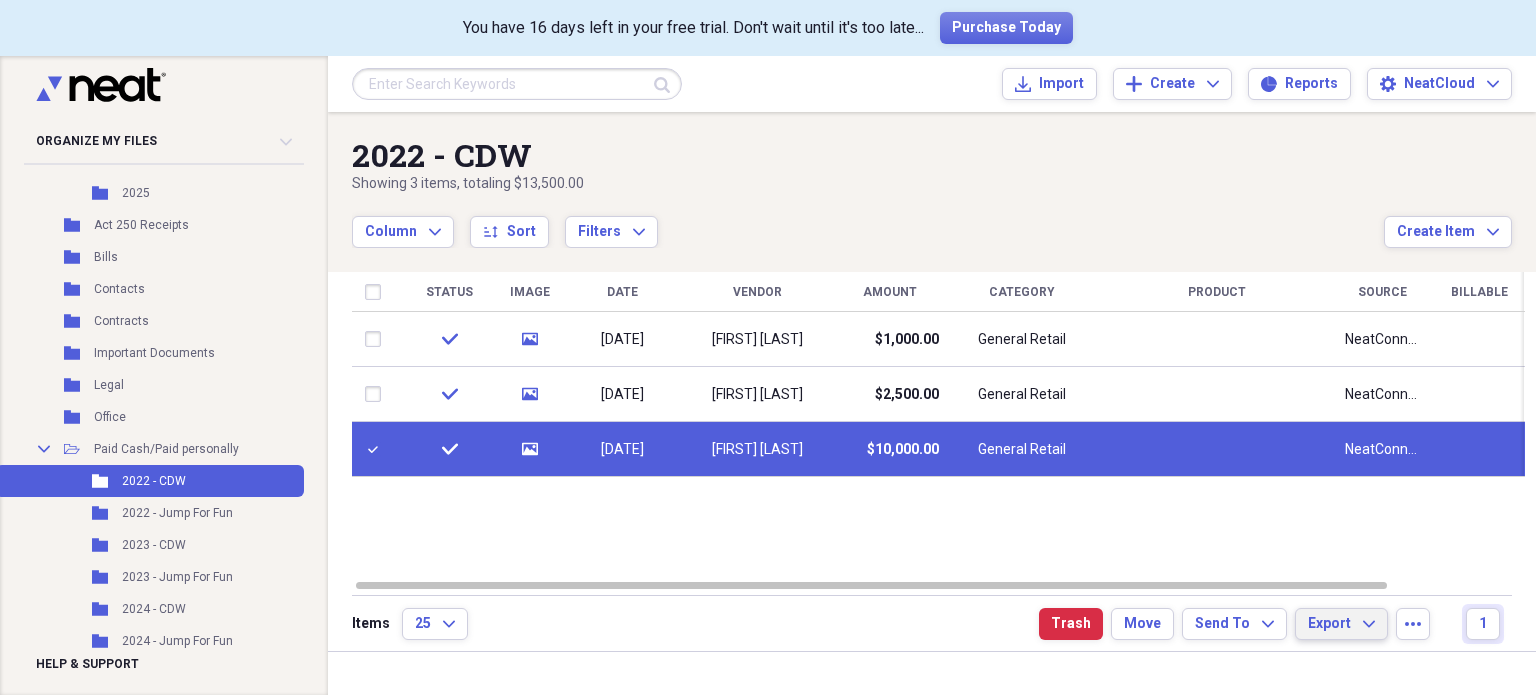 click on "Expand" 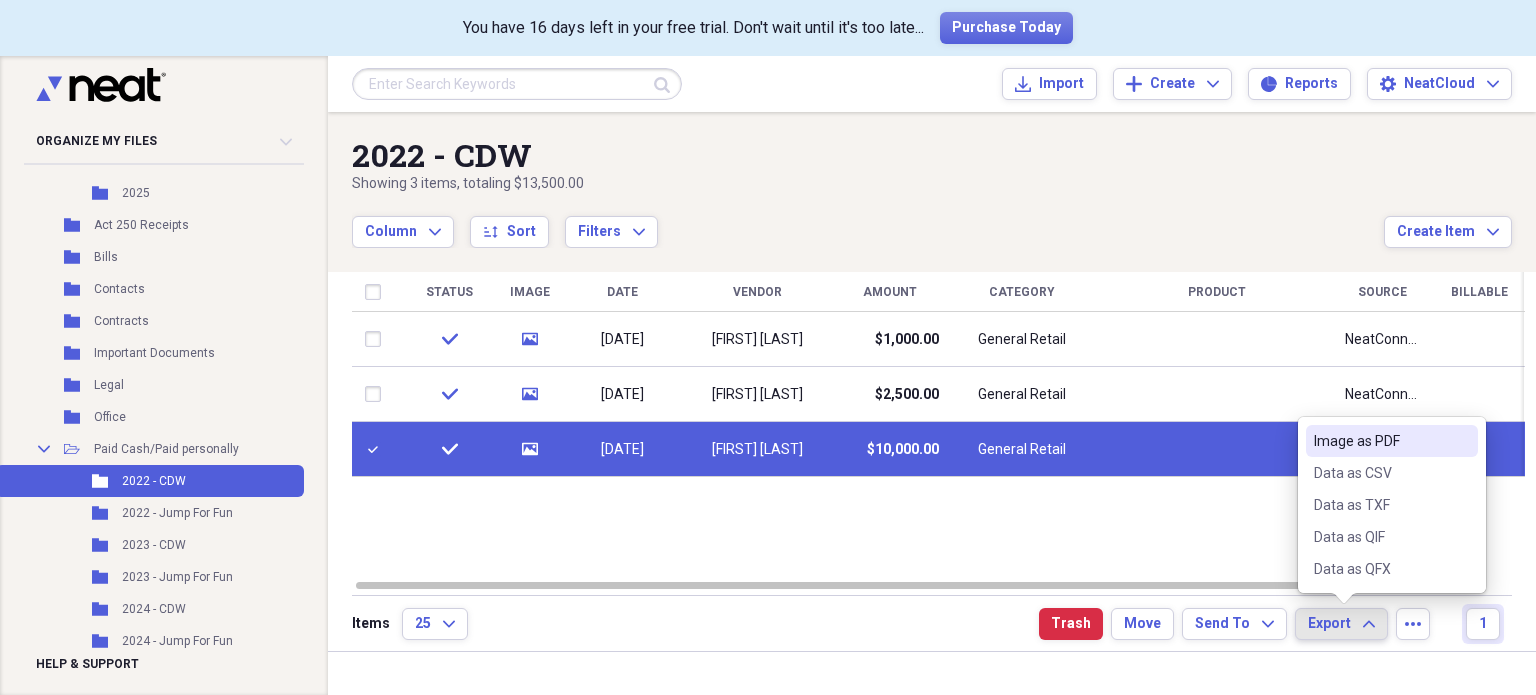 click on "Image as PDF" at bounding box center (1380, 441) 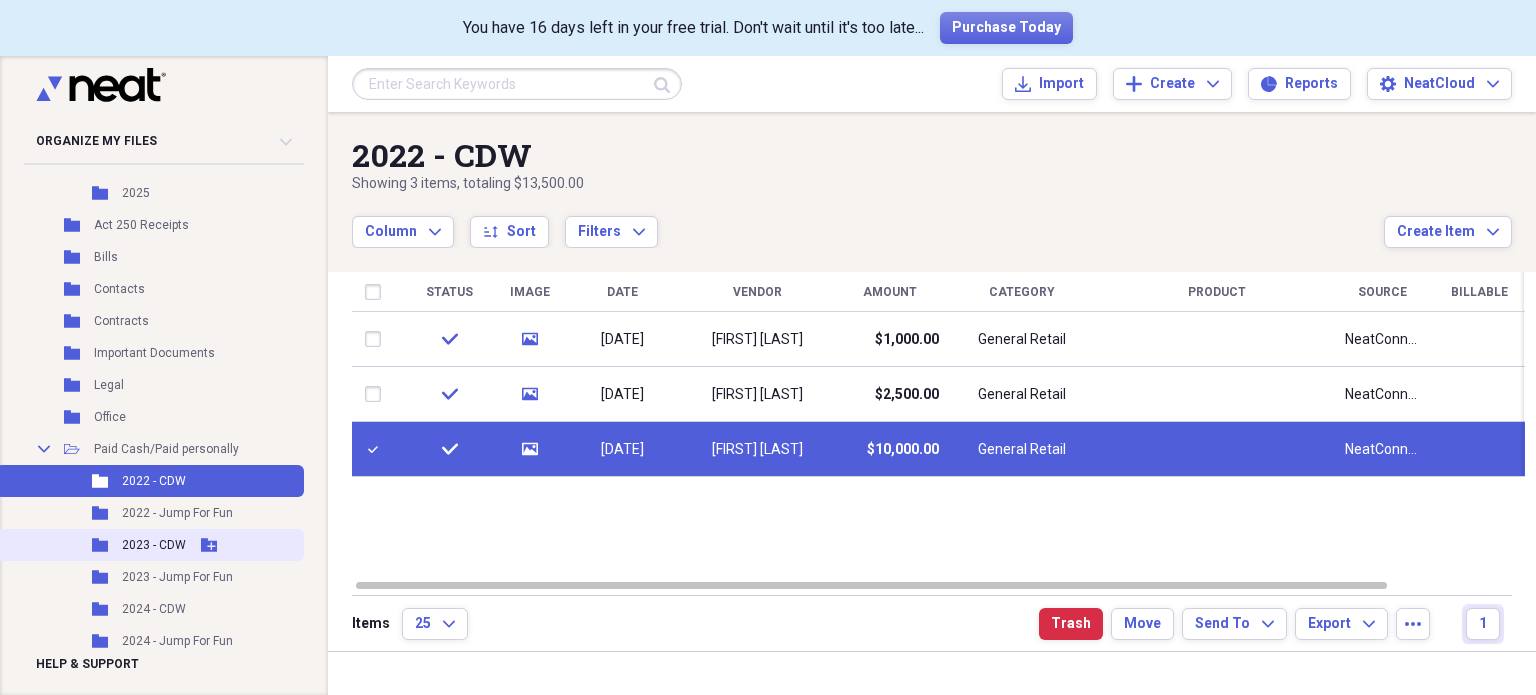 click on "2023 - CDW" at bounding box center (154, 545) 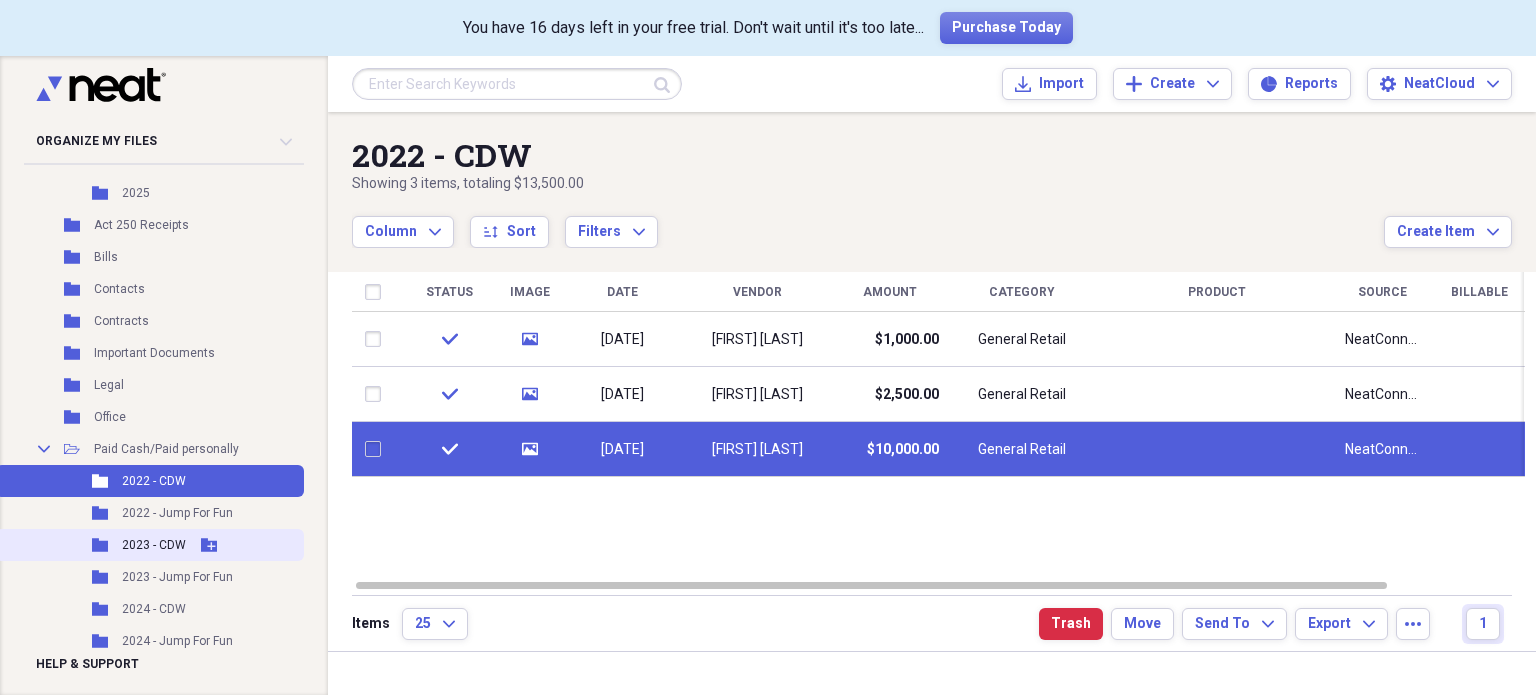checkbox on "false" 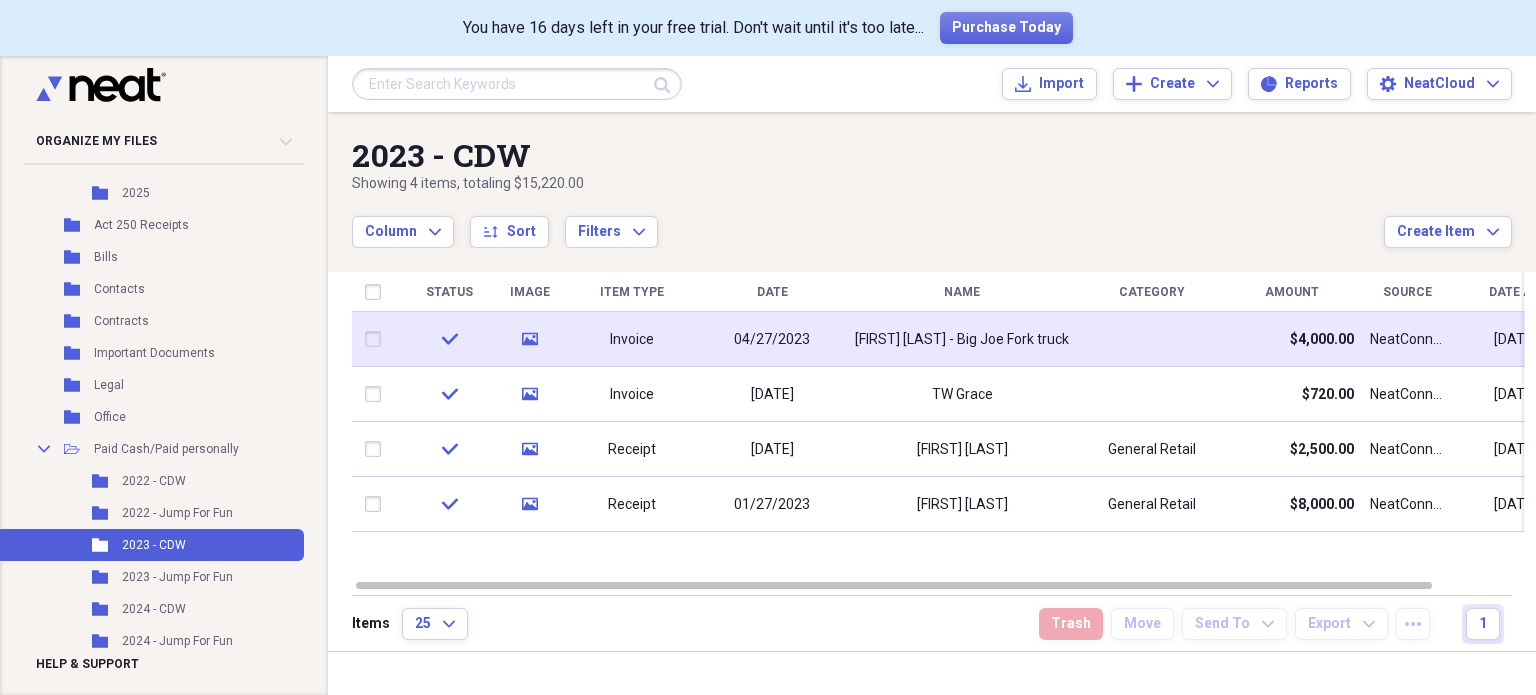 click at bounding box center [377, 339] 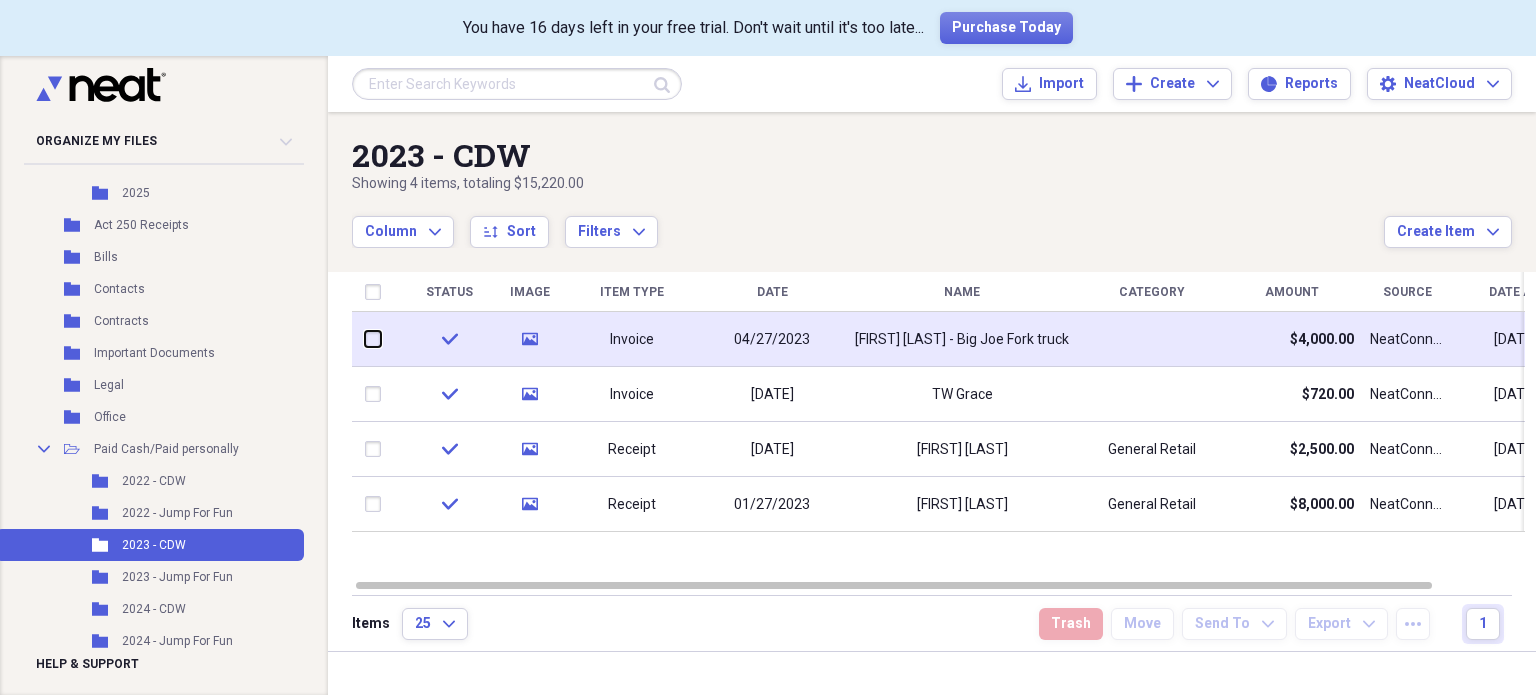 click at bounding box center [365, 339] 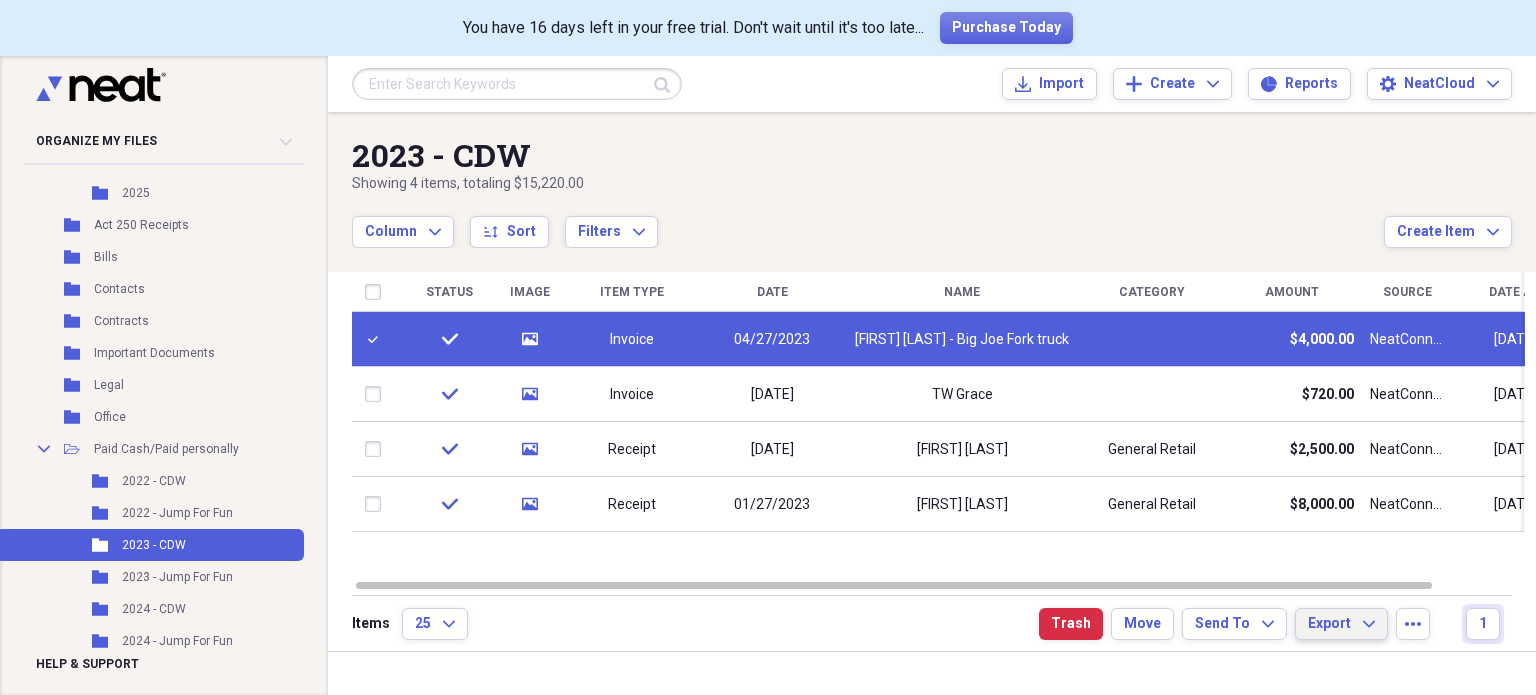 click on "Export" at bounding box center [1329, 624] 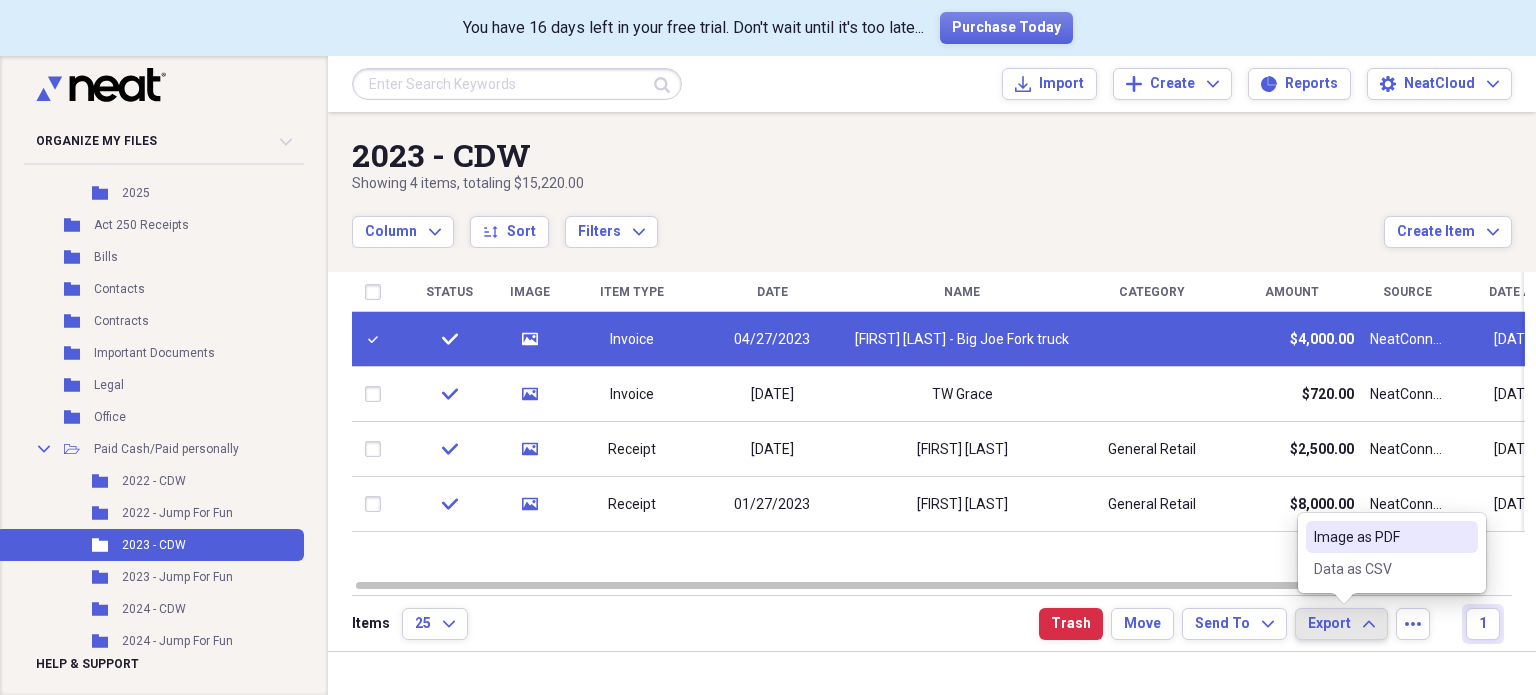 click on "Image as PDF" at bounding box center [1380, 537] 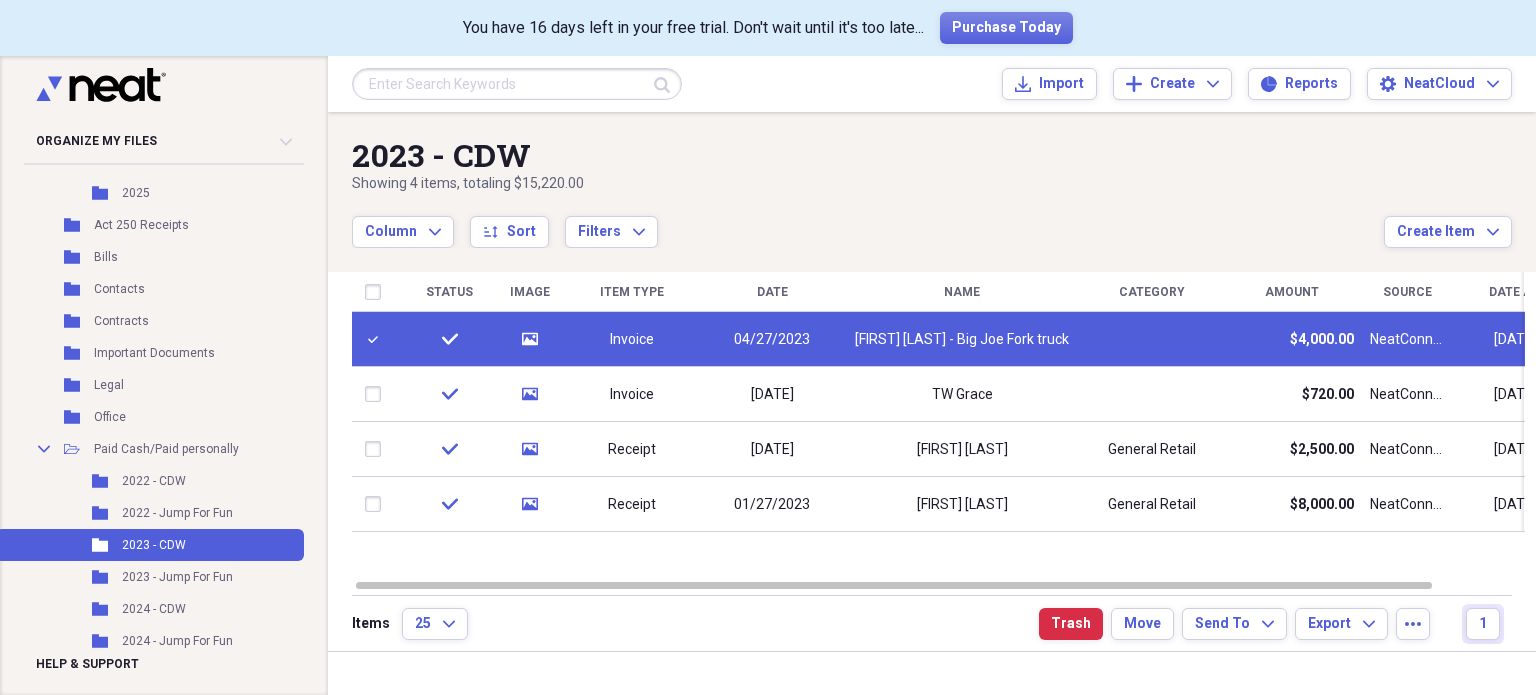 click at bounding box center [377, 339] 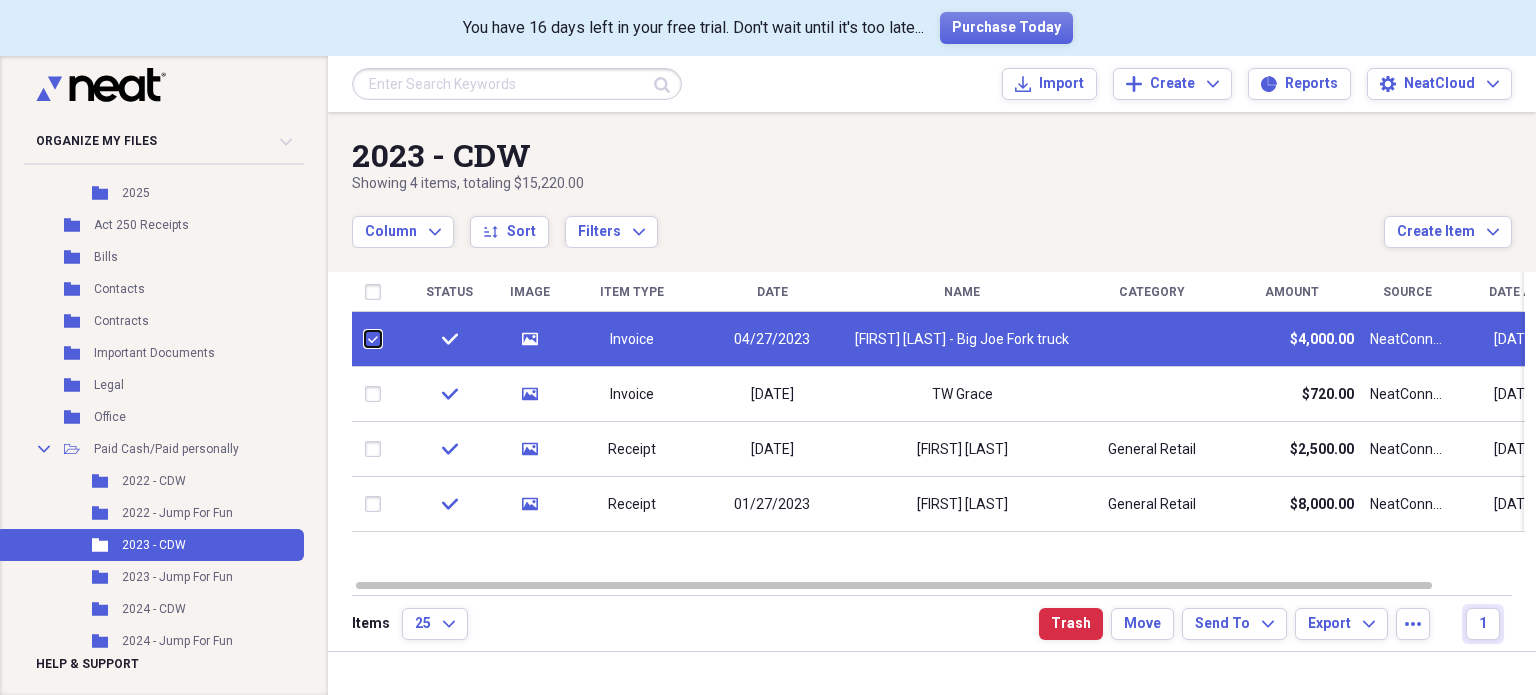 click at bounding box center (365, 339) 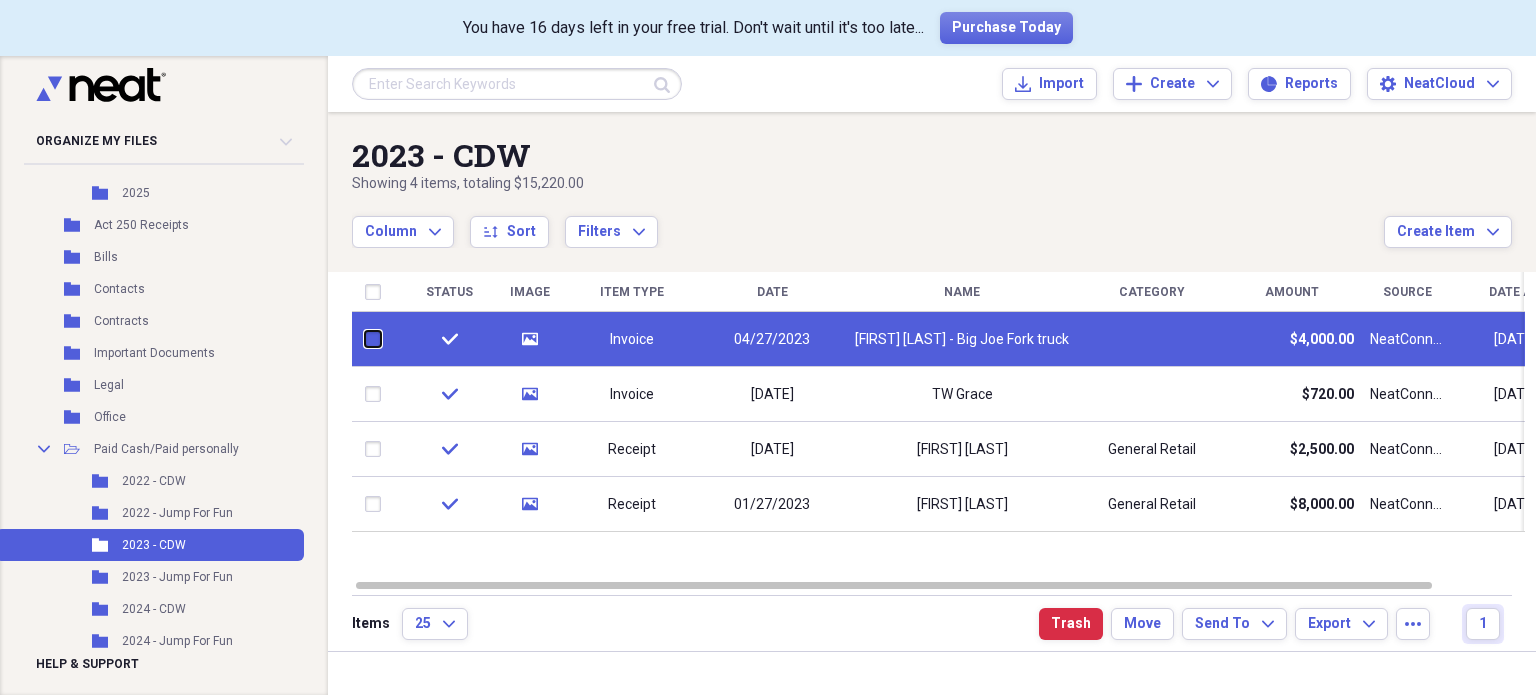 checkbox on "false" 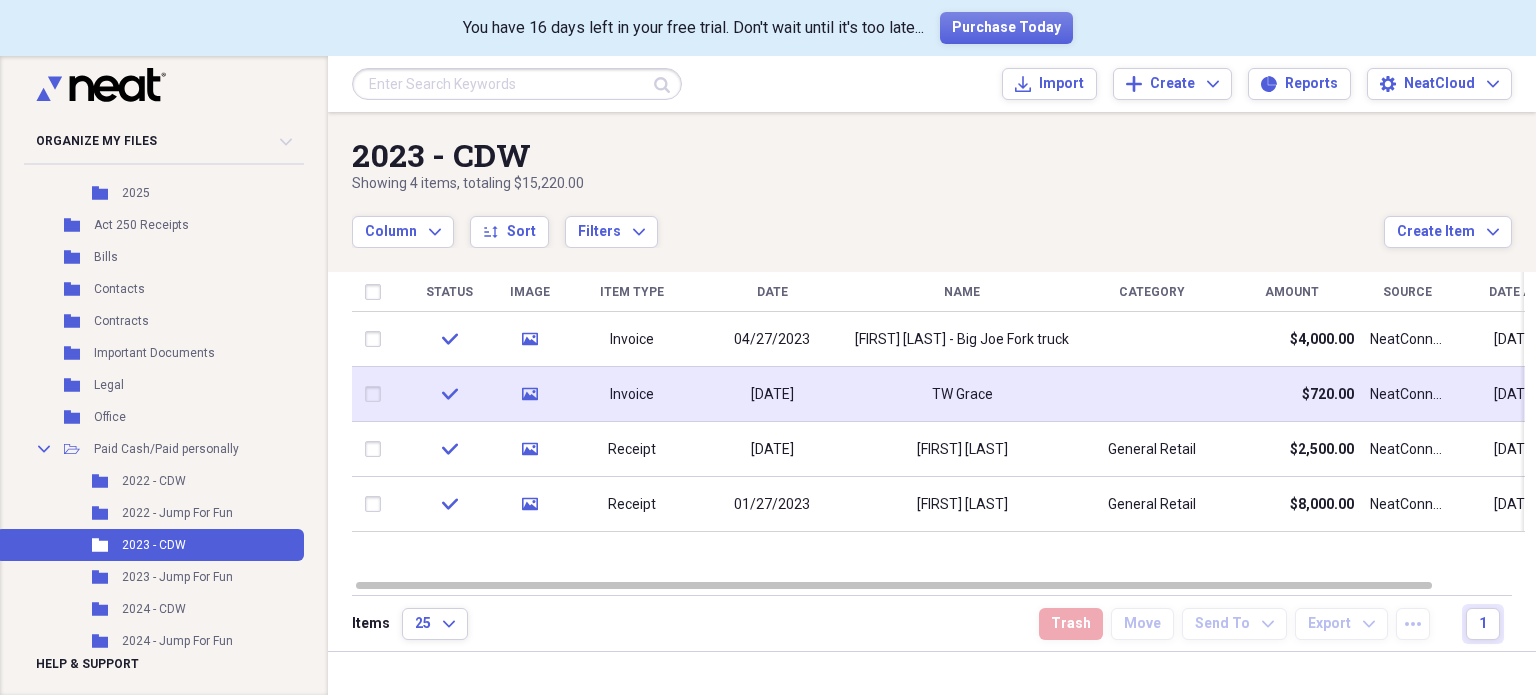 click at bounding box center (377, 394) 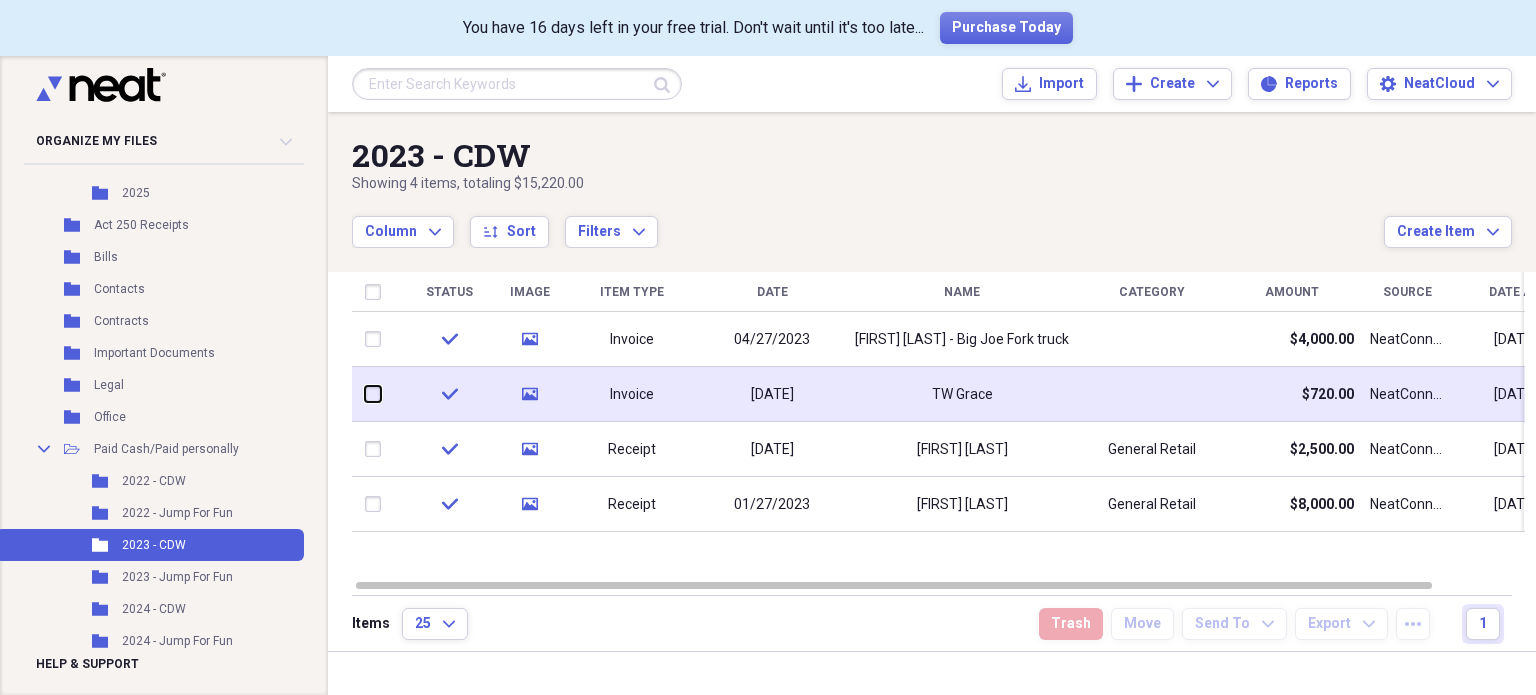 click at bounding box center (365, 394) 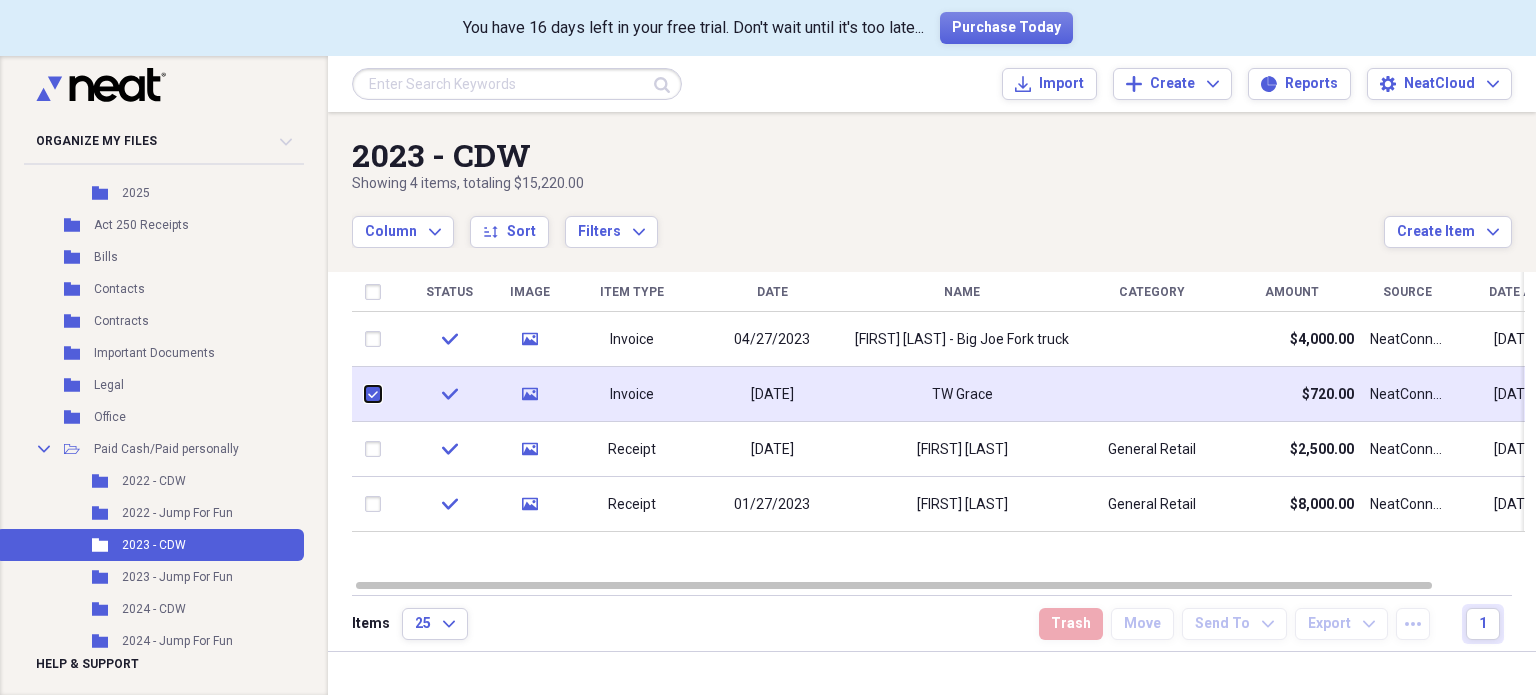 checkbox on "true" 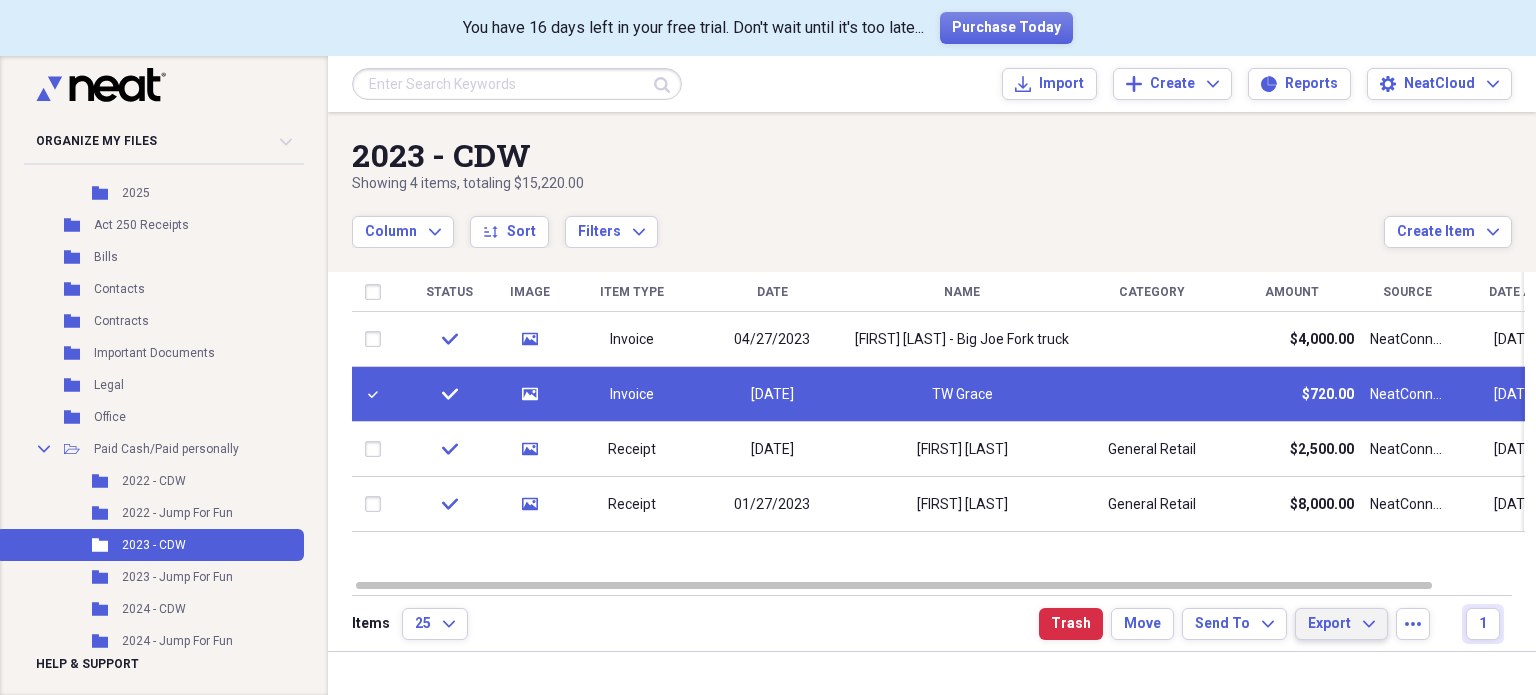 click on "Export" at bounding box center [1329, 624] 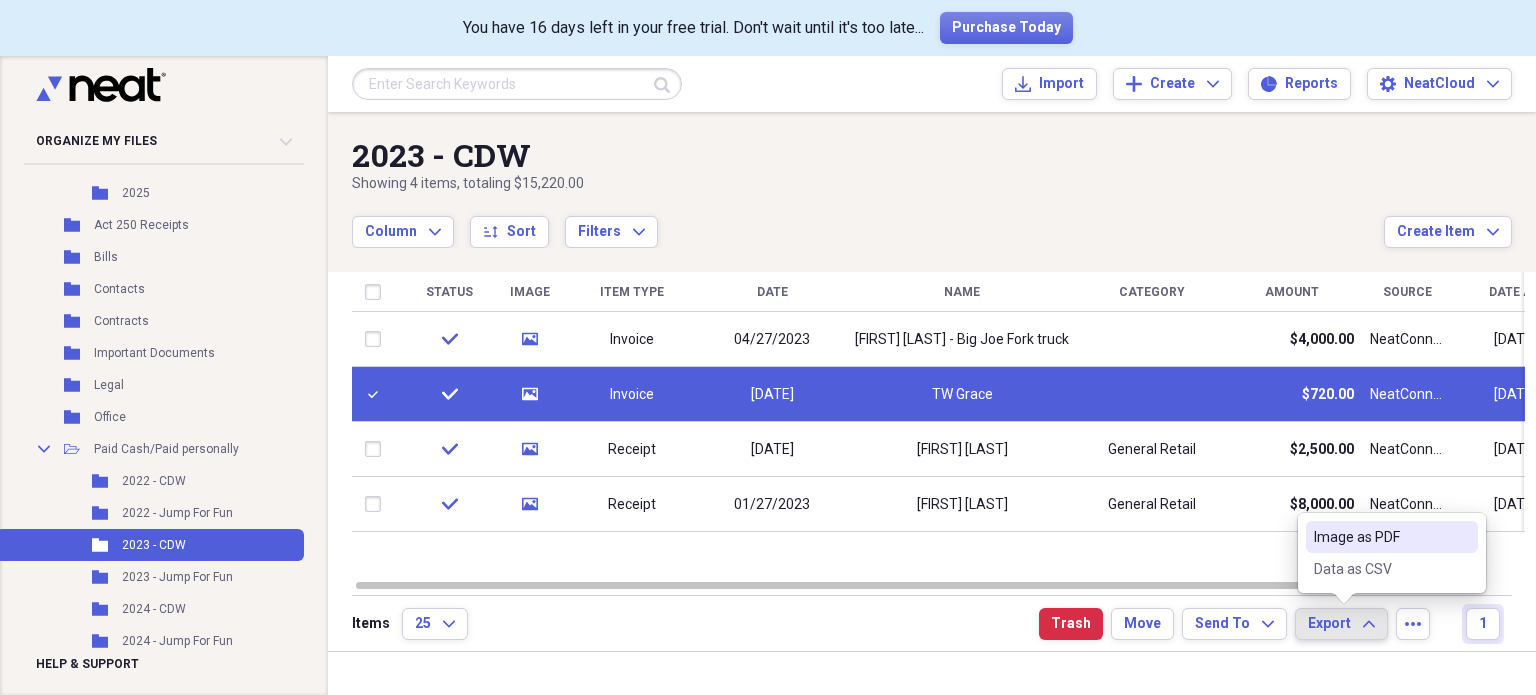 click on "Image as PDF" at bounding box center [1380, 537] 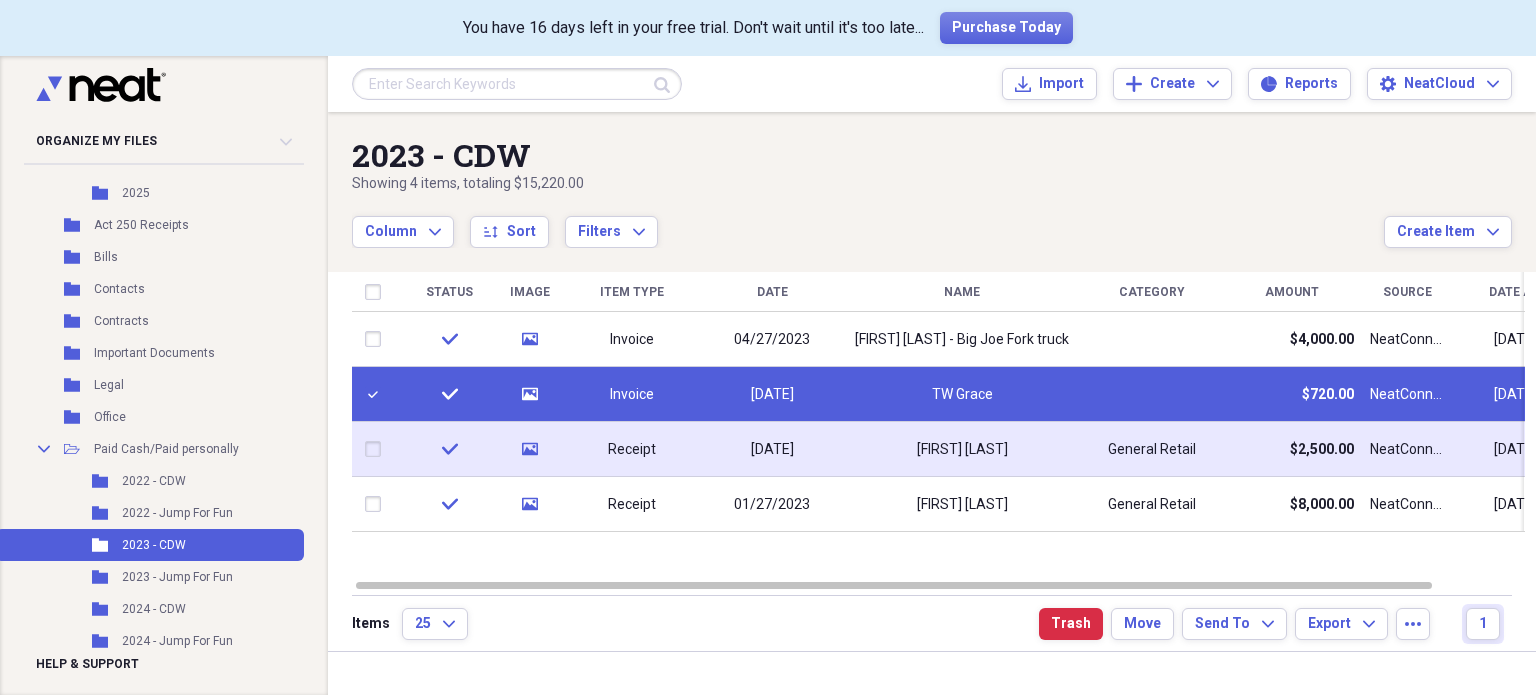 click at bounding box center (377, 449) 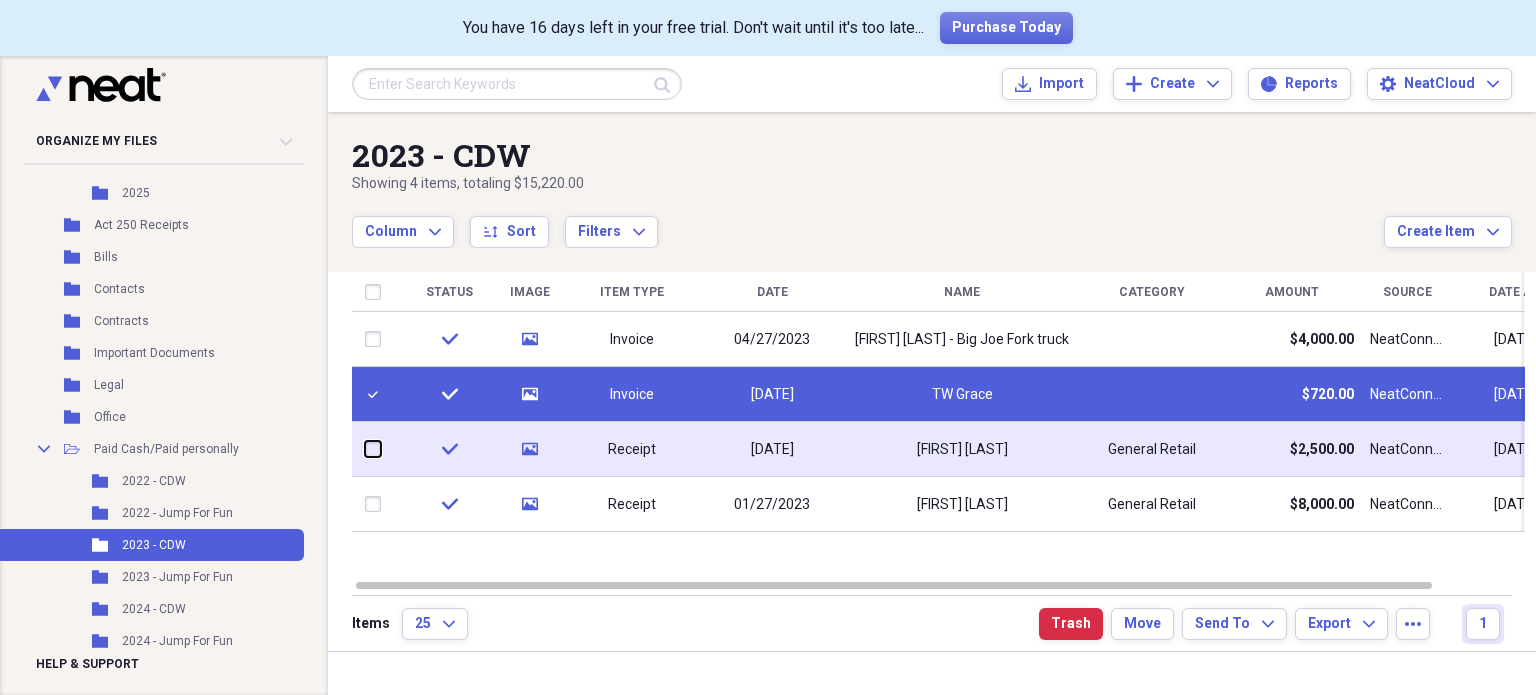 click at bounding box center (365, 449) 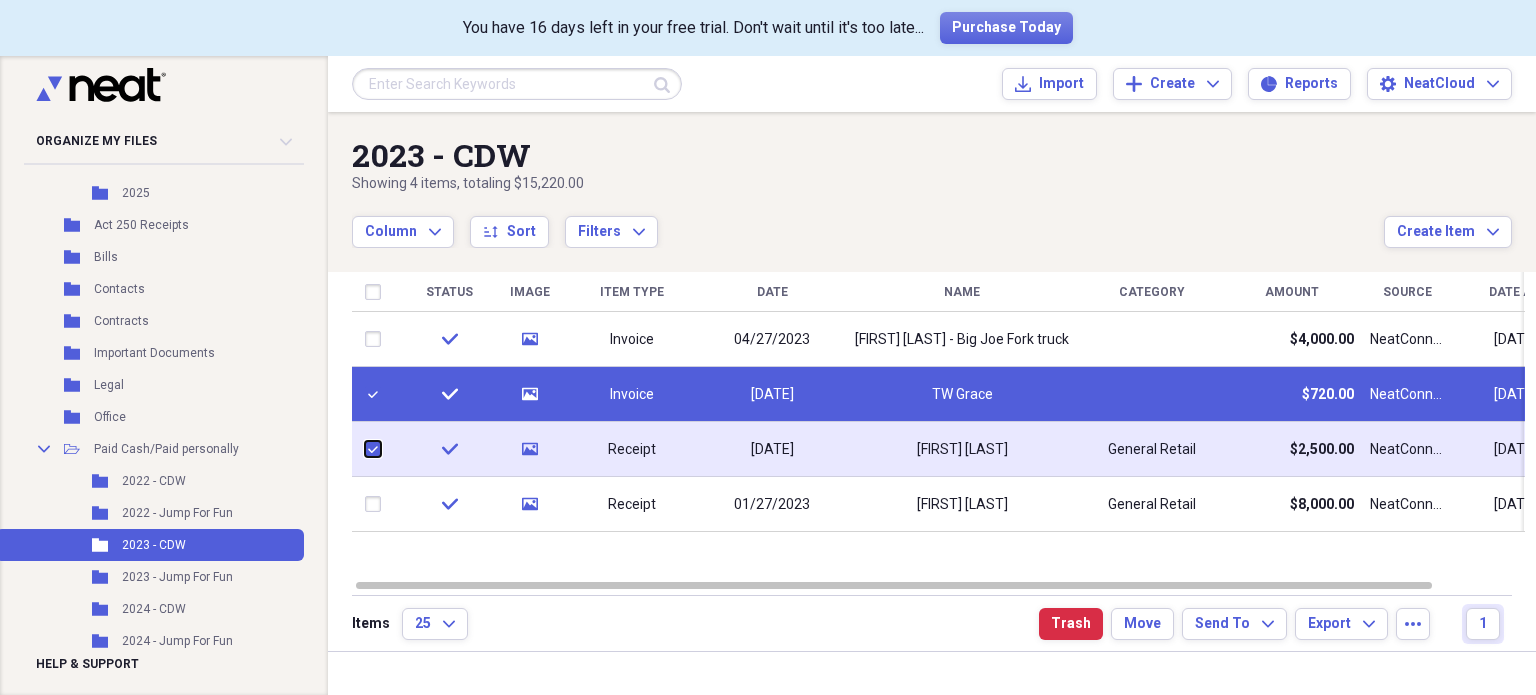 checkbox on "true" 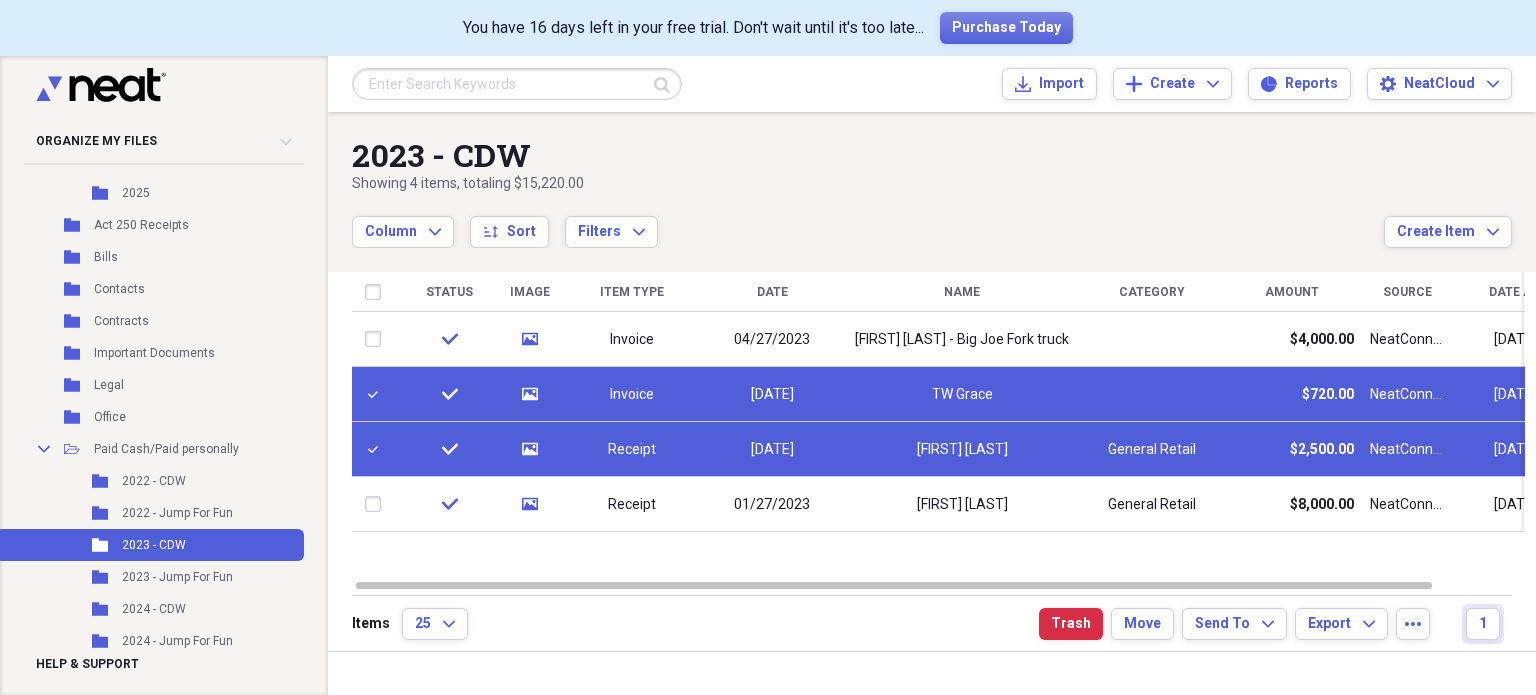 click at bounding box center [377, 394] 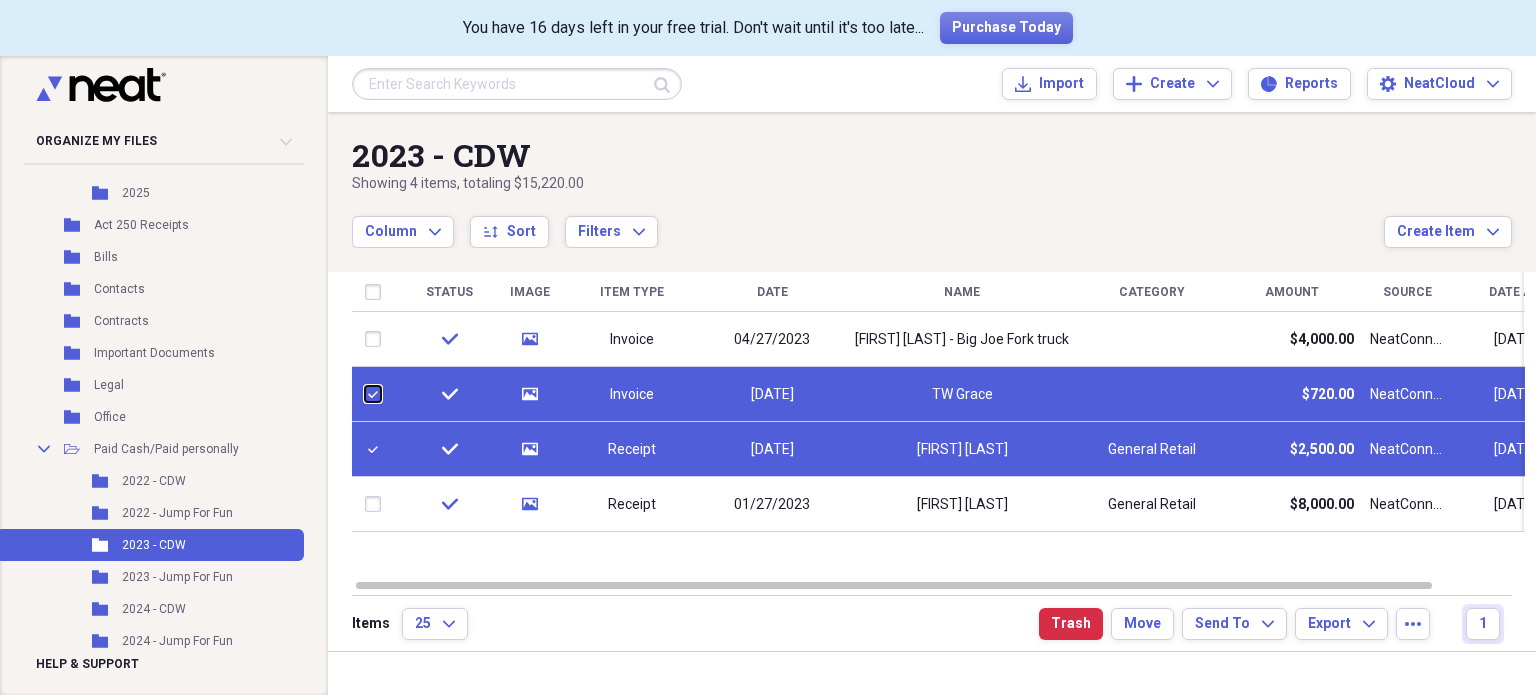 click at bounding box center [365, 394] 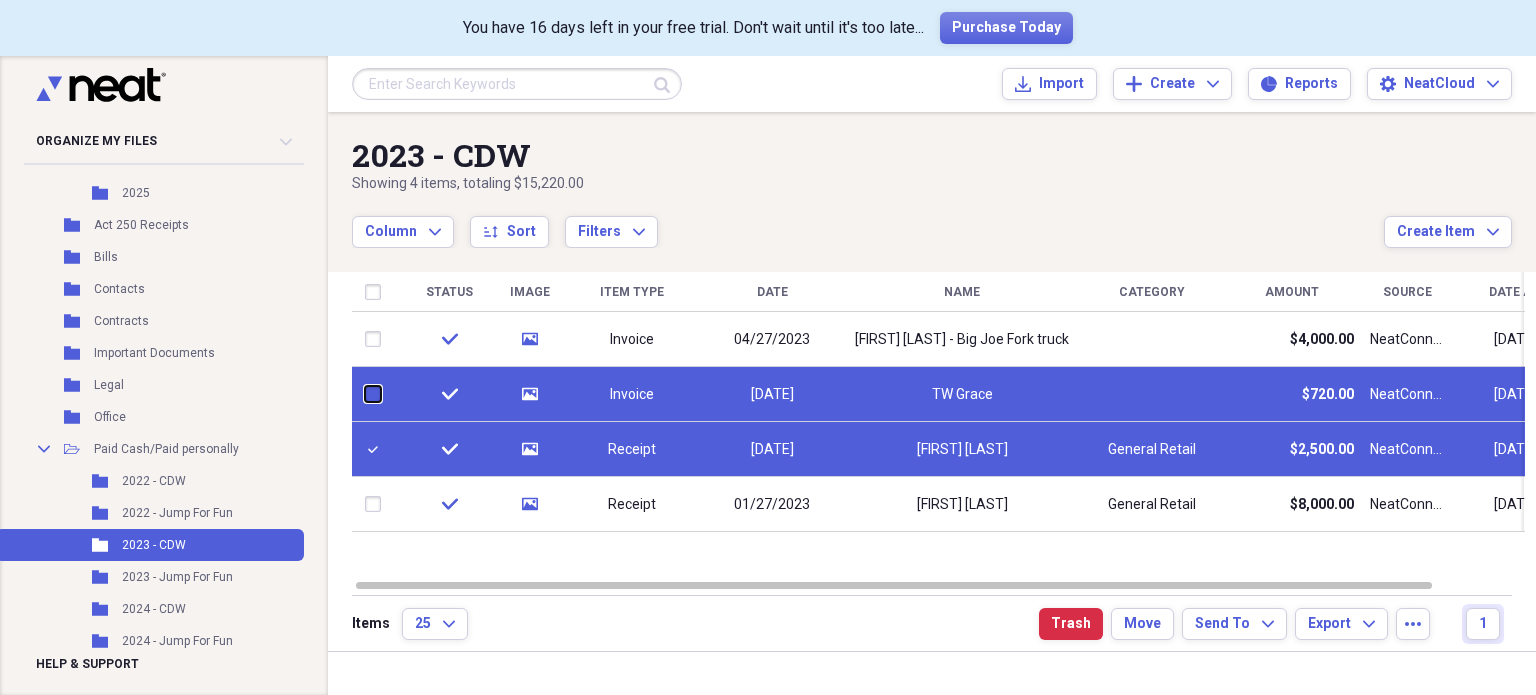 checkbox on "false" 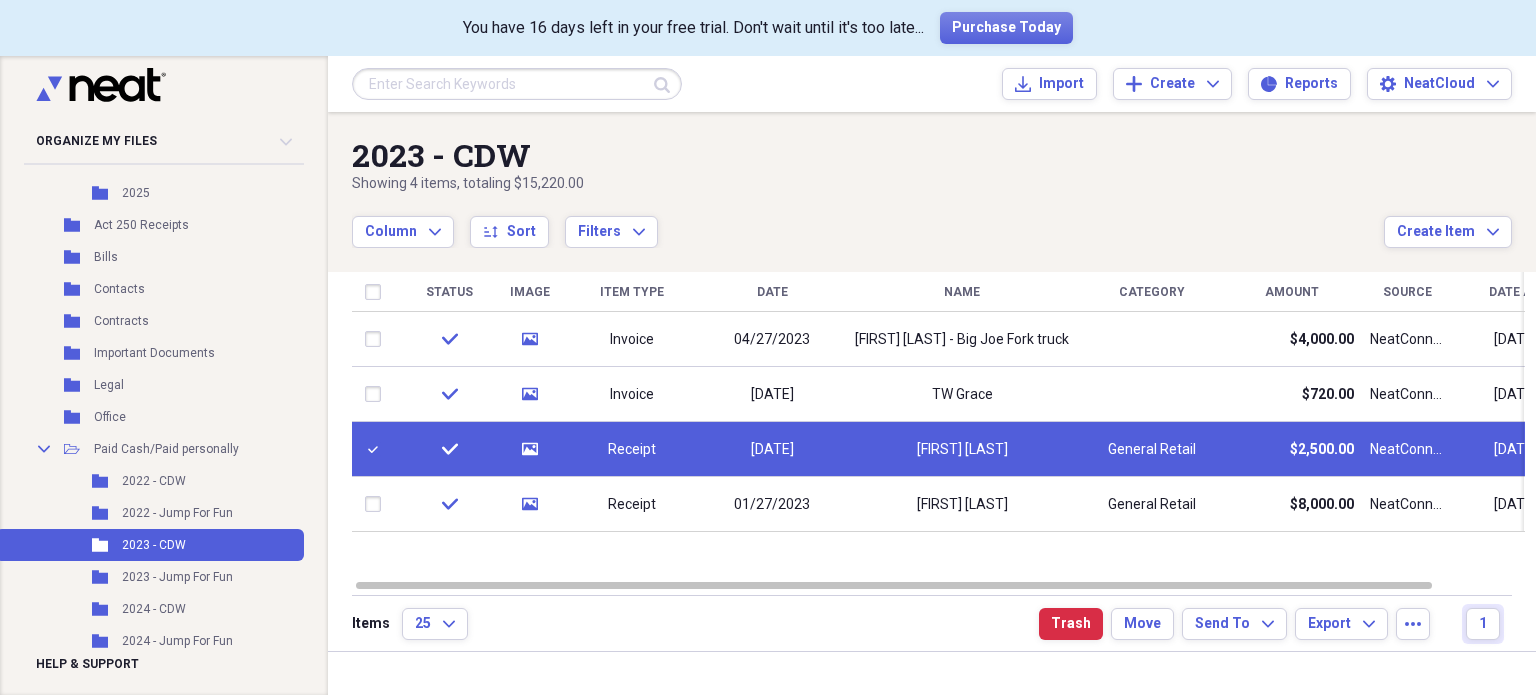 click at bounding box center [1521, 680] 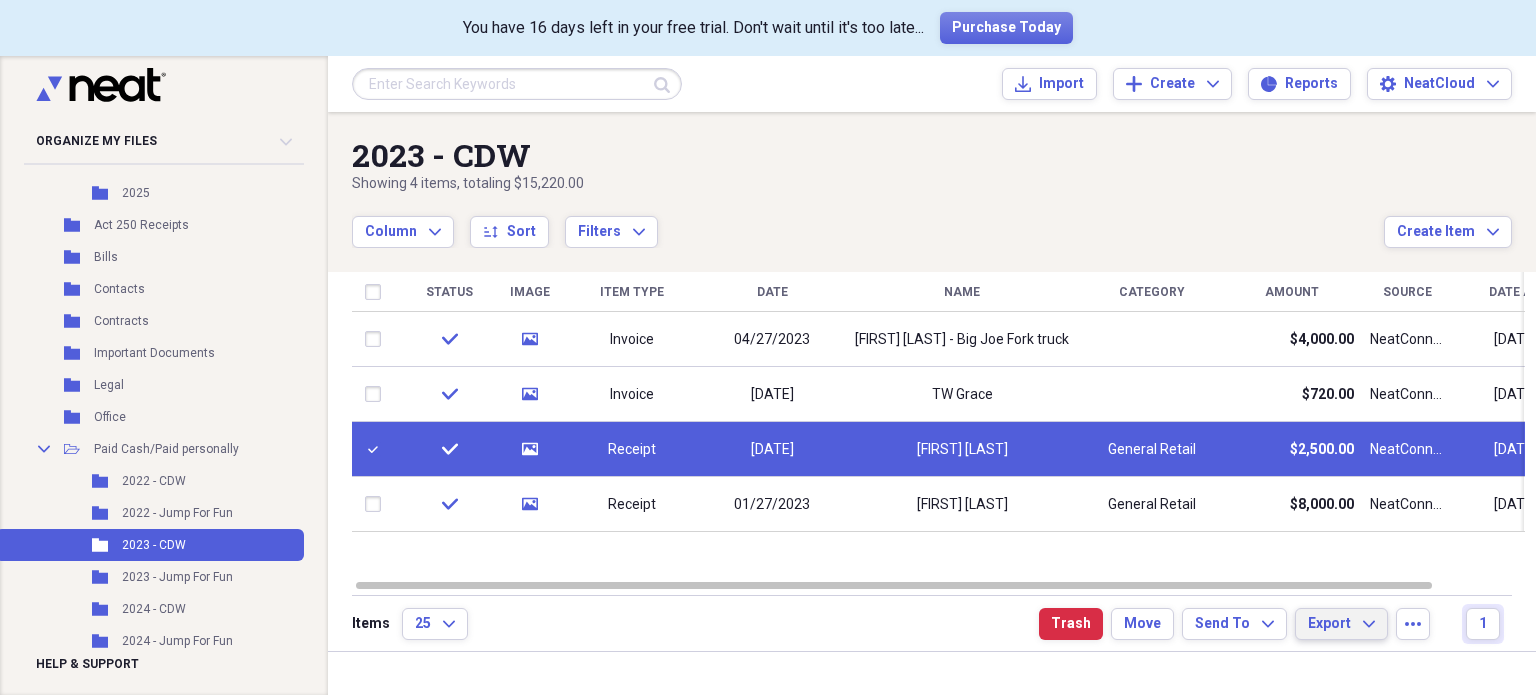 click on "Export Expand" at bounding box center [1341, 624] 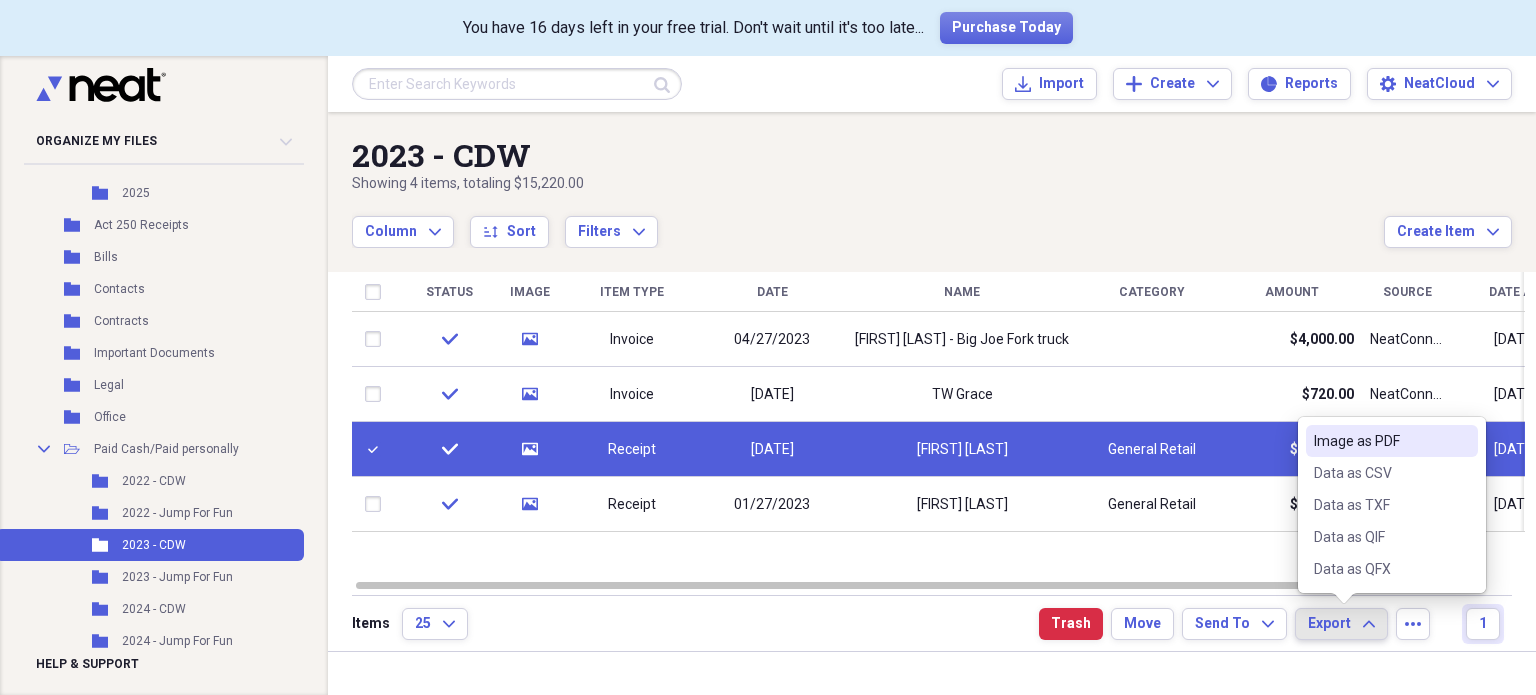 click on "Image as PDF" at bounding box center [1380, 441] 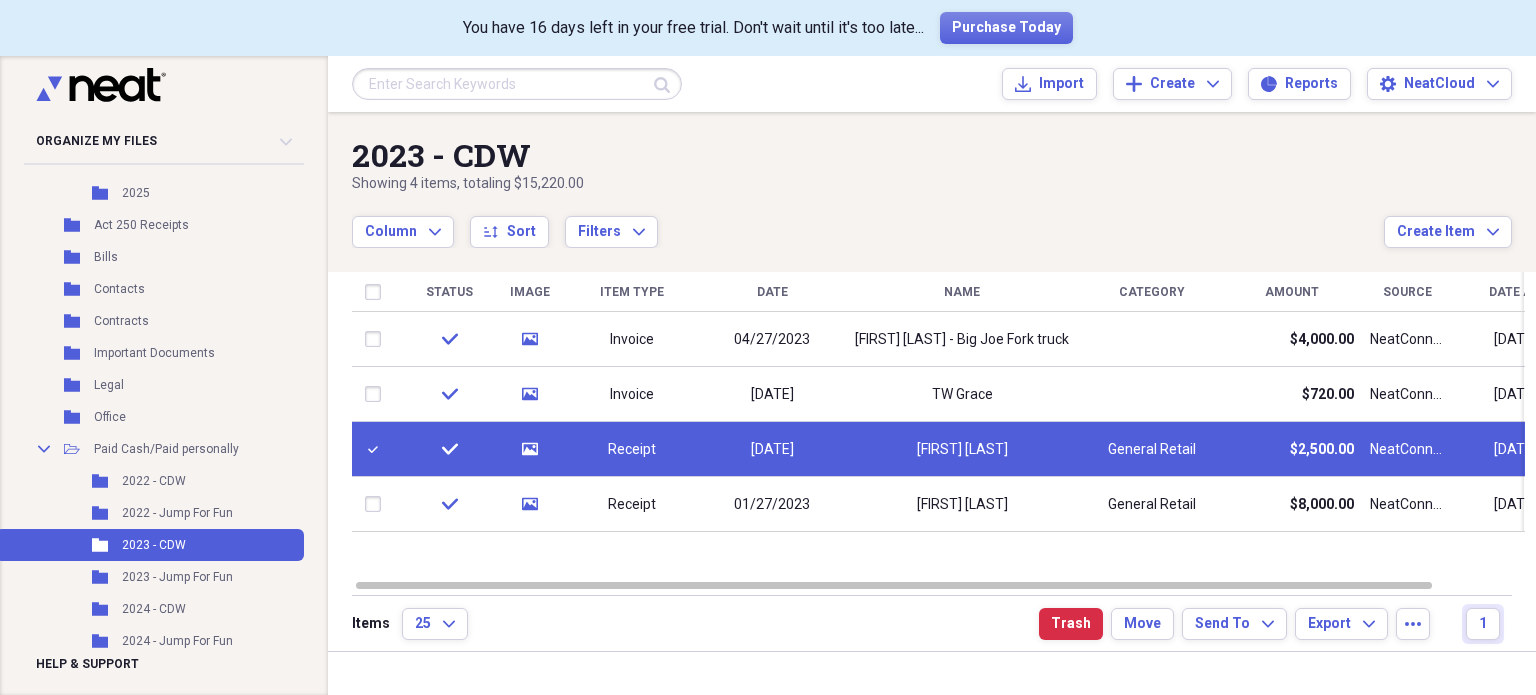 click at bounding box center (377, 449) 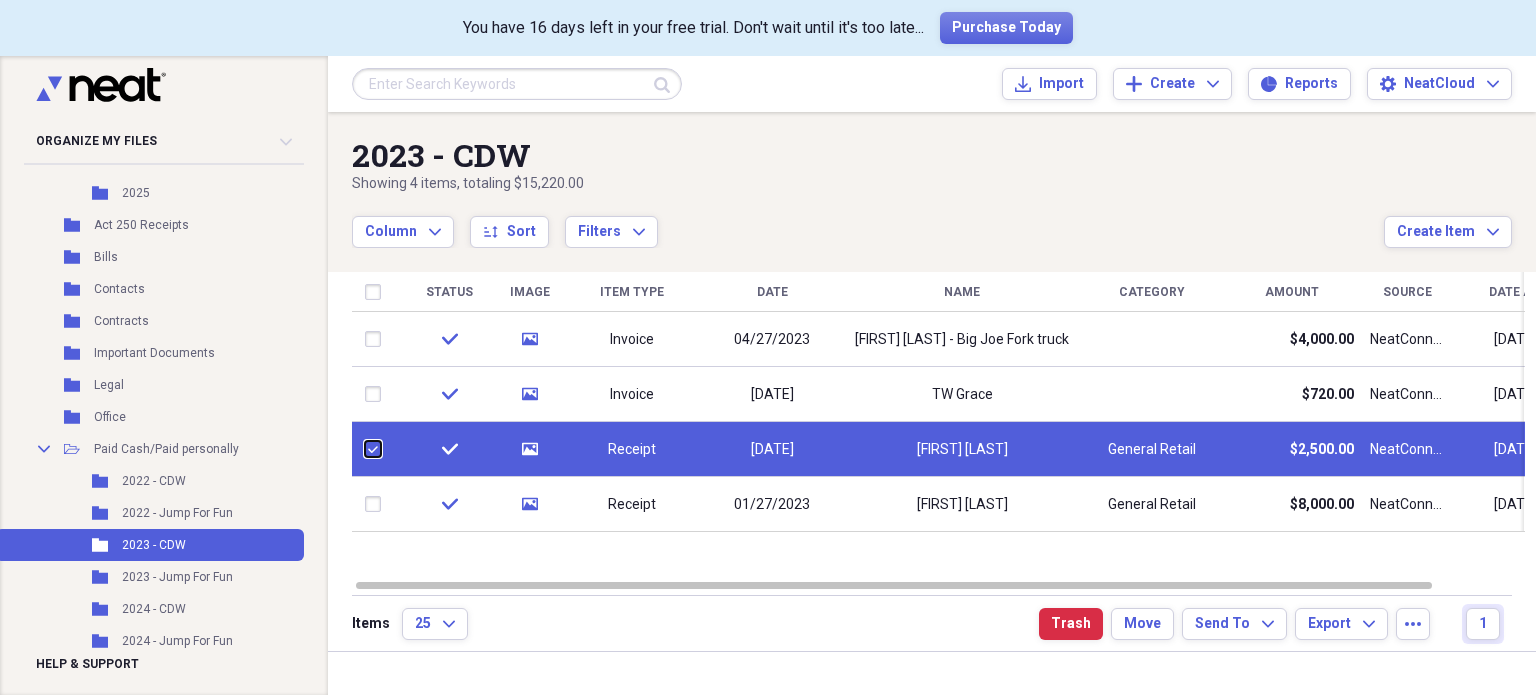 click at bounding box center (365, 449) 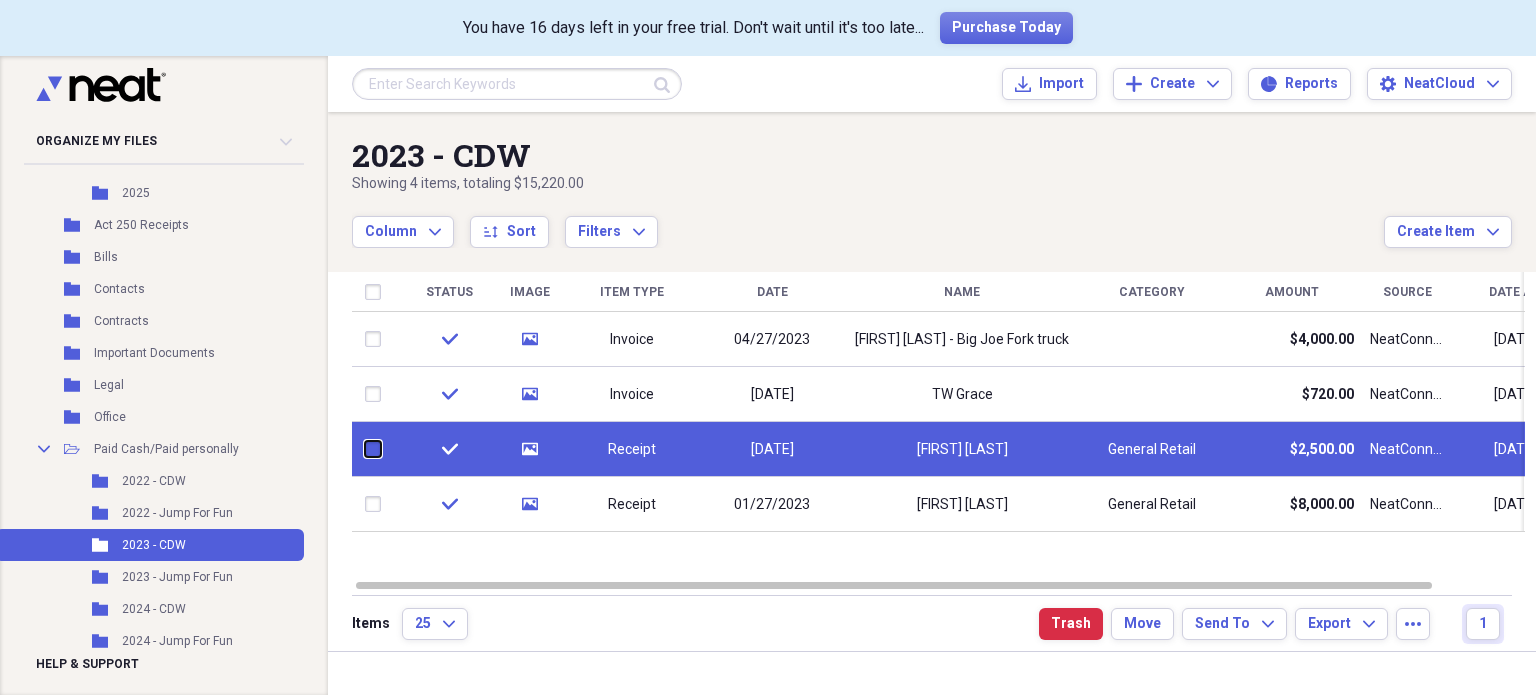 checkbox on "false" 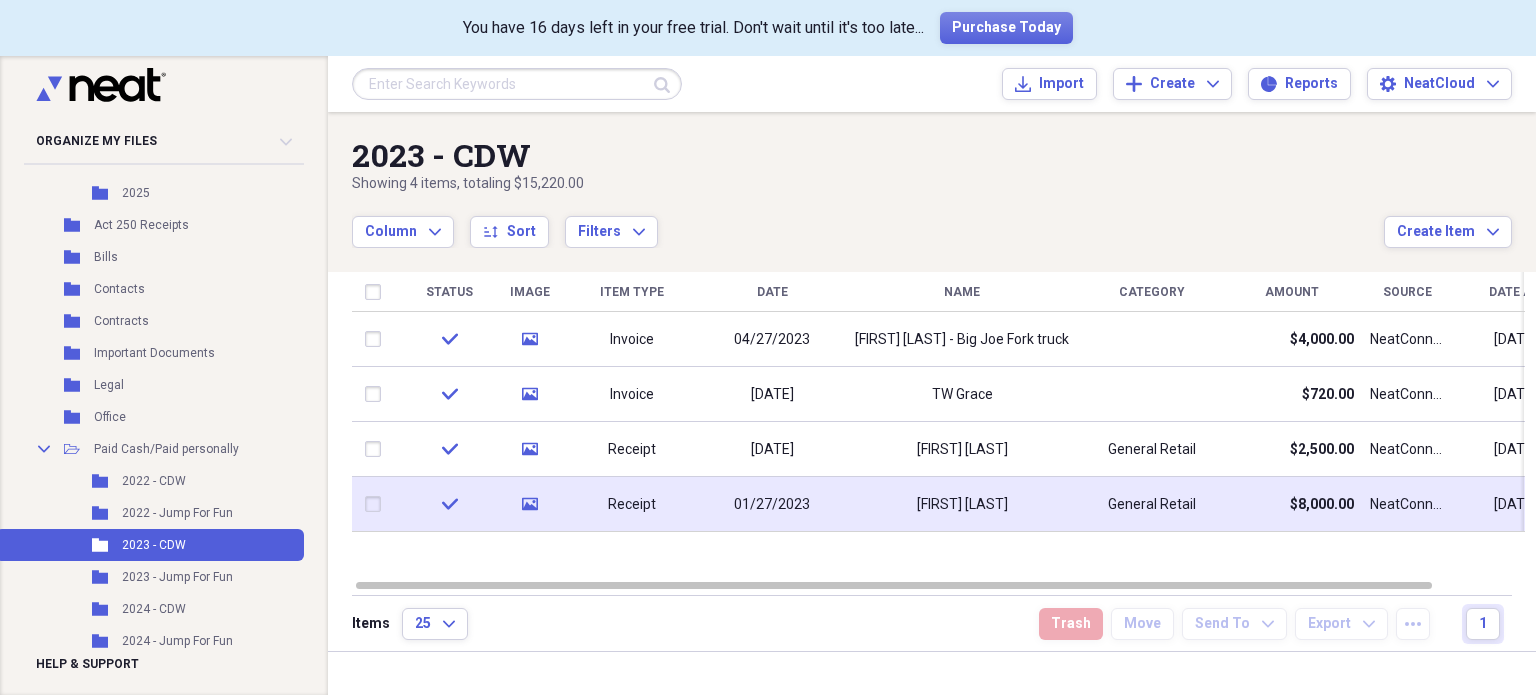 click at bounding box center [377, 504] 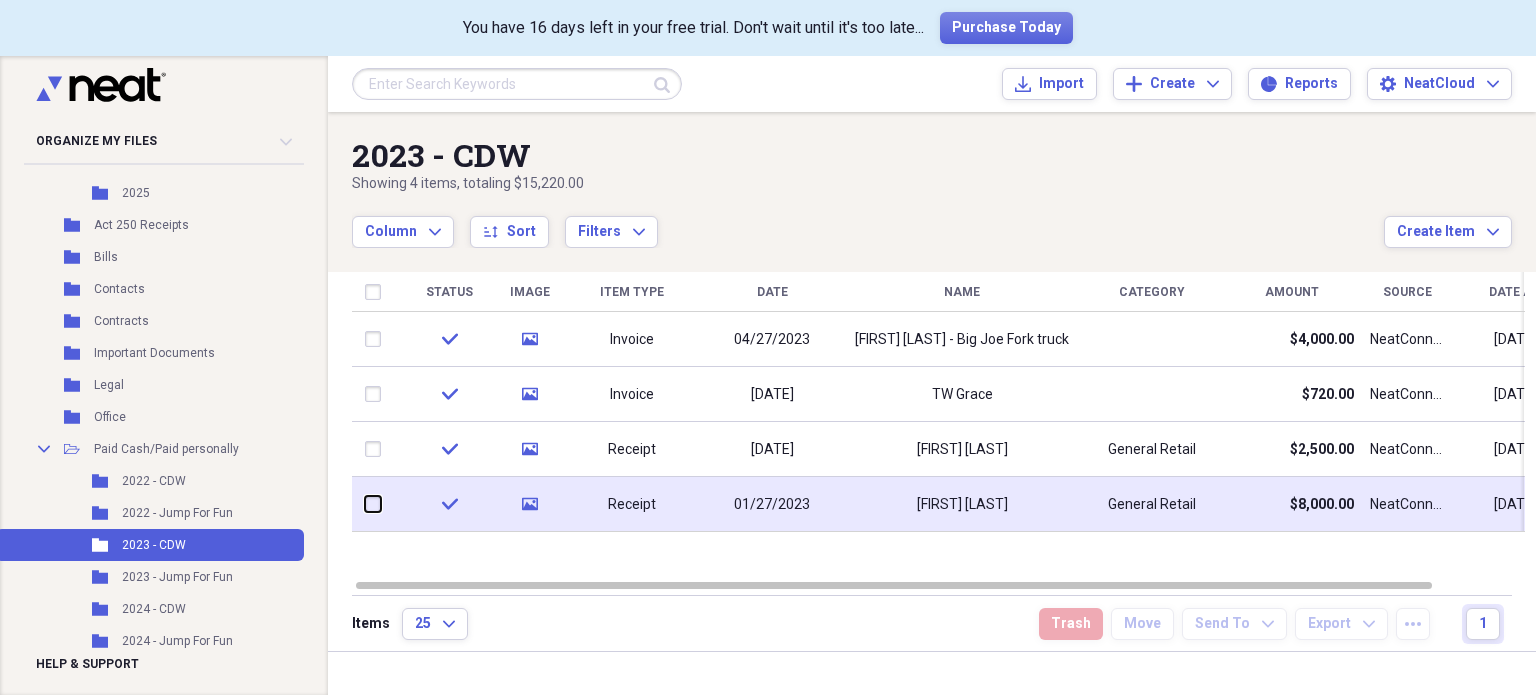 click at bounding box center (365, 504) 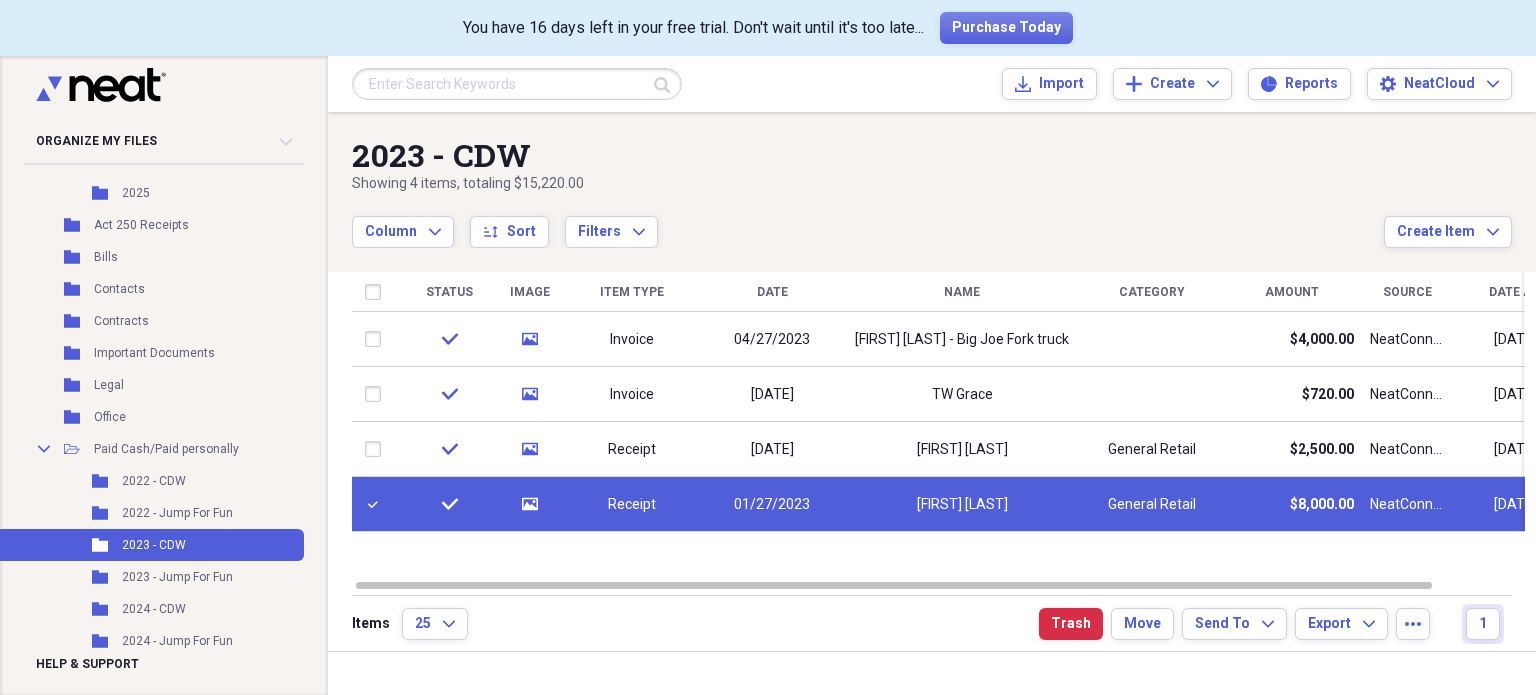 click on "Export Expand" at bounding box center [1345, 624] 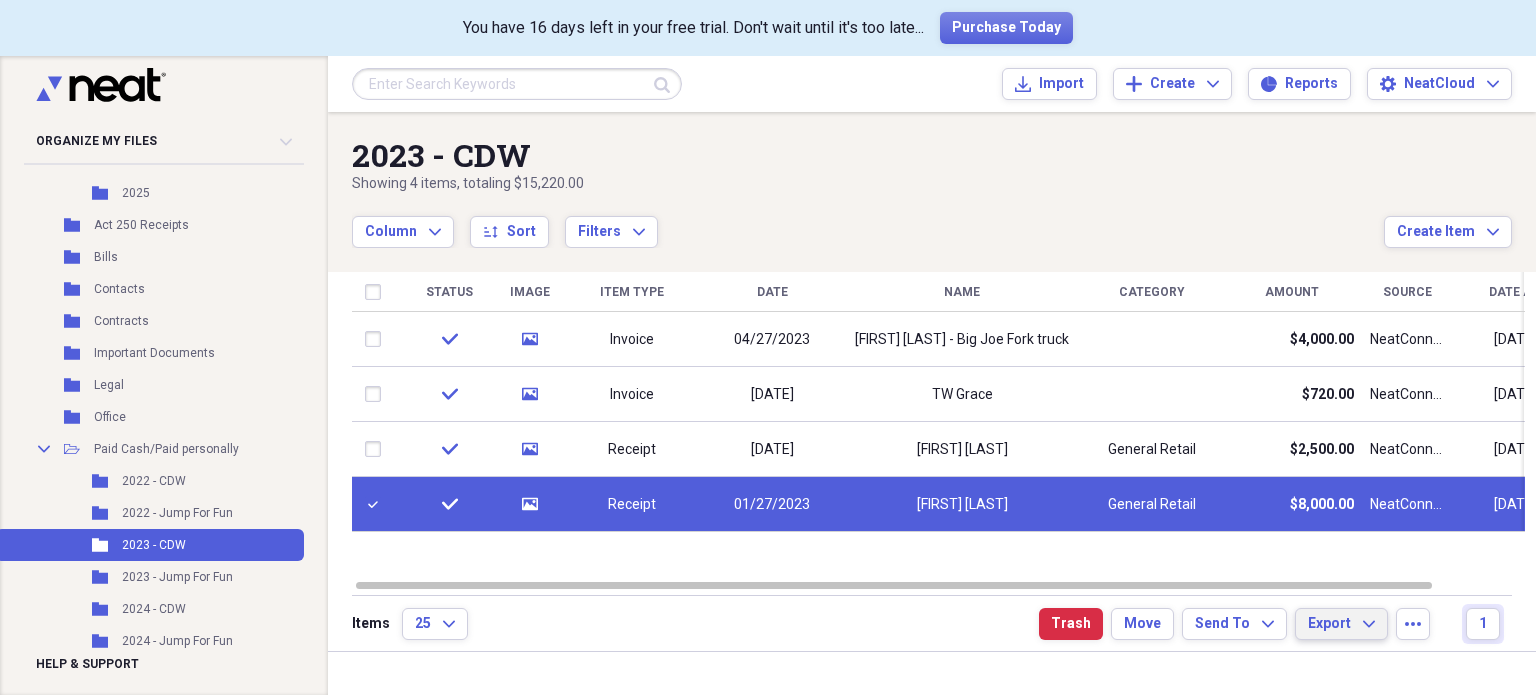 click on "Export Expand" at bounding box center [1341, 624] 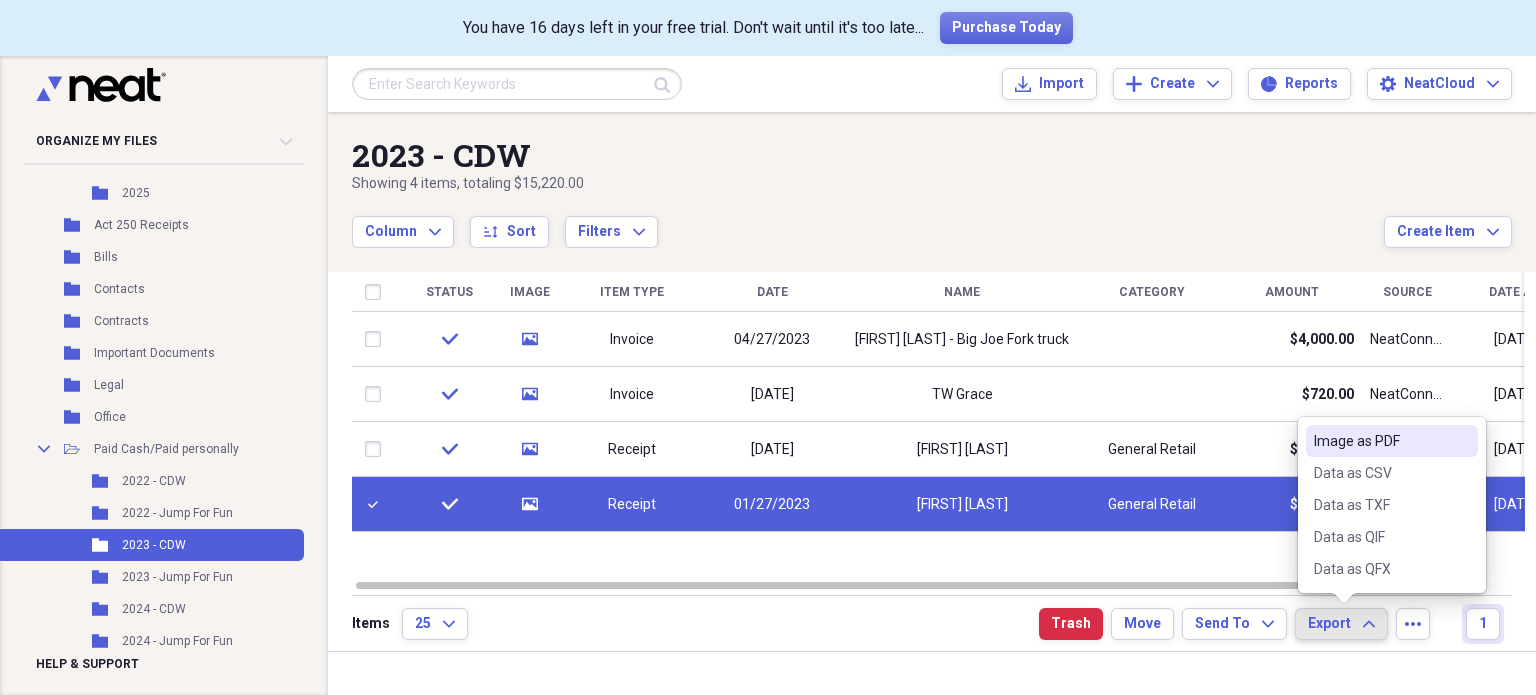click on "Image as PDF" at bounding box center [1380, 441] 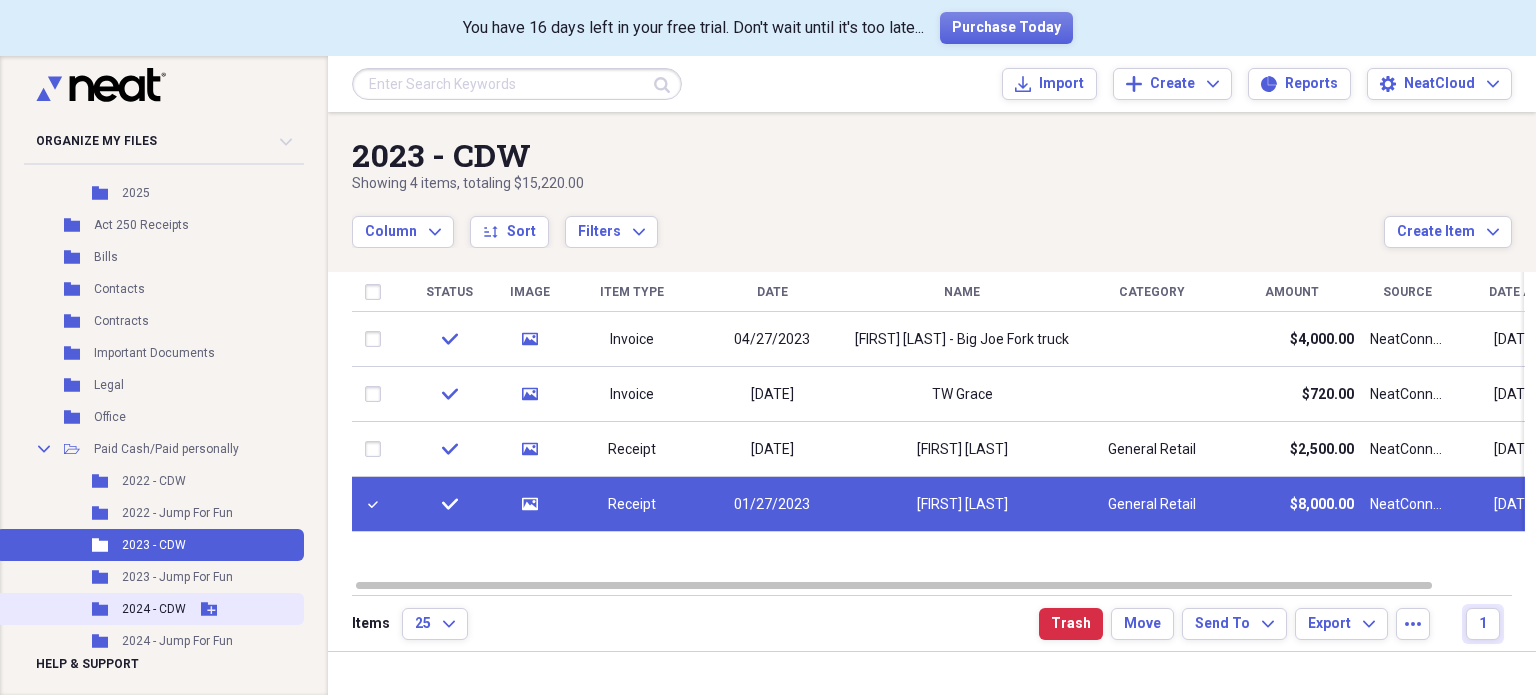 click on "2024 - CDW" at bounding box center (154, 609) 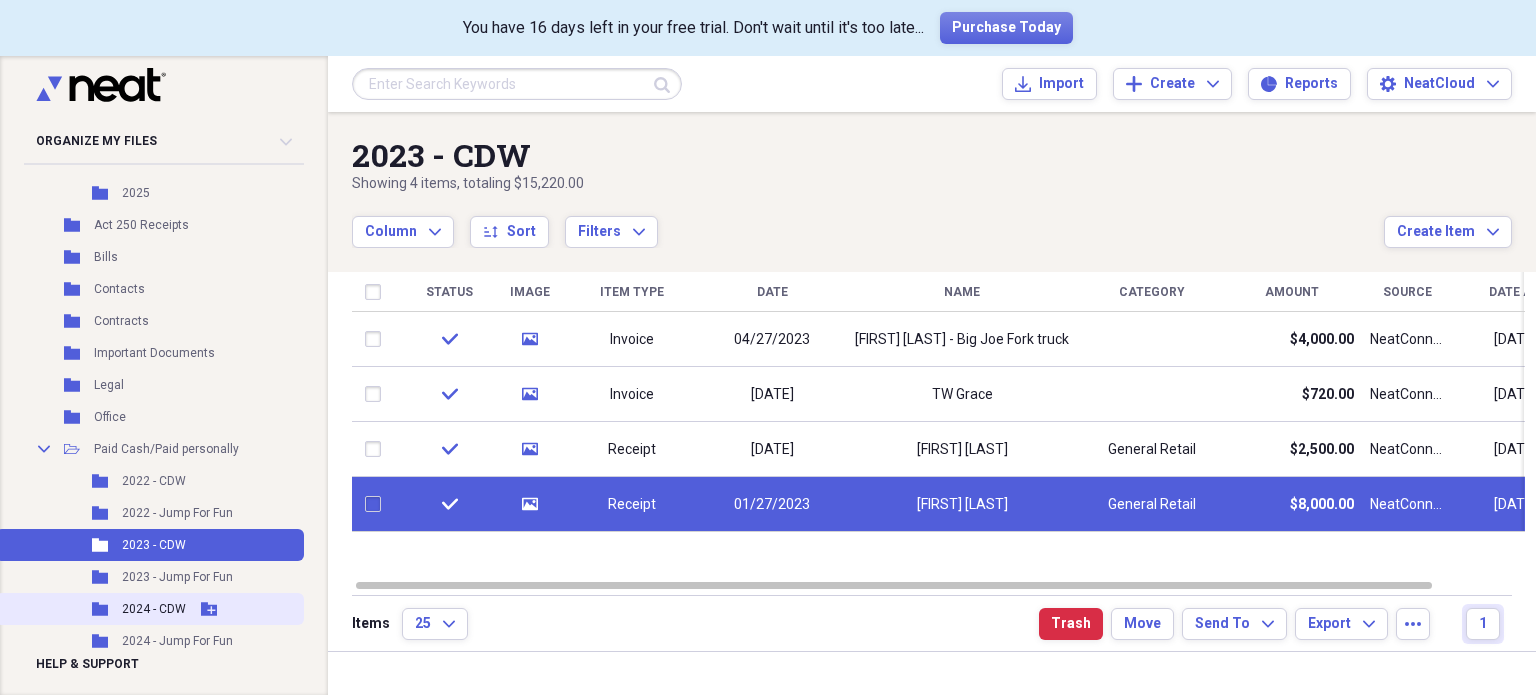 checkbox on "false" 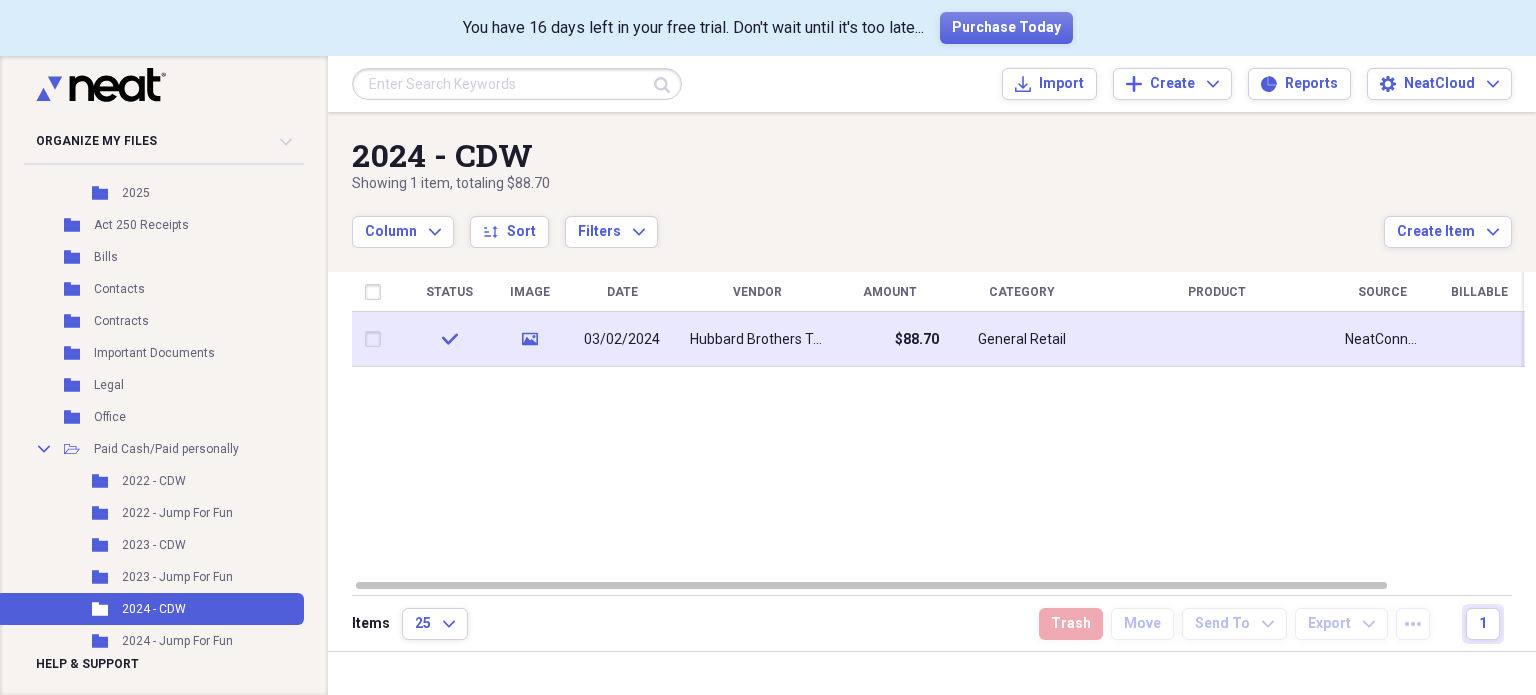 click at bounding box center (377, 339) 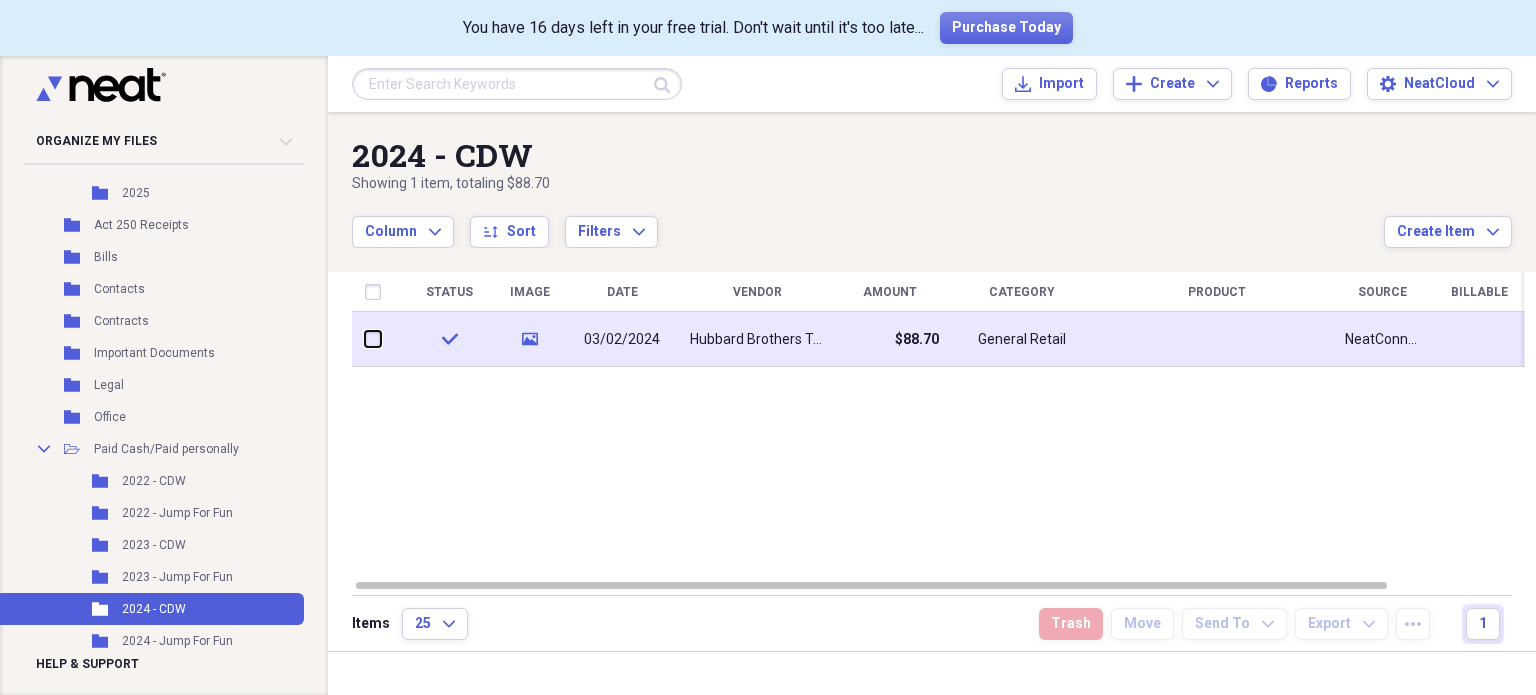 click at bounding box center [365, 339] 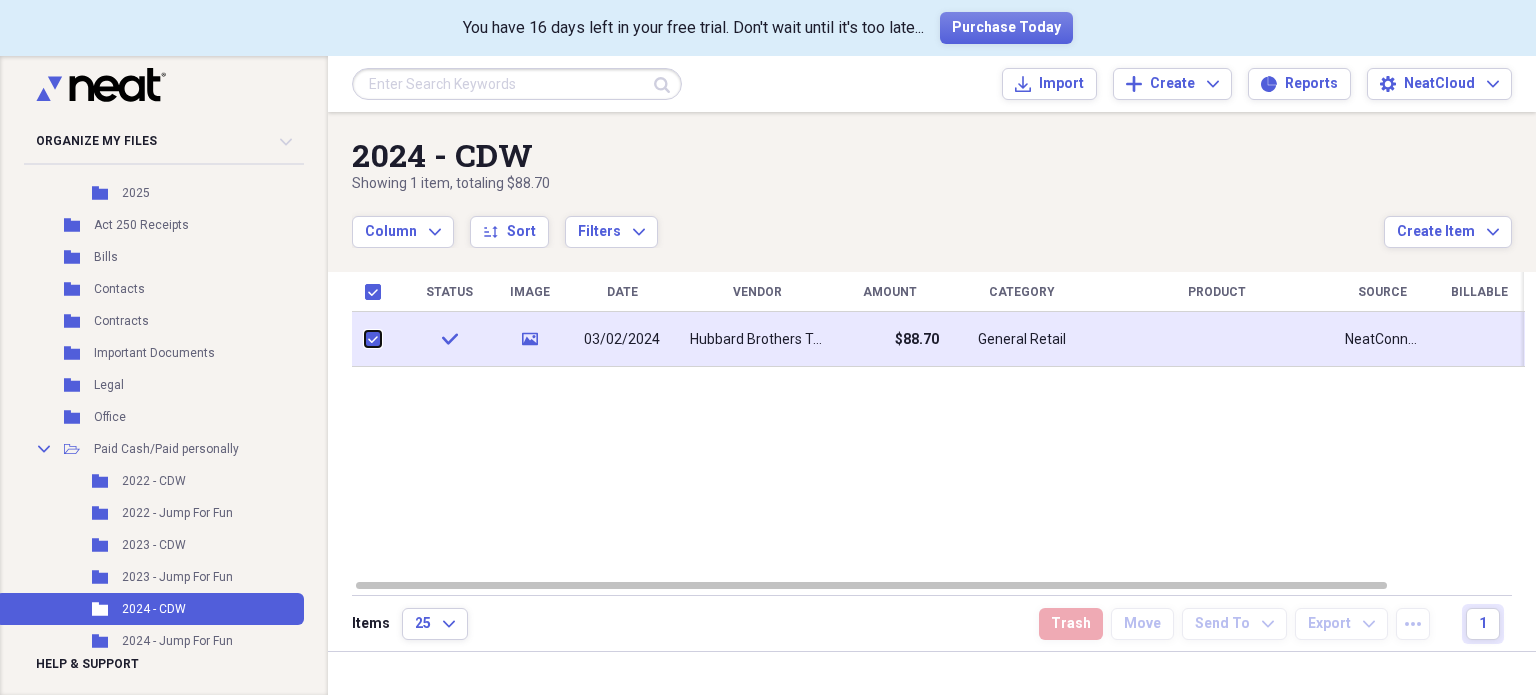 checkbox on "true" 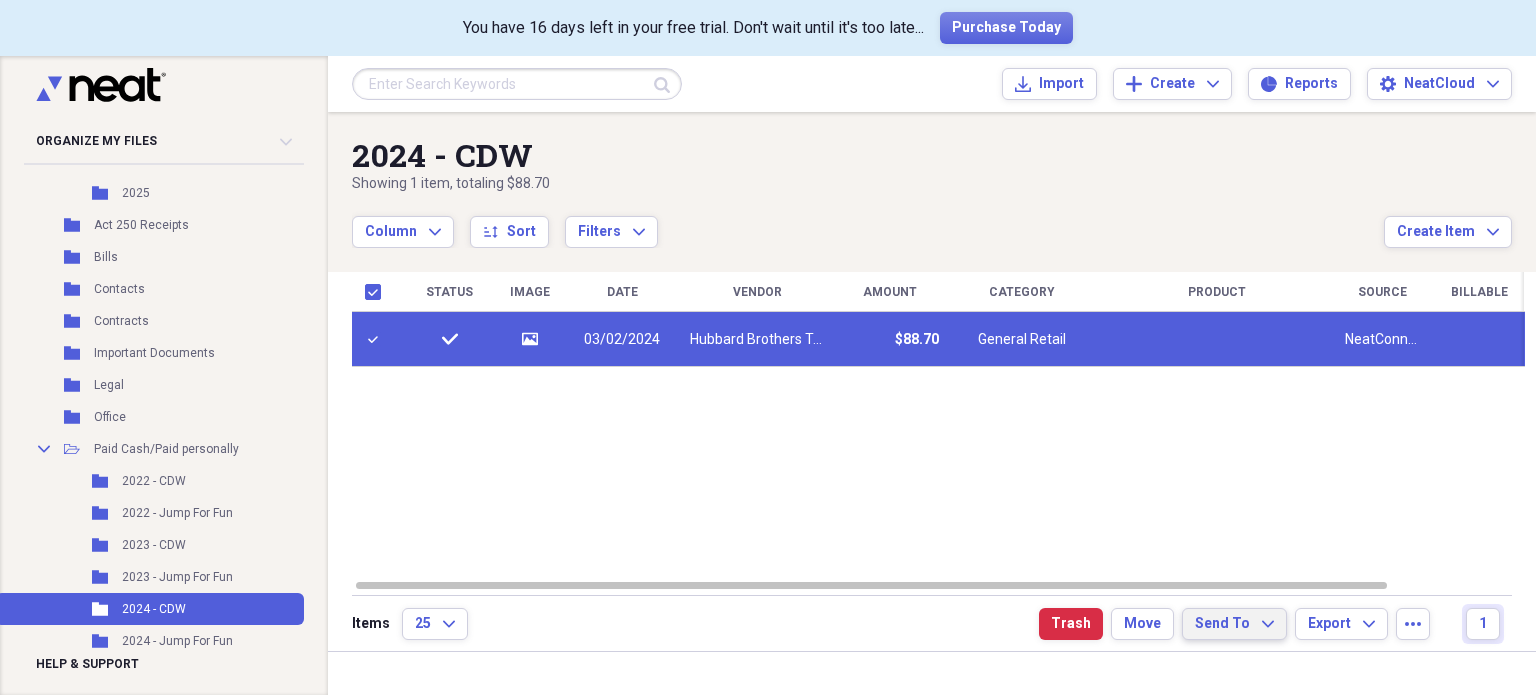click on "Expand" 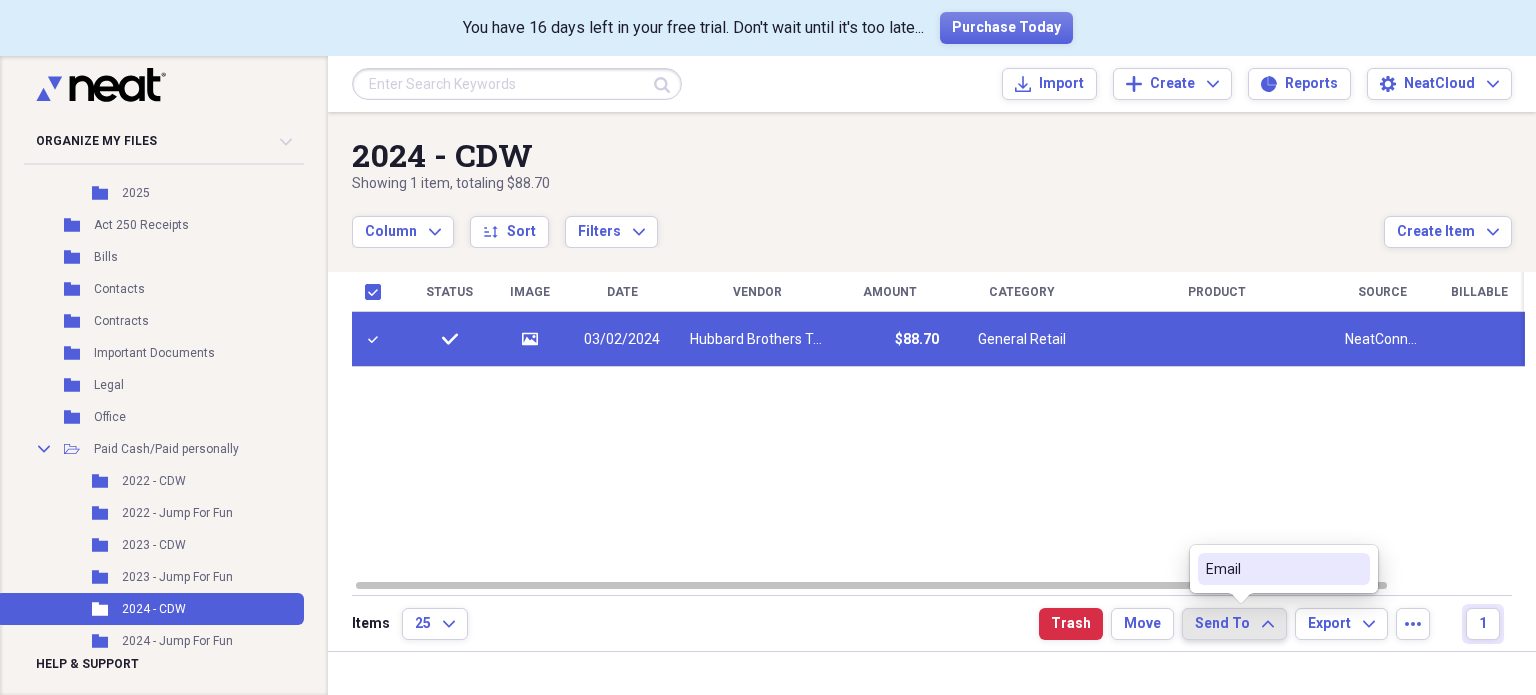 click on "Status Image Date Vendor Amount Category Product Source Billable Reimbursable check media 03/02/2024 Hubbard Brothers Trash $88.70 General Retail NeatConnect" at bounding box center [938, 425] 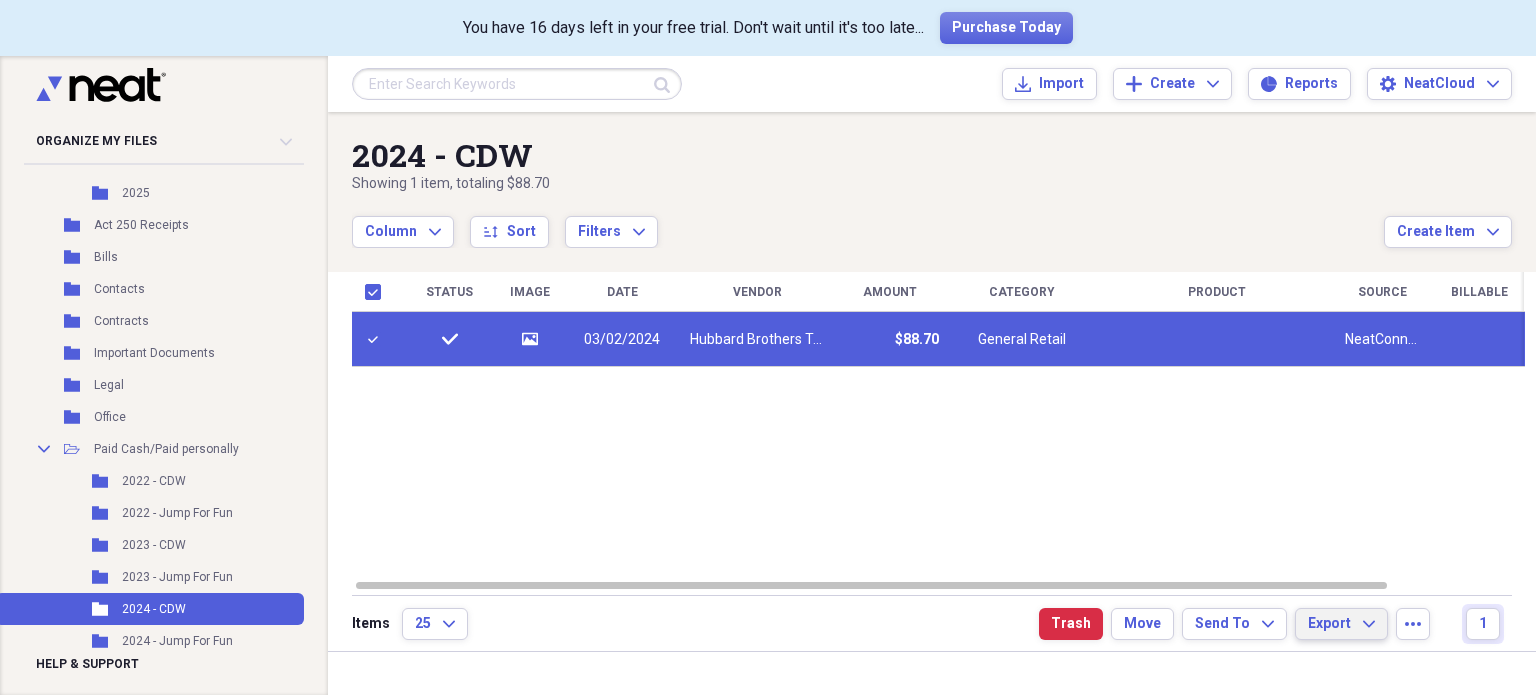 click on "Expand" 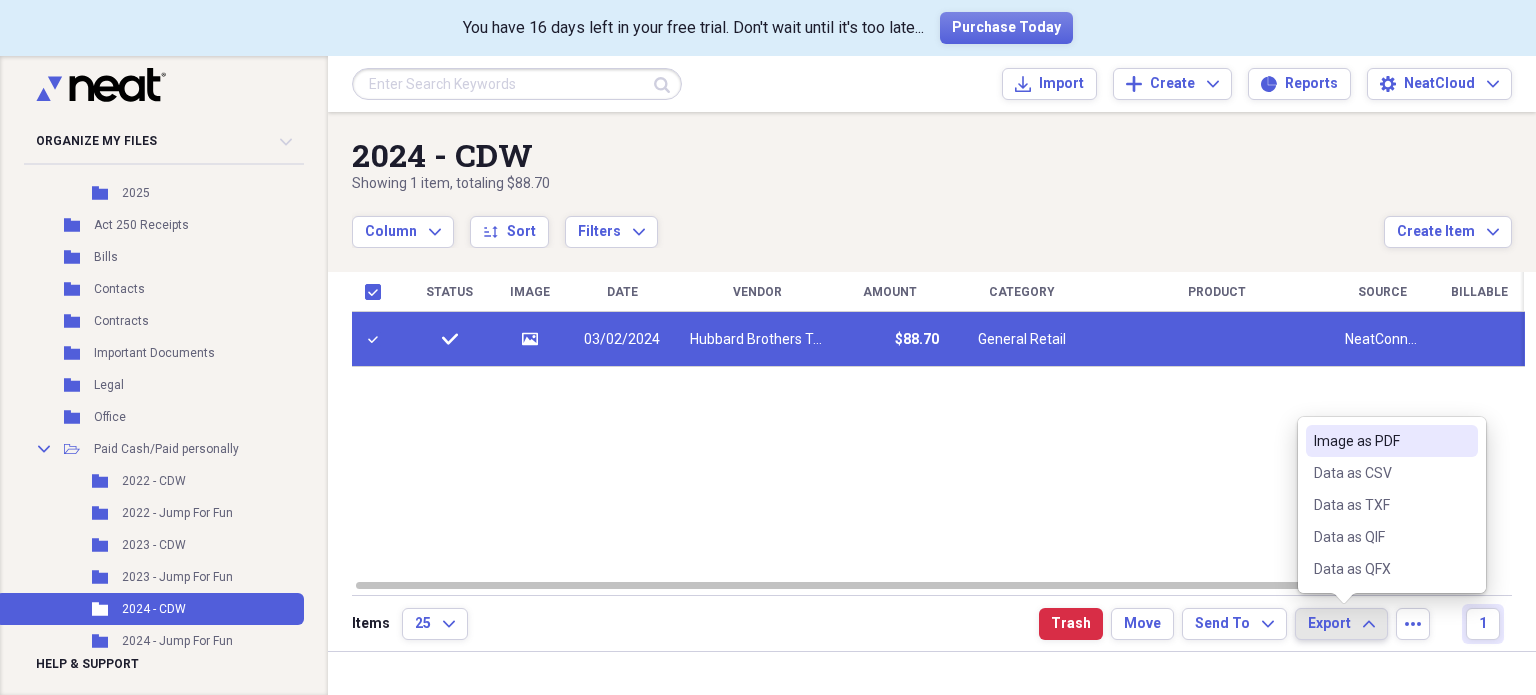 click on "Image as PDF" at bounding box center (1380, 441) 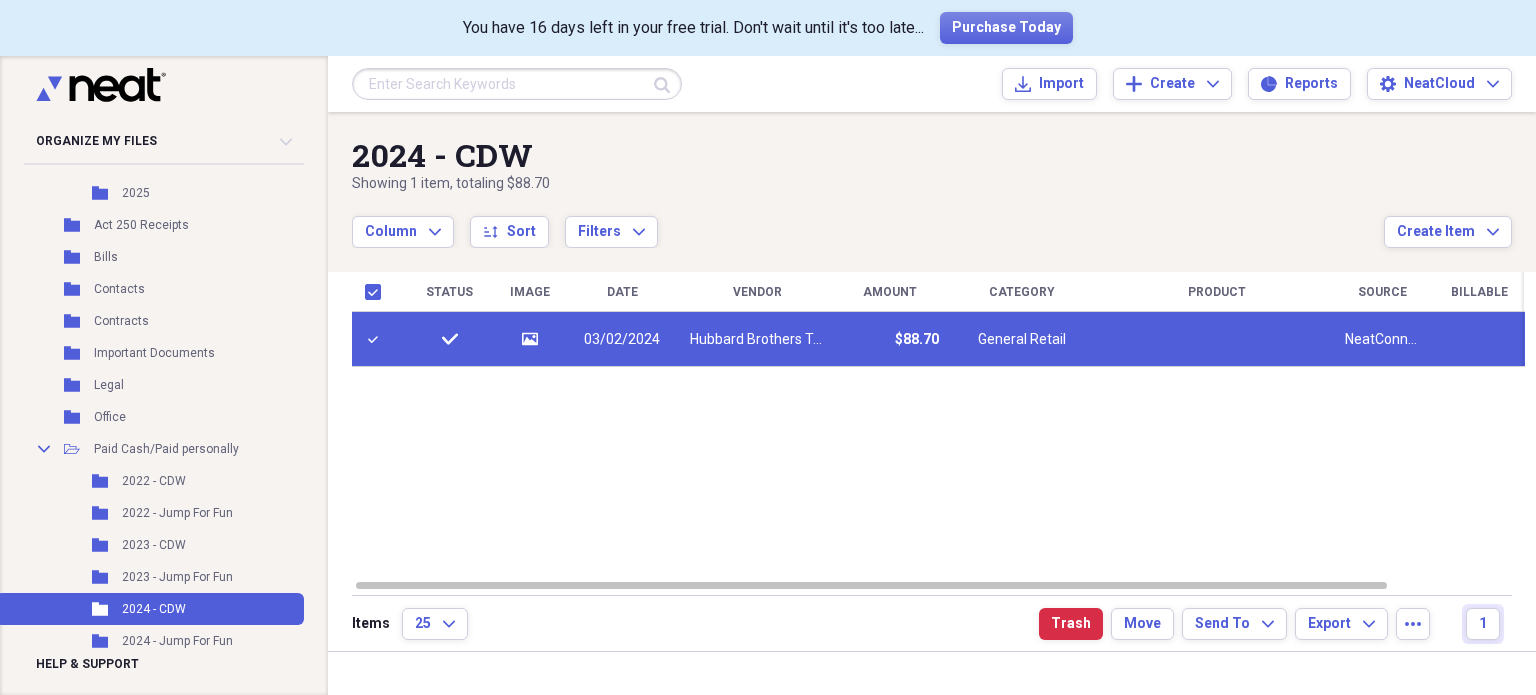 click on "Status Image Date Vendor Amount Category Product Source Billable Reimbursable check media 03/02/2024 Hubbard Brothers Trash $88.70 General Retail NeatConnect" at bounding box center (938, 425) 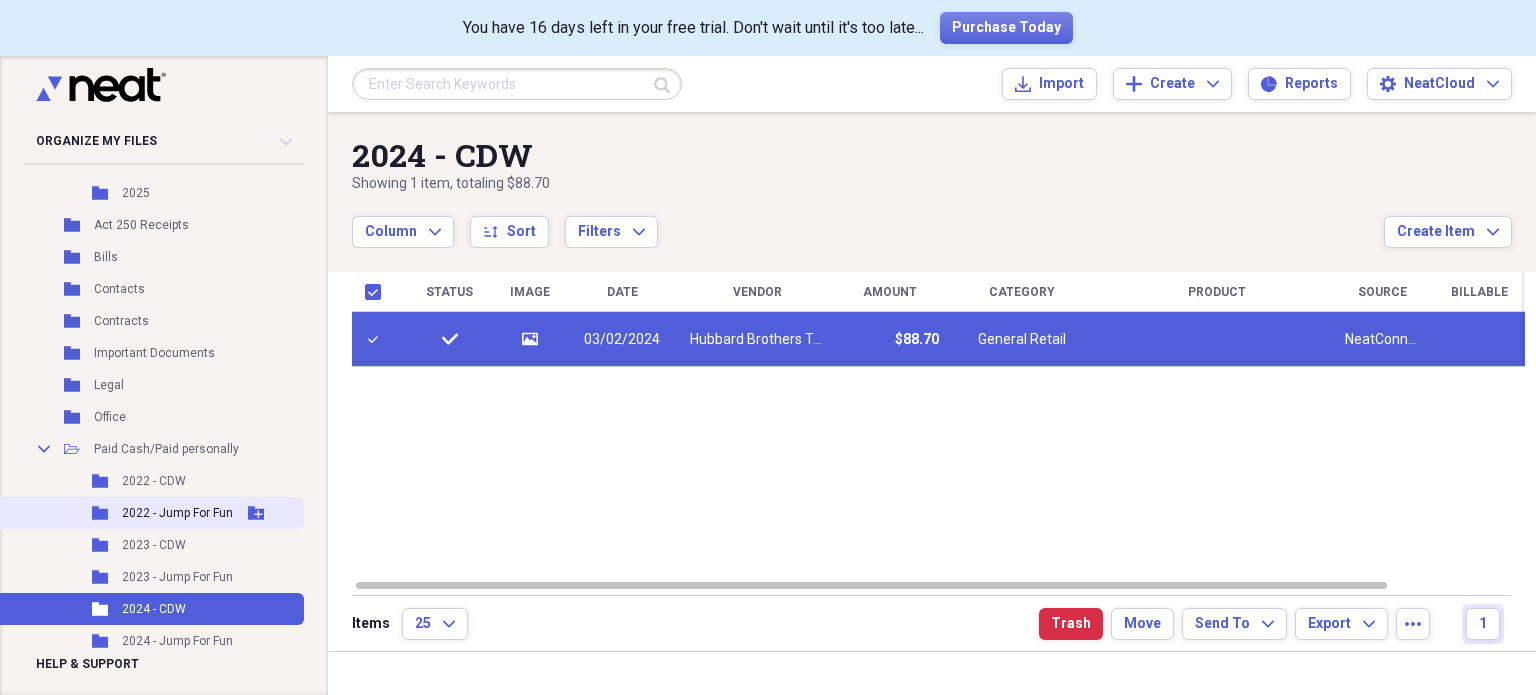 click on "2022 - Jump For Fun" at bounding box center (177, 513) 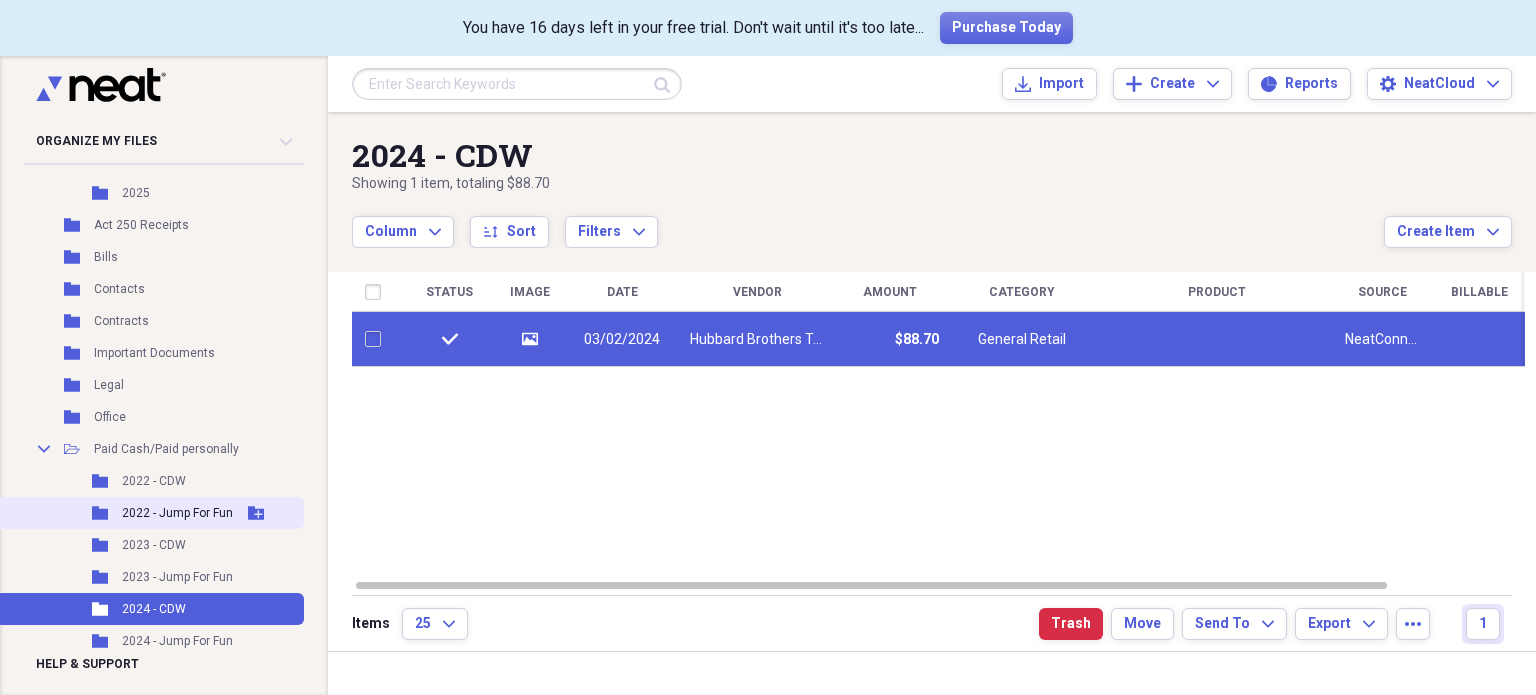 checkbox on "false" 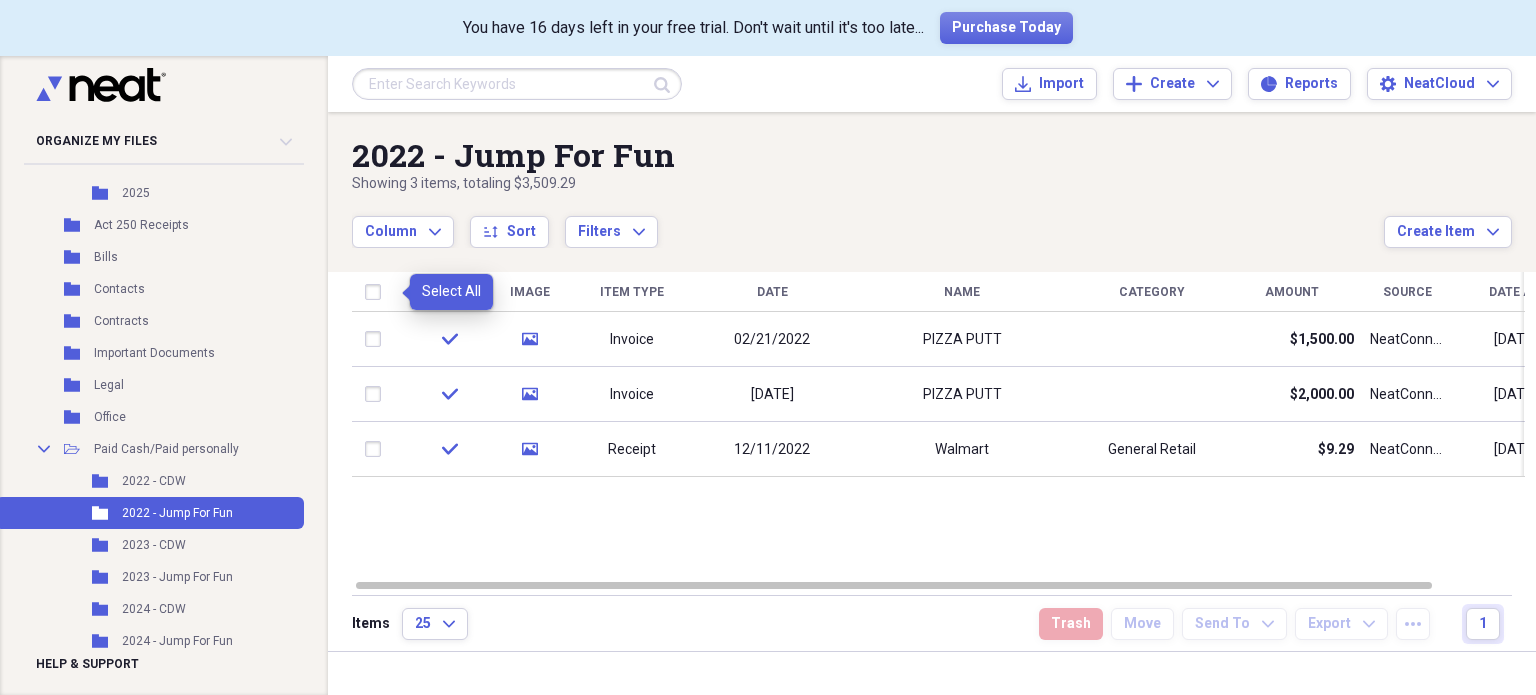 click at bounding box center (377, 292) 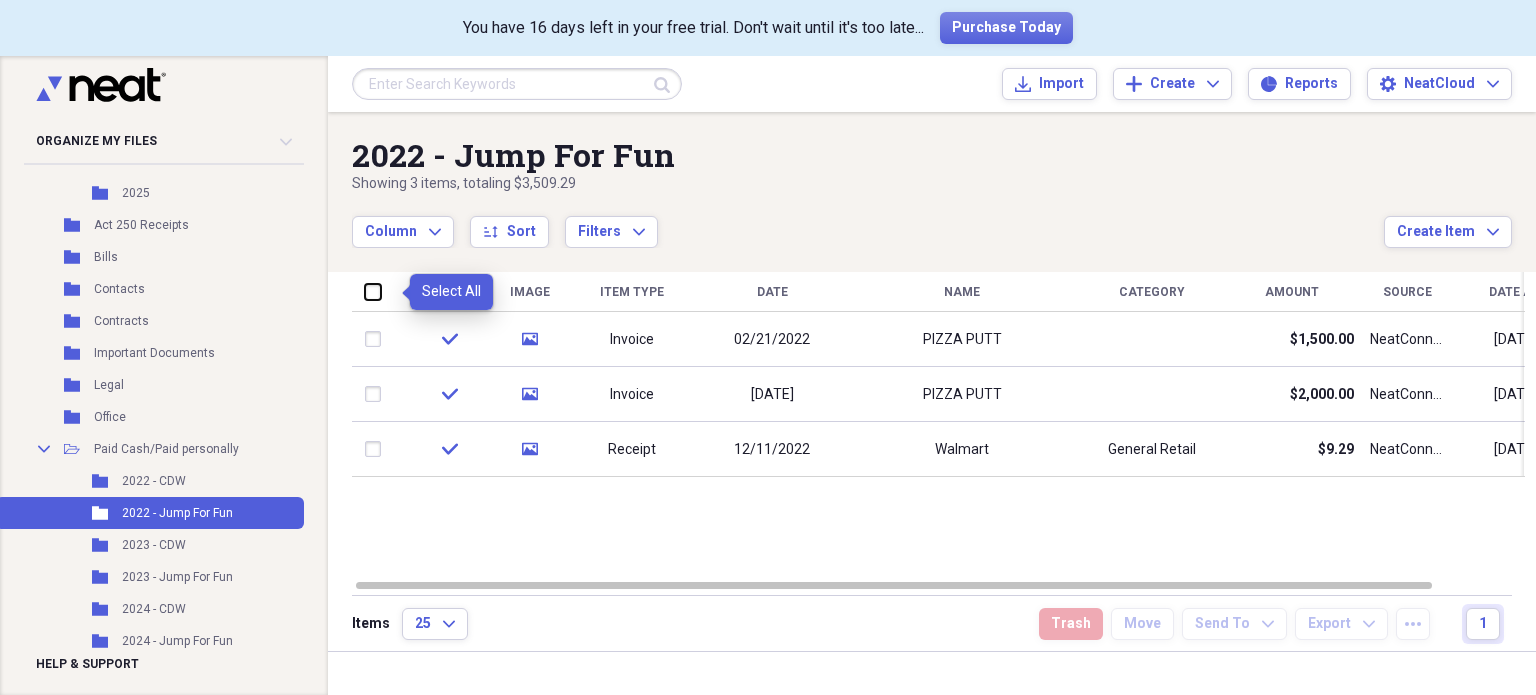 click at bounding box center [365, 291] 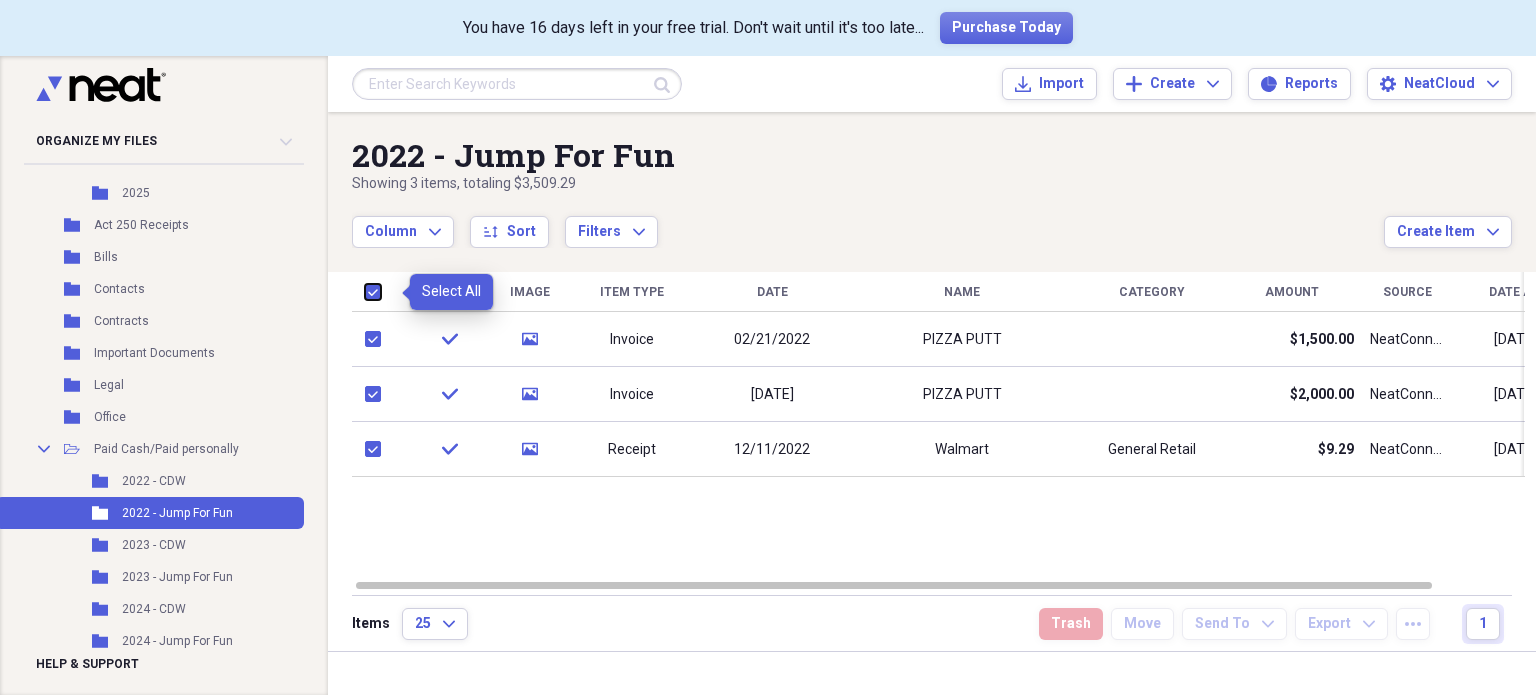 checkbox on "true" 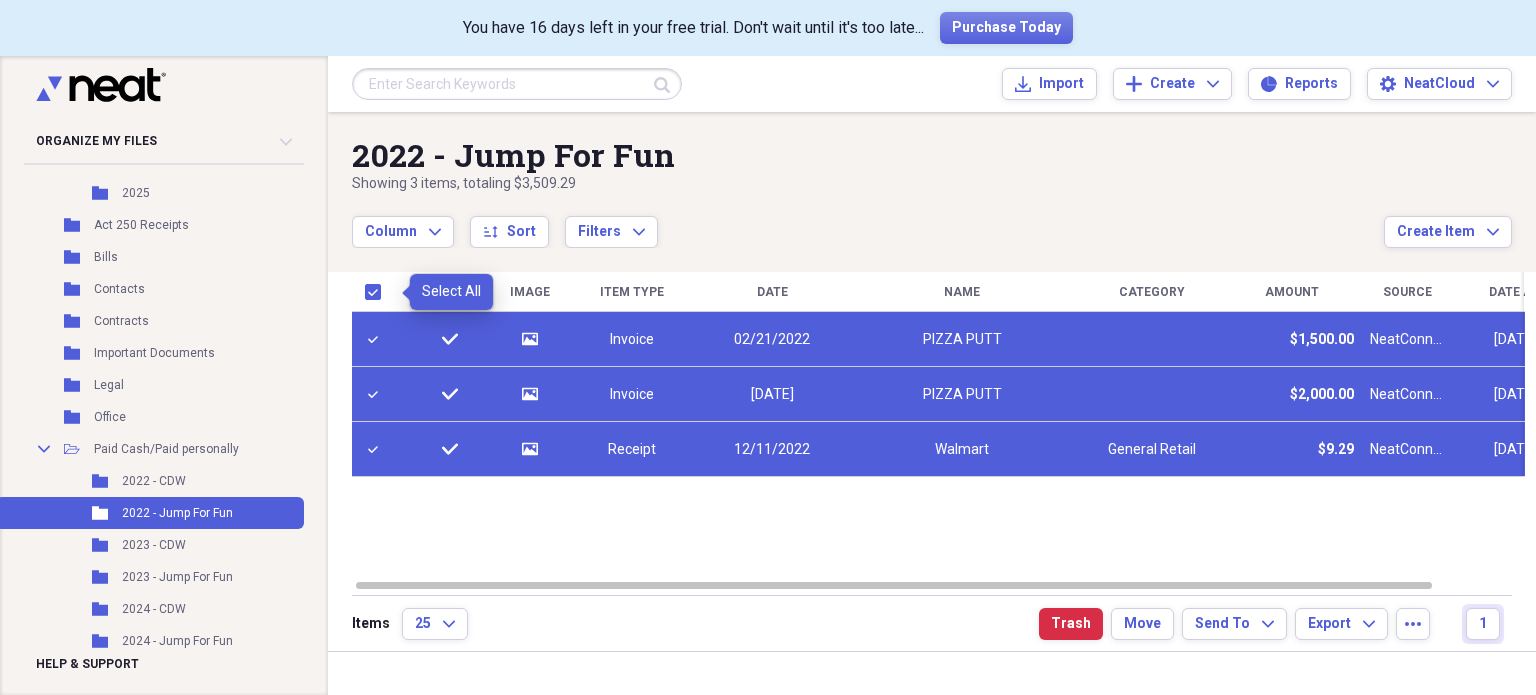 click at bounding box center (377, 292) 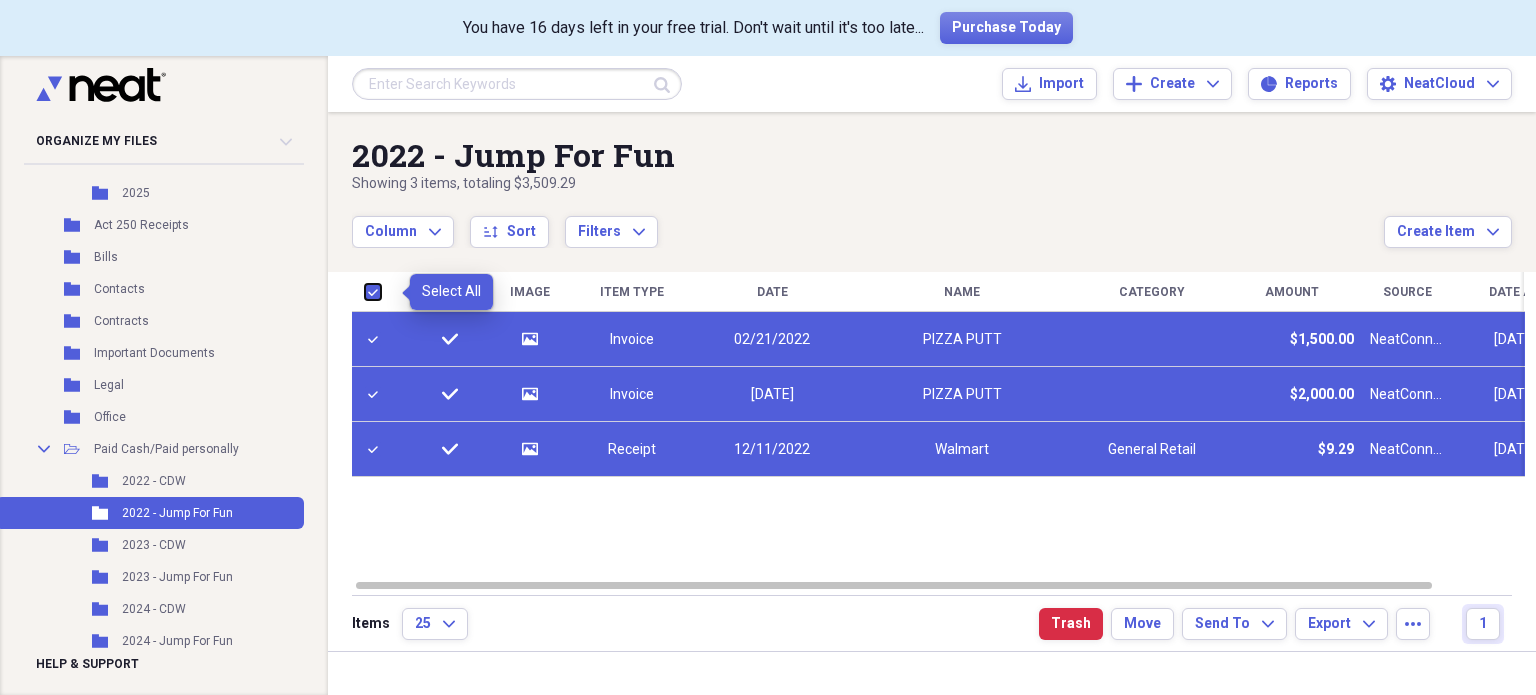 click at bounding box center (365, 291) 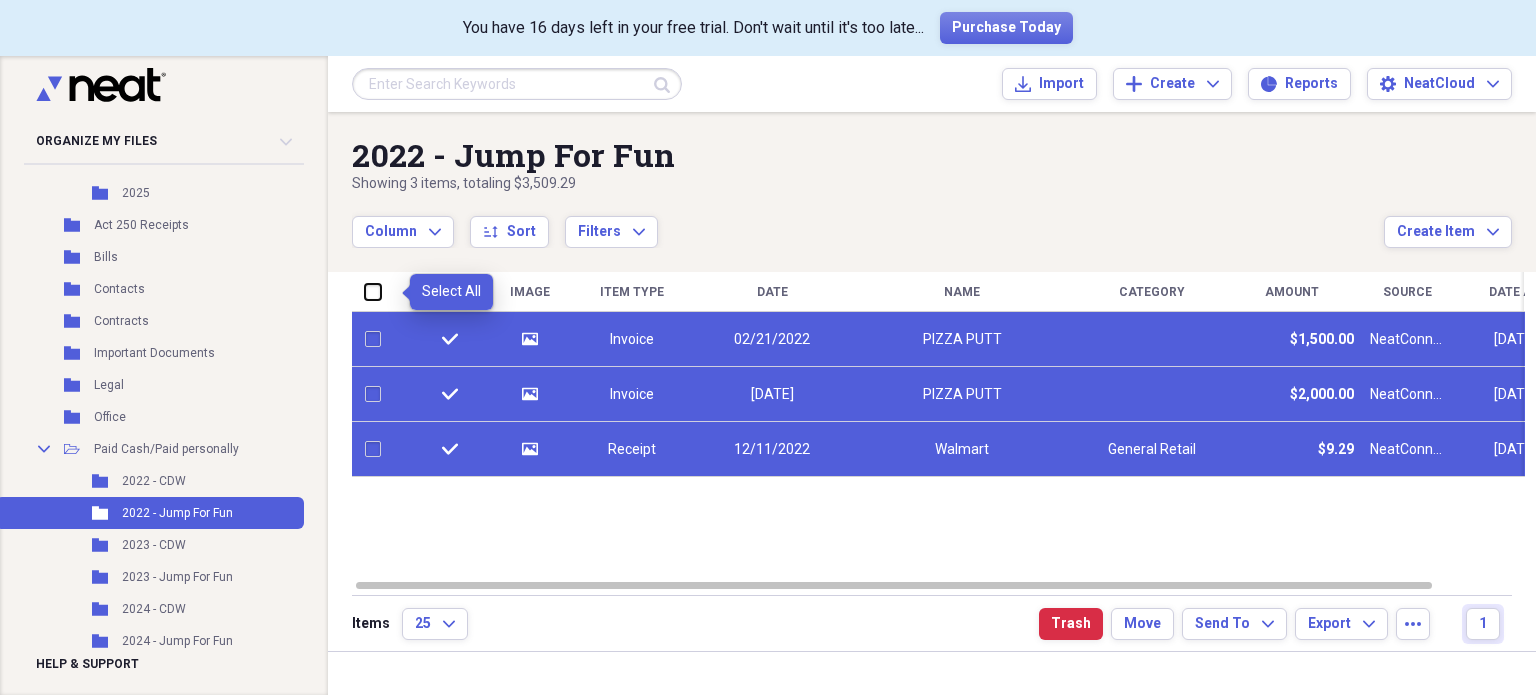 checkbox on "false" 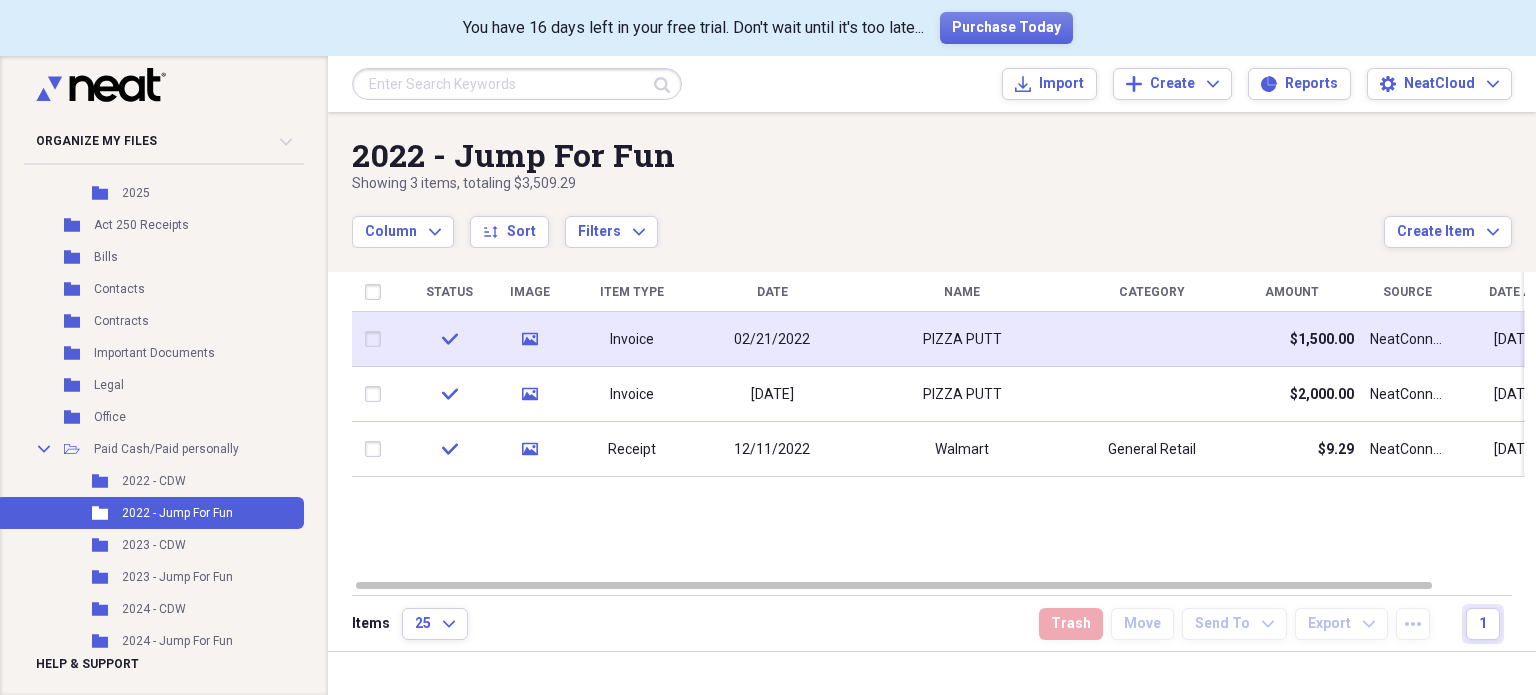 click at bounding box center [377, 339] 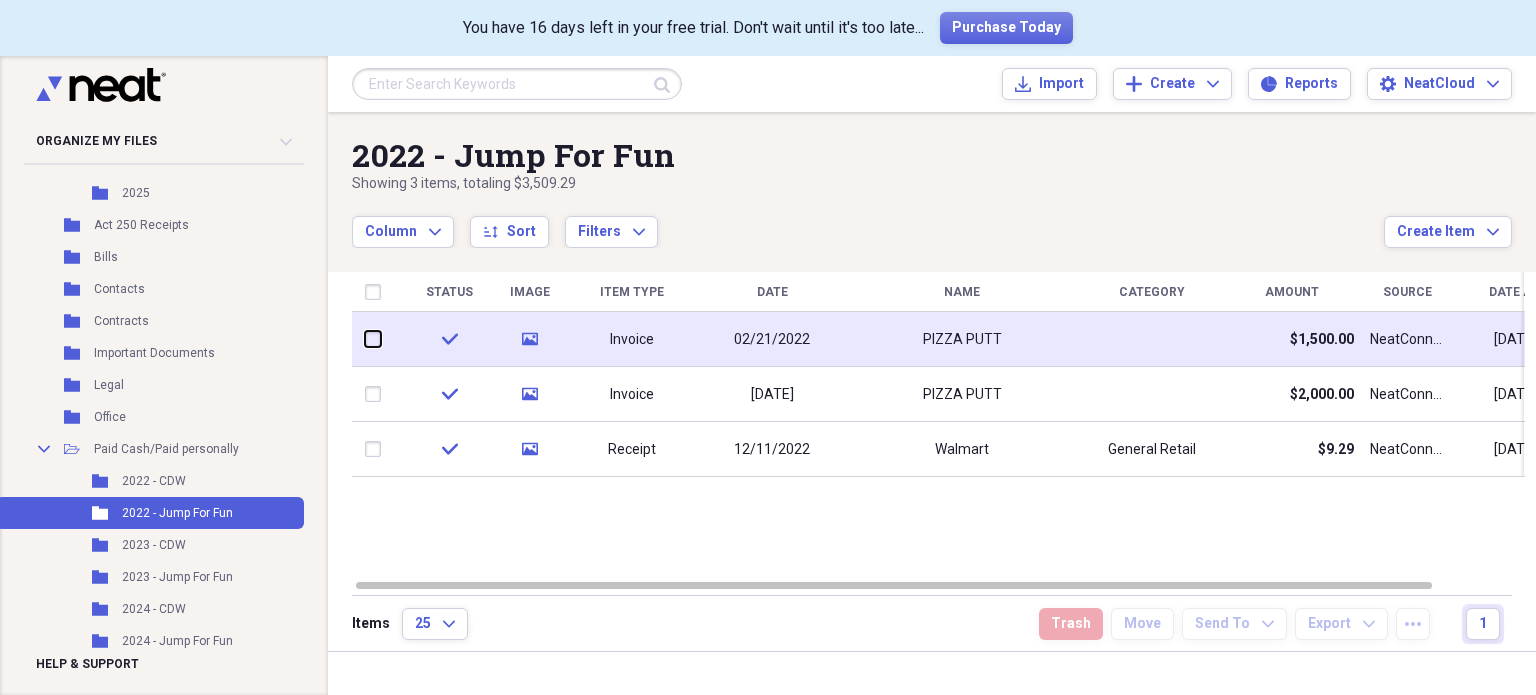 click at bounding box center (365, 339) 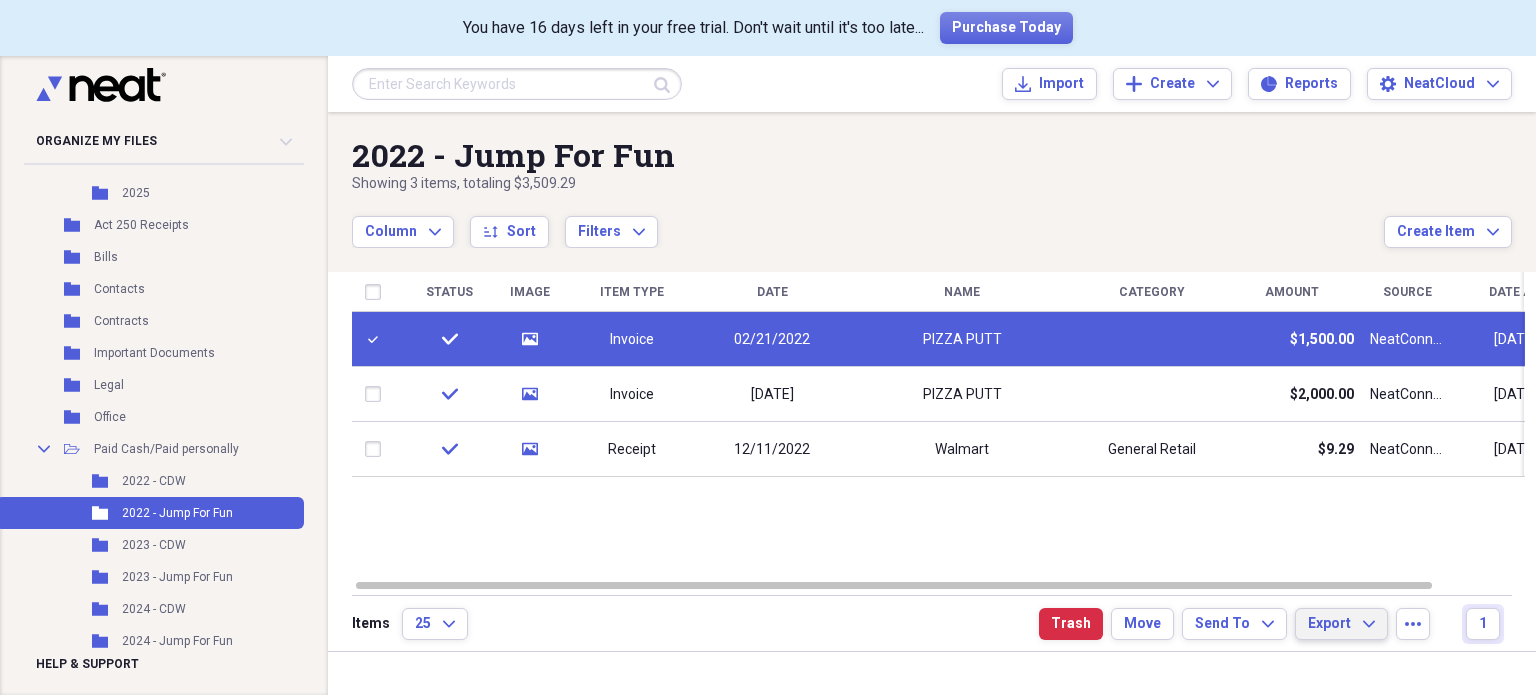 click on "Export" at bounding box center (1329, 624) 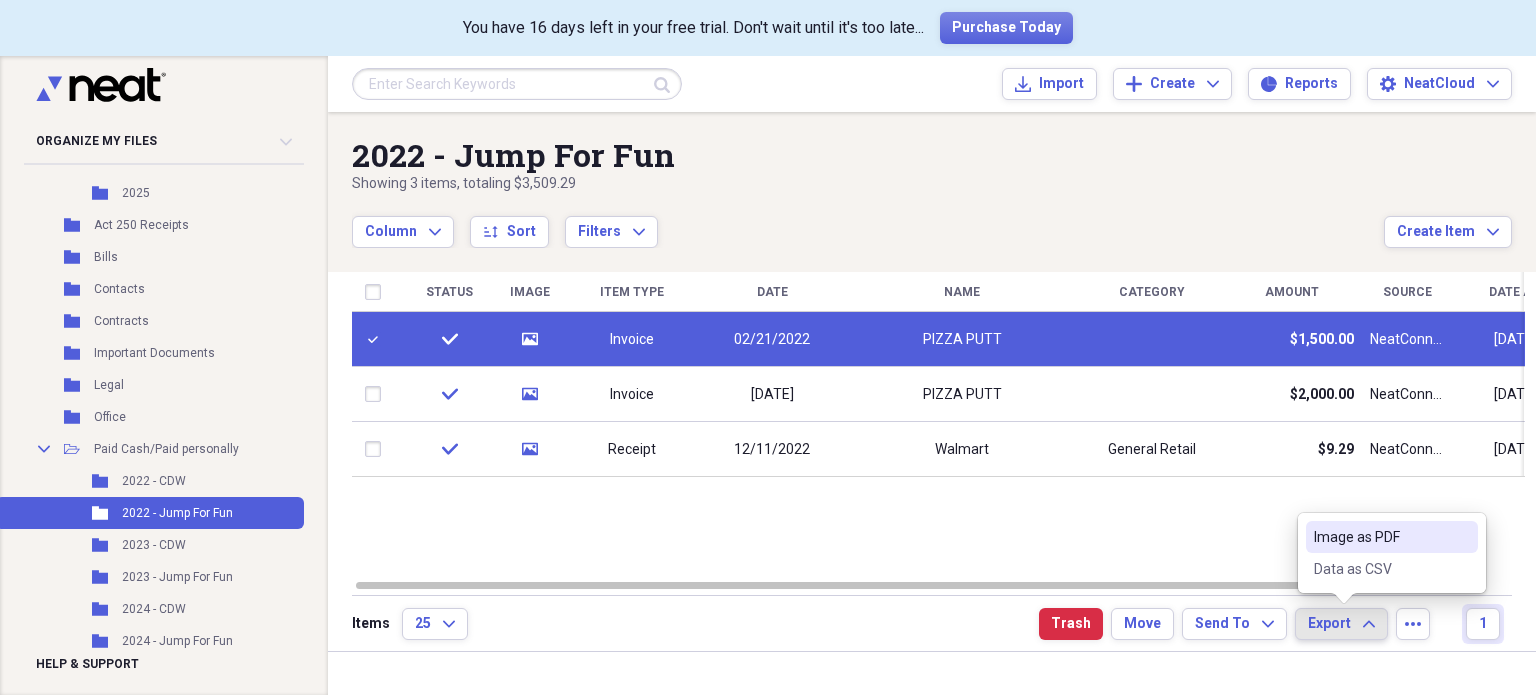 click on "Image as PDF" at bounding box center (1380, 537) 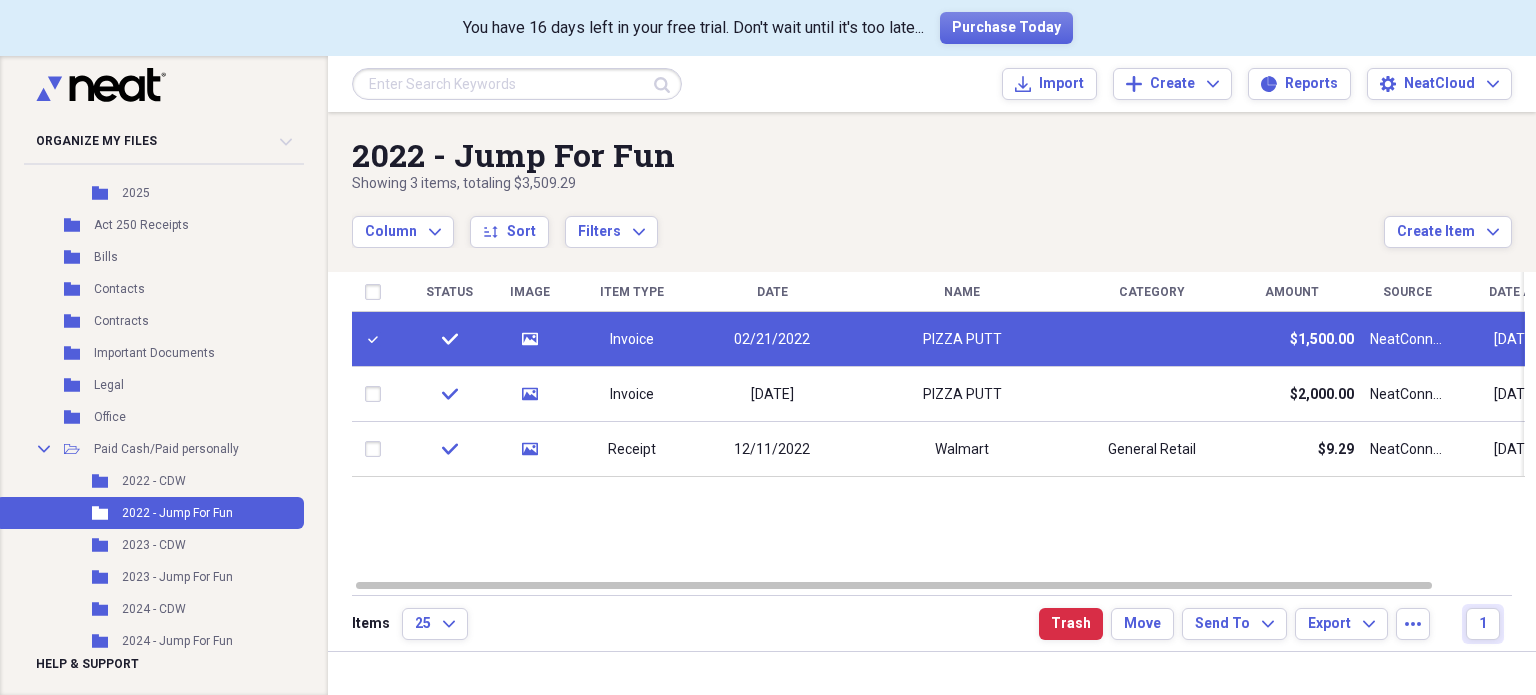 click at bounding box center [377, 339] 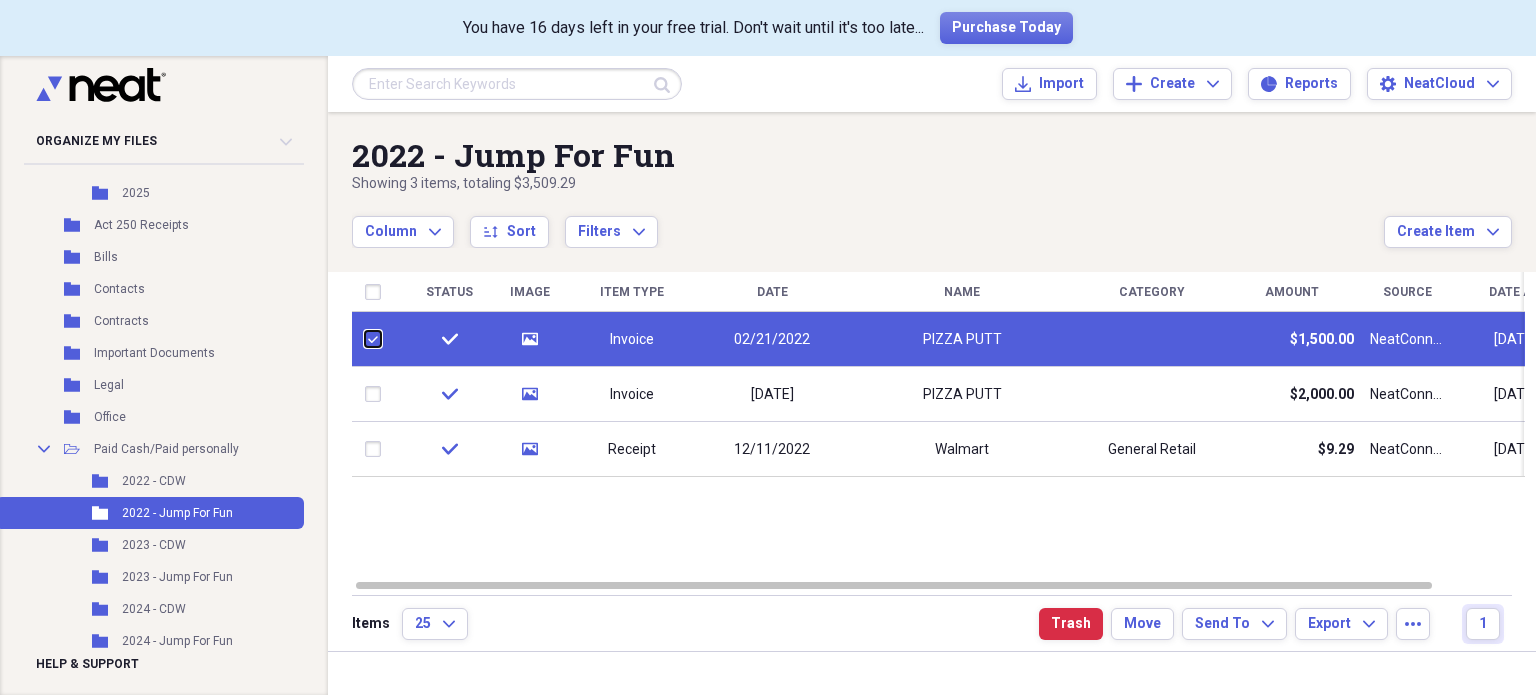 click at bounding box center (365, 339) 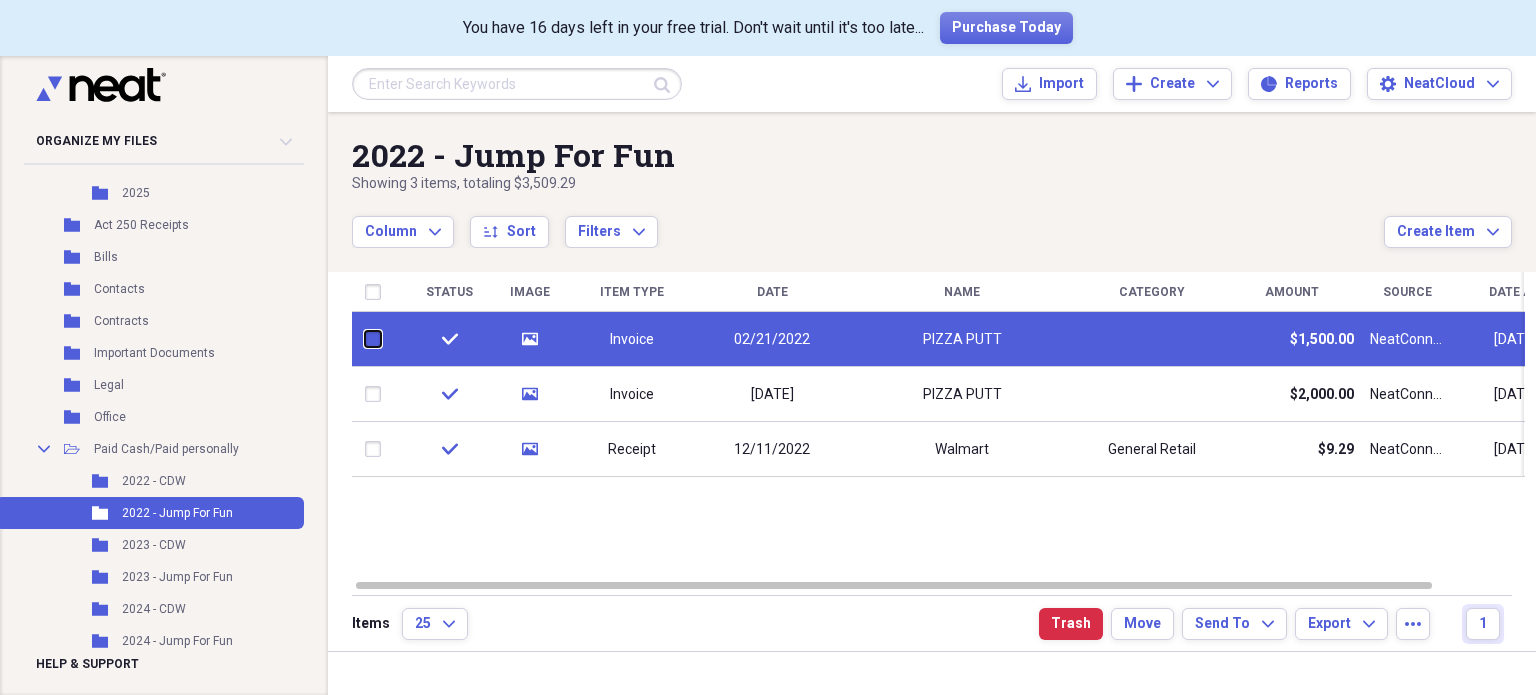 checkbox on "false" 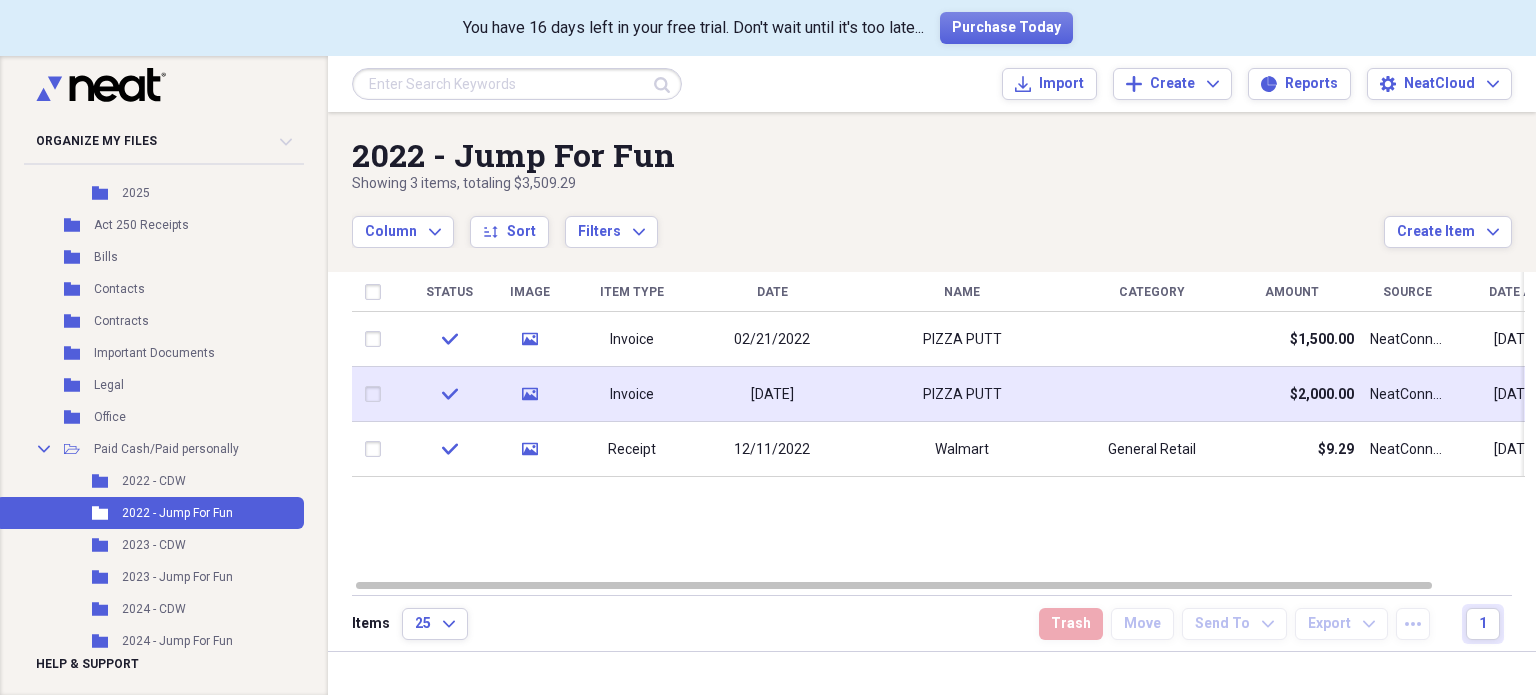 click at bounding box center (377, 394) 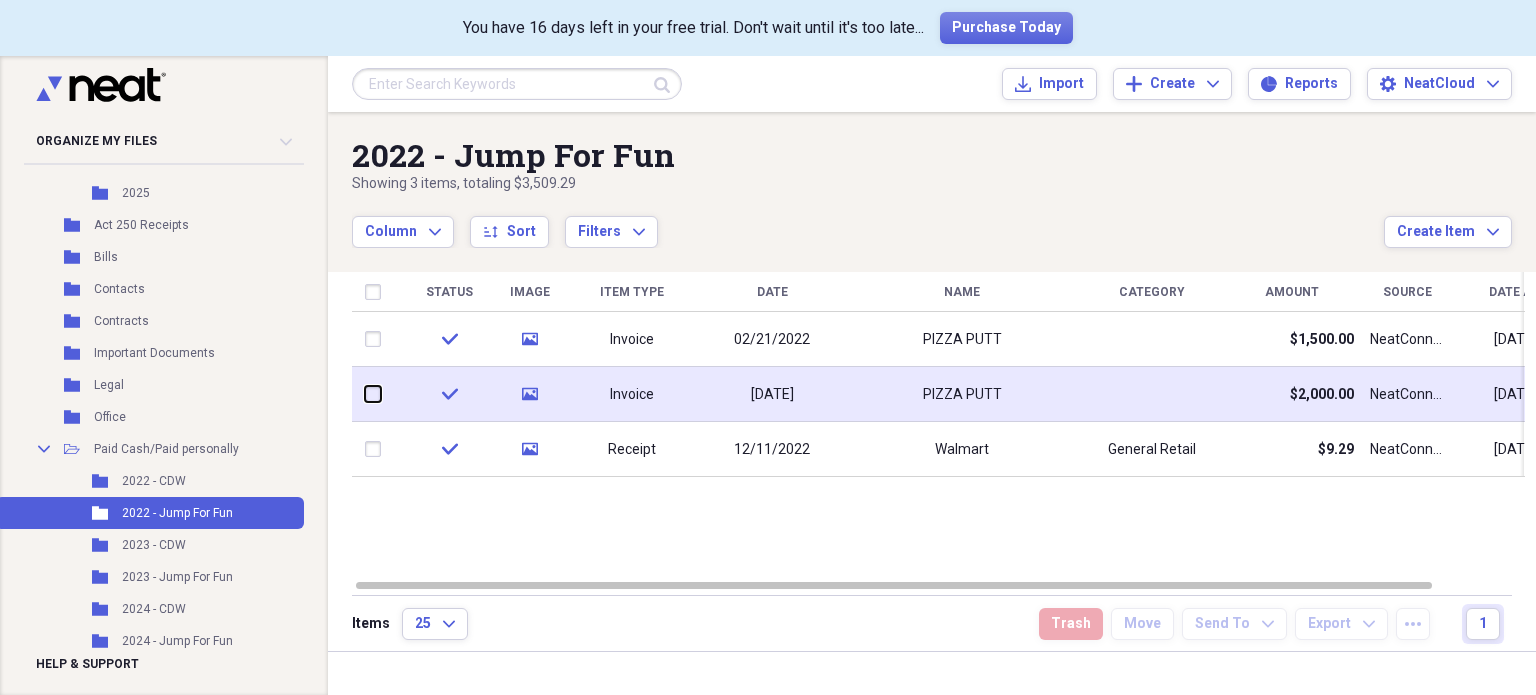 click at bounding box center [365, 394] 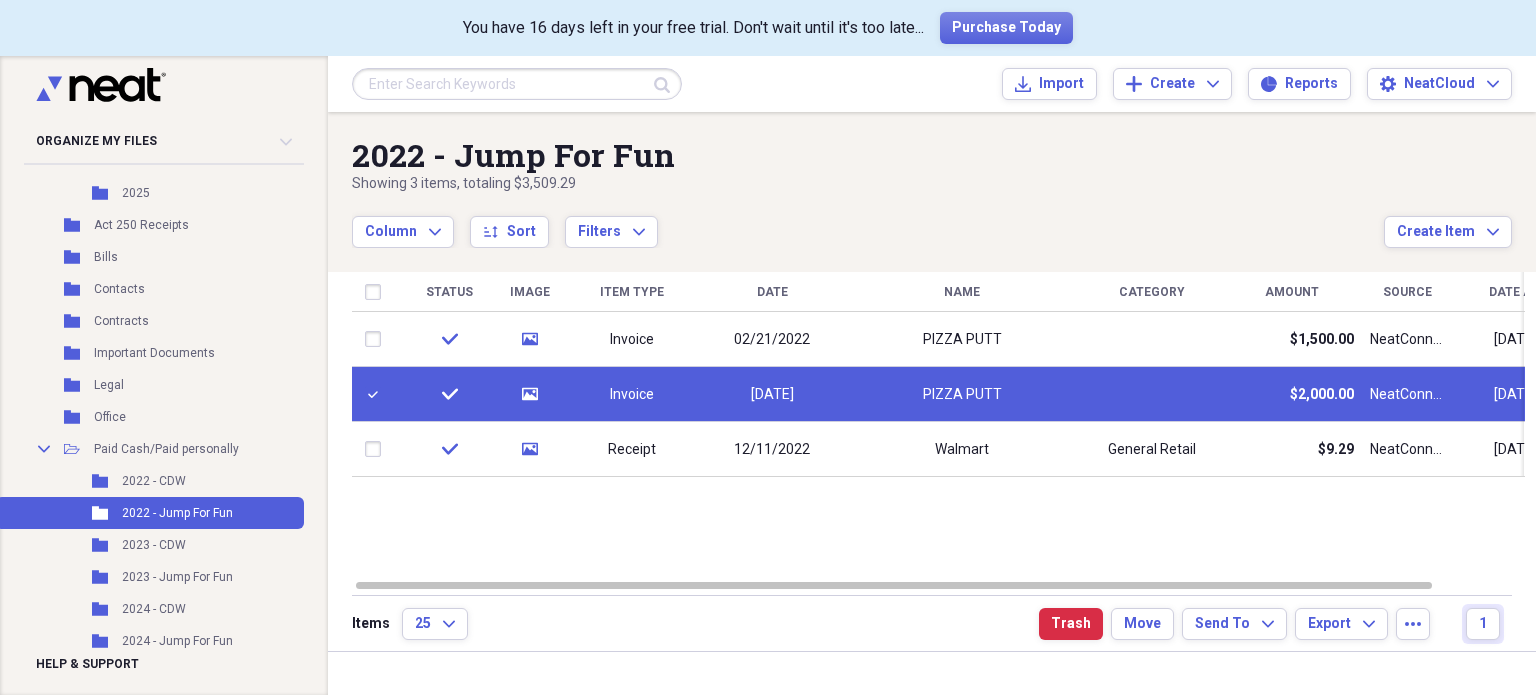 click at bounding box center (1521, 680) 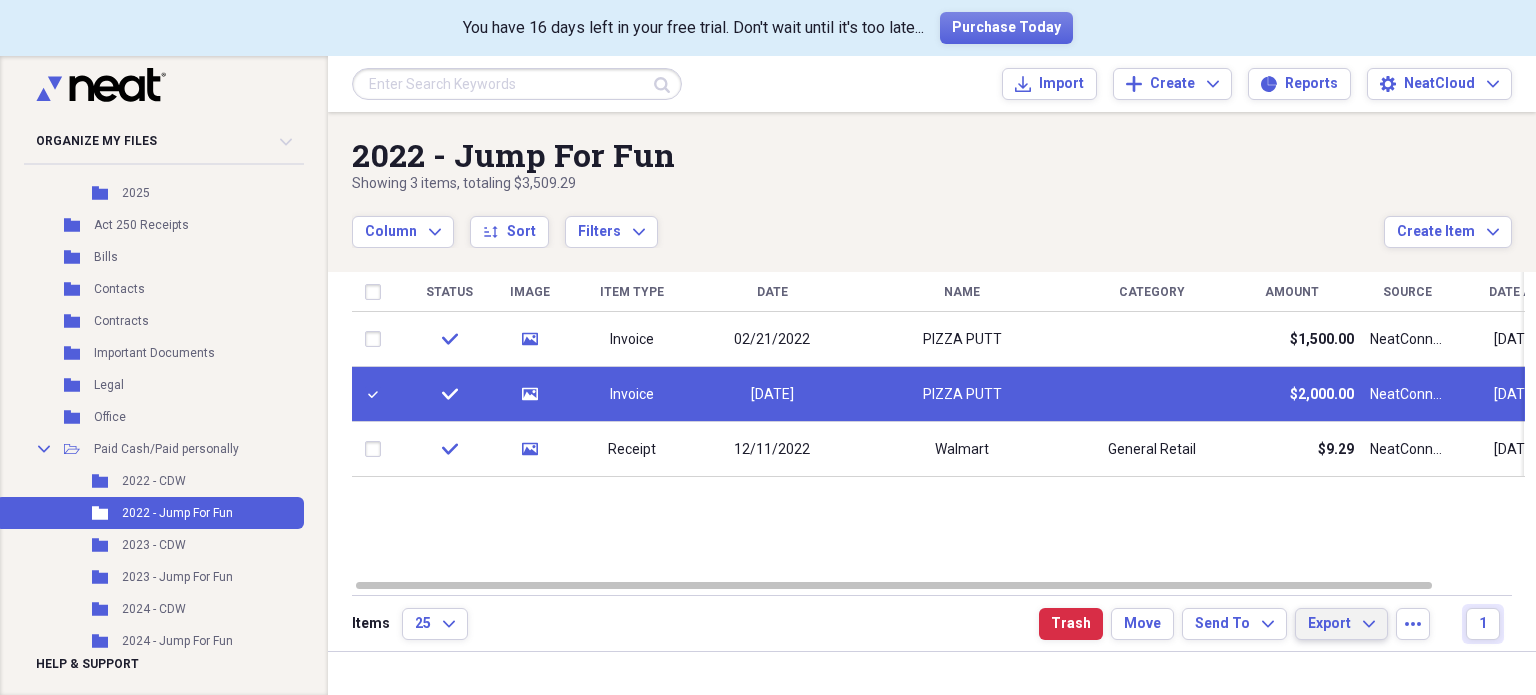 click on "Export Expand" at bounding box center [1341, 624] 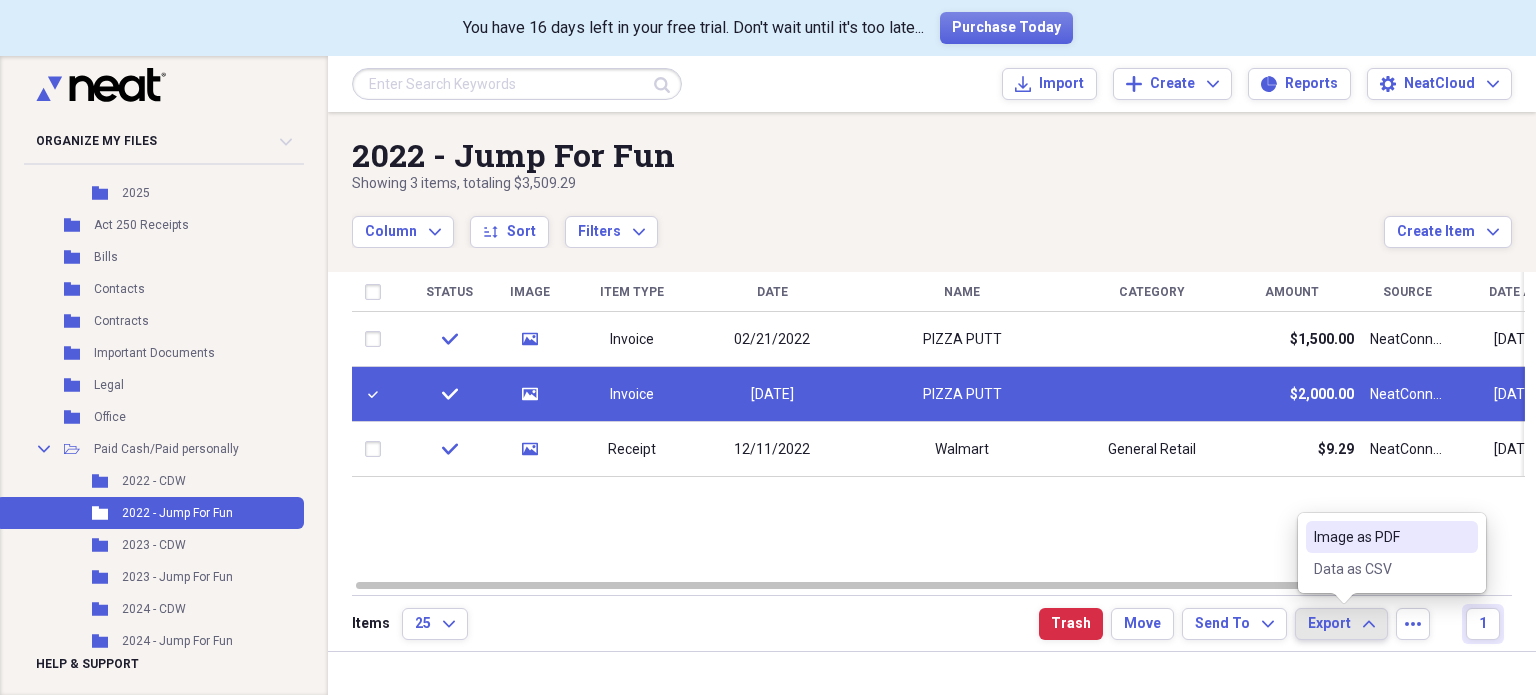 click on "Image as PDF" at bounding box center [1380, 537] 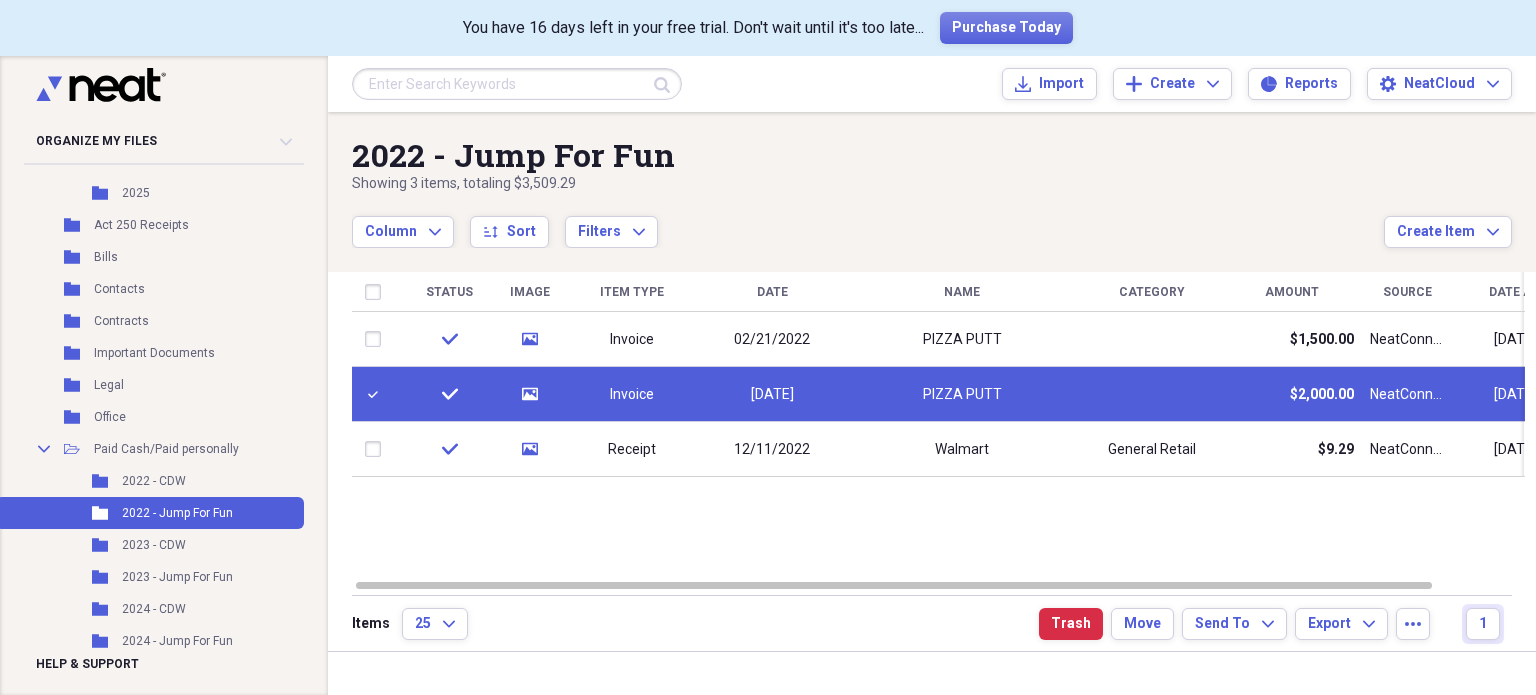 click at bounding box center [377, 394] 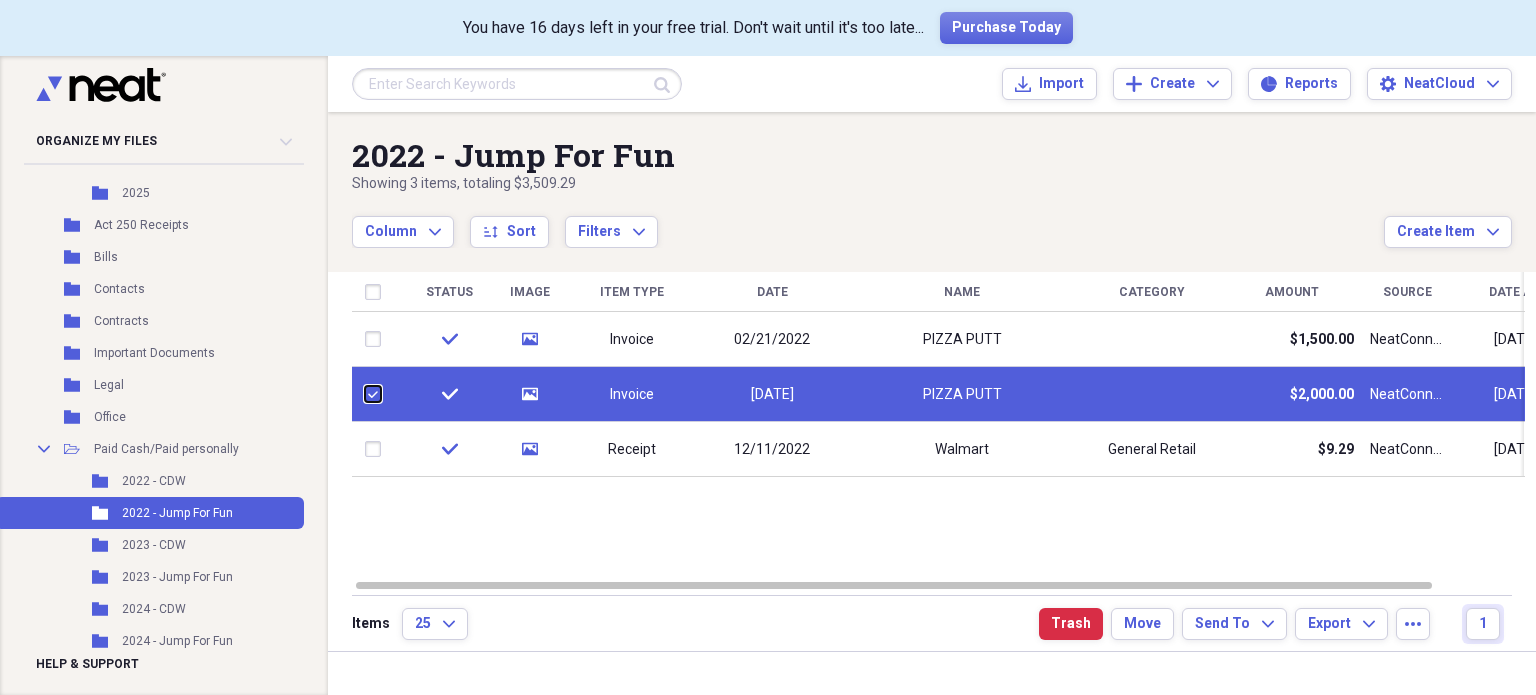 click at bounding box center [365, 394] 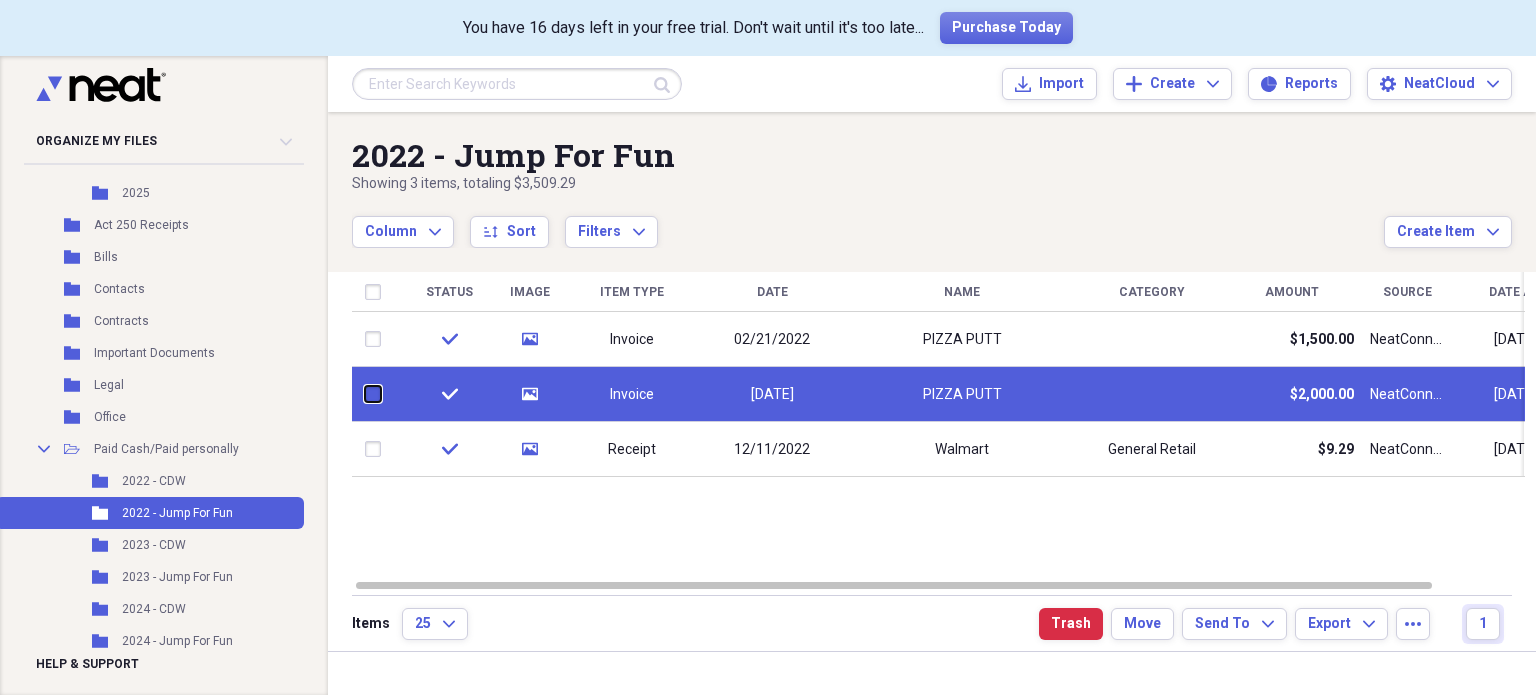 checkbox on "false" 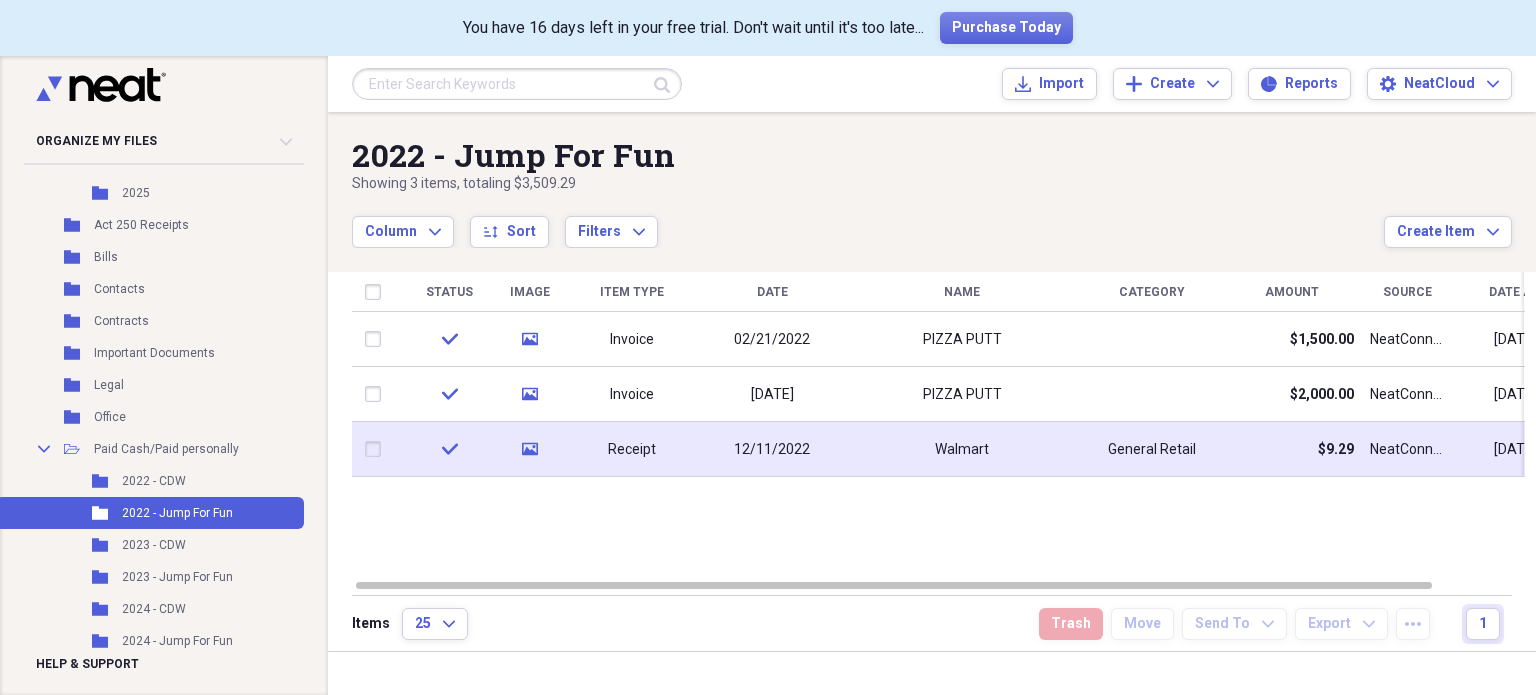 click at bounding box center (377, 449) 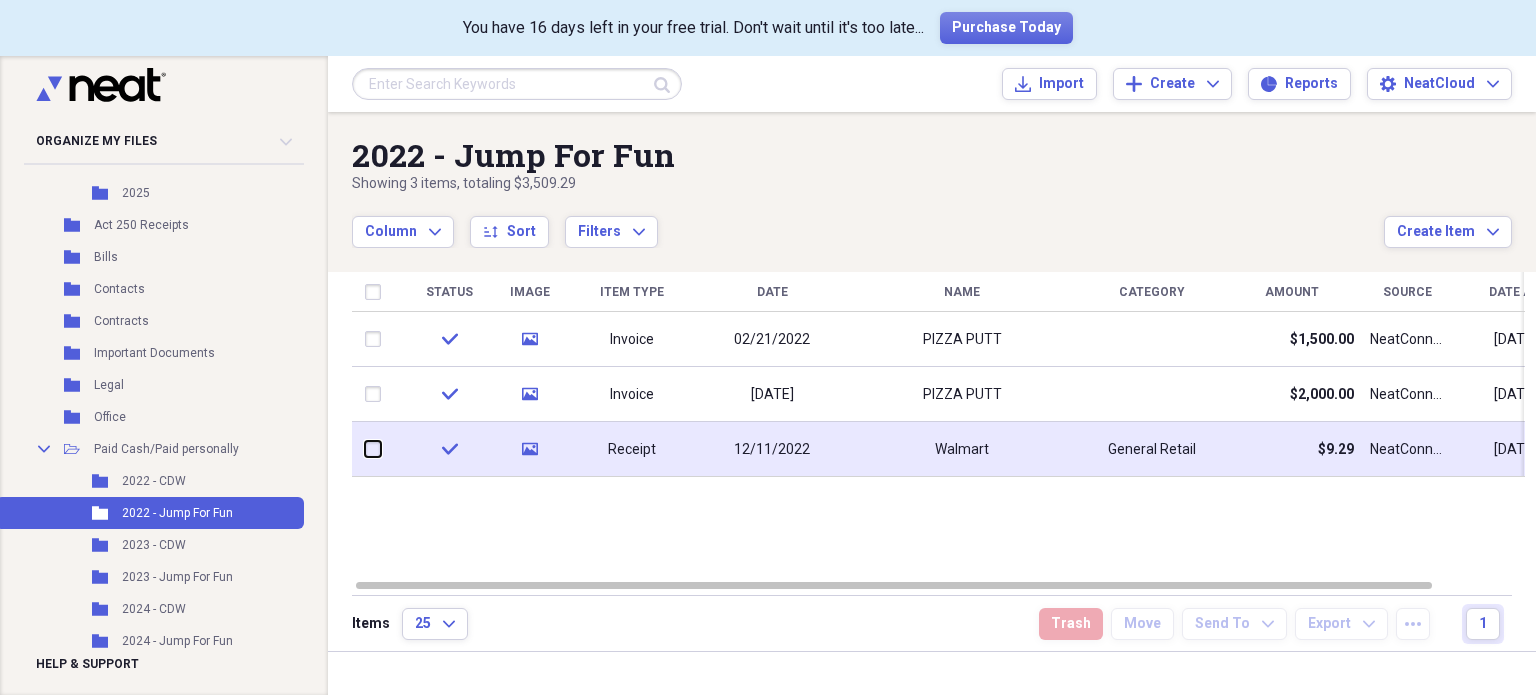 click at bounding box center (365, 449) 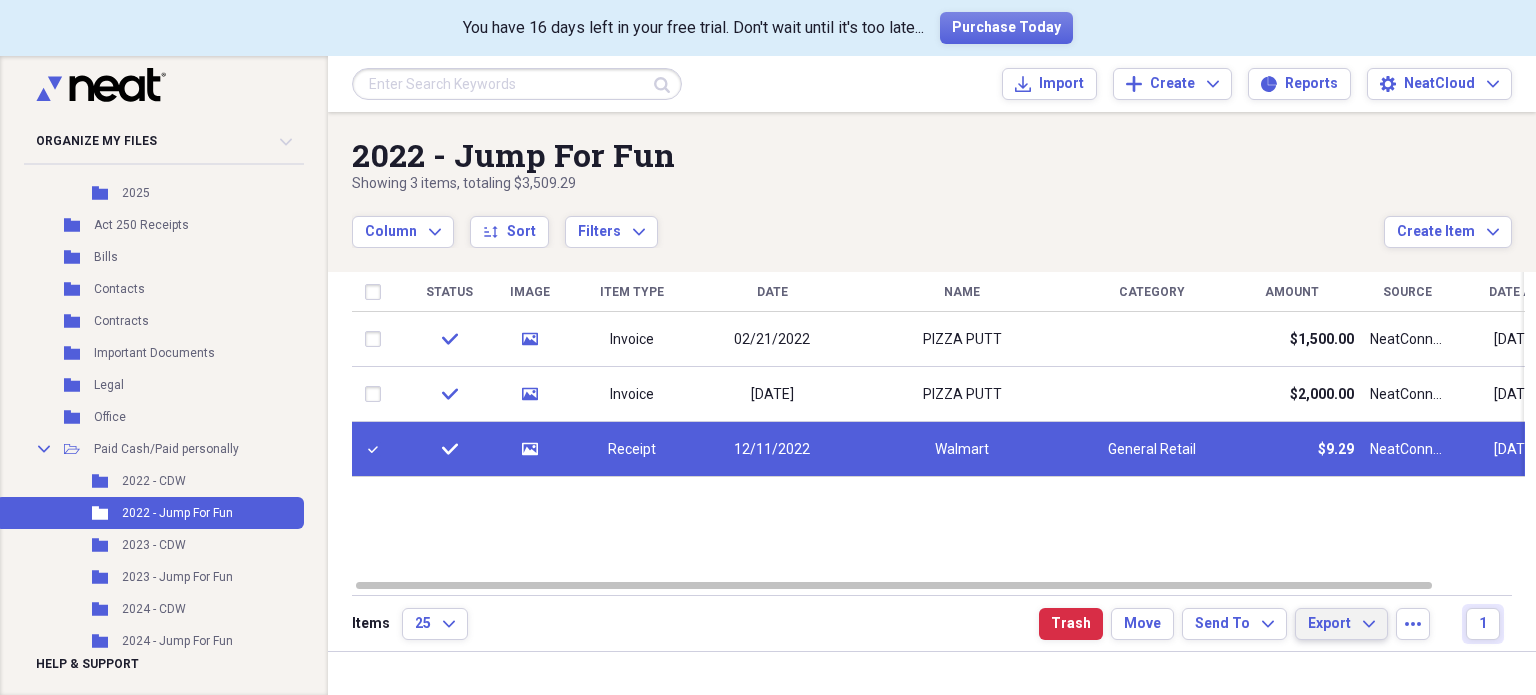 click on "Export" at bounding box center (1329, 624) 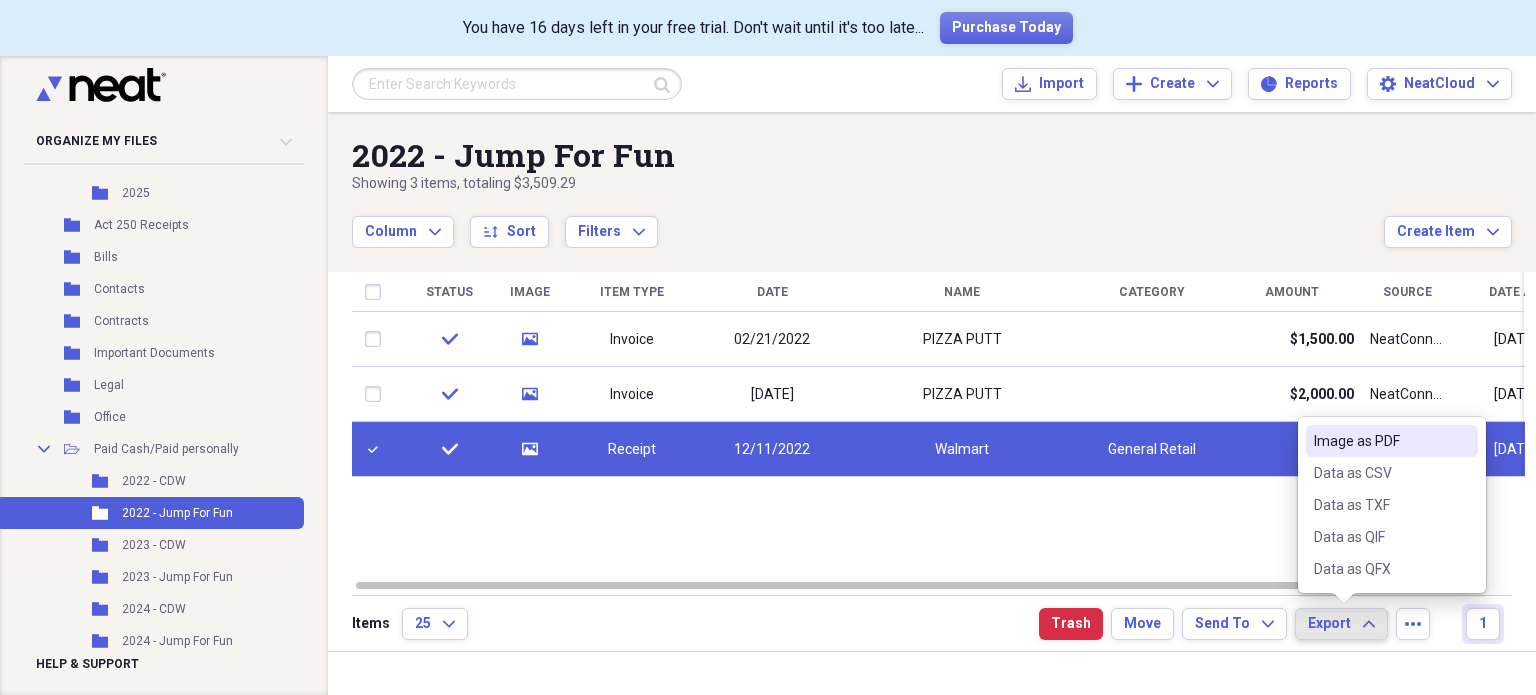 click on "Image as PDF" at bounding box center (1380, 441) 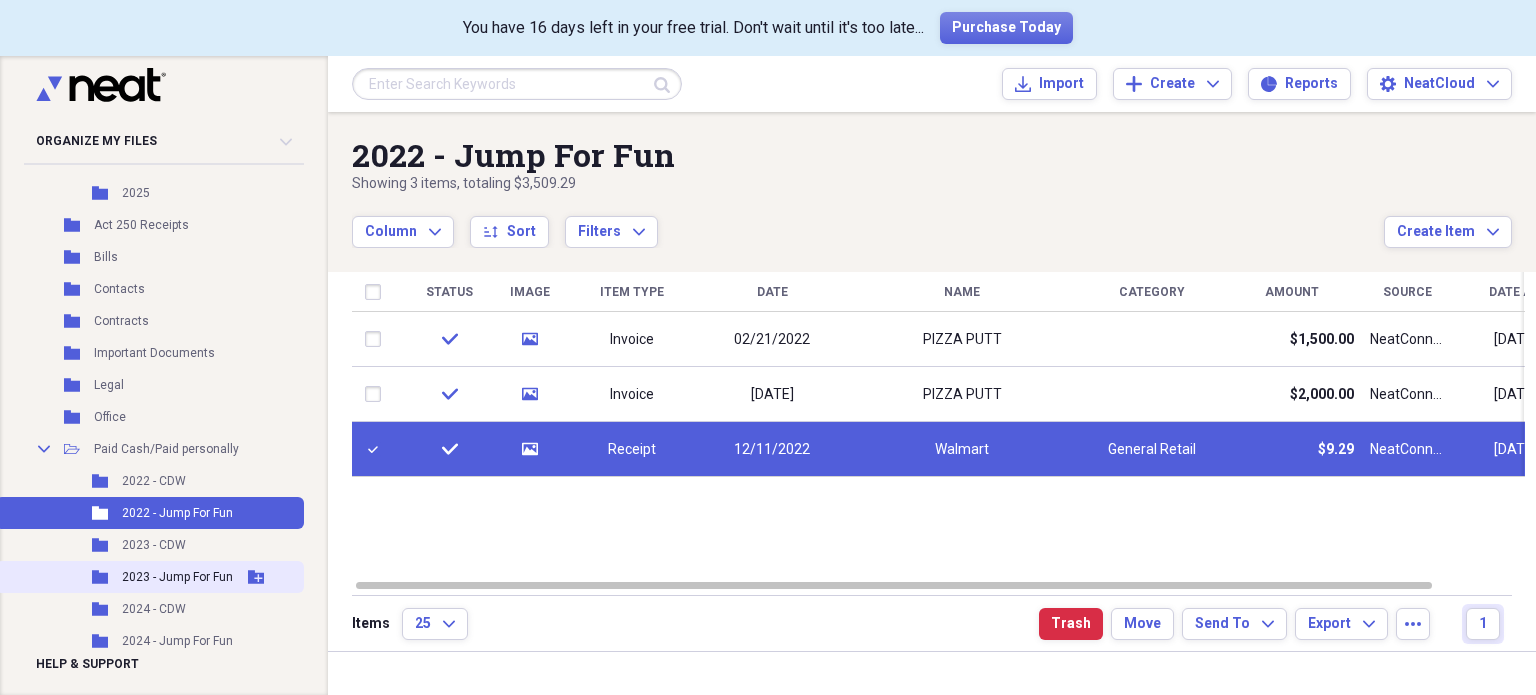 click on "2023 - Jump For Fun" at bounding box center (177, 577) 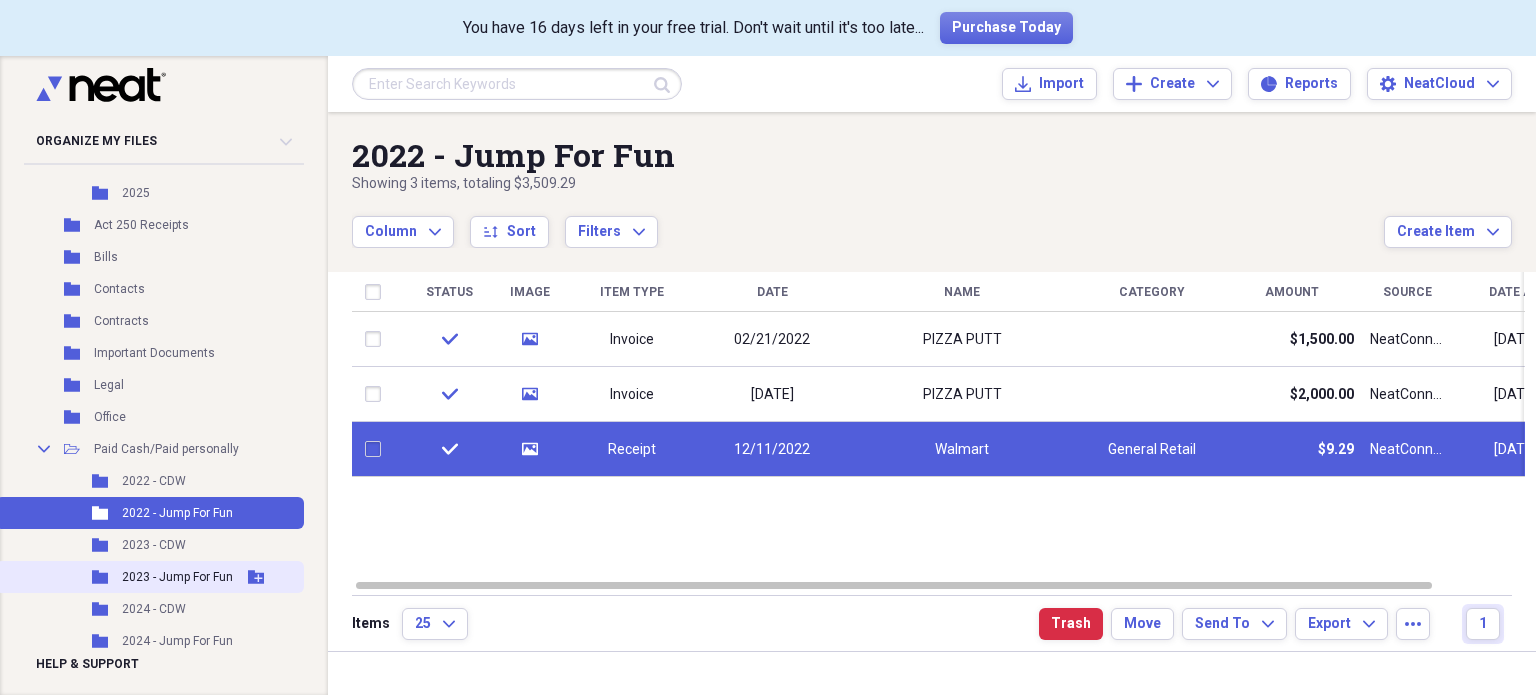 checkbox on "false" 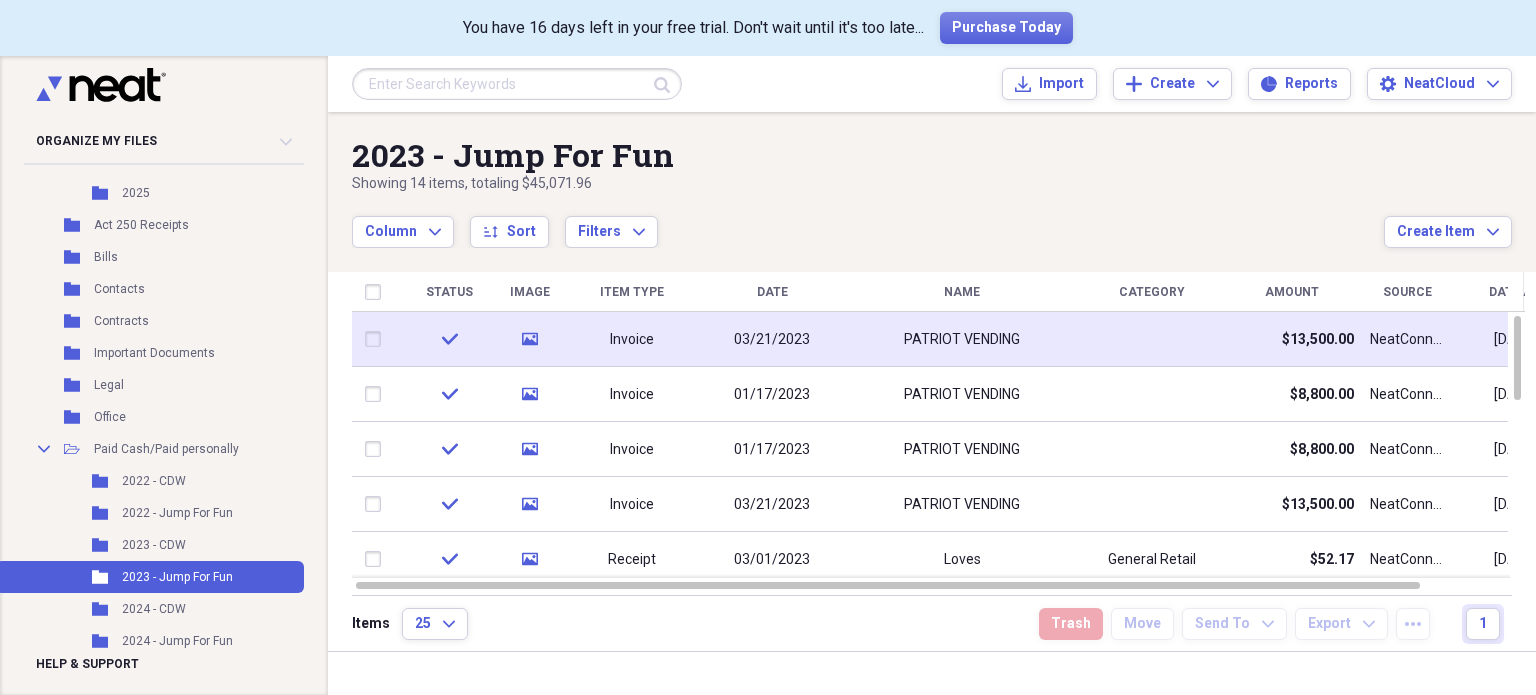 click at bounding box center (377, 339) 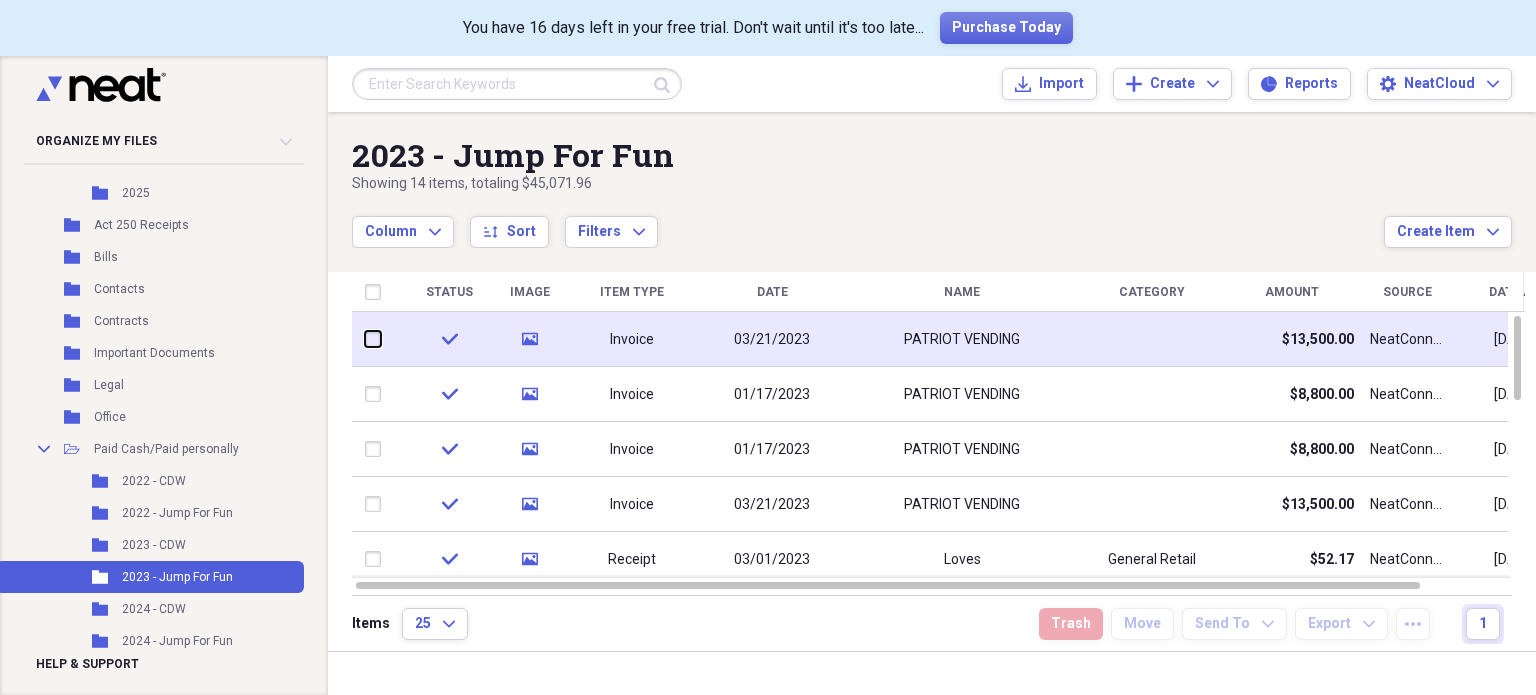 click at bounding box center (365, 339) 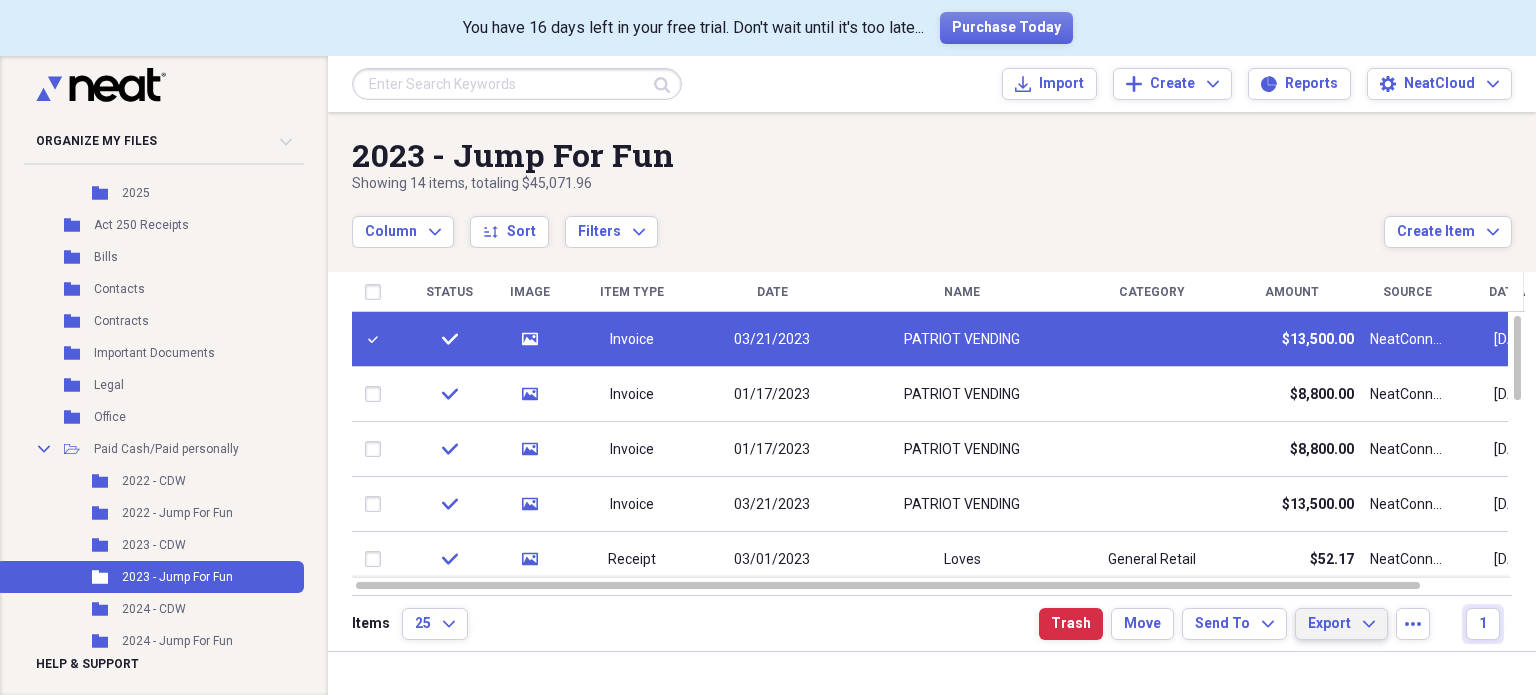 click on "Expand" 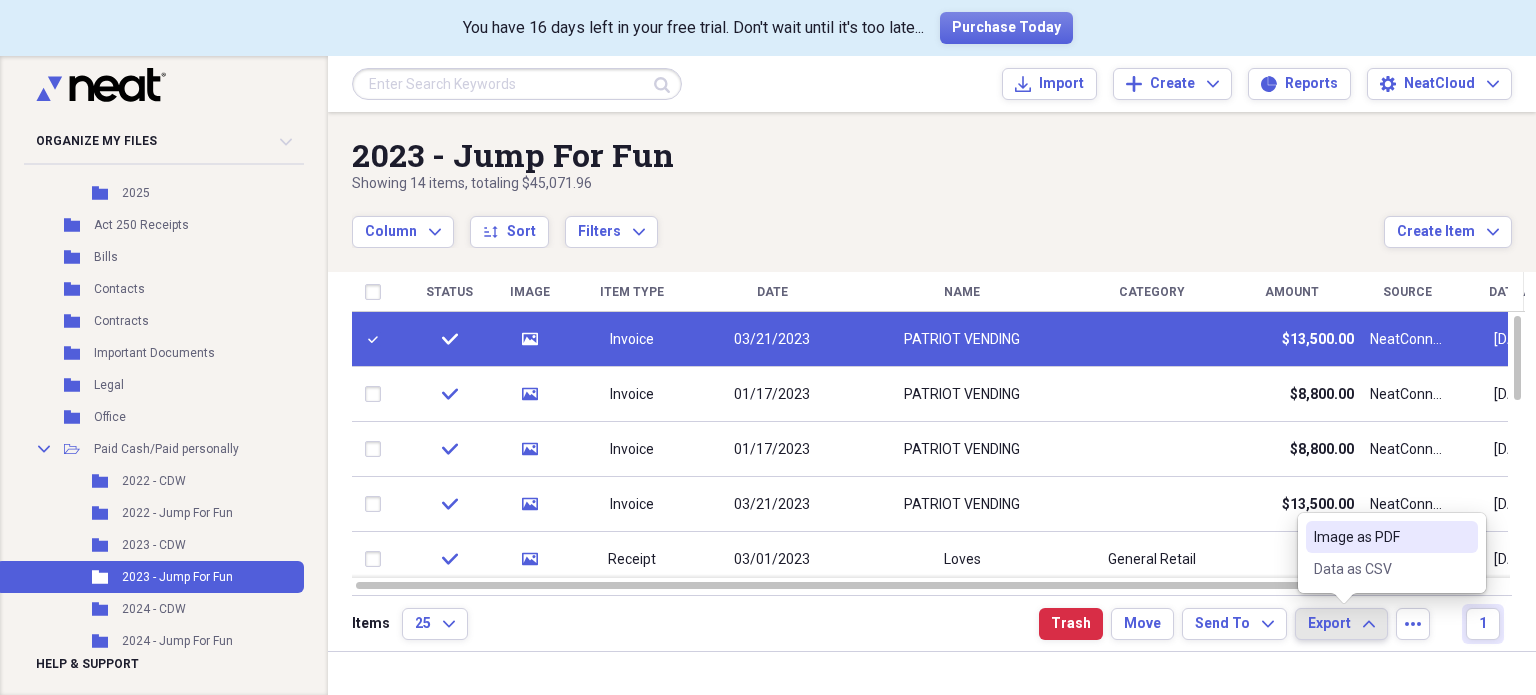 click on "Image as PDF" at bounding box center [1380, 537] 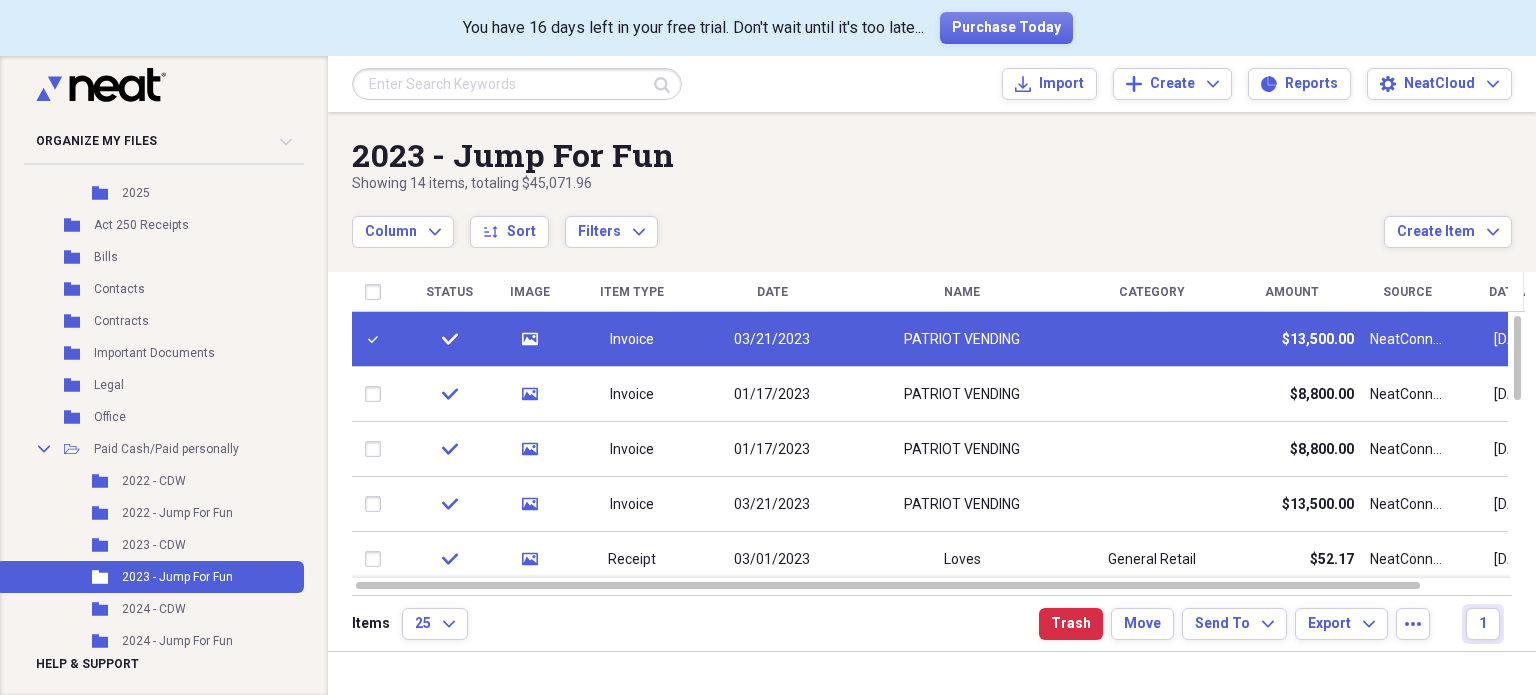 click at bounding box center (377, 339) 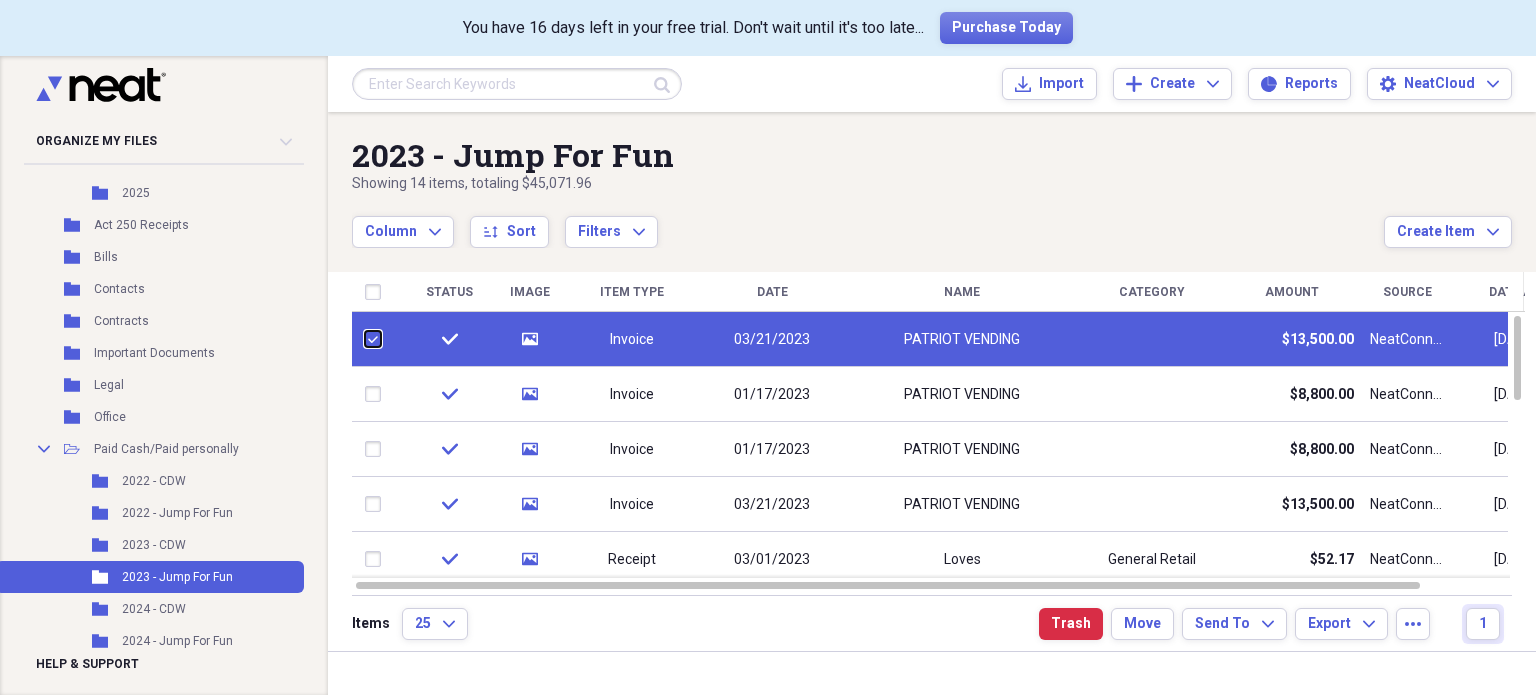 click at bounding box center [365, 339] 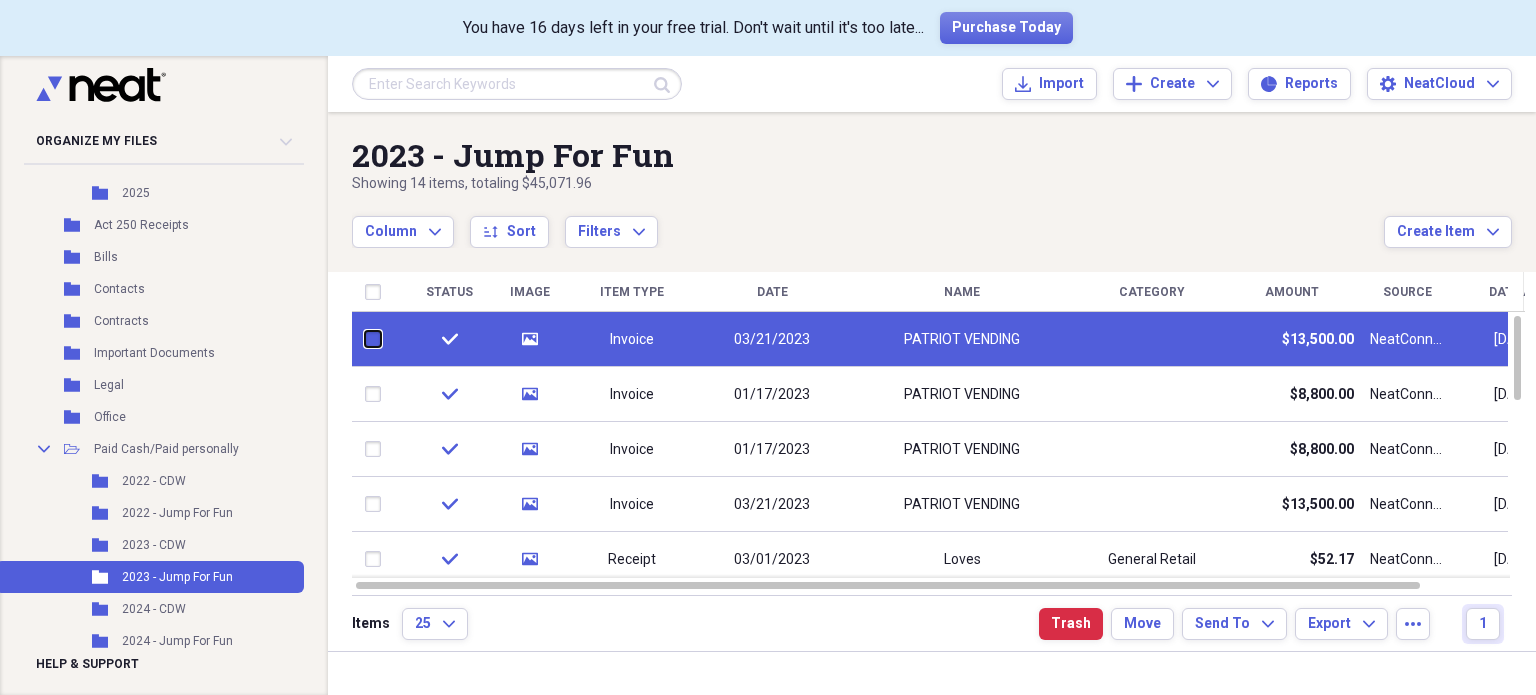 checkbox on "false" 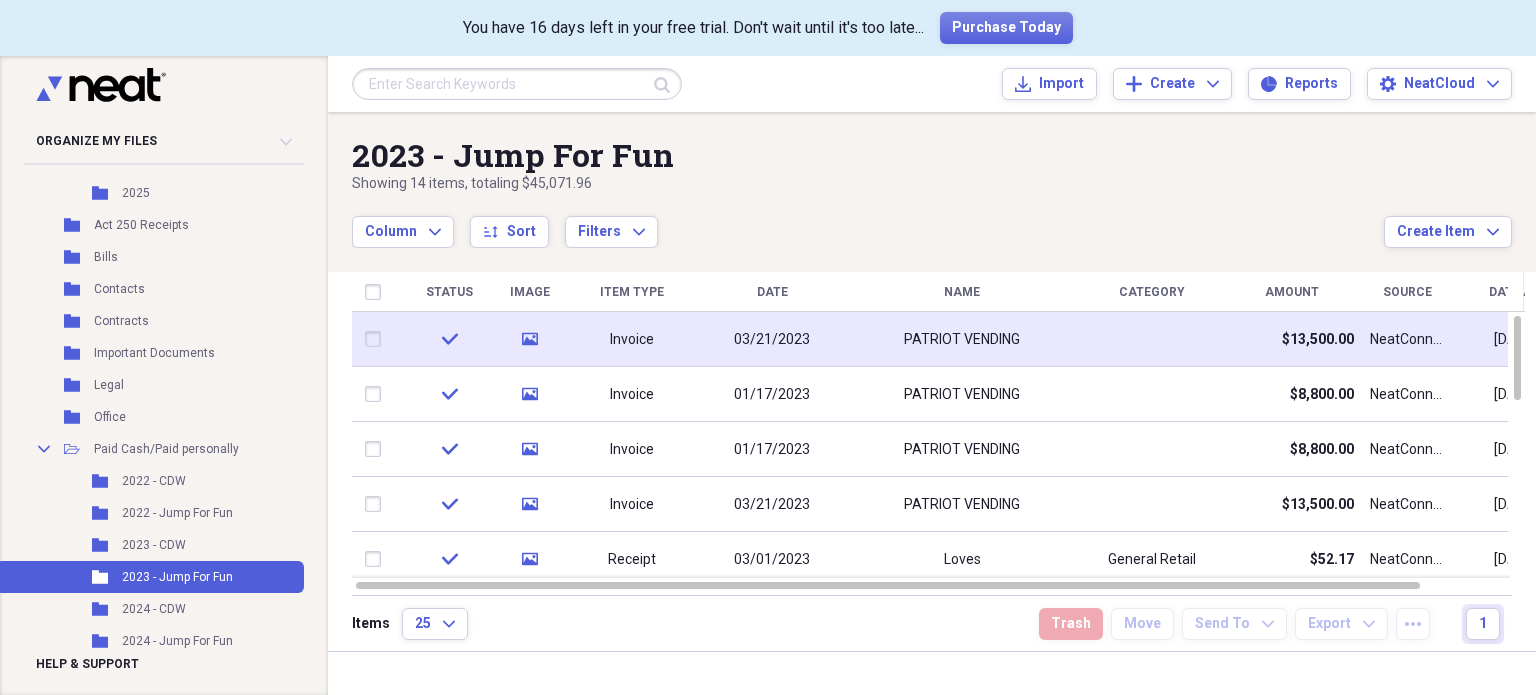 click at bounding box center (377, 339) 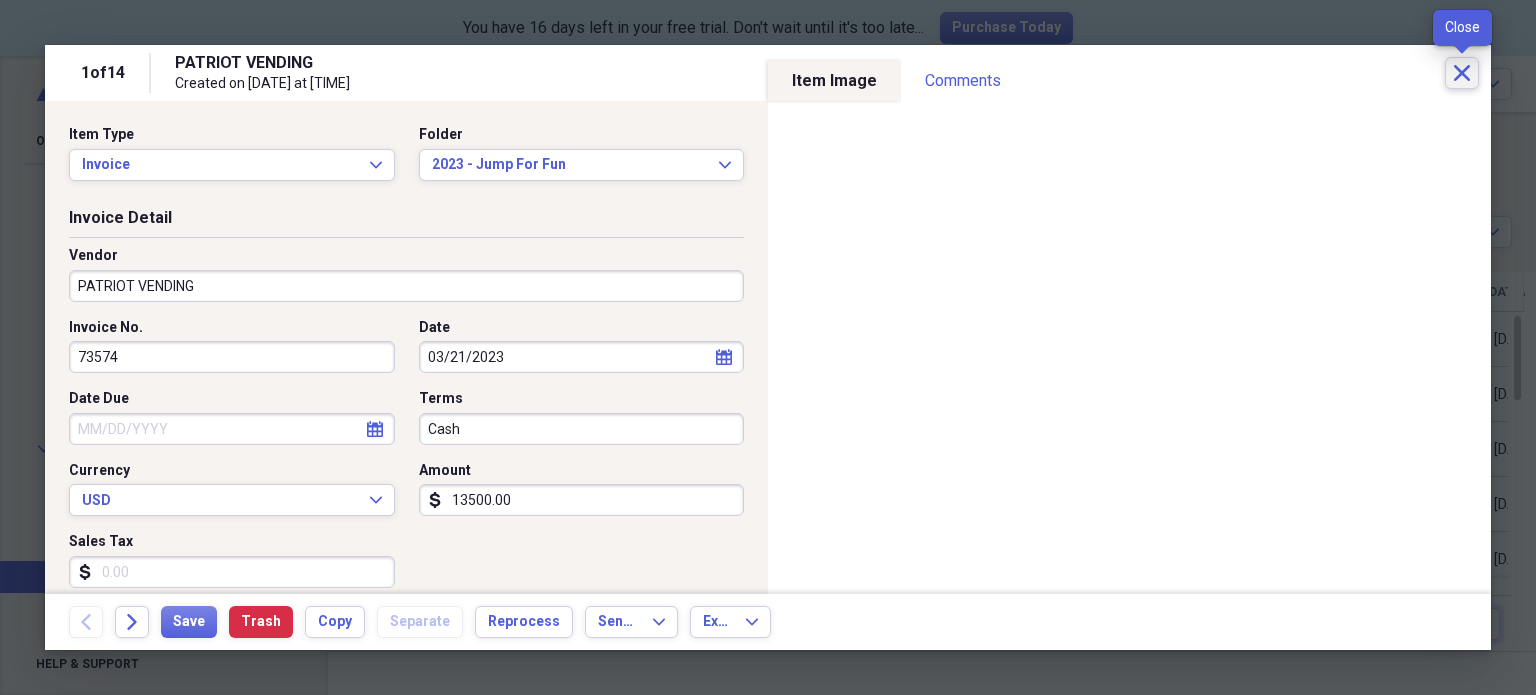 click on "Close" 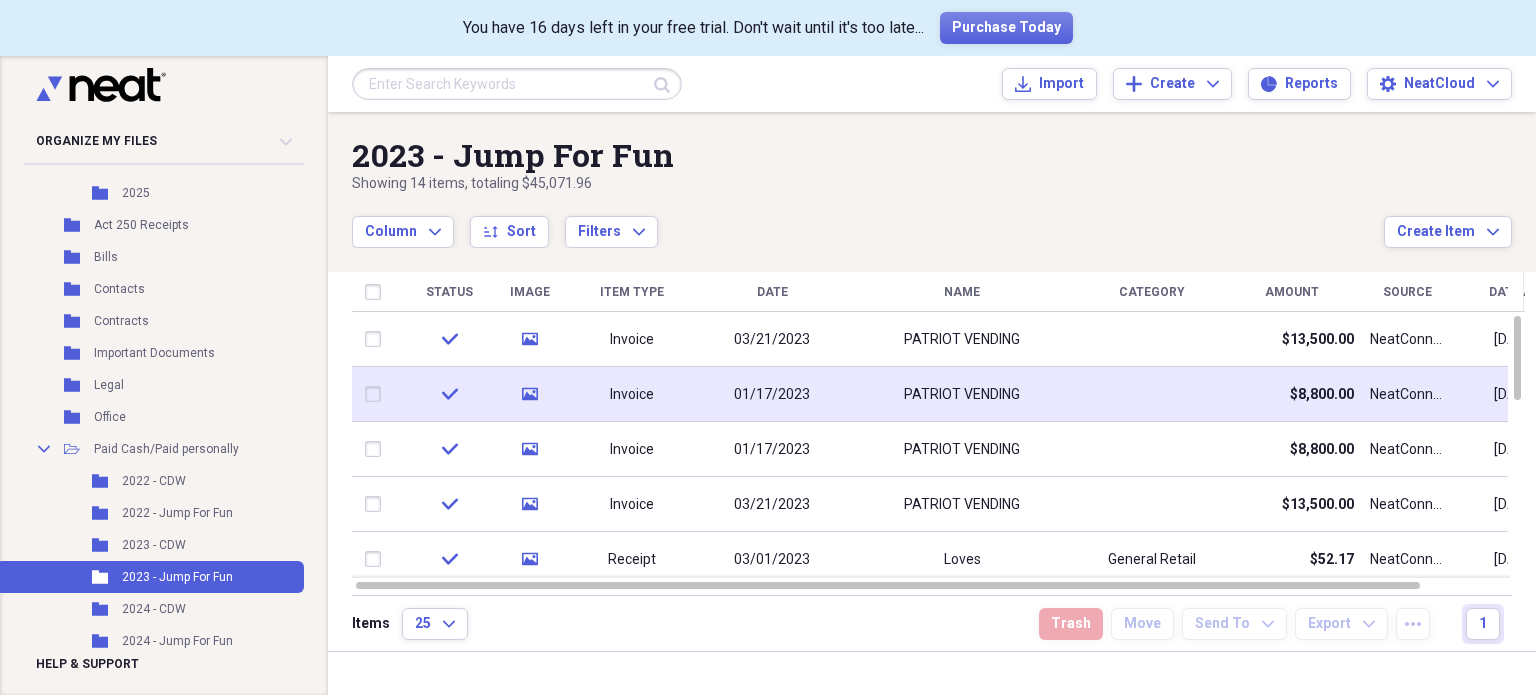 click at bounding box center [377, 394] 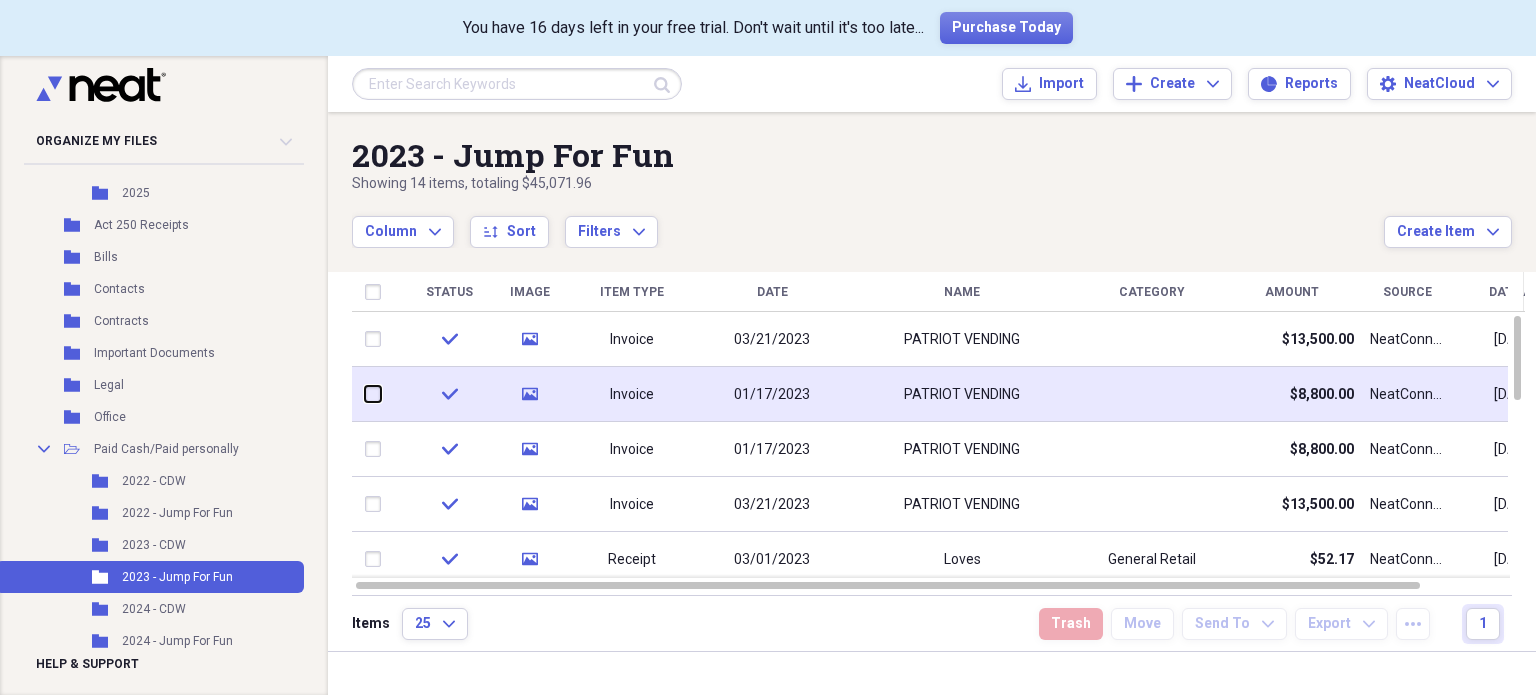 click at bounding box center (365, 394) 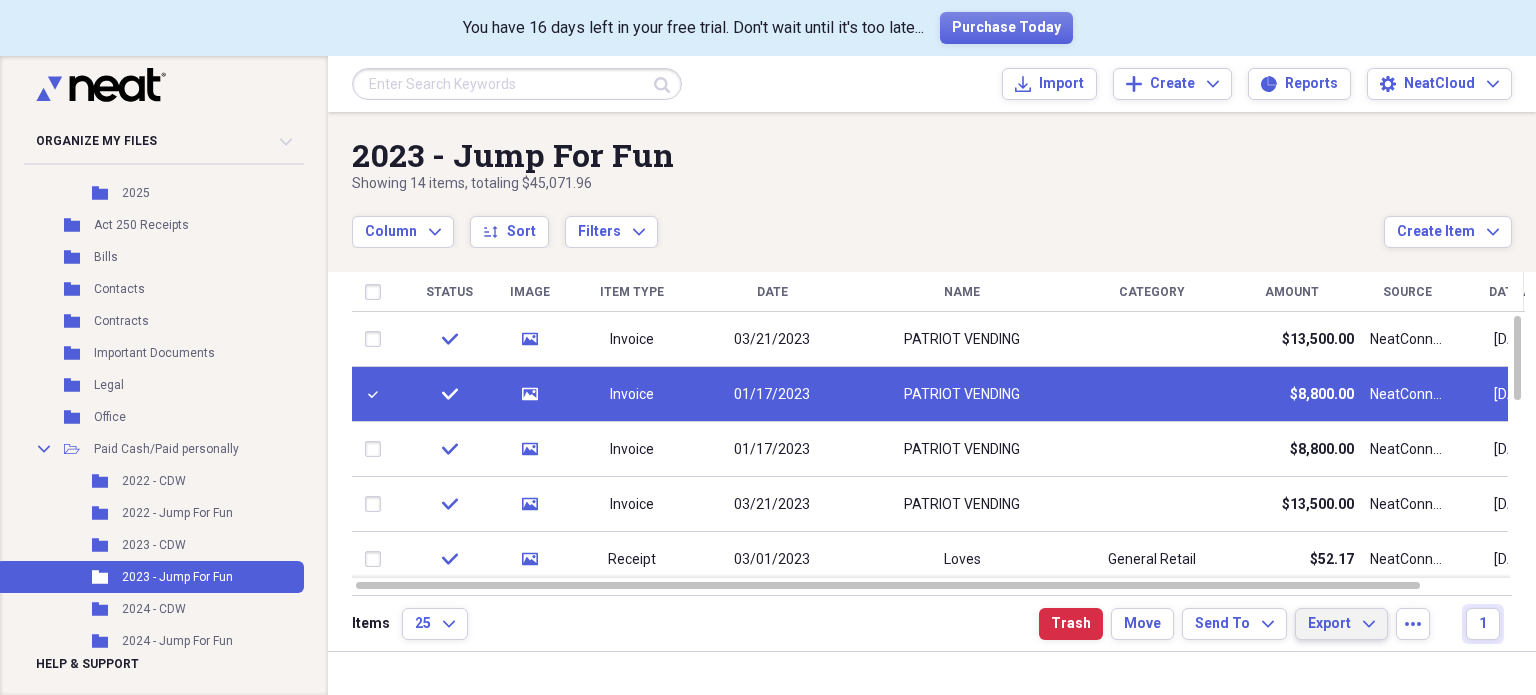 click on "Export Expand" at bounding box center (1341, 624) 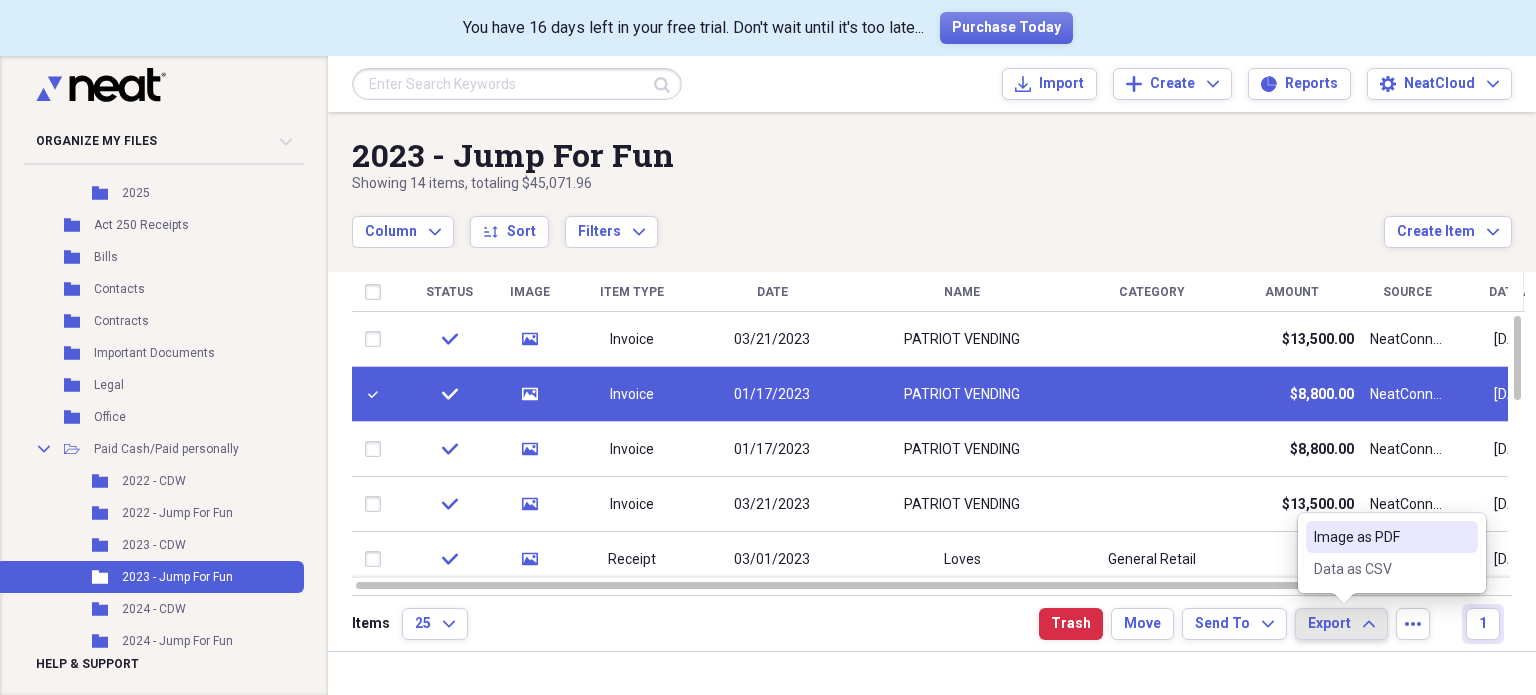 click on "Image as PDF" at bounding box center [1380, 537] 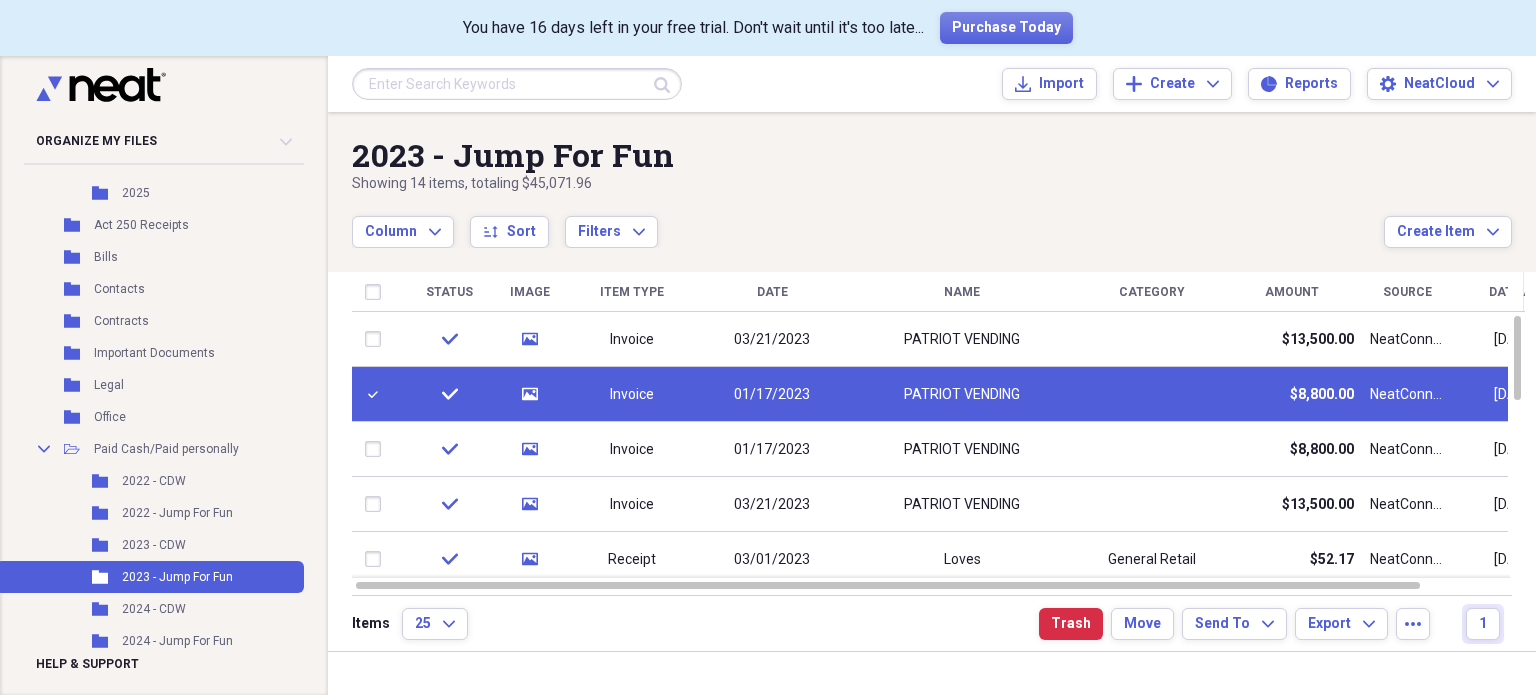 click at bounding box center (377, 394) 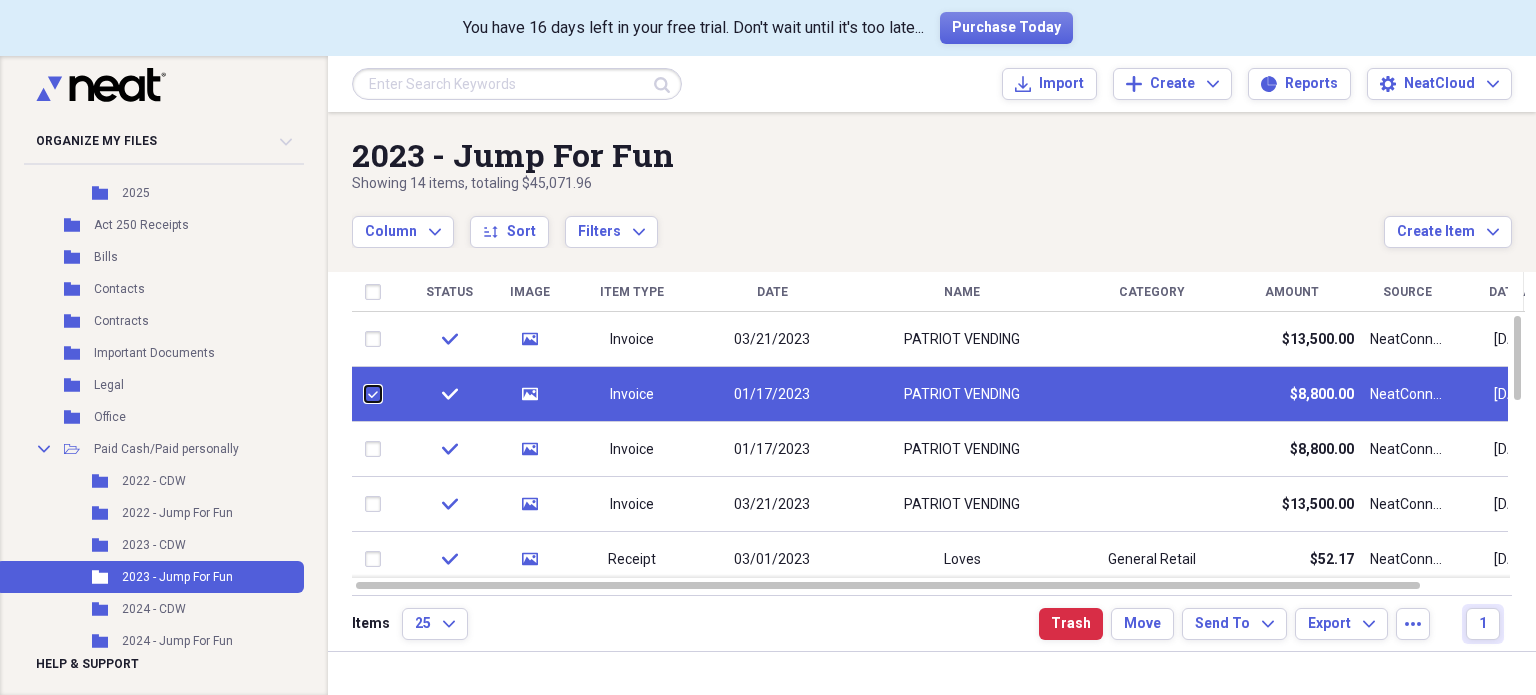 click at bounding box center (365, 394) 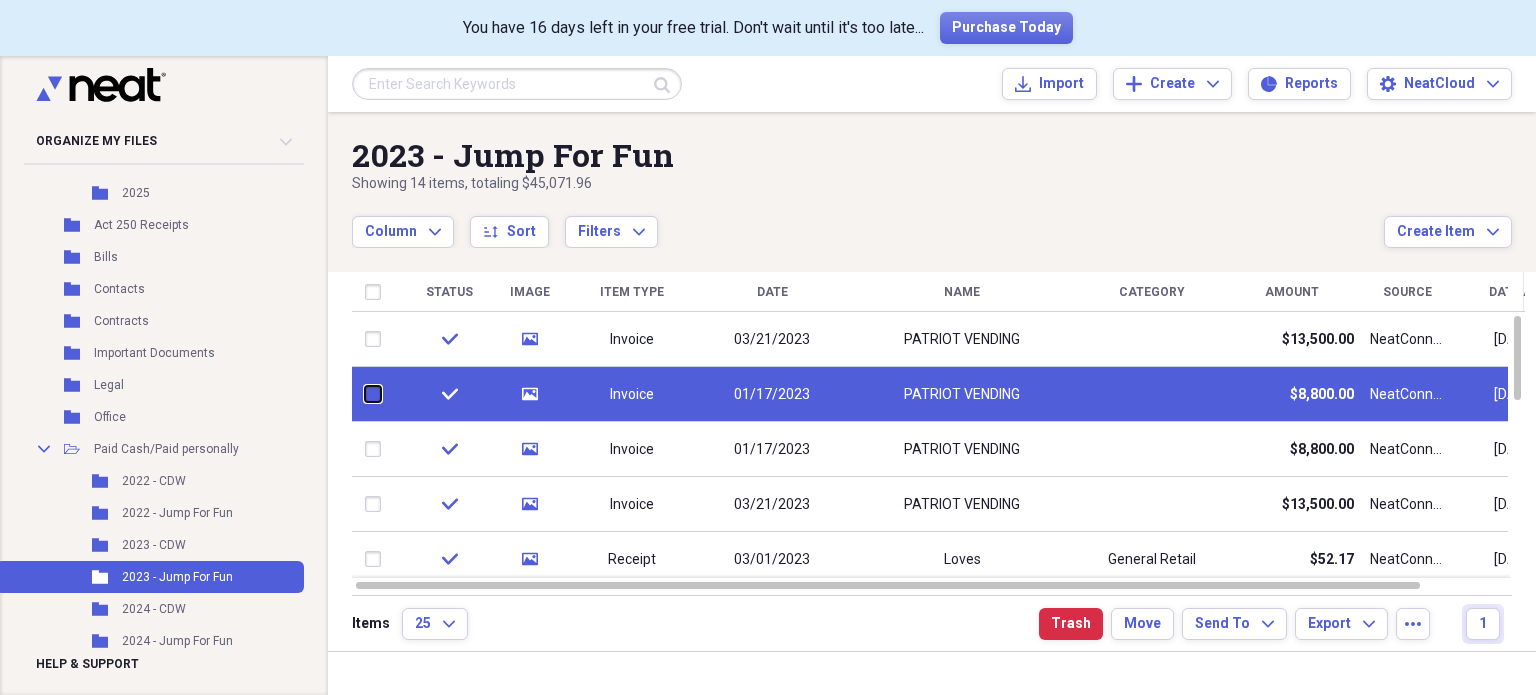 checkbox on "false" 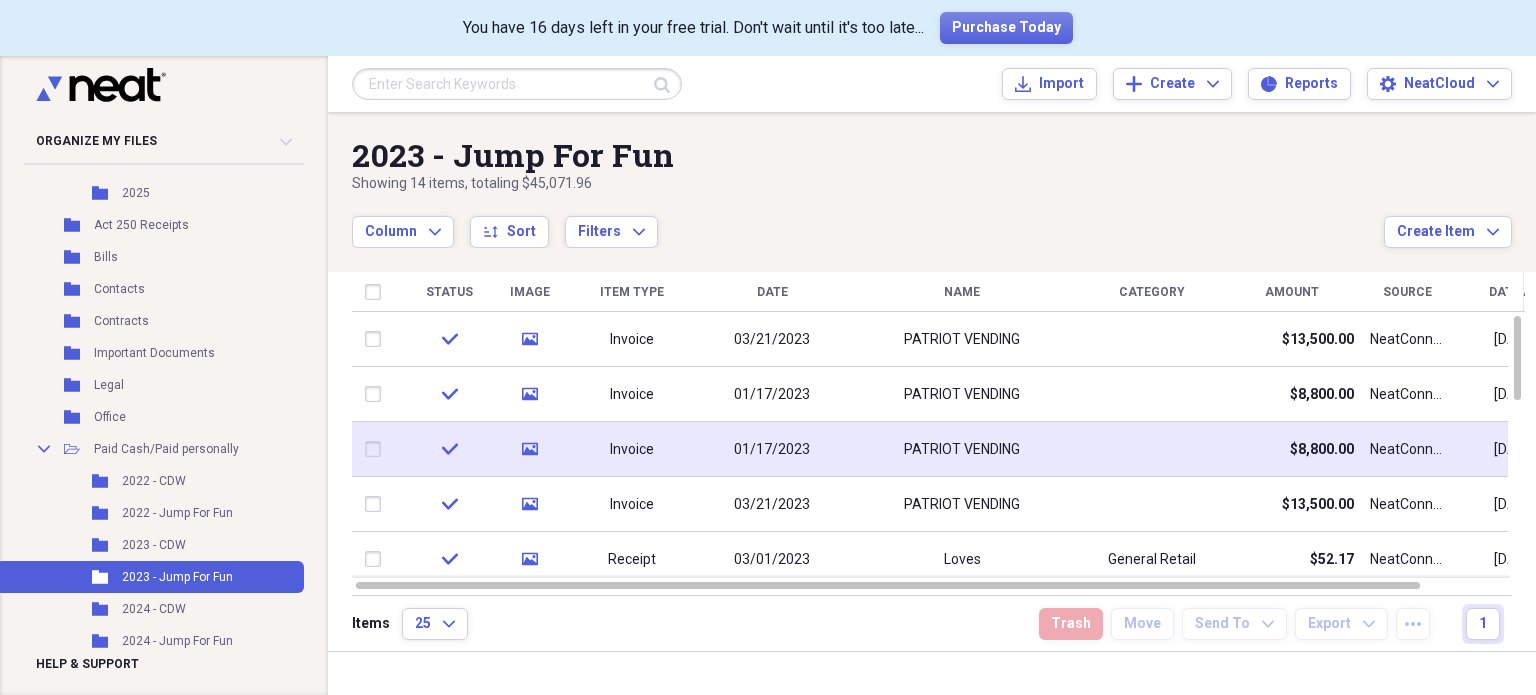 click at bounding box center [377, 449] 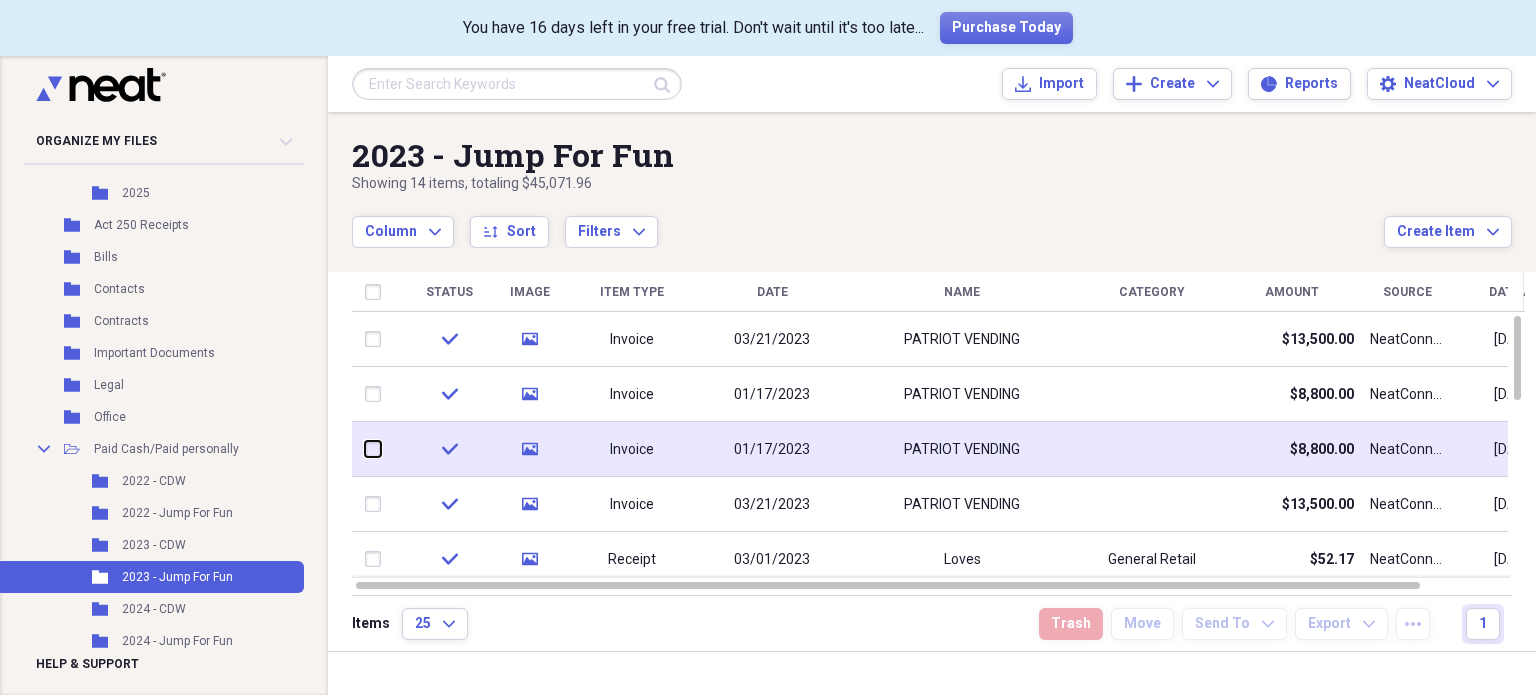 click at bounding box center [365, 449] 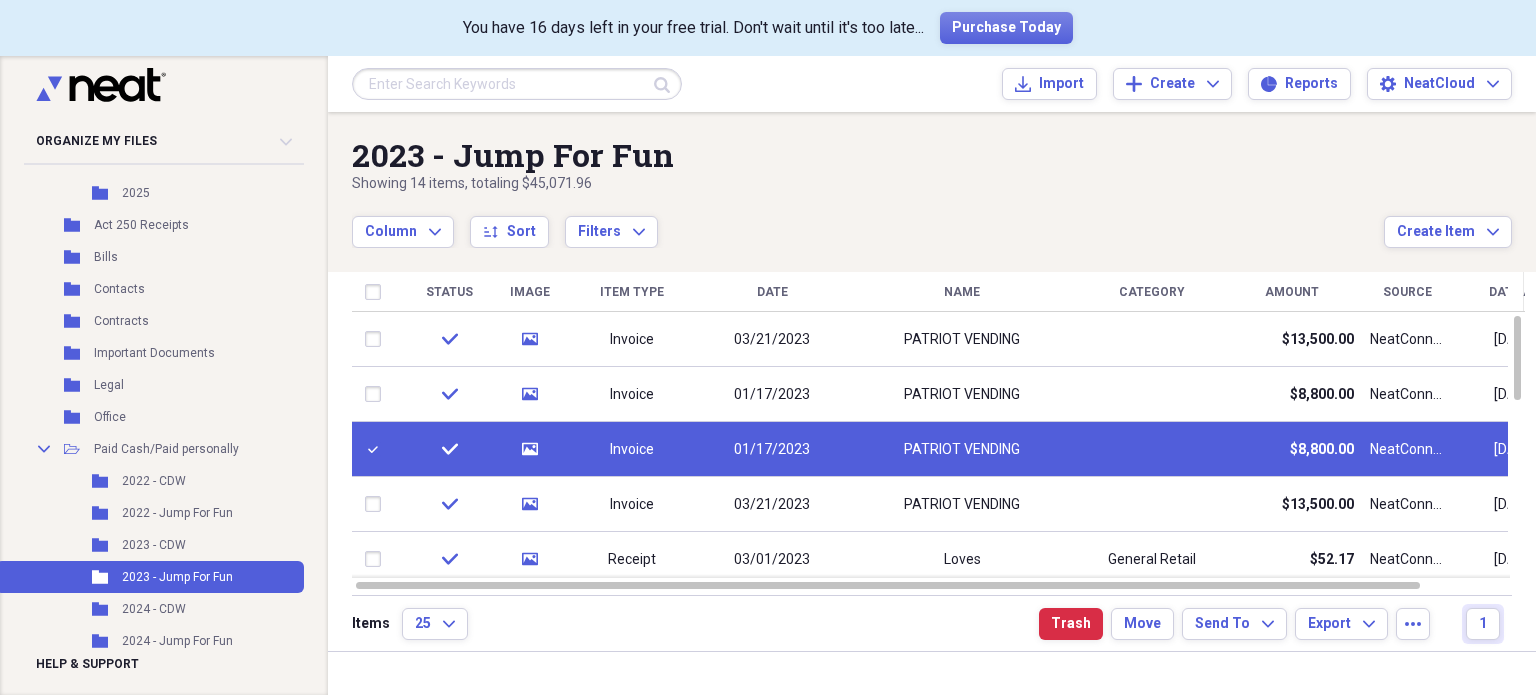click at bounding box center (1521, 680) 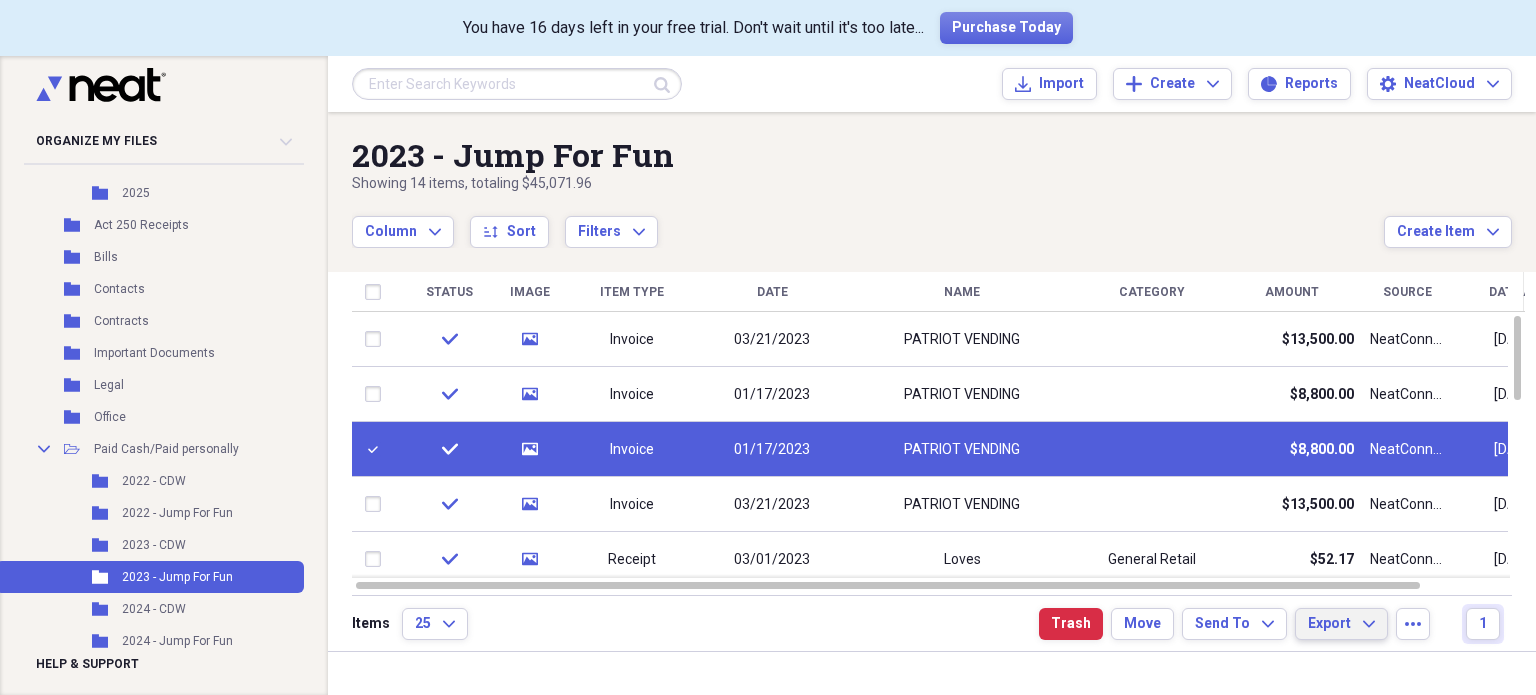 click on "Expand" 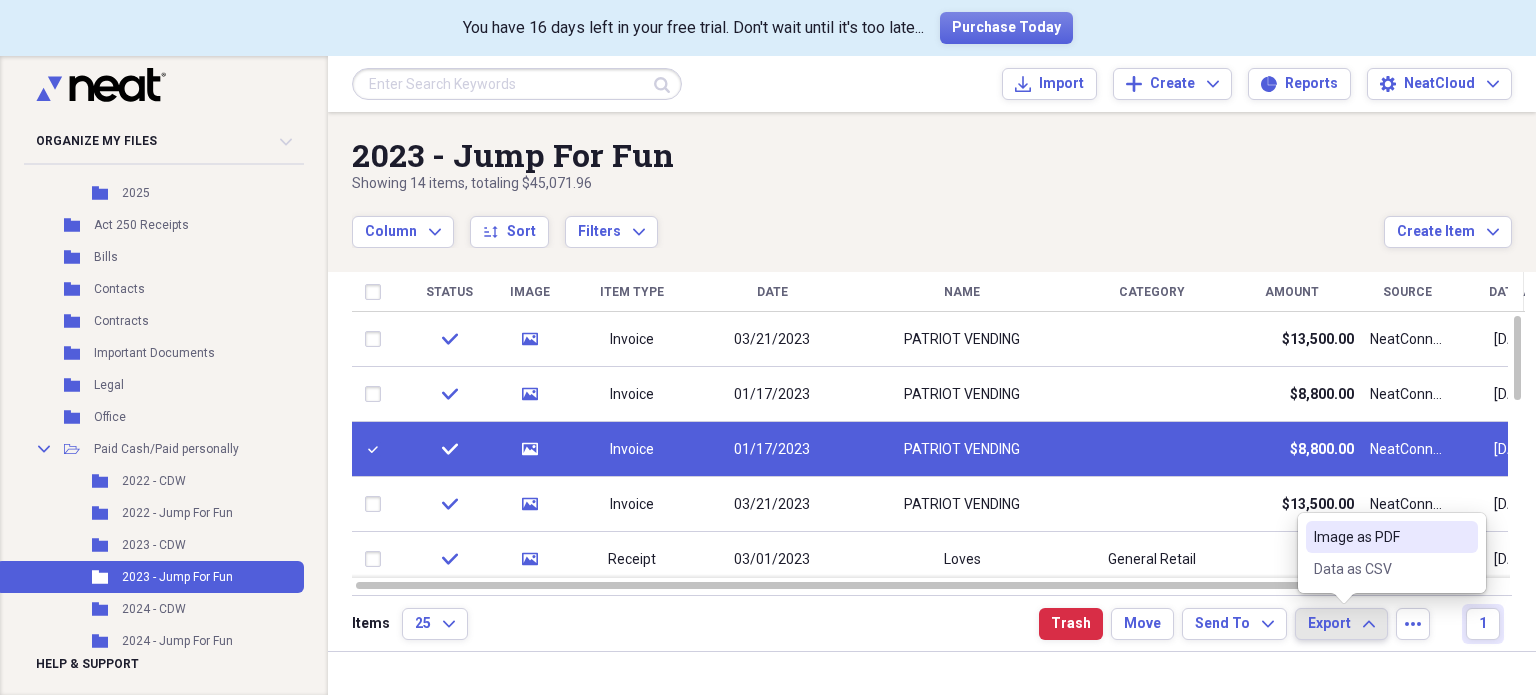 click on "Image as PDF" at bounding box center [1380, 537] 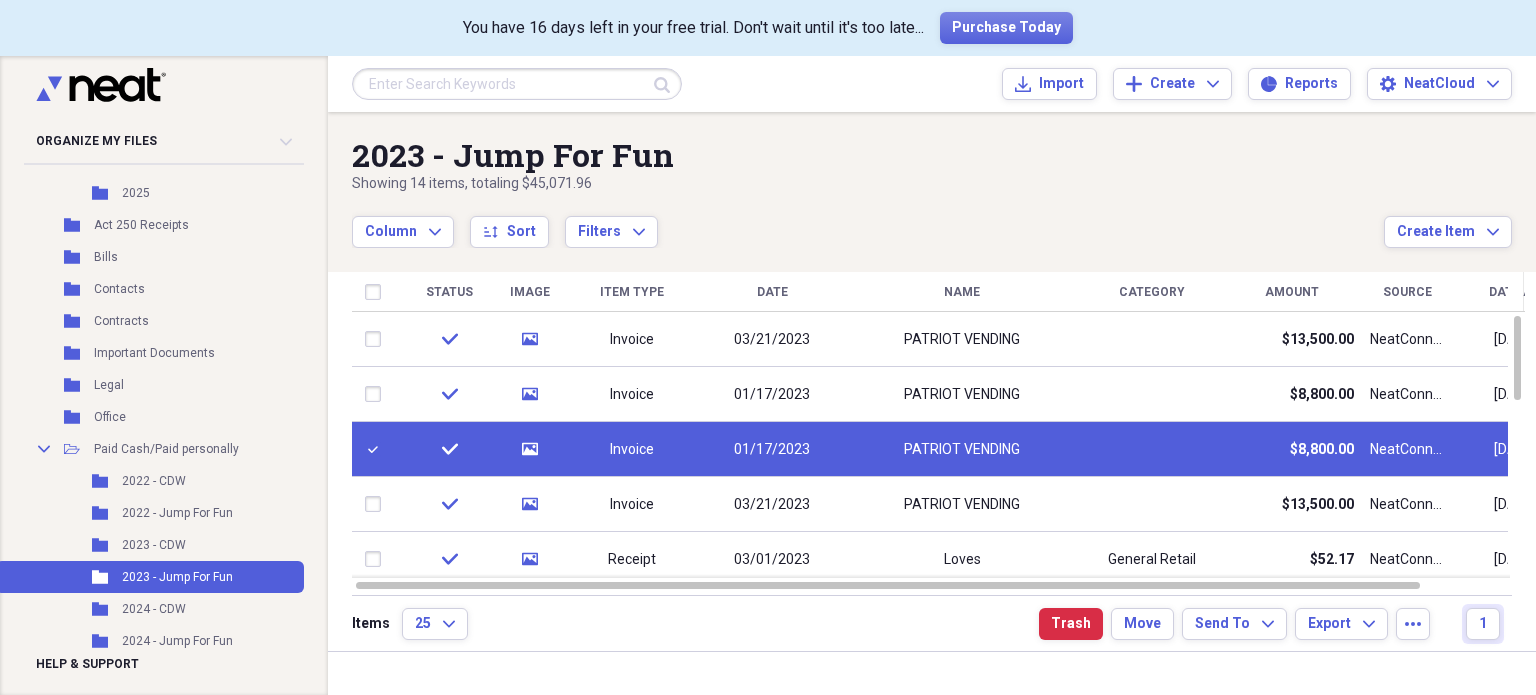 click at bounding box center (377, 449) 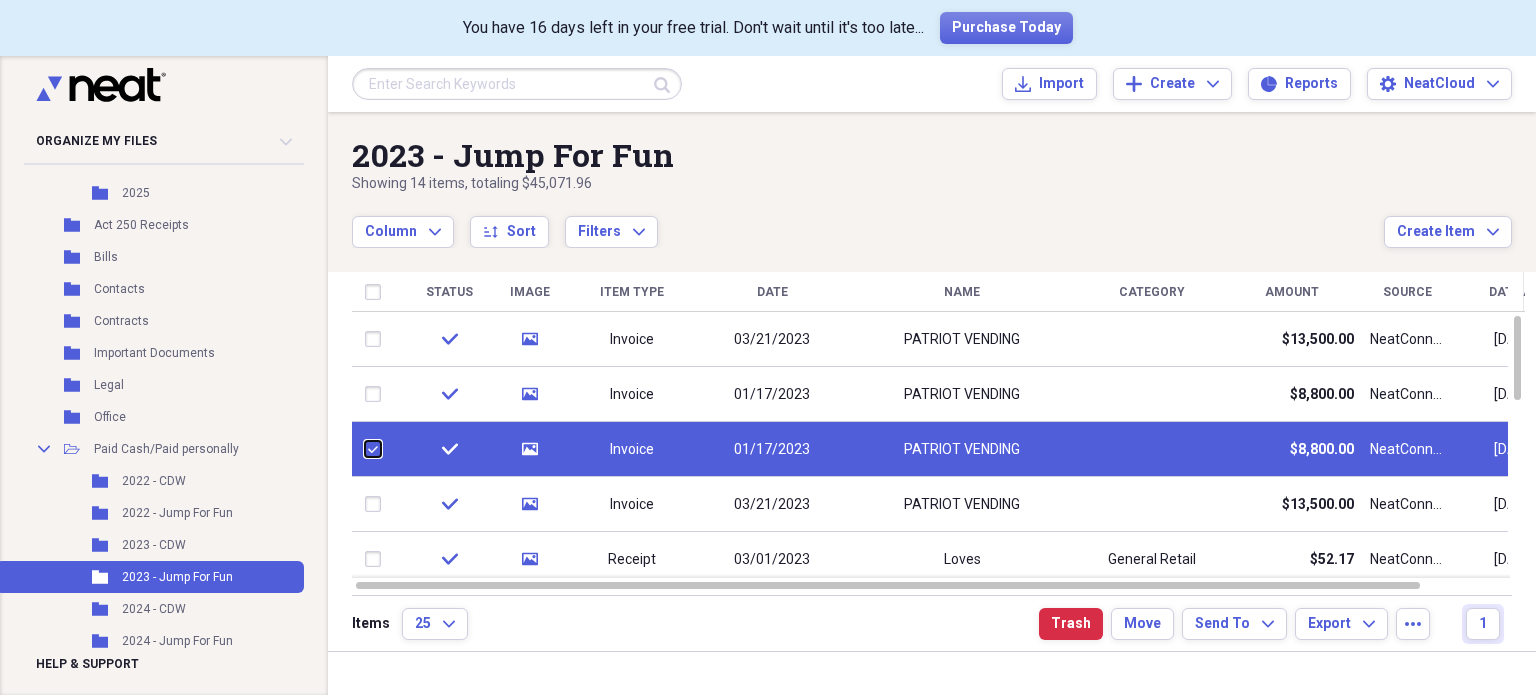 click at bounding box center (365, 449) 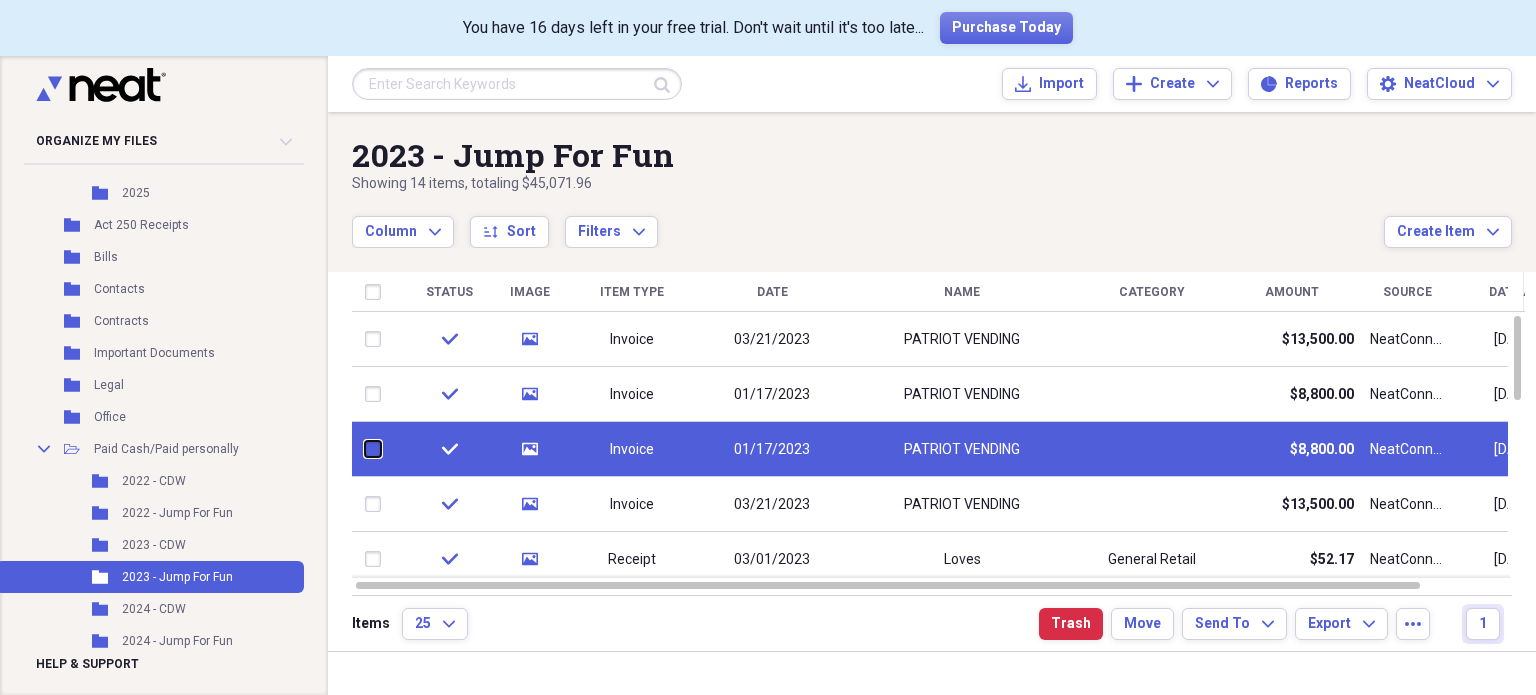 checkbox on "false" 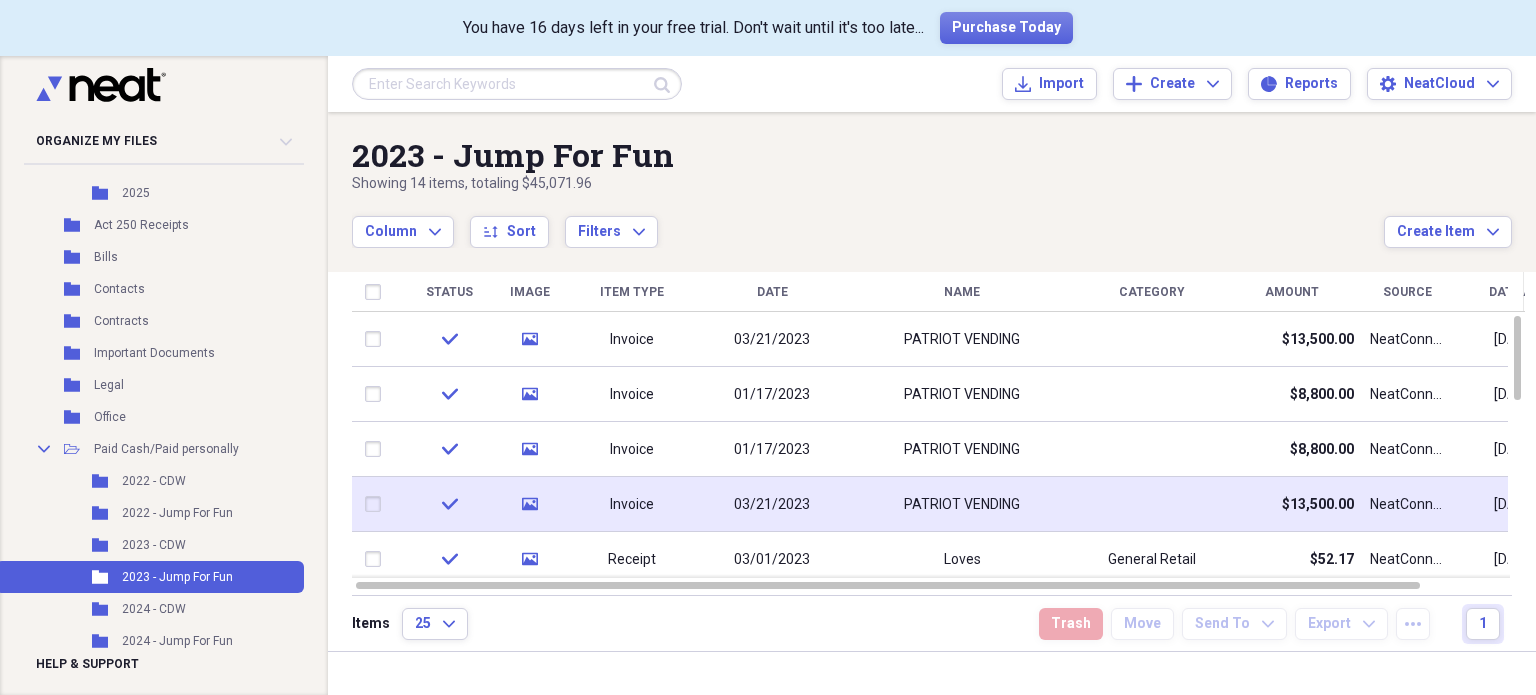 click at bounding box center [377, 504] 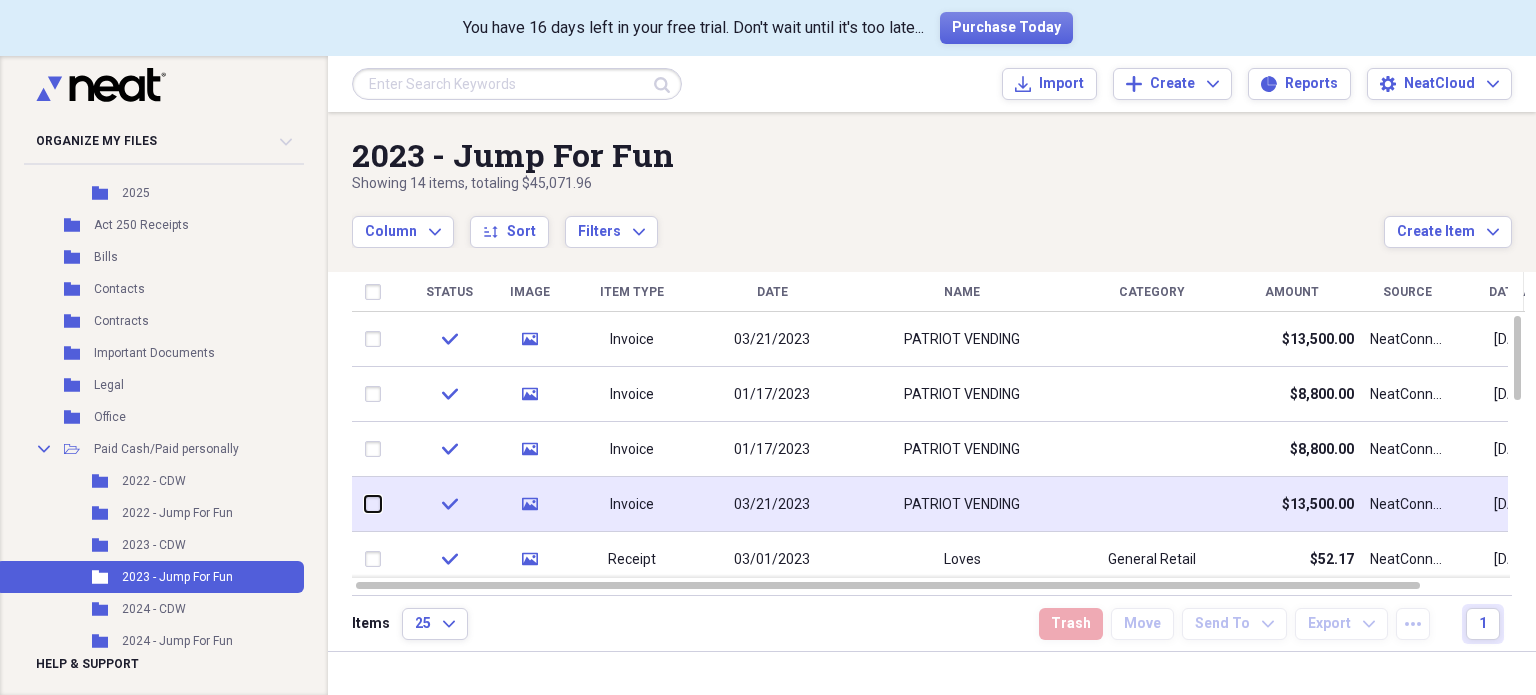 click at bounding box center [365, 504] 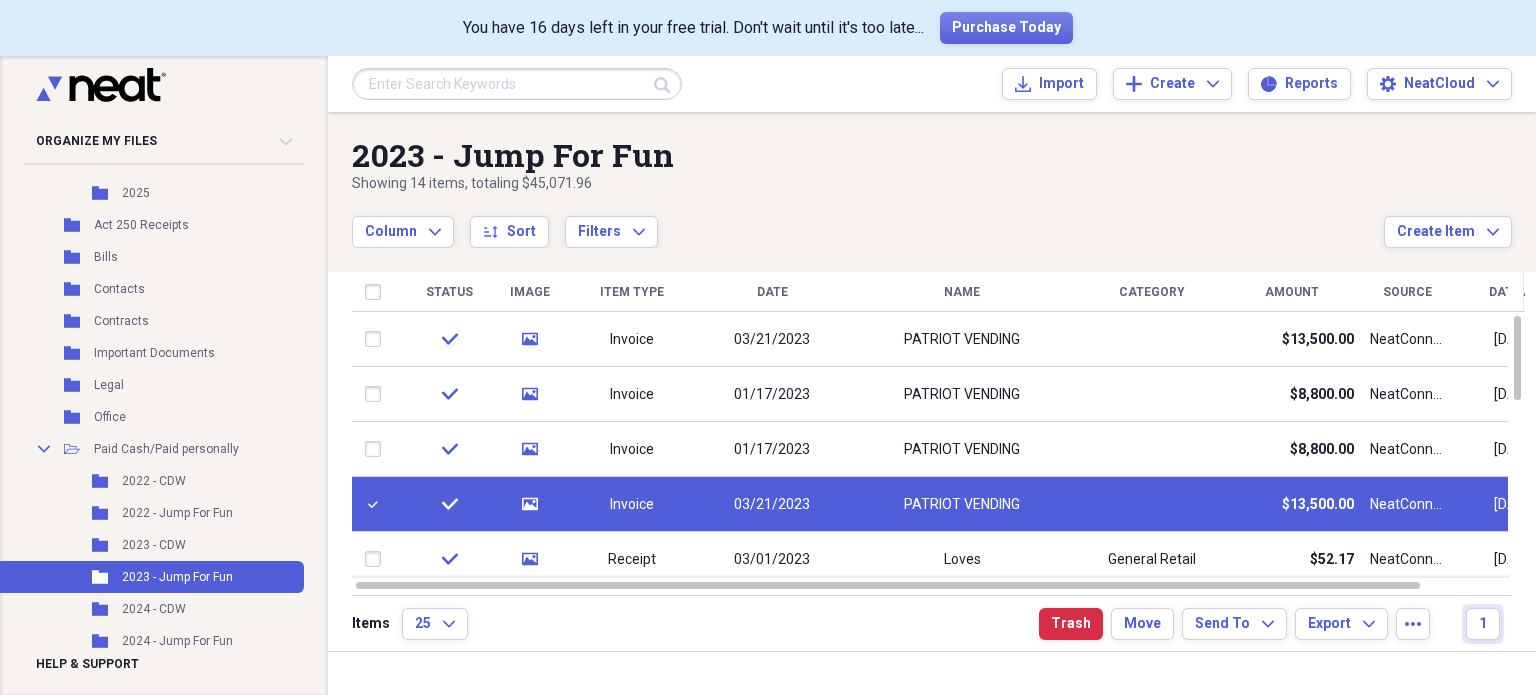 click at bounding box center (1521, 680) 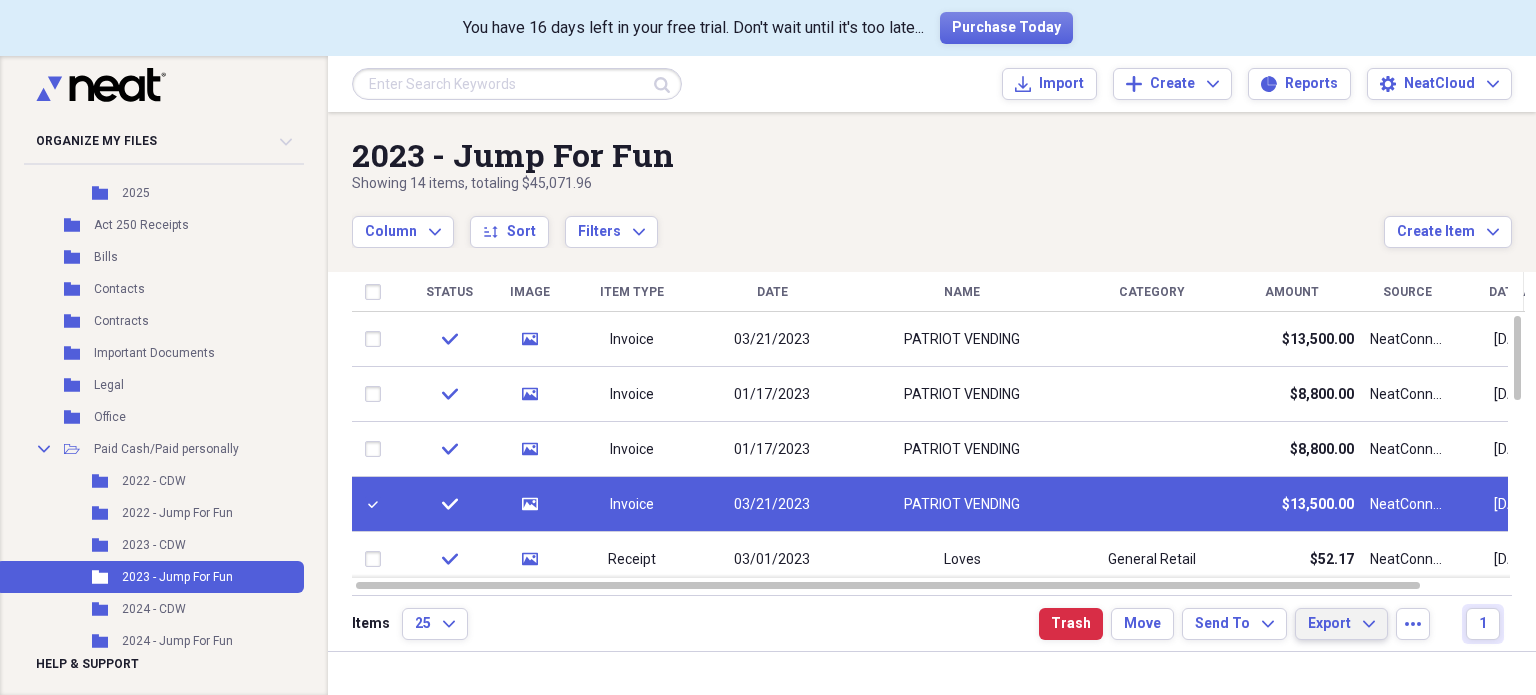 click on "Export" at bounding box center (1329, 624) 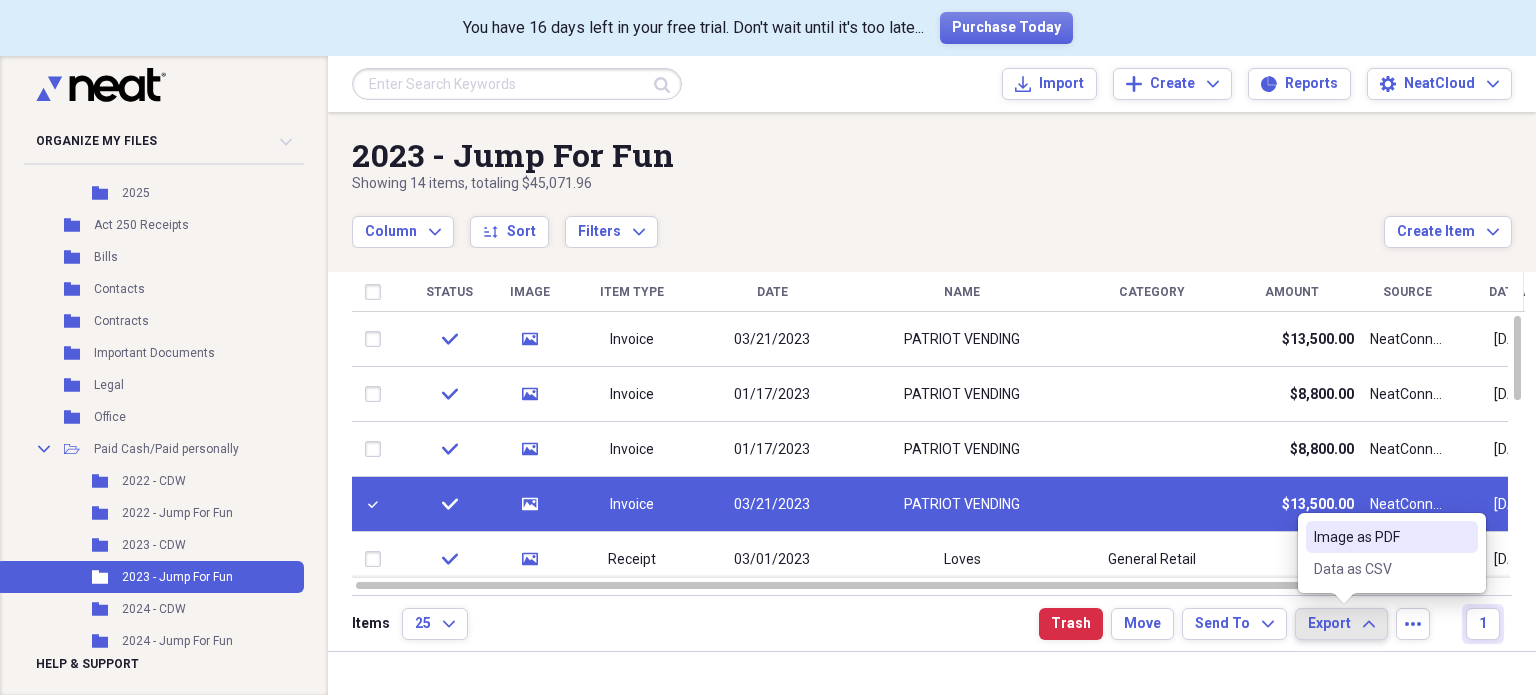 click on "Image as PDF" at bounding box center [1380, 537] 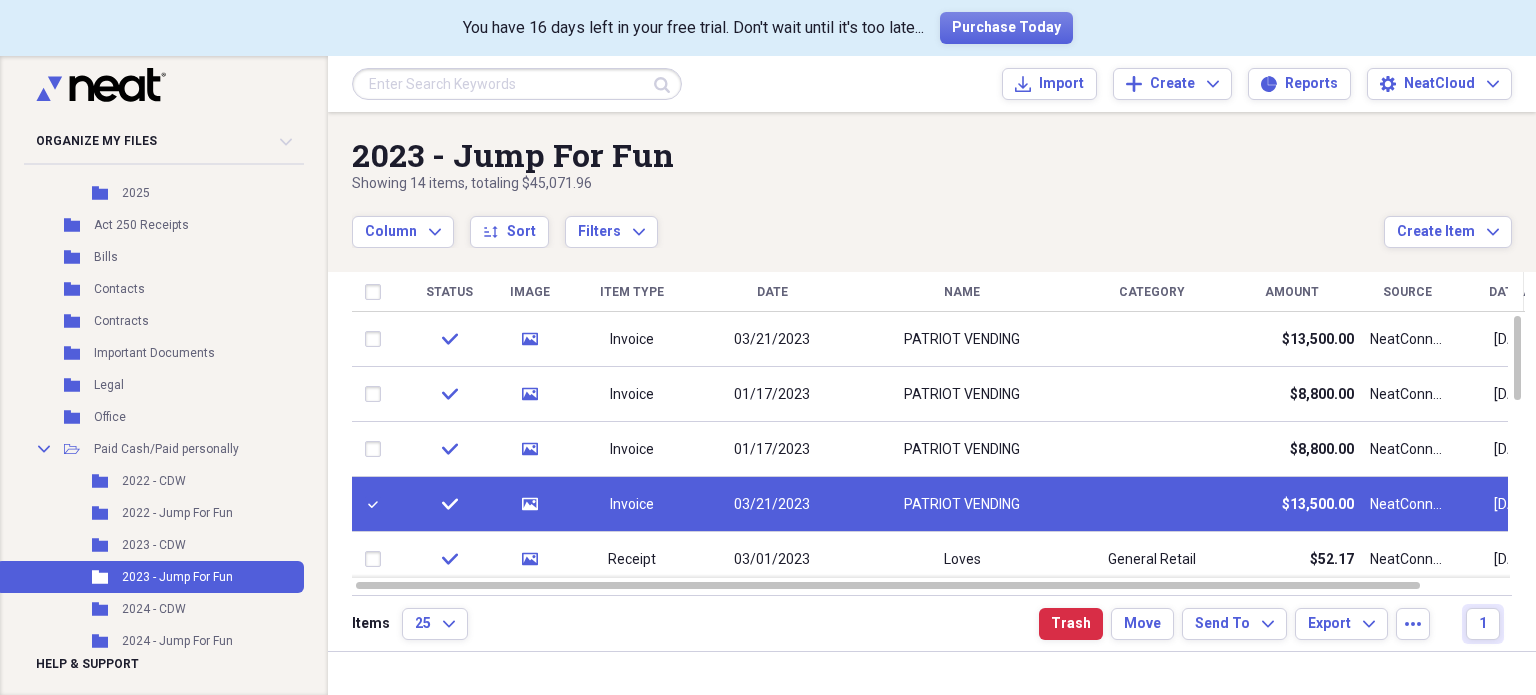 click at bounding box center (377, 504) 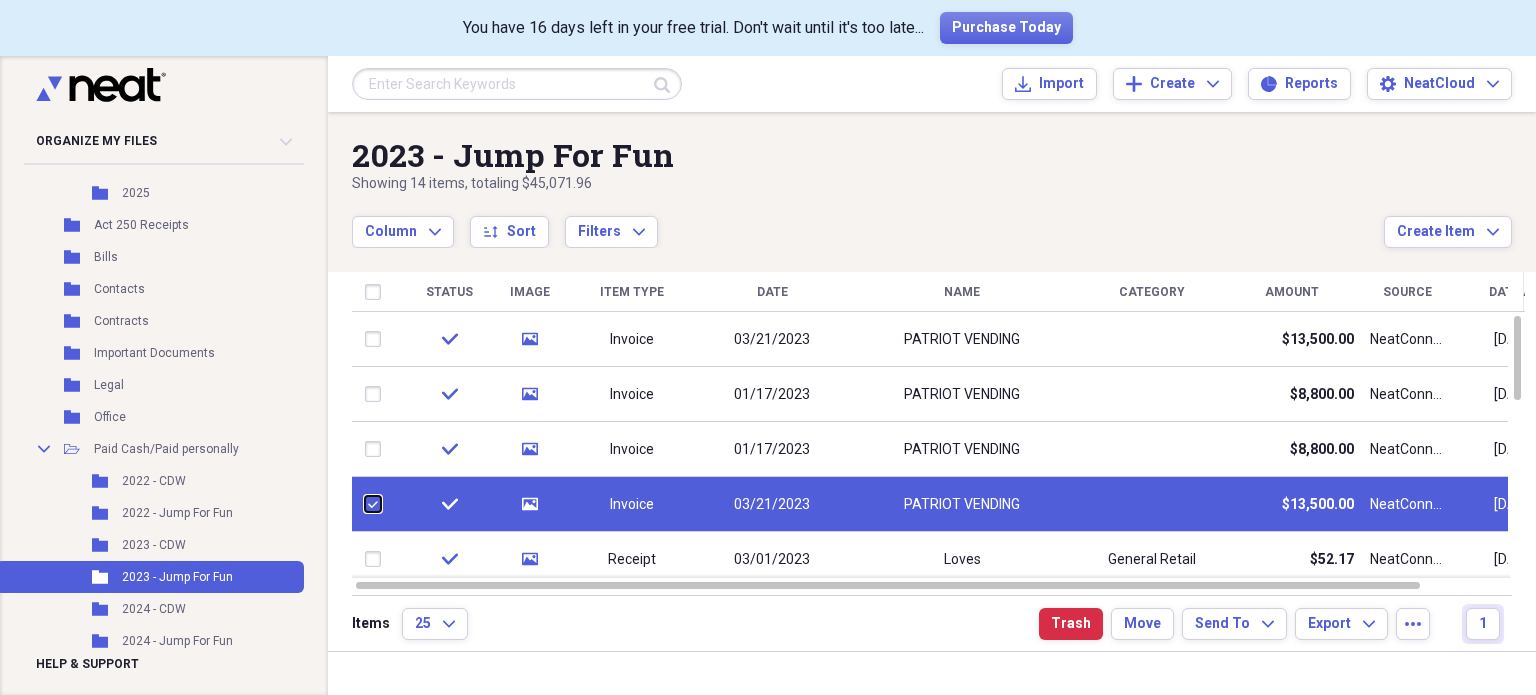 click at bounding box center (365, 504) 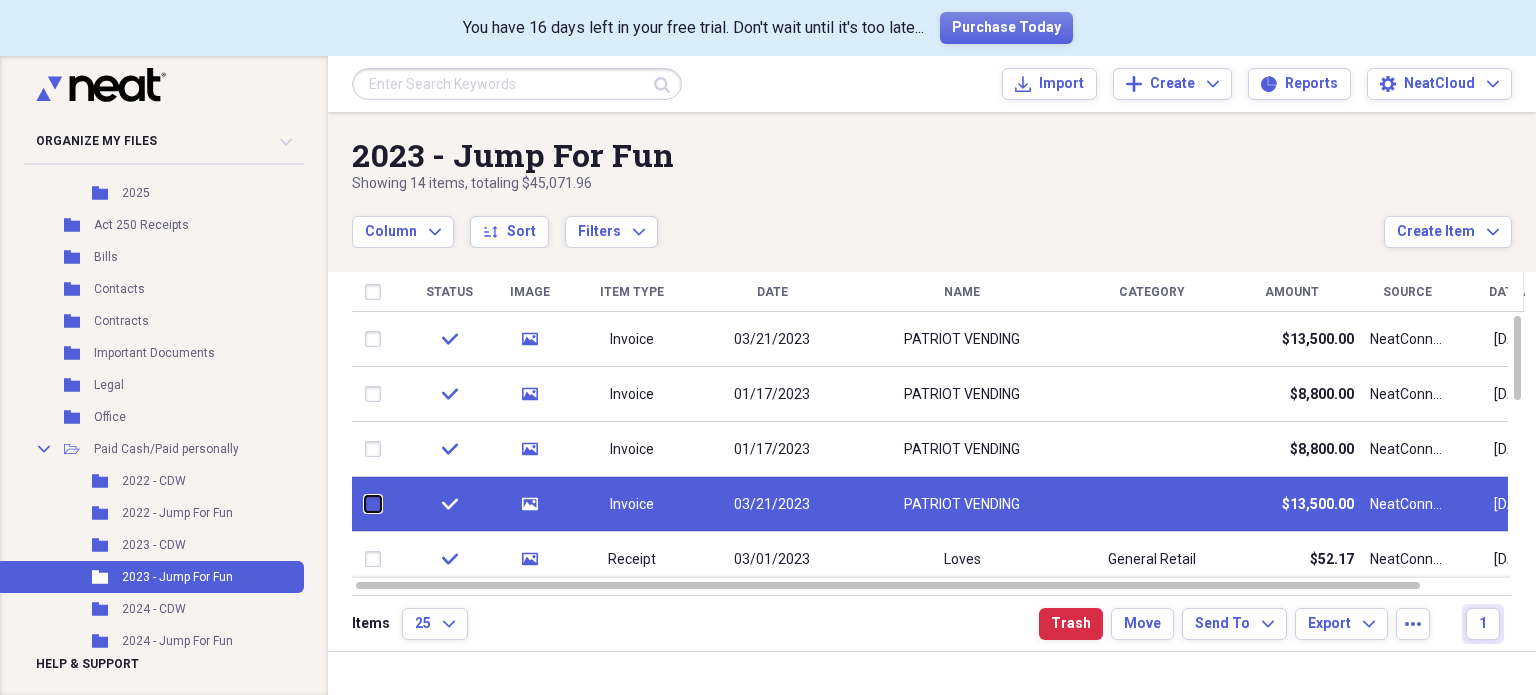 checkbox on "false" 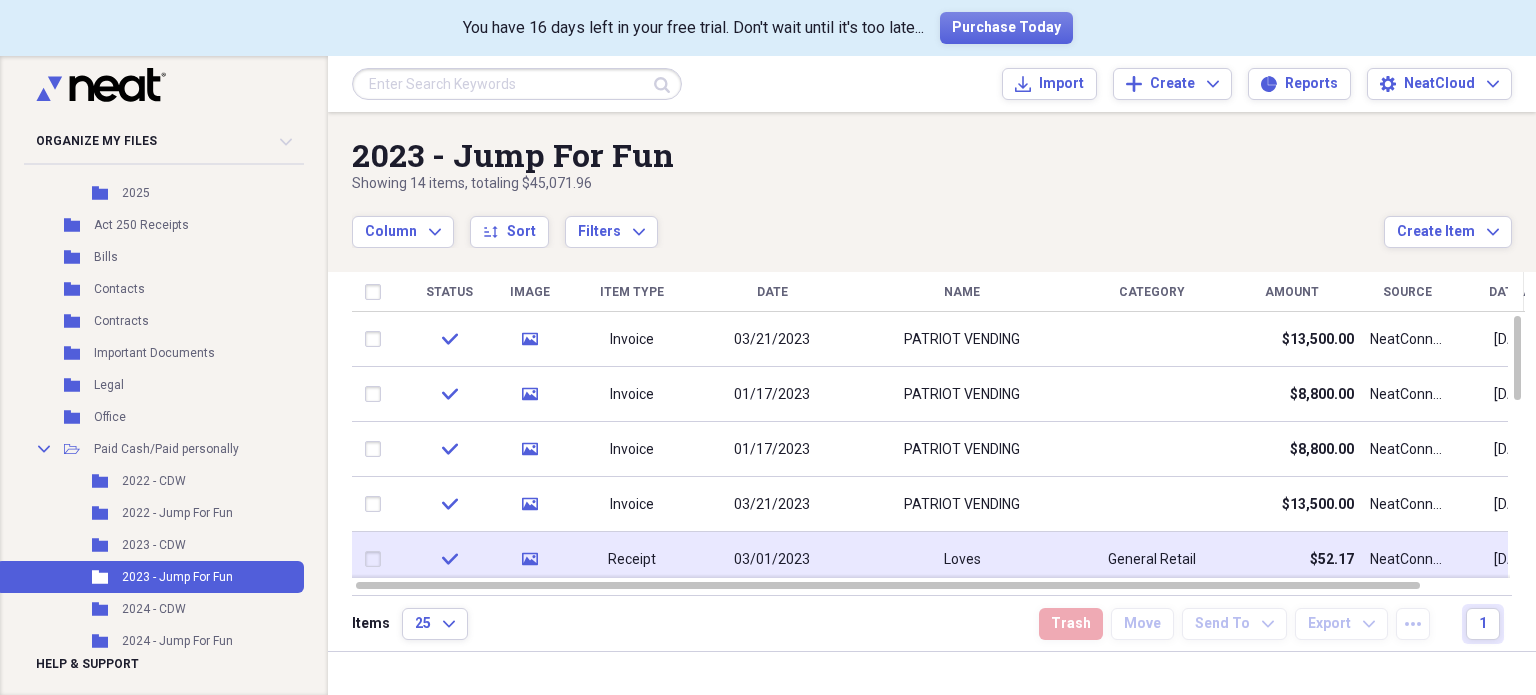 click at bounding box center (377, 559) 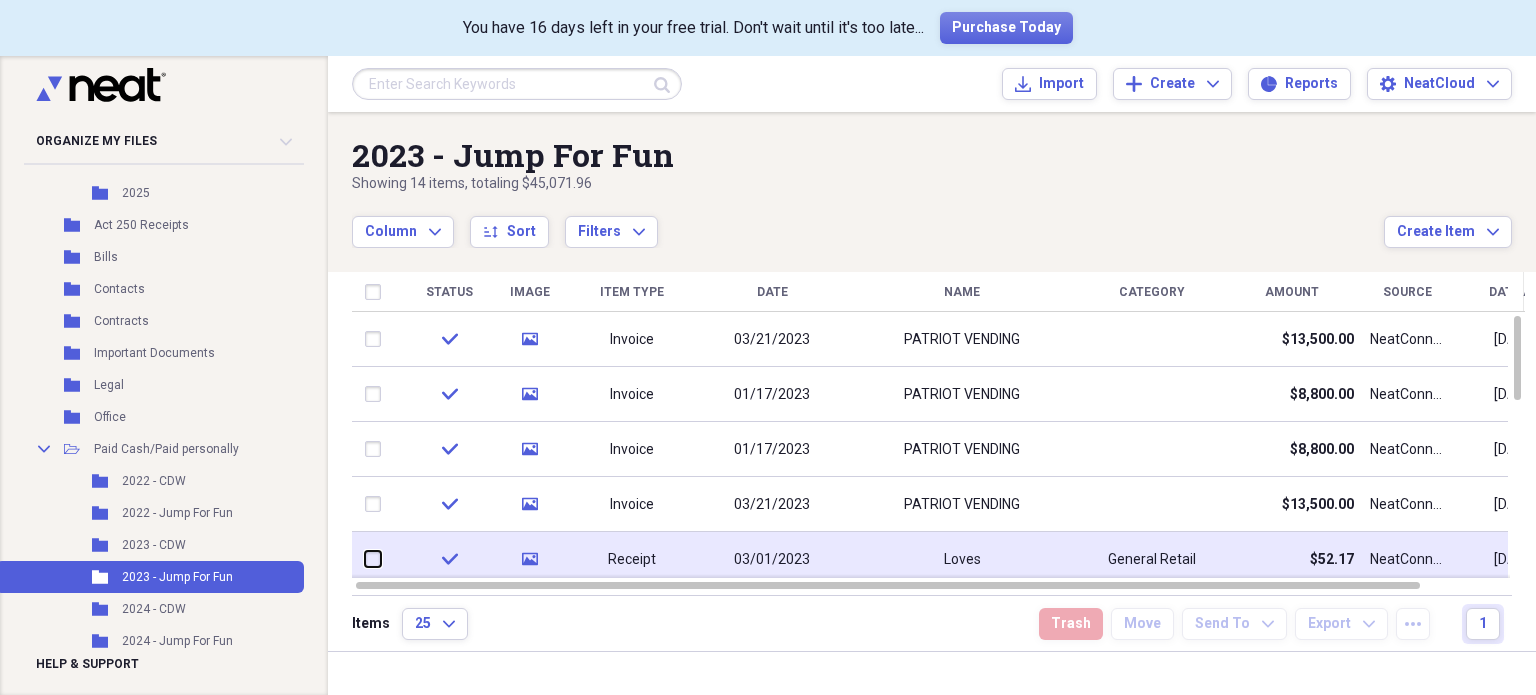 click at bounding box center [365, 559] 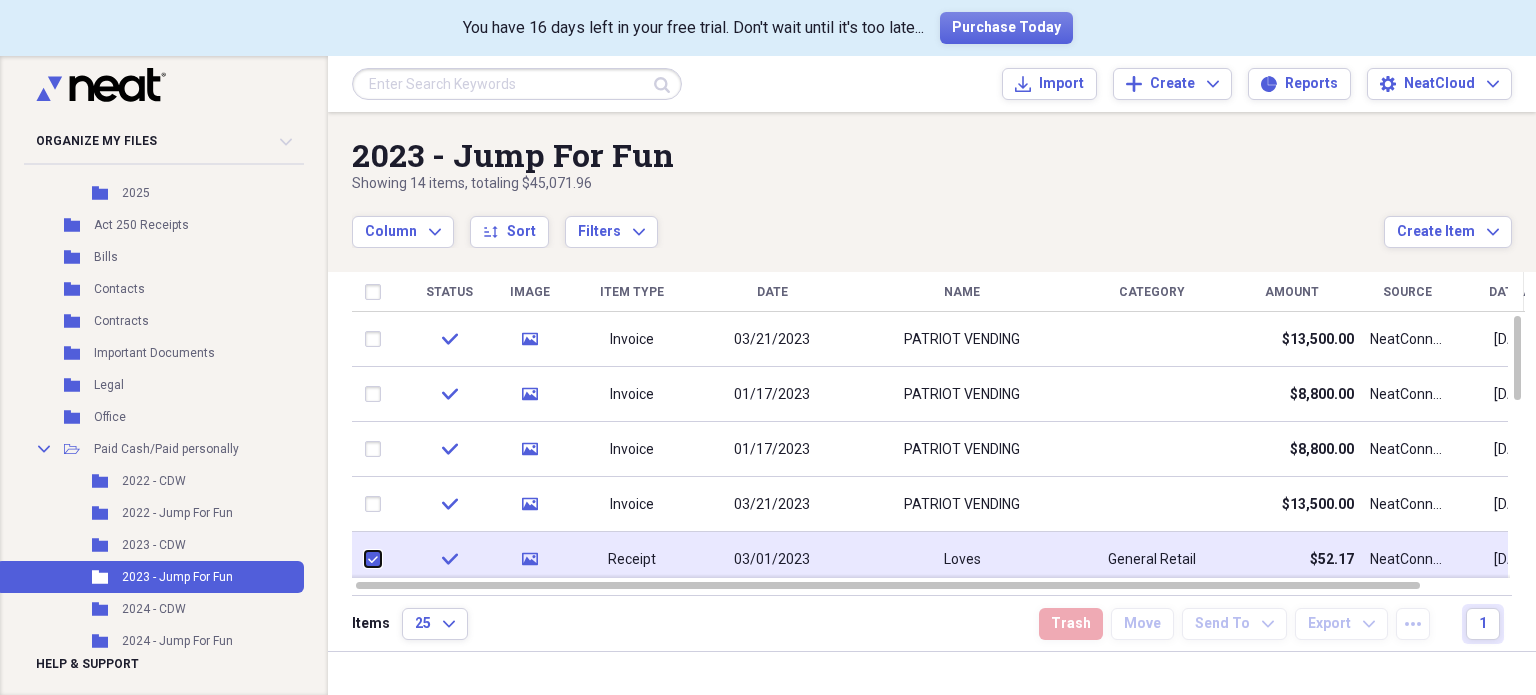 checkbox on "true" 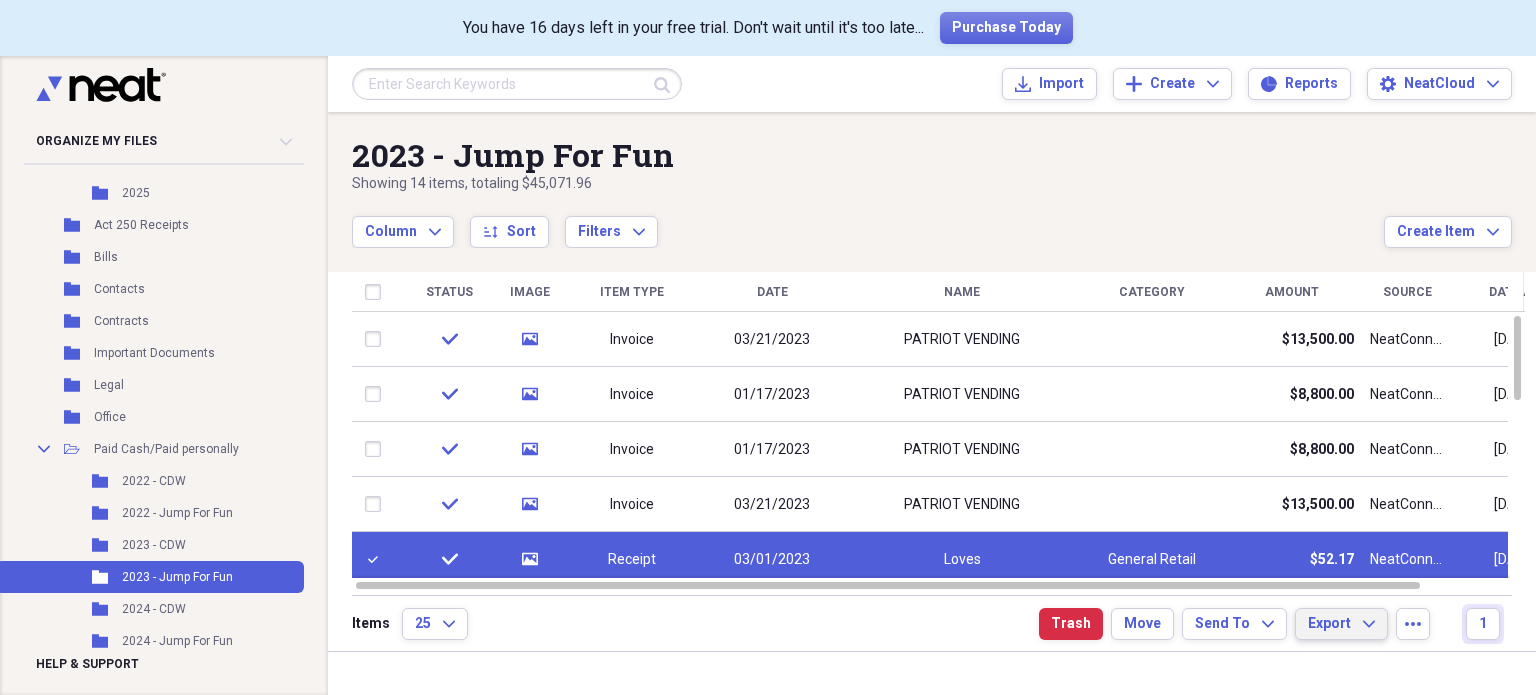 click on "Expand" 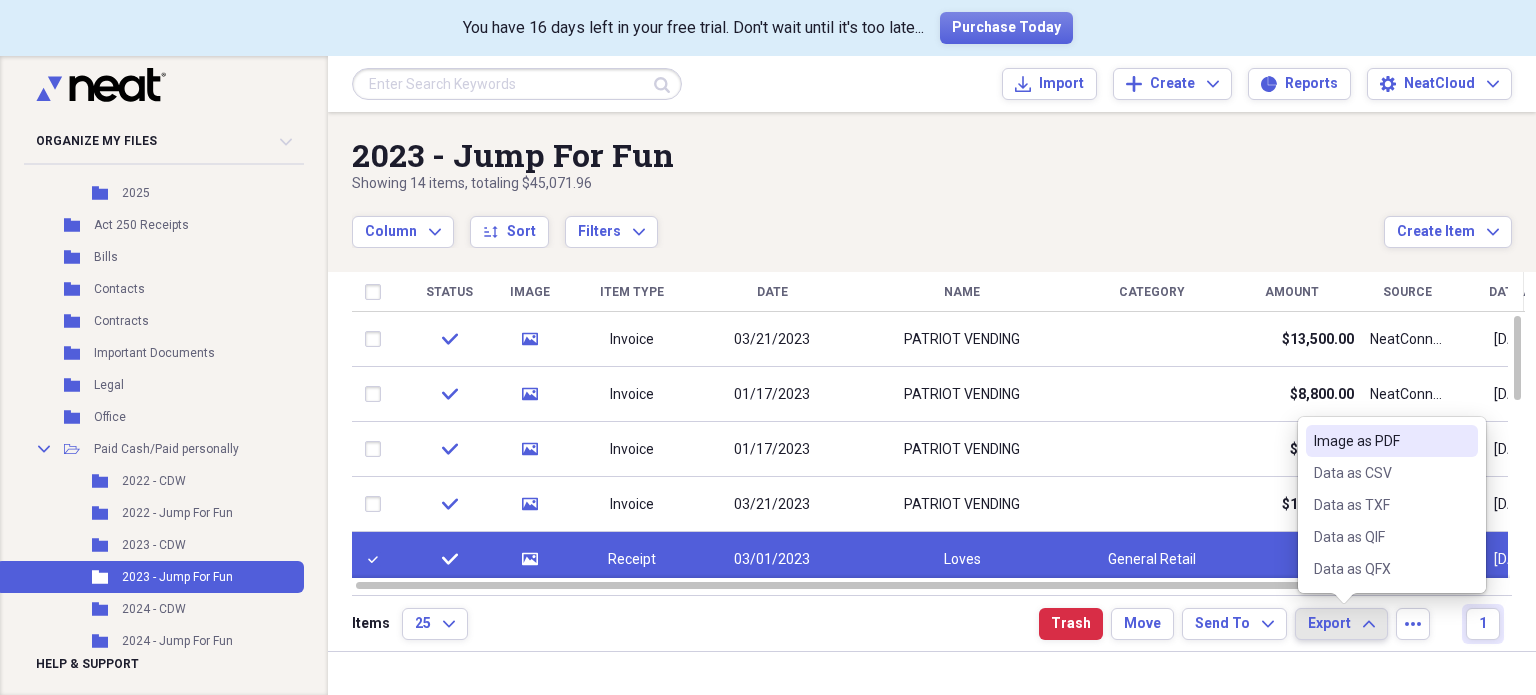 click on "Image as PDF" at bounding box center (1380, 441) 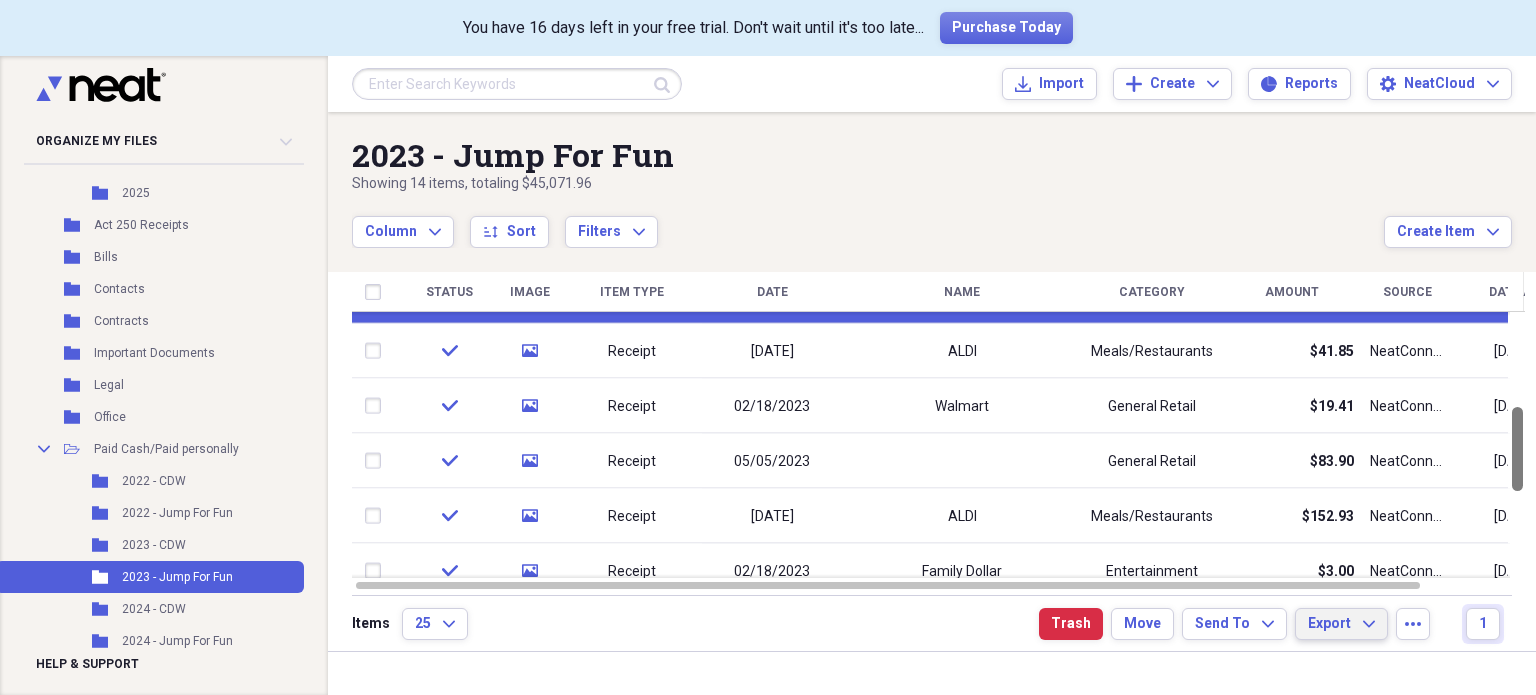 drag, startPoint x: 1531, startPoint y: 375, endPoint x: 1535, endPoint y: 466, distance: 91.08787 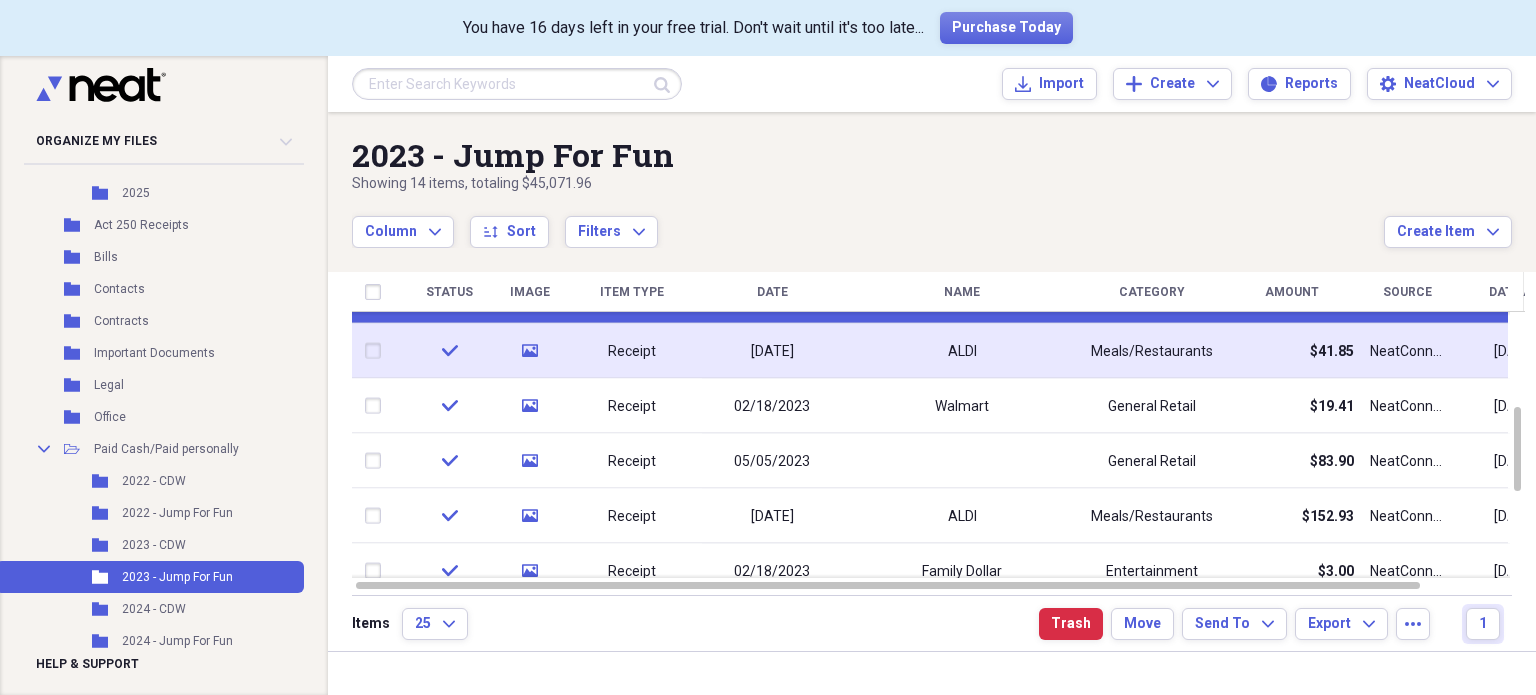 click at bounding box center [377, 351] 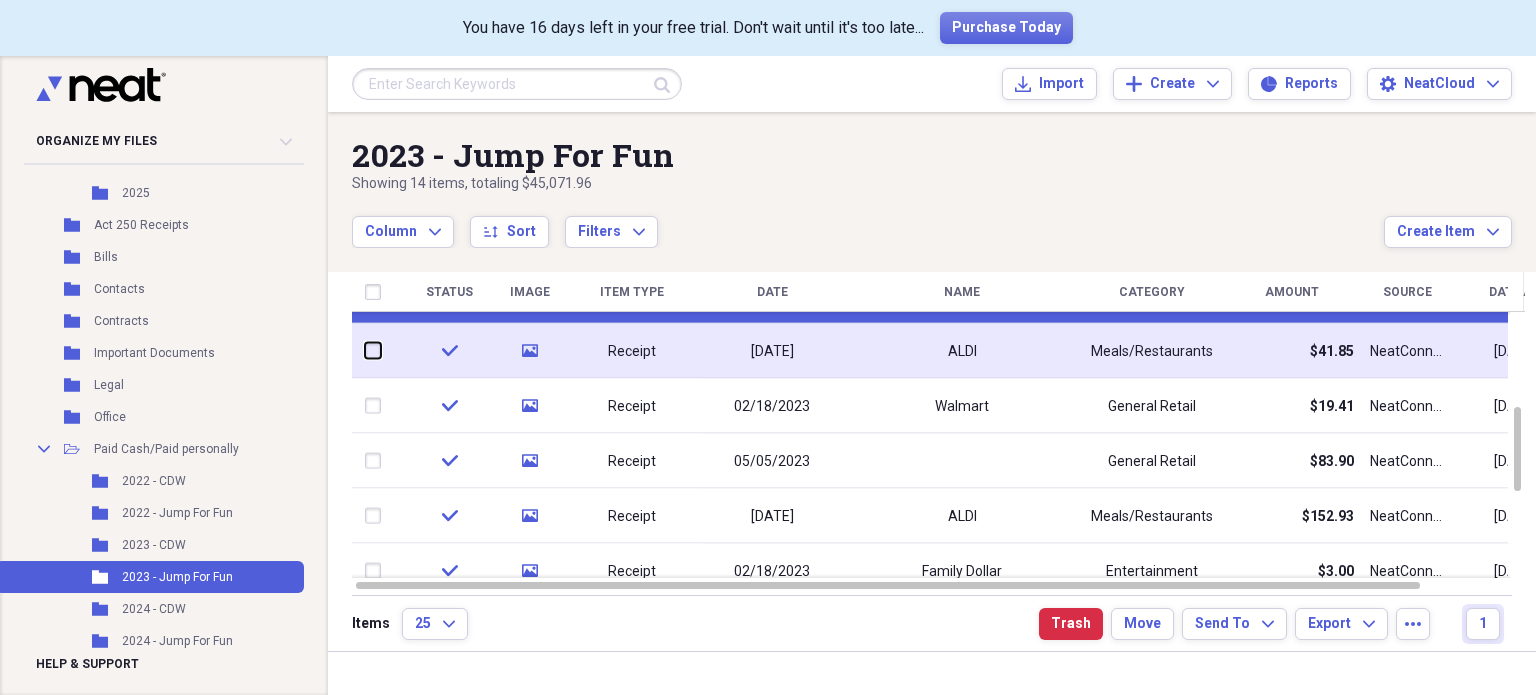 click at bounding box center (365, 351) 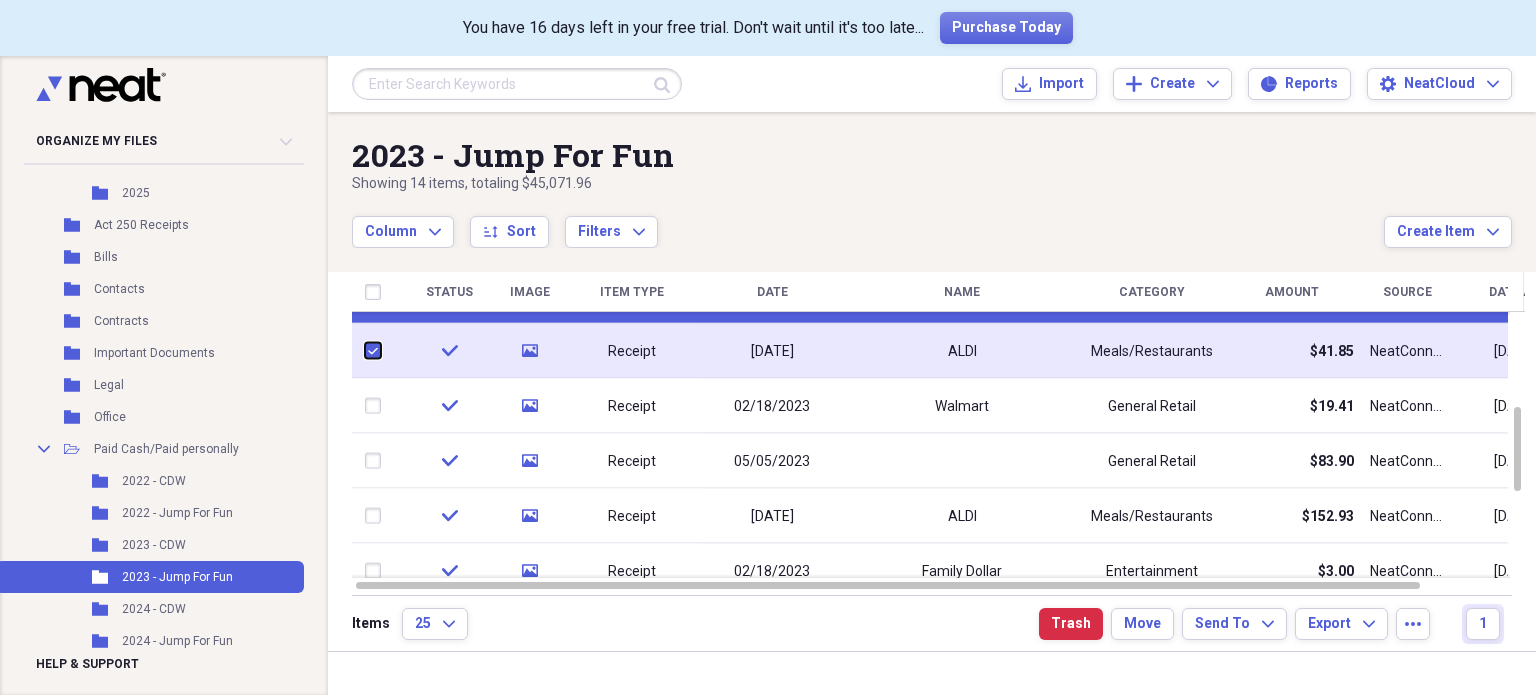 checkbox on "true" 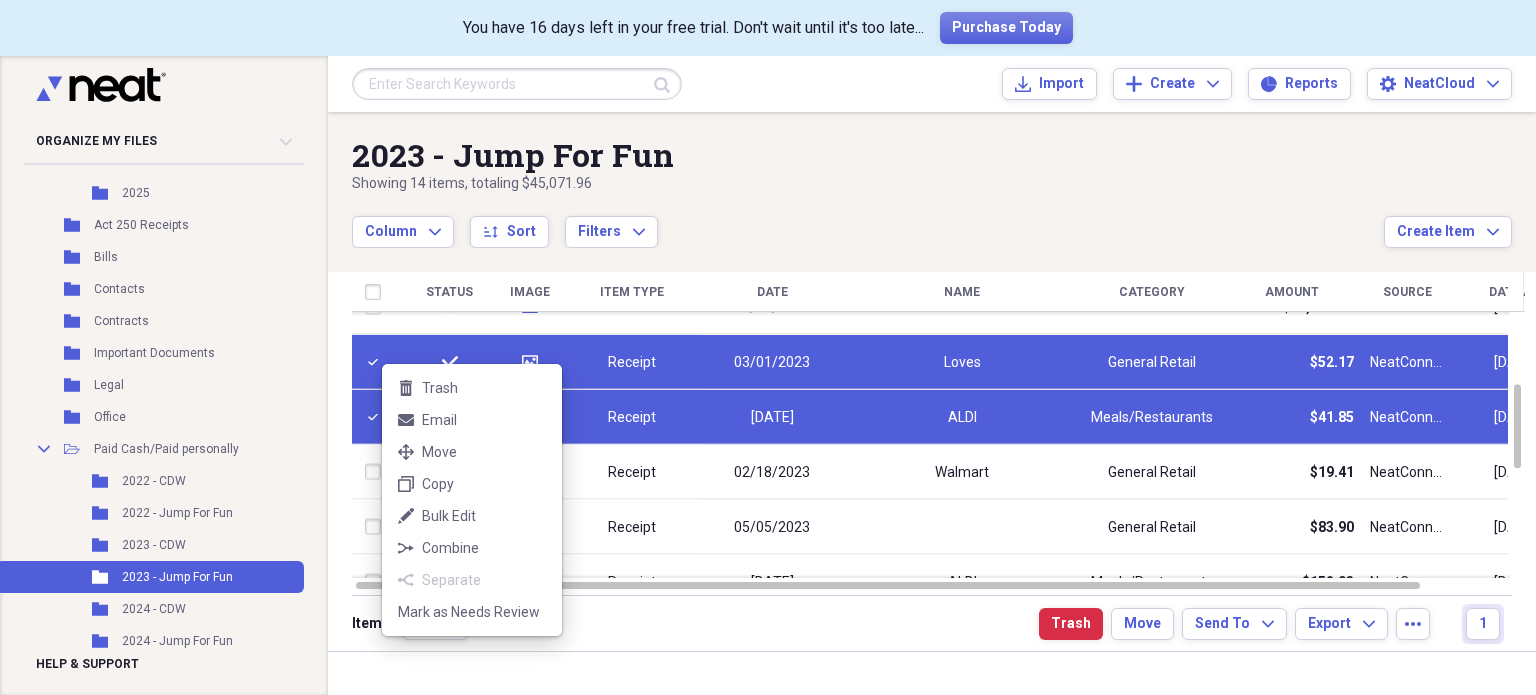 click on "trash Trash mail Email move Move duplicate Copy edit Bulk Edit combine Combine separate Separate Mark as Needs Review" at bounding box center [472, 500] 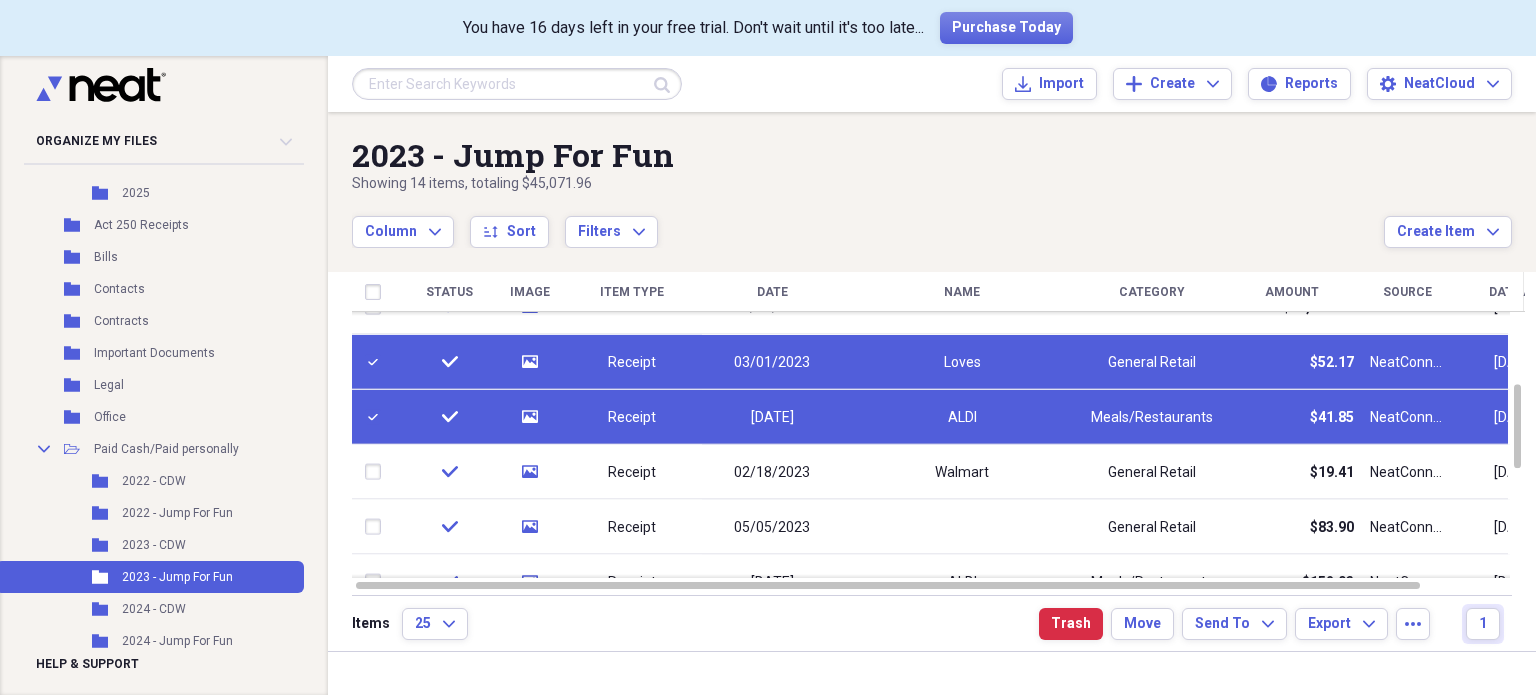 click at bounding box center (377, 362) 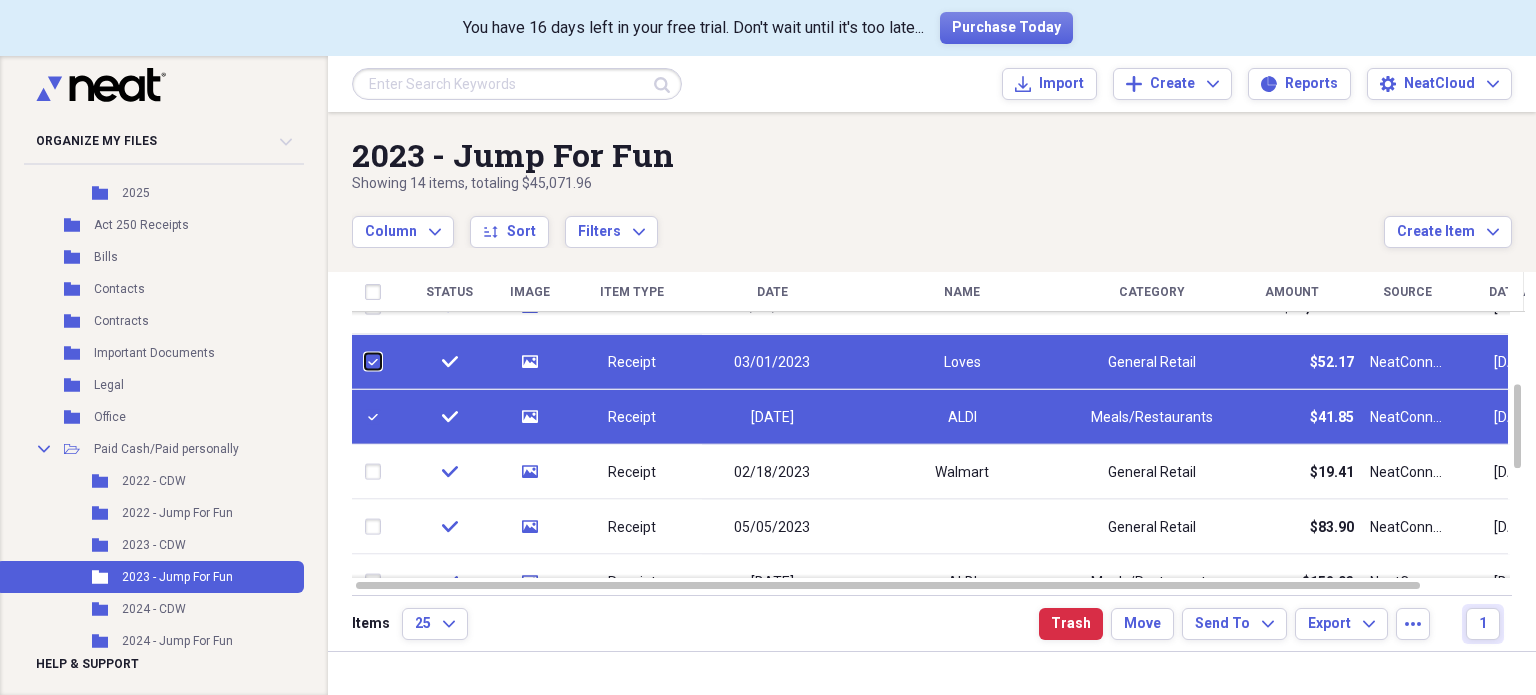 click at bounding box center (365, 362) 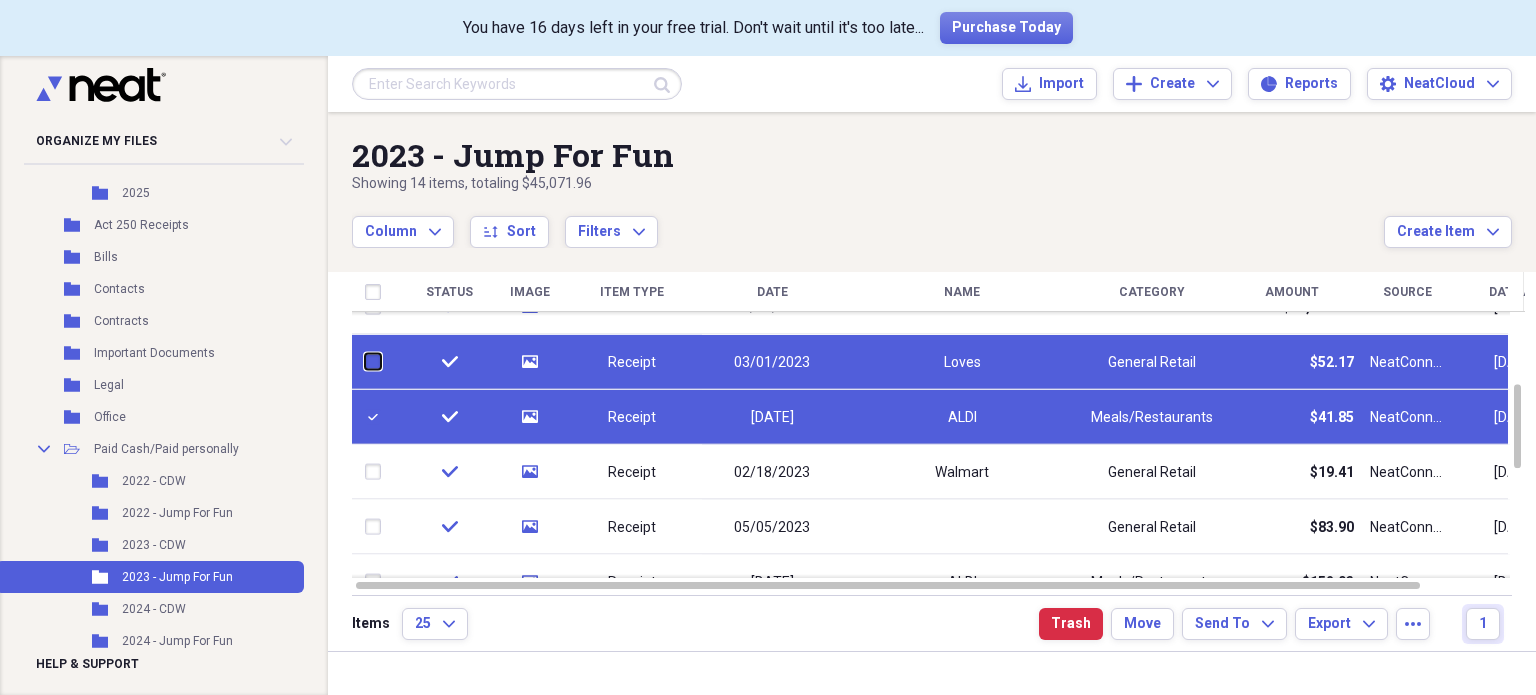 checkbox on "false" 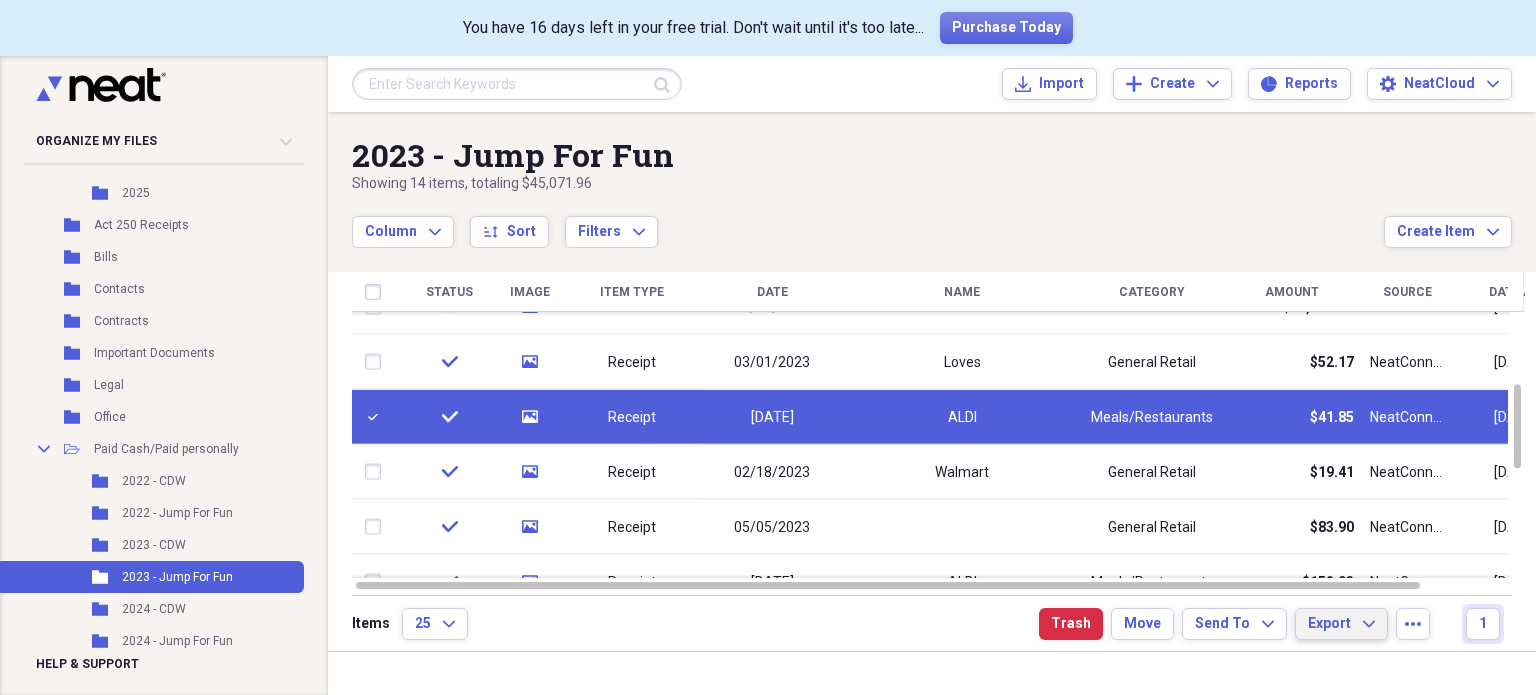 click on "Expand" 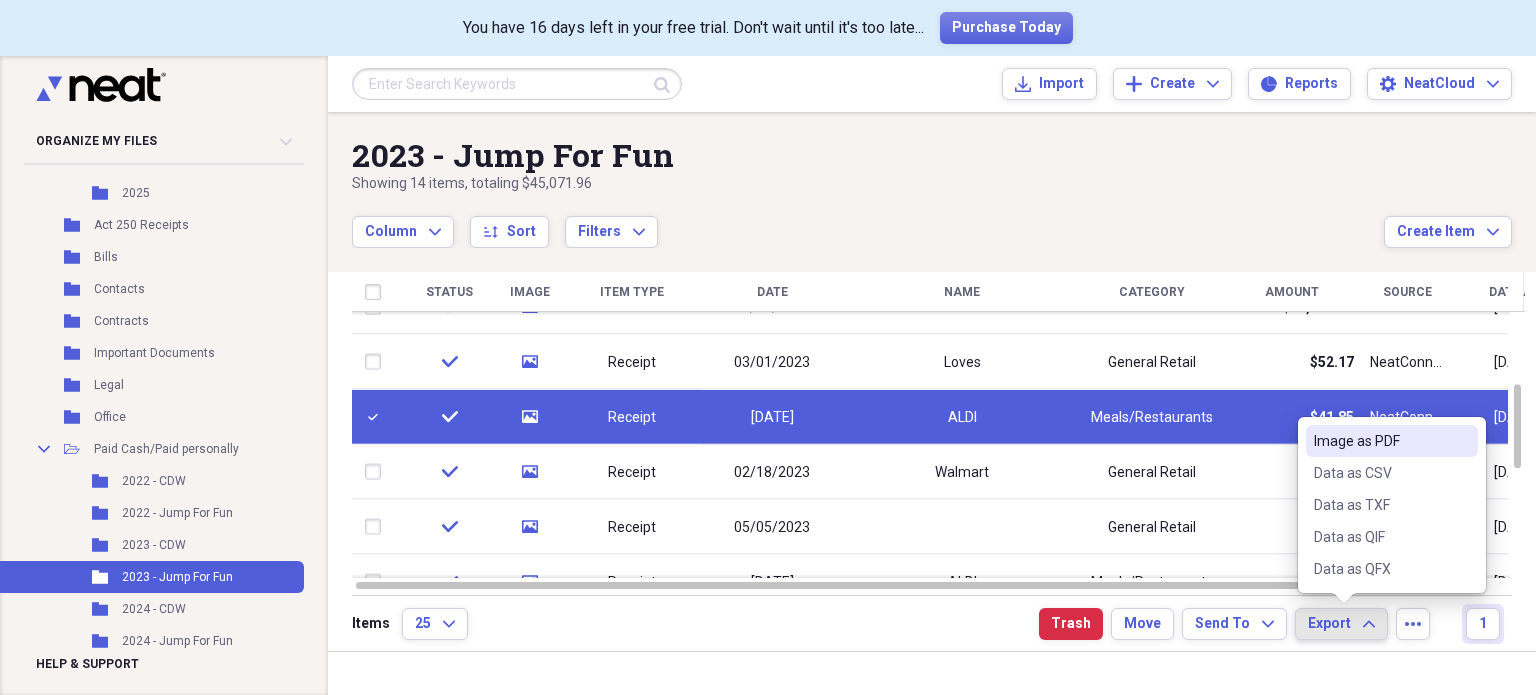 click 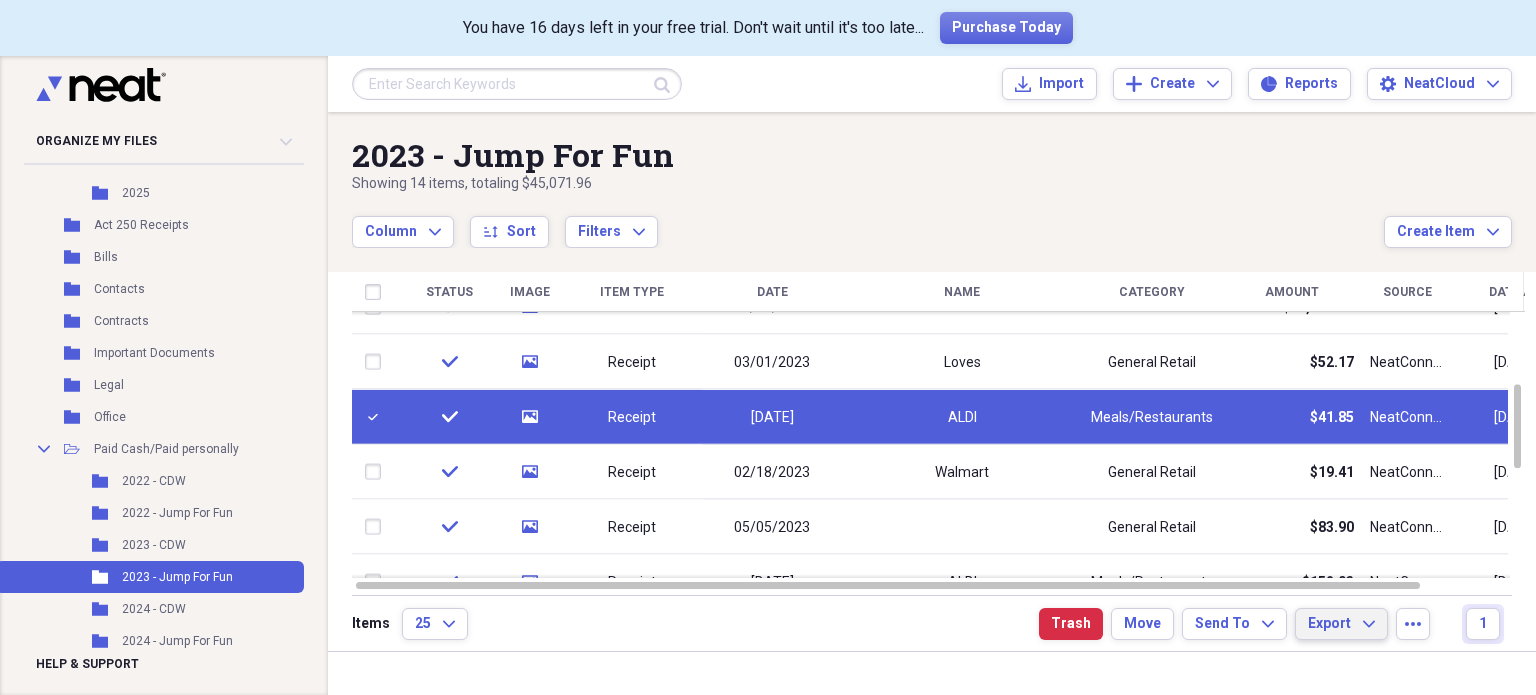 click on "Export Expand" at bounding box center [1341, 624] 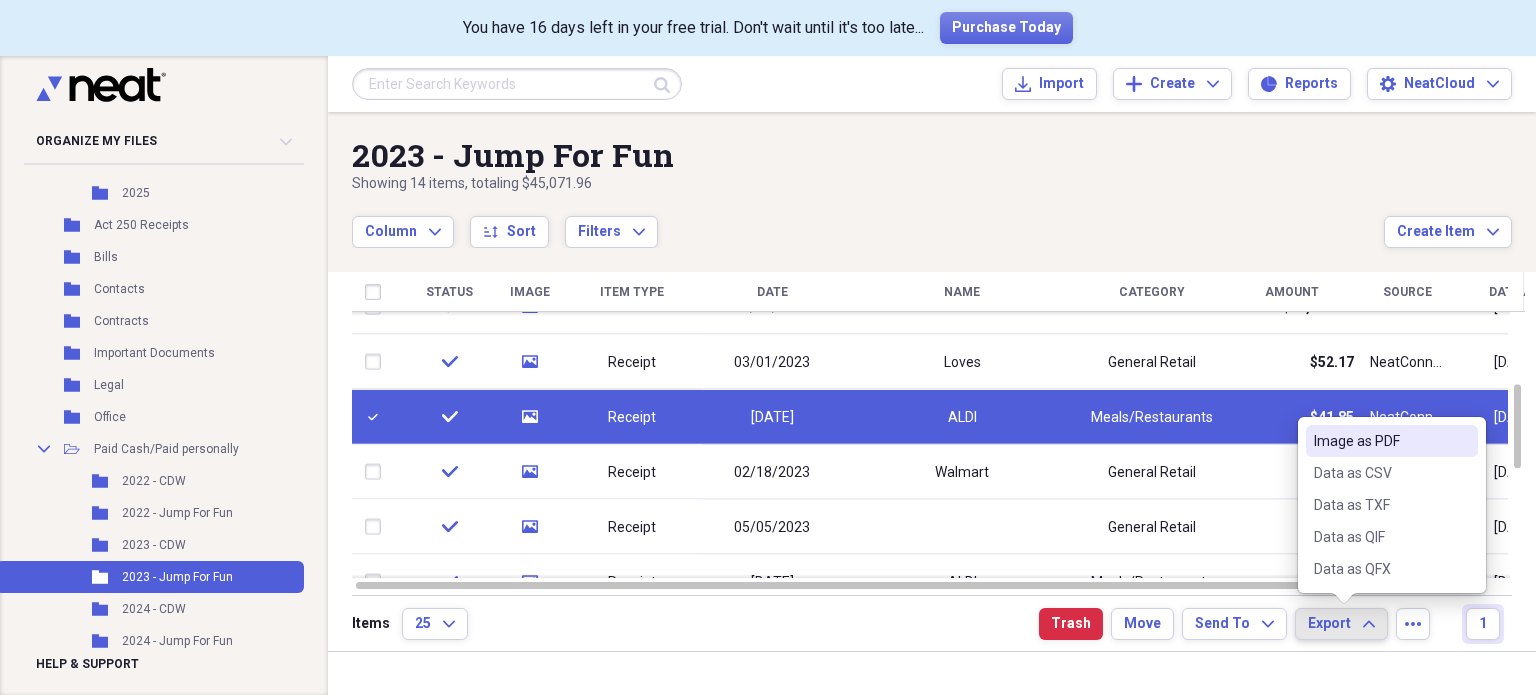 click on "Image as PDF" at bounding box center [1392, 441] 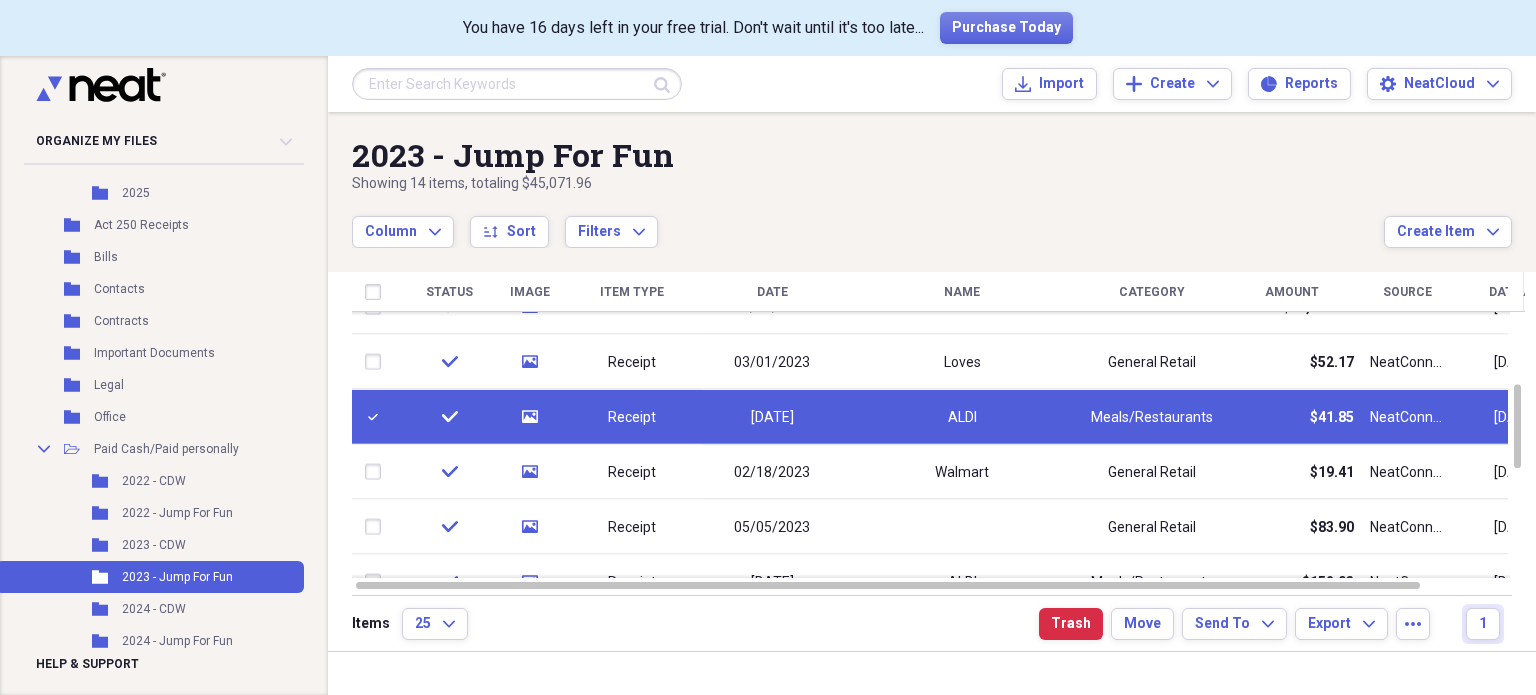 click at bounding box center (377, 417) 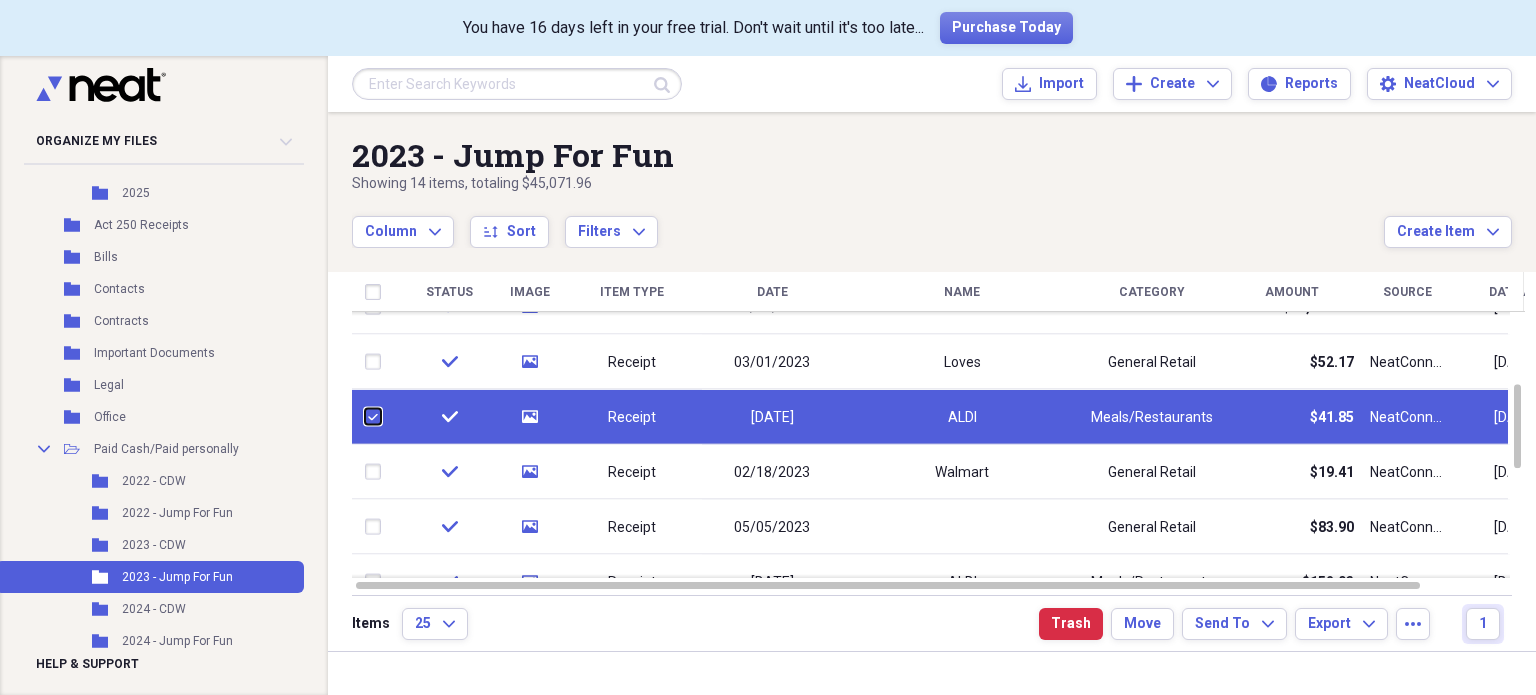 click at bounding box center [365, 417] 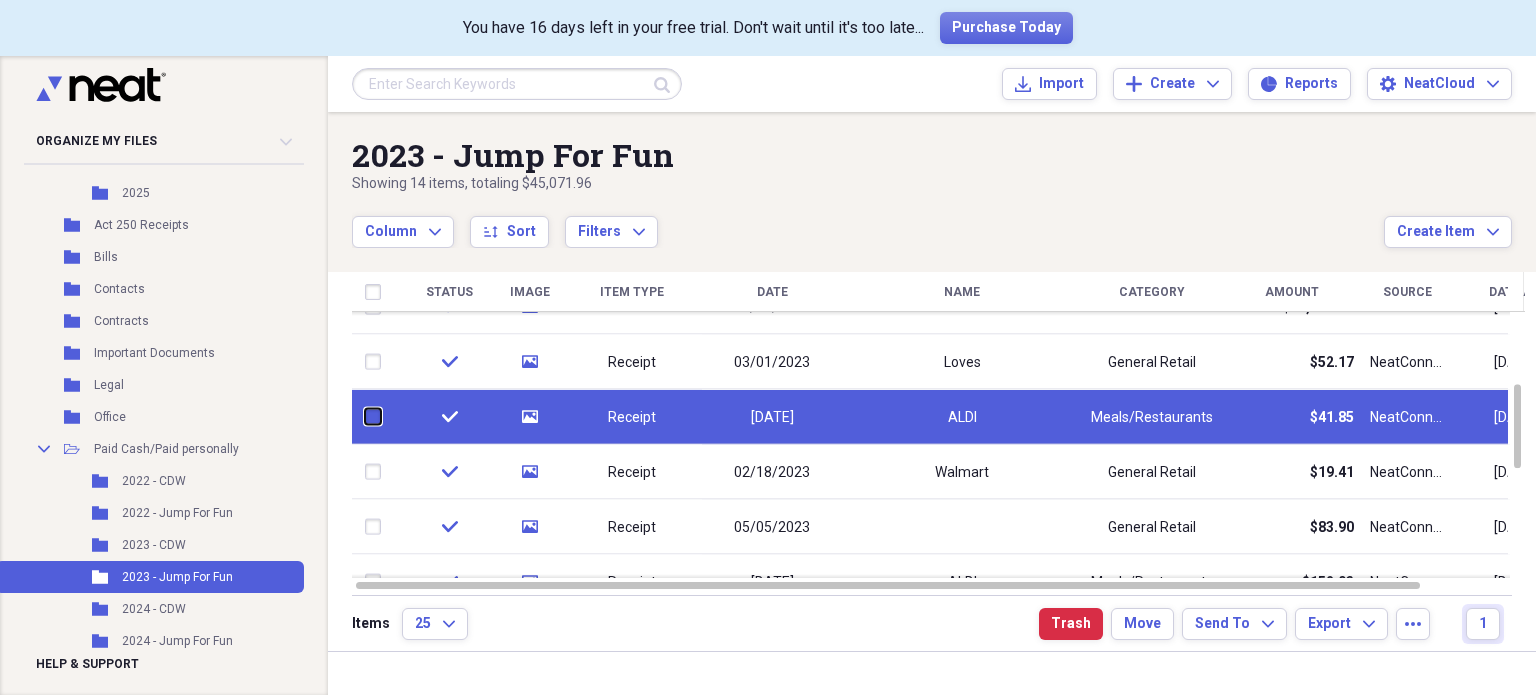 checkbox on "false" 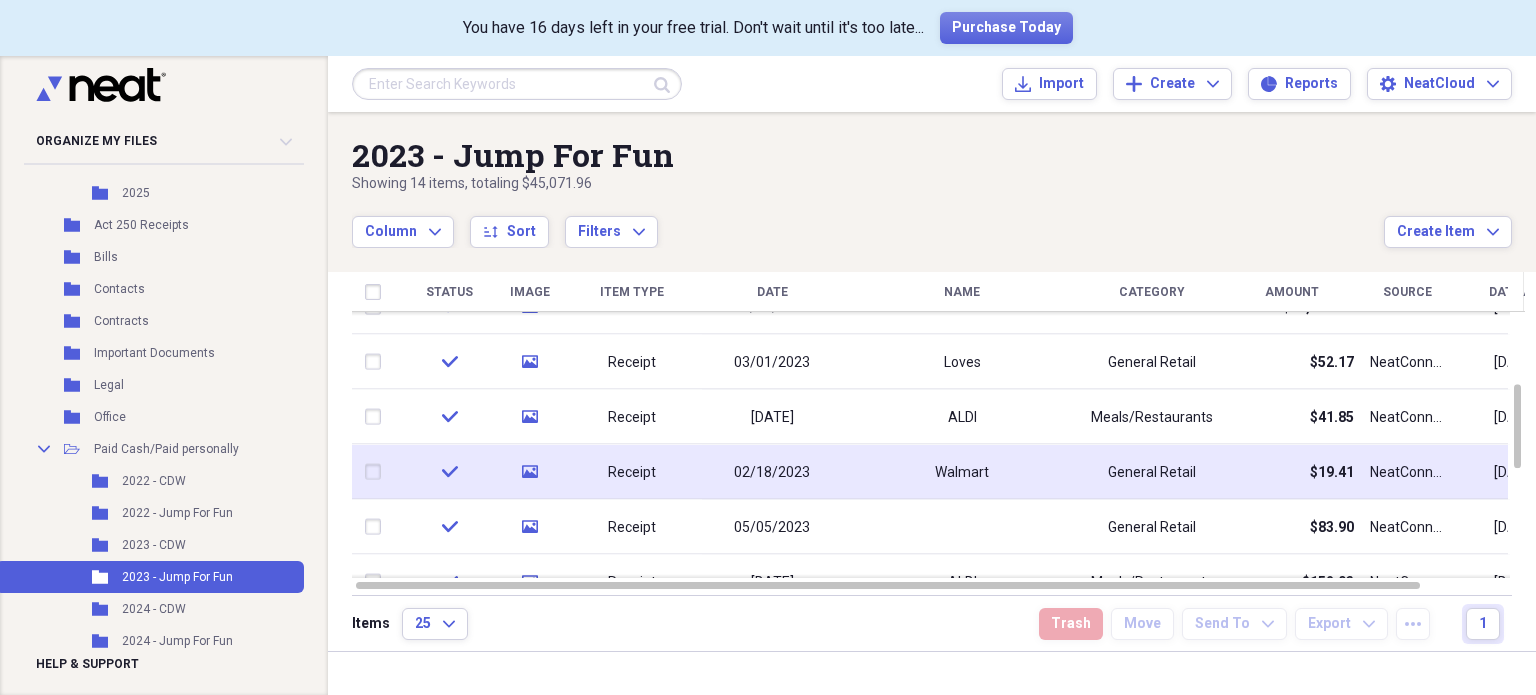 click at bounding box center [377, 472] 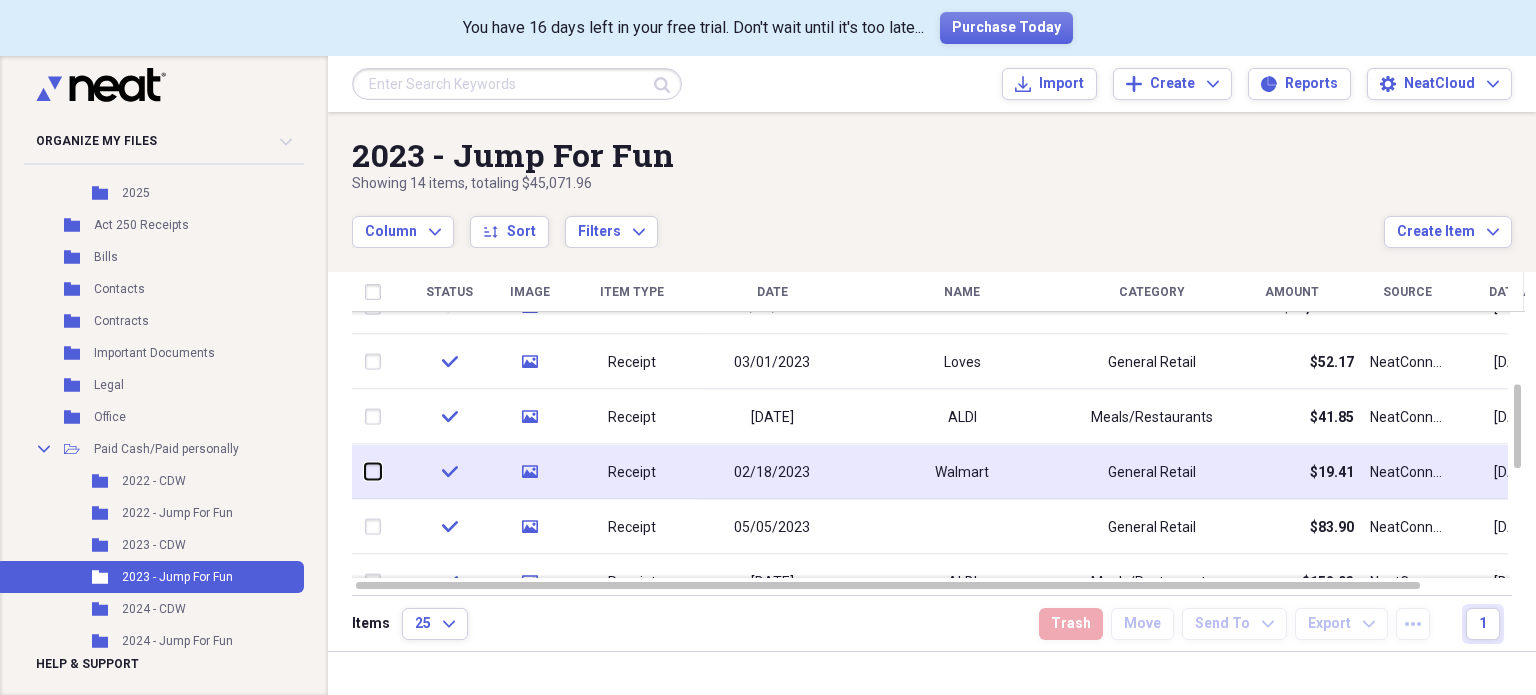 click at bounding box center (365, 472) 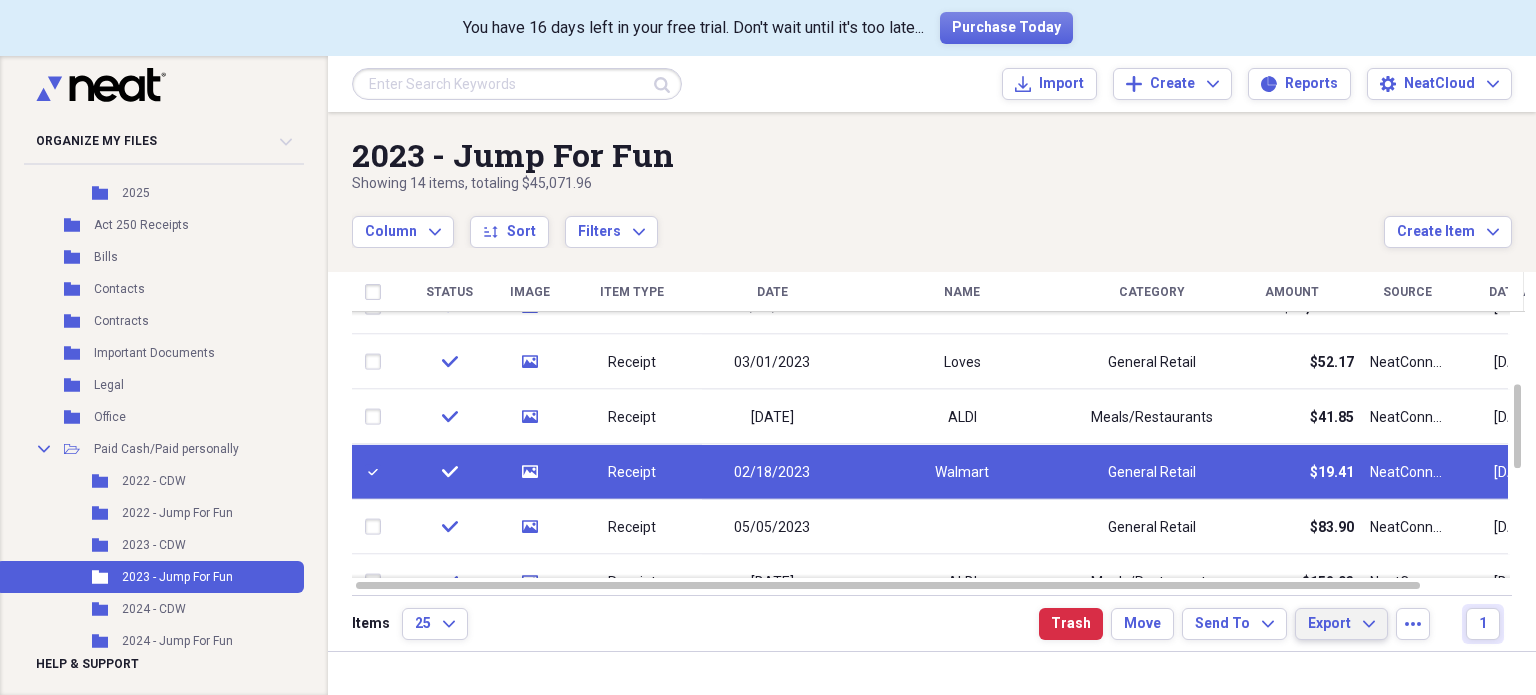 click on "Expand" 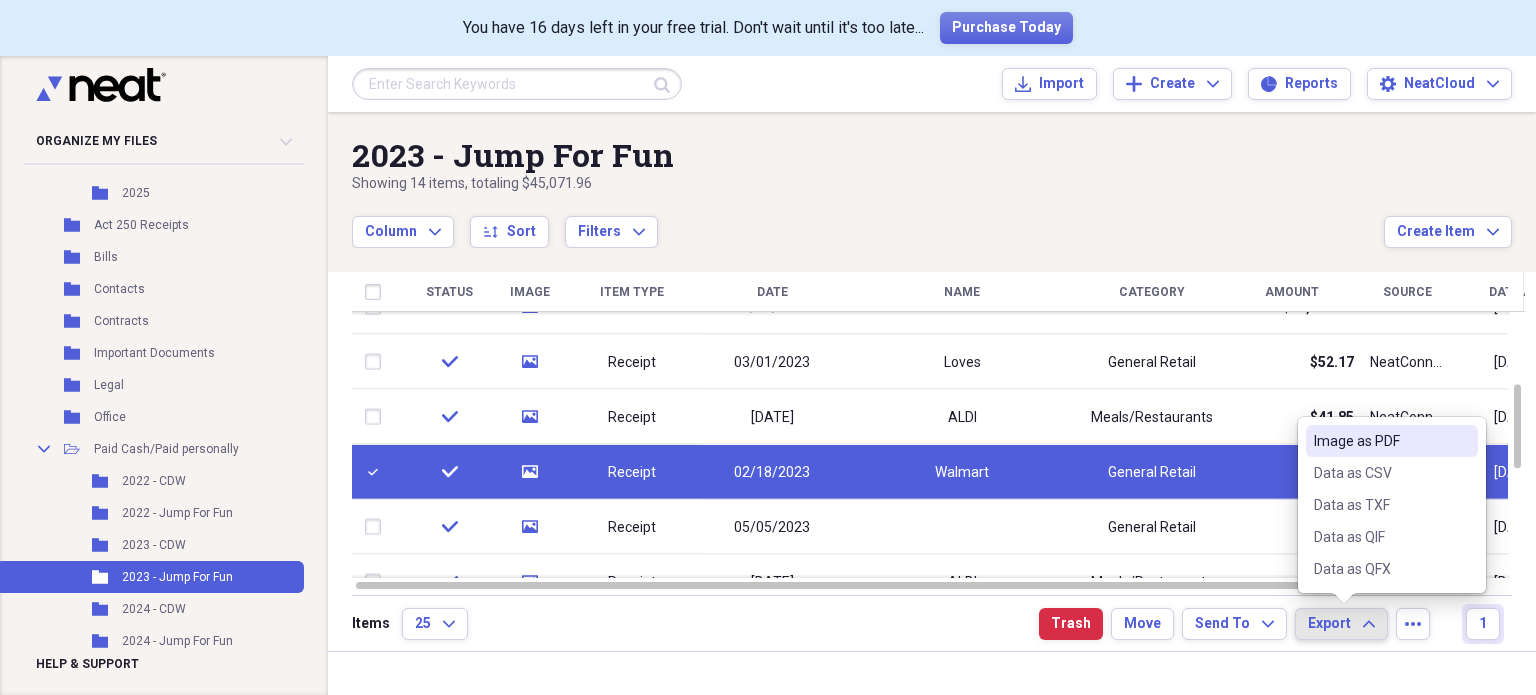 click on "Image as PDF" at bounding box center (1380, 441) 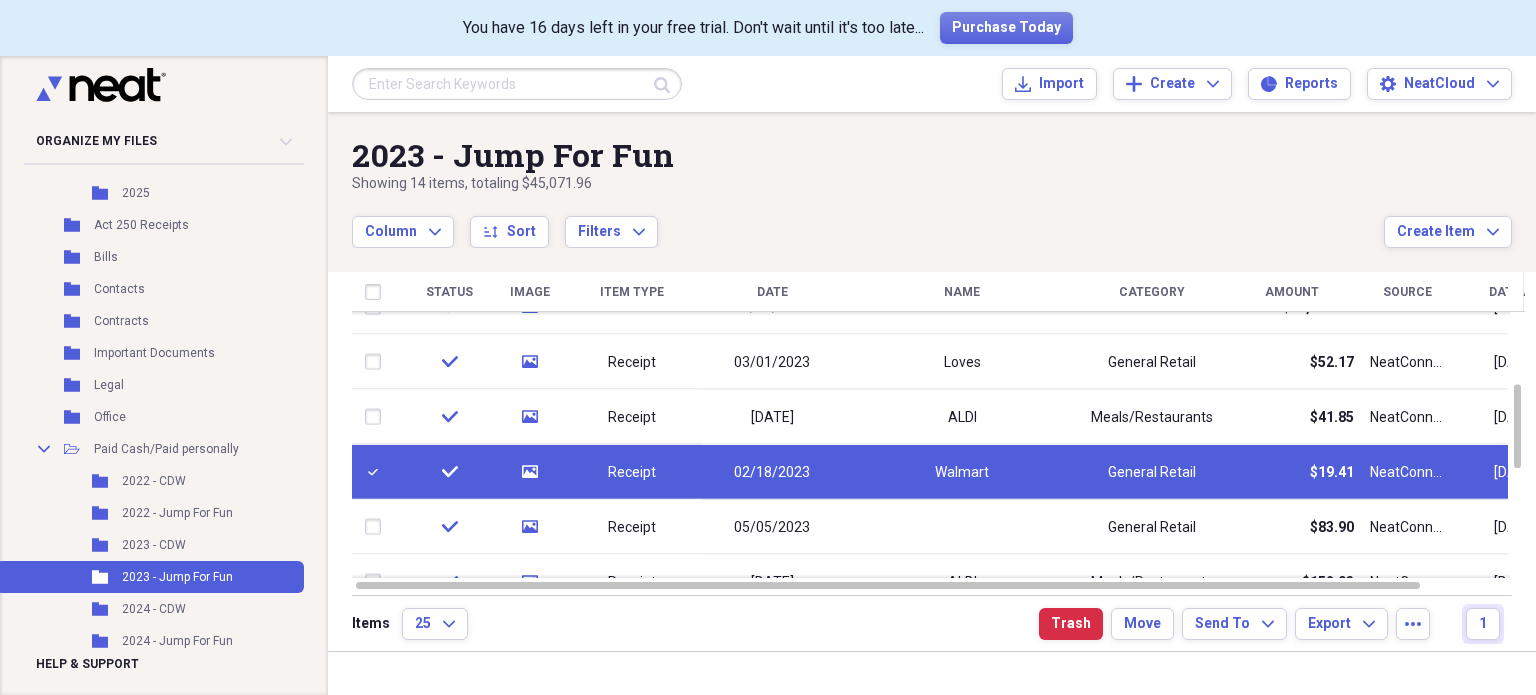 click at bounding box center [377, 472] 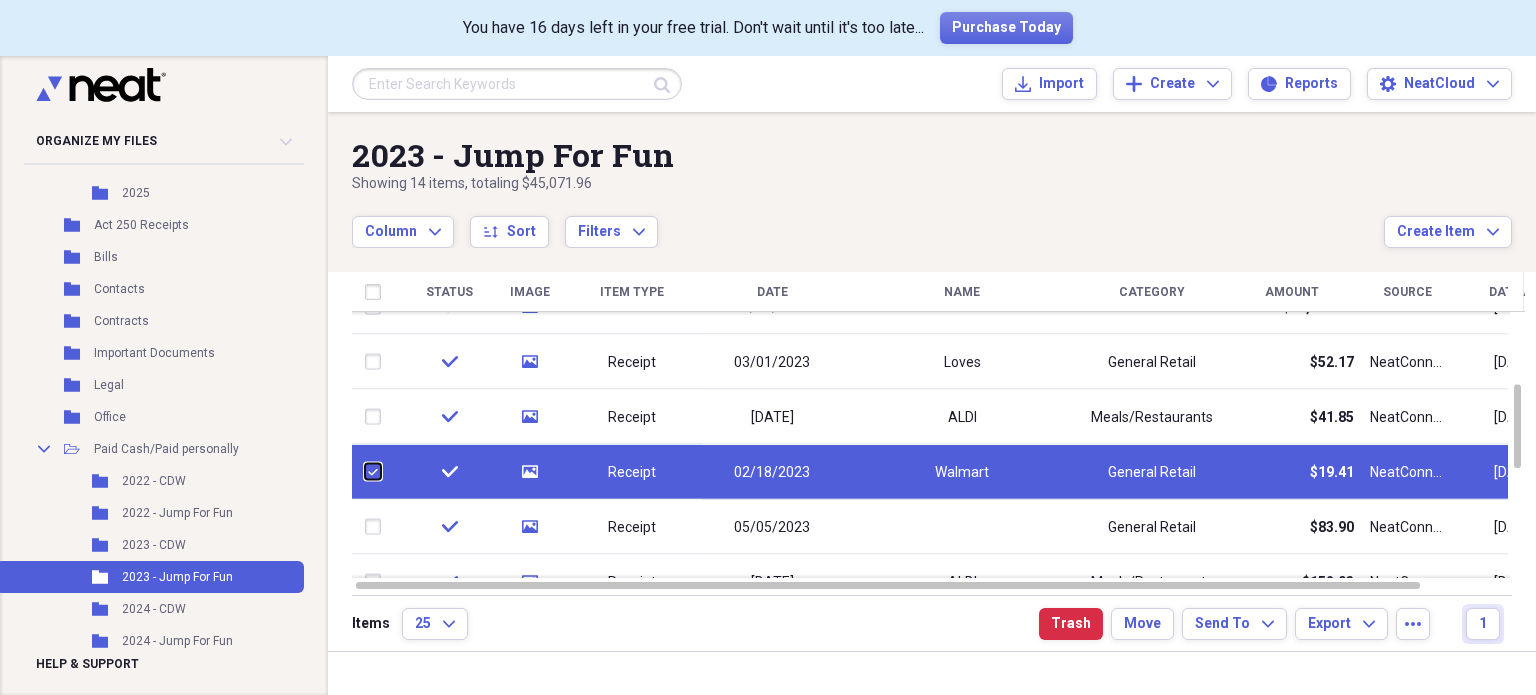 click at bounding box center (365, 472) 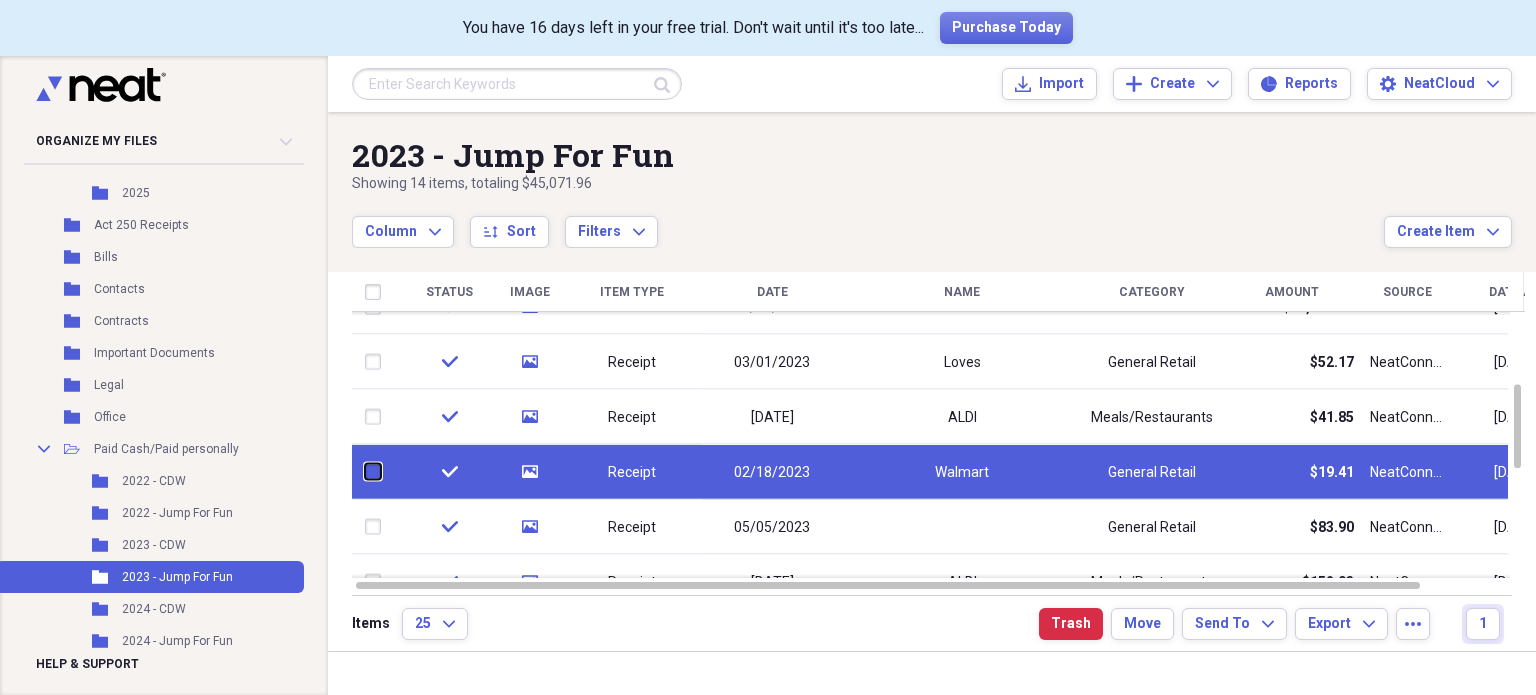 checkbox on "false" 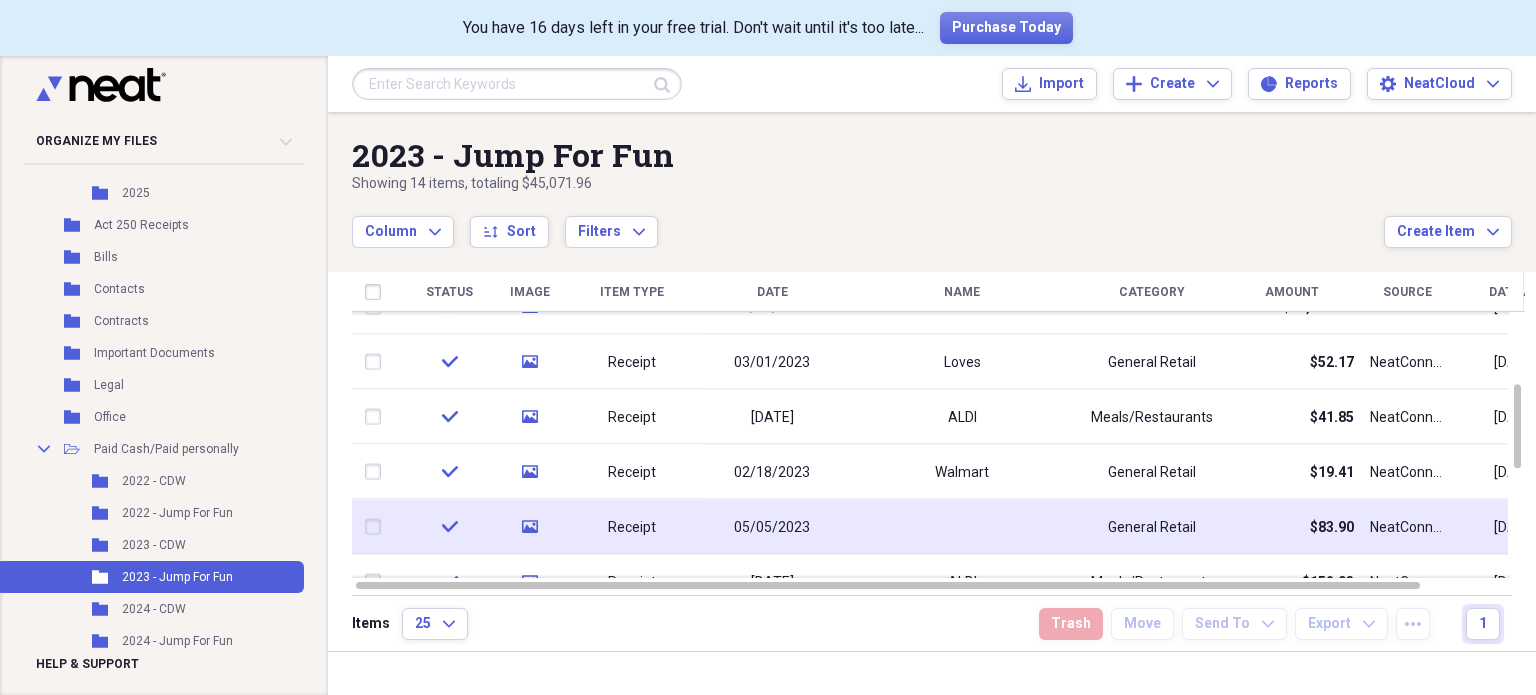 click at bounding box center (377, 527) 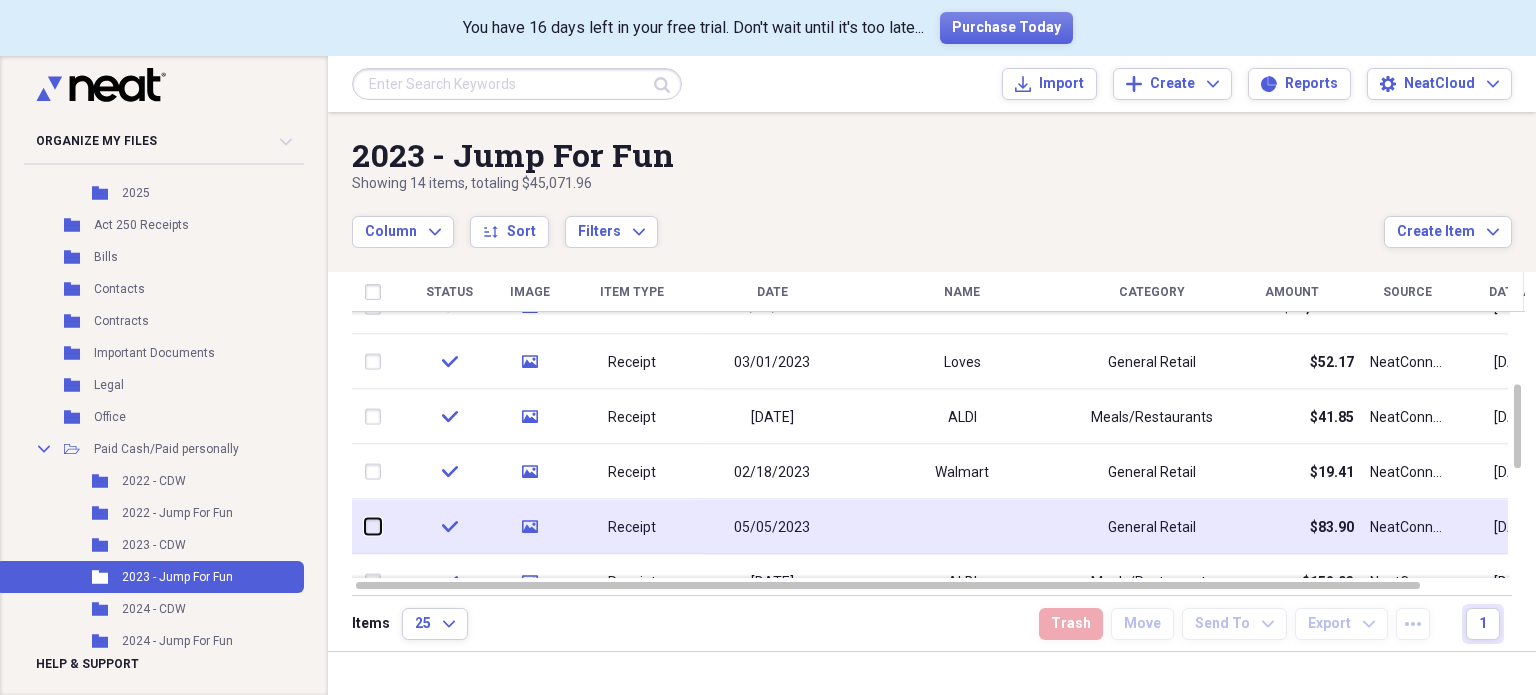 click at bounding box center (365, 527) 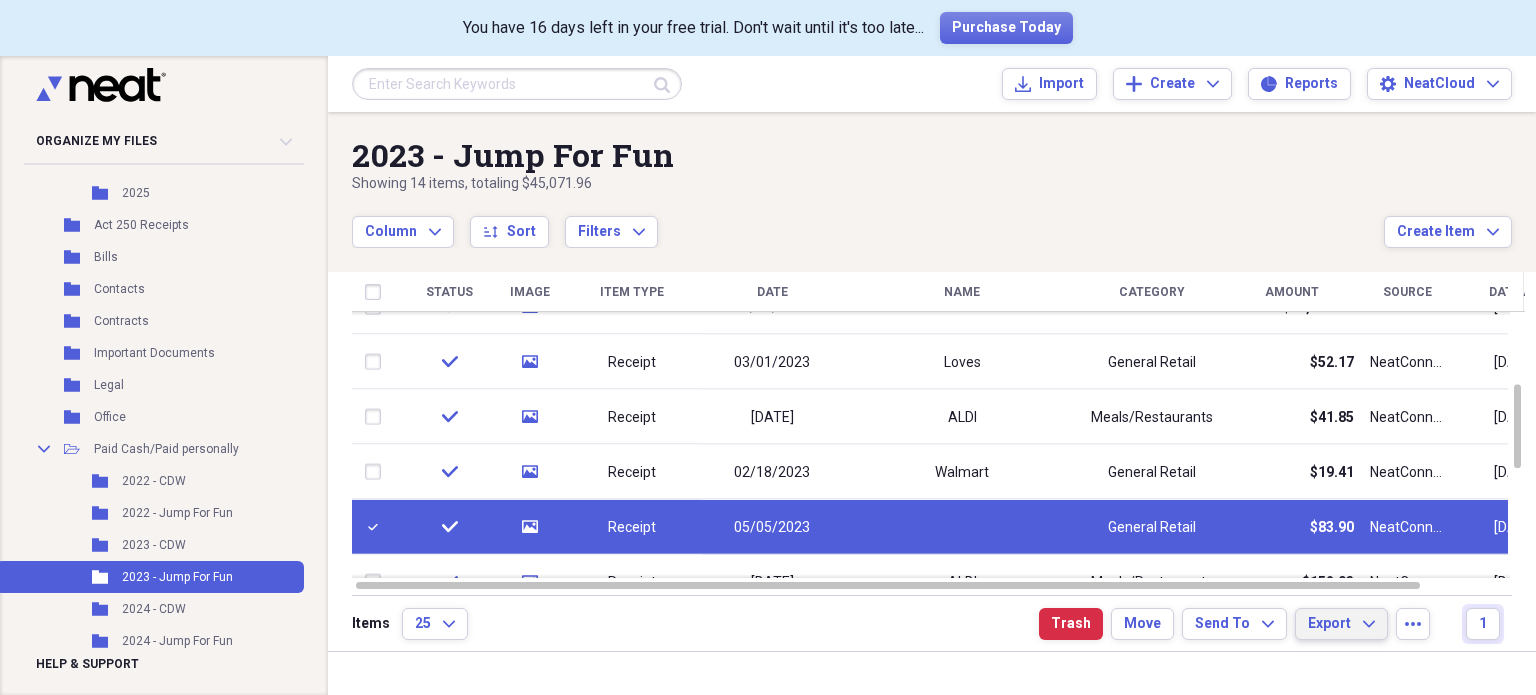 click on "Expand" 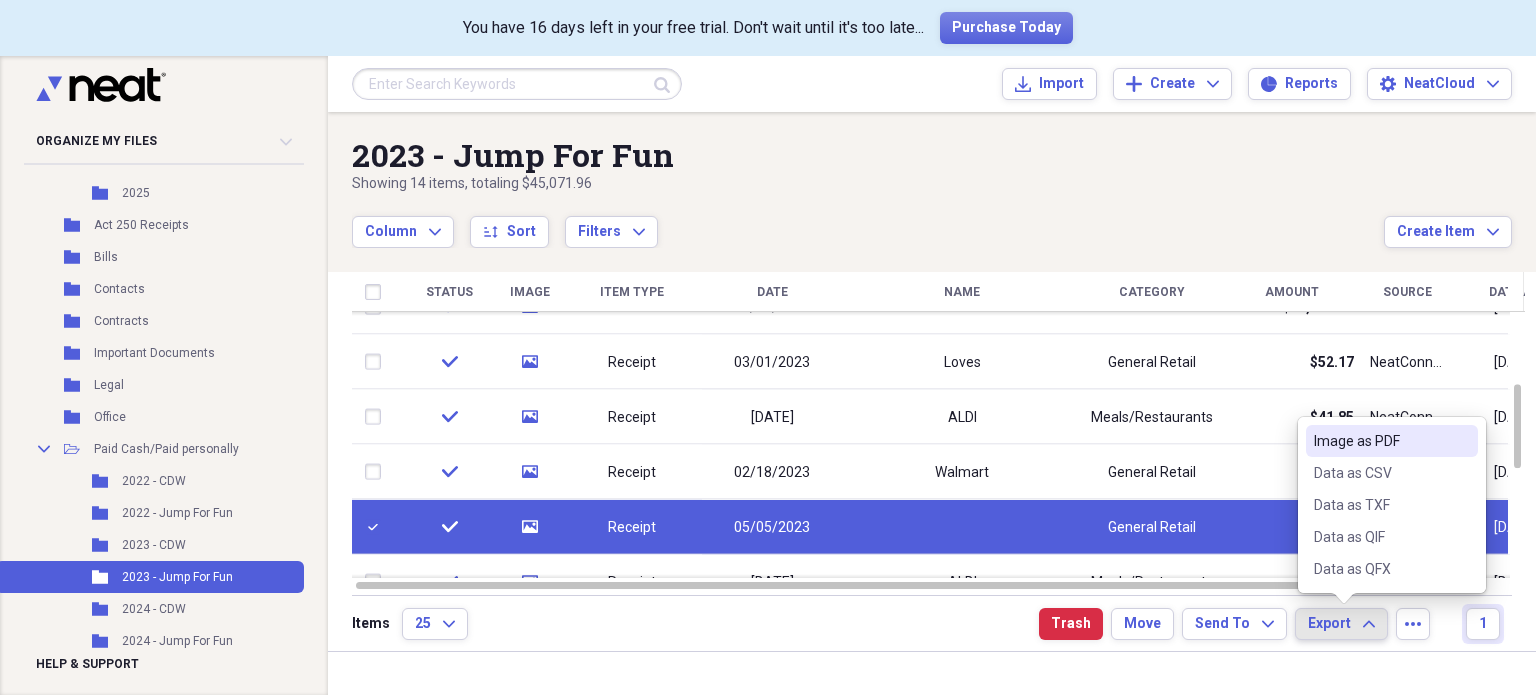 click on "Image as PDF" at bounding box center [1380, 441] 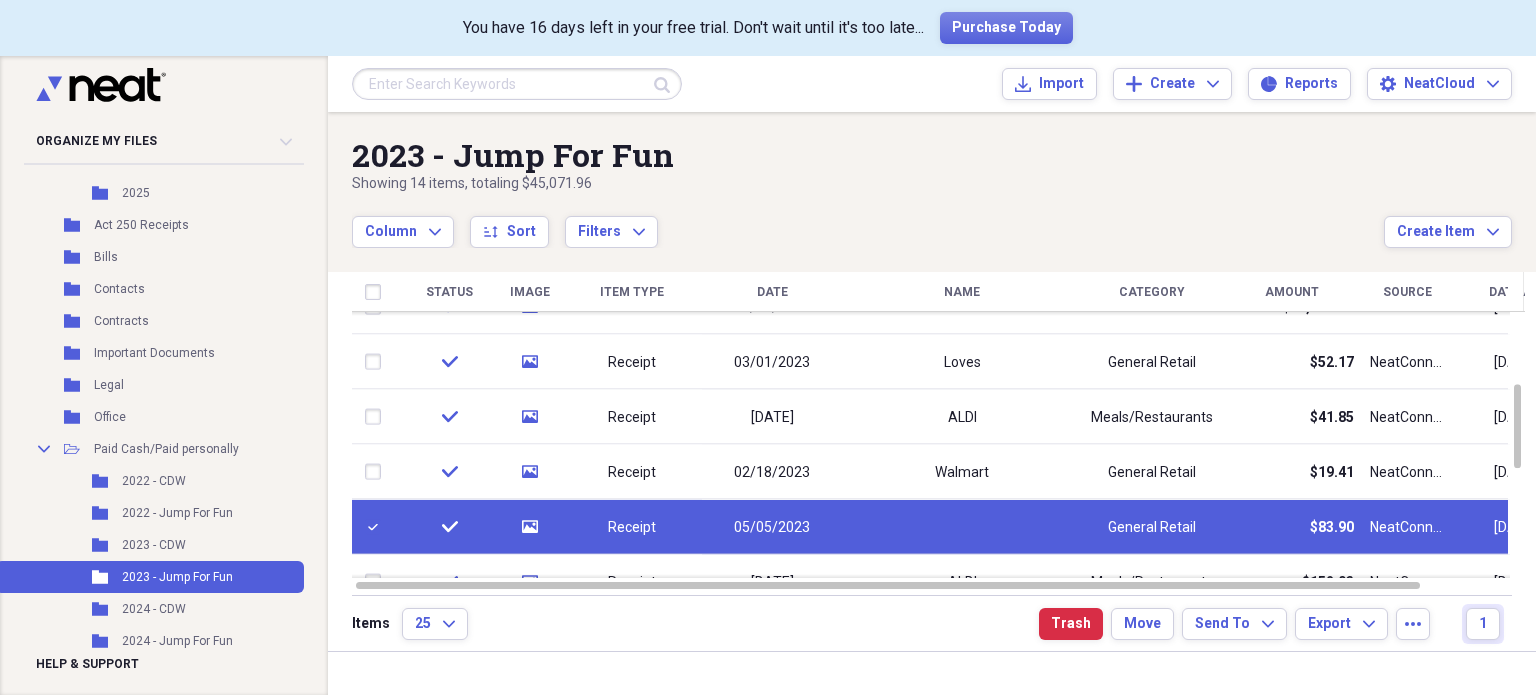 click at bounding box center (377, 527) 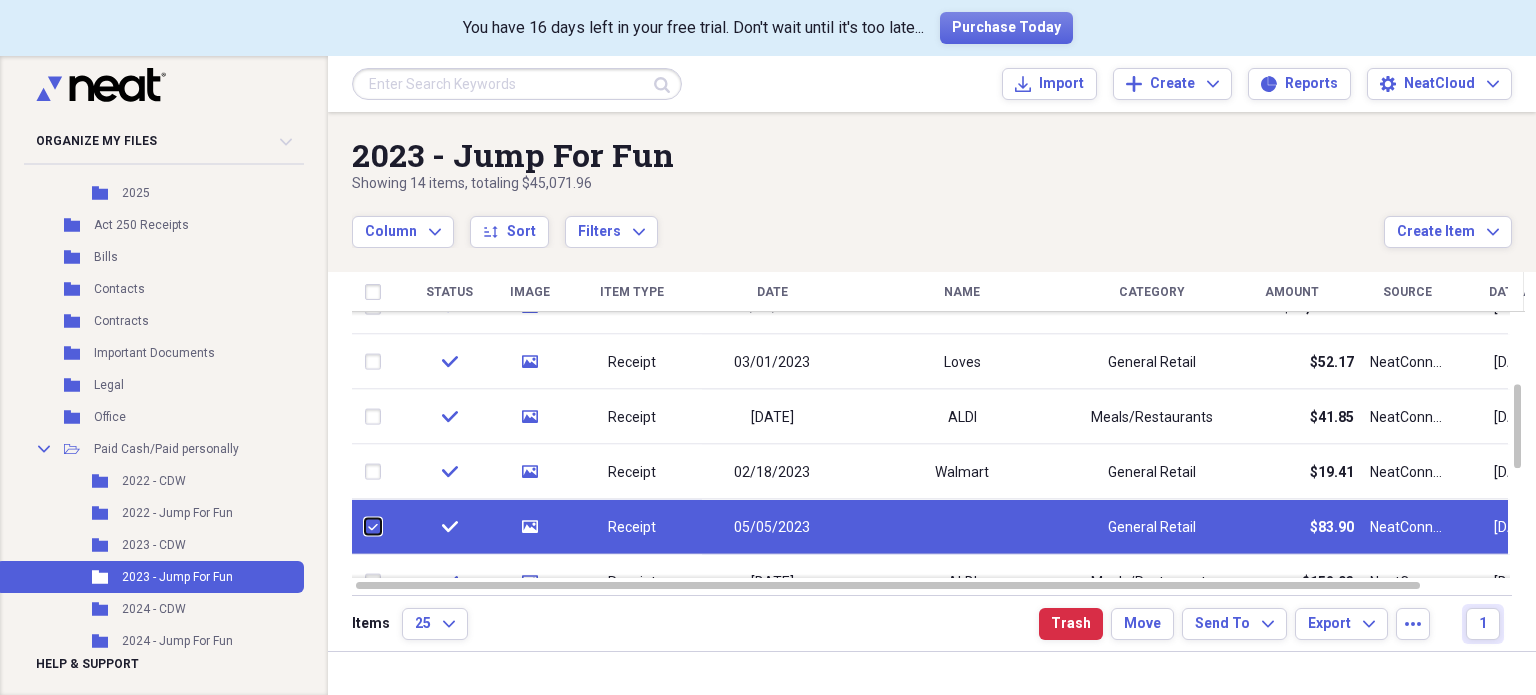 click at bounding box center [365, 527] 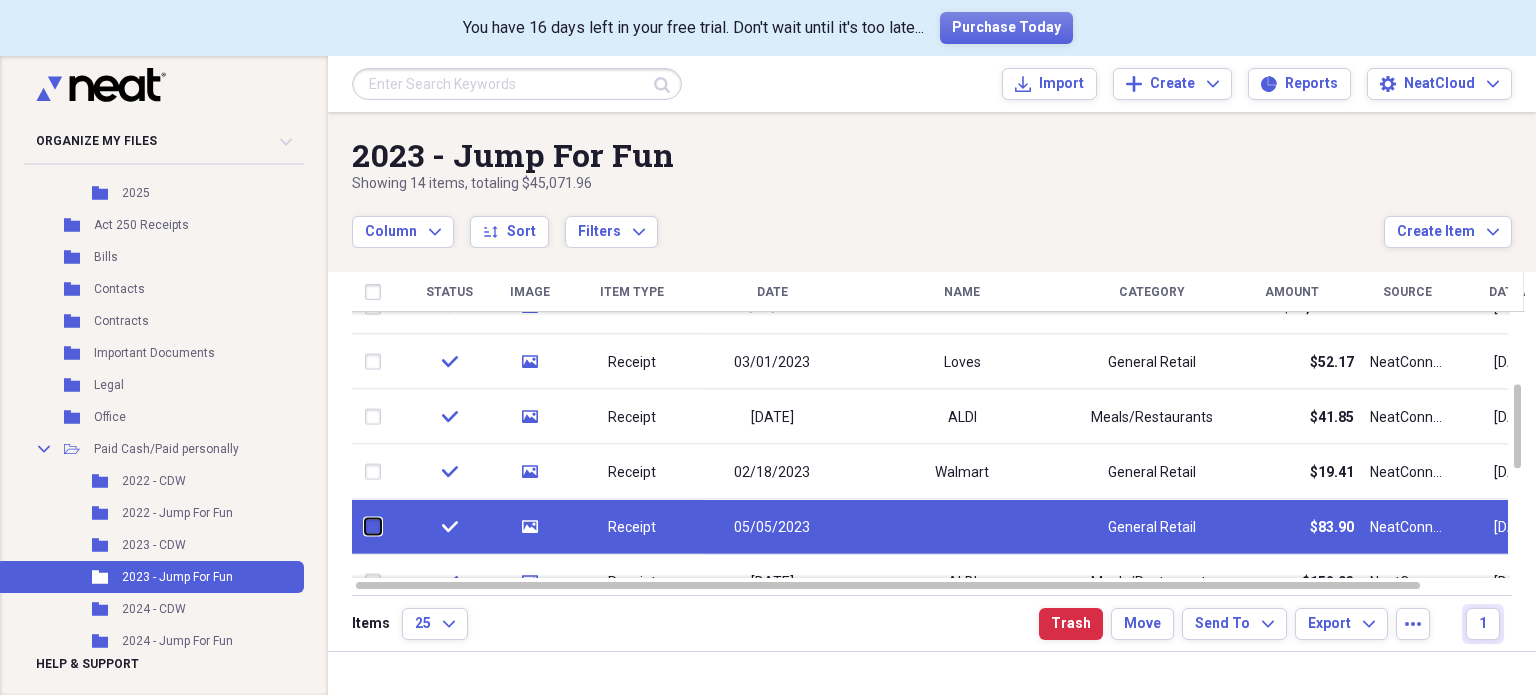 checkbox on "false" 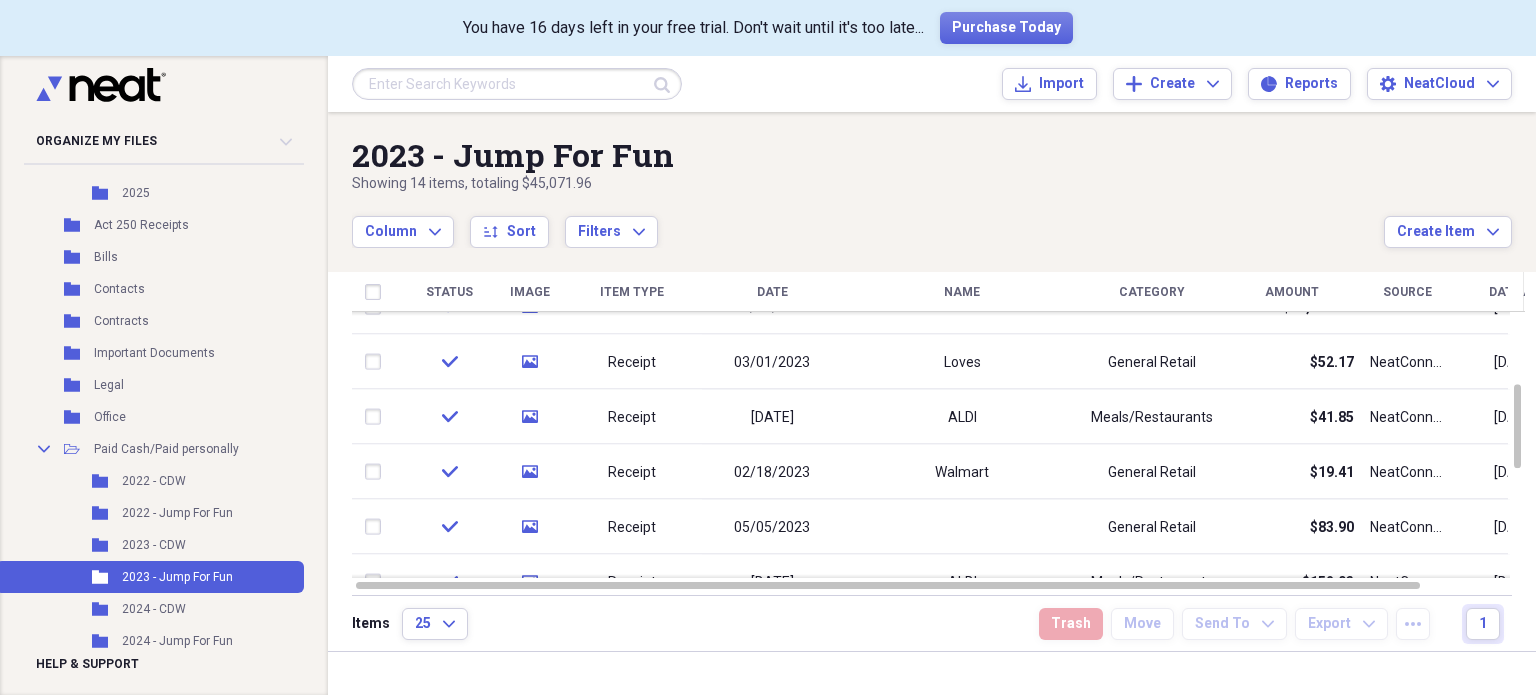 click at bounding box center (938, 576) 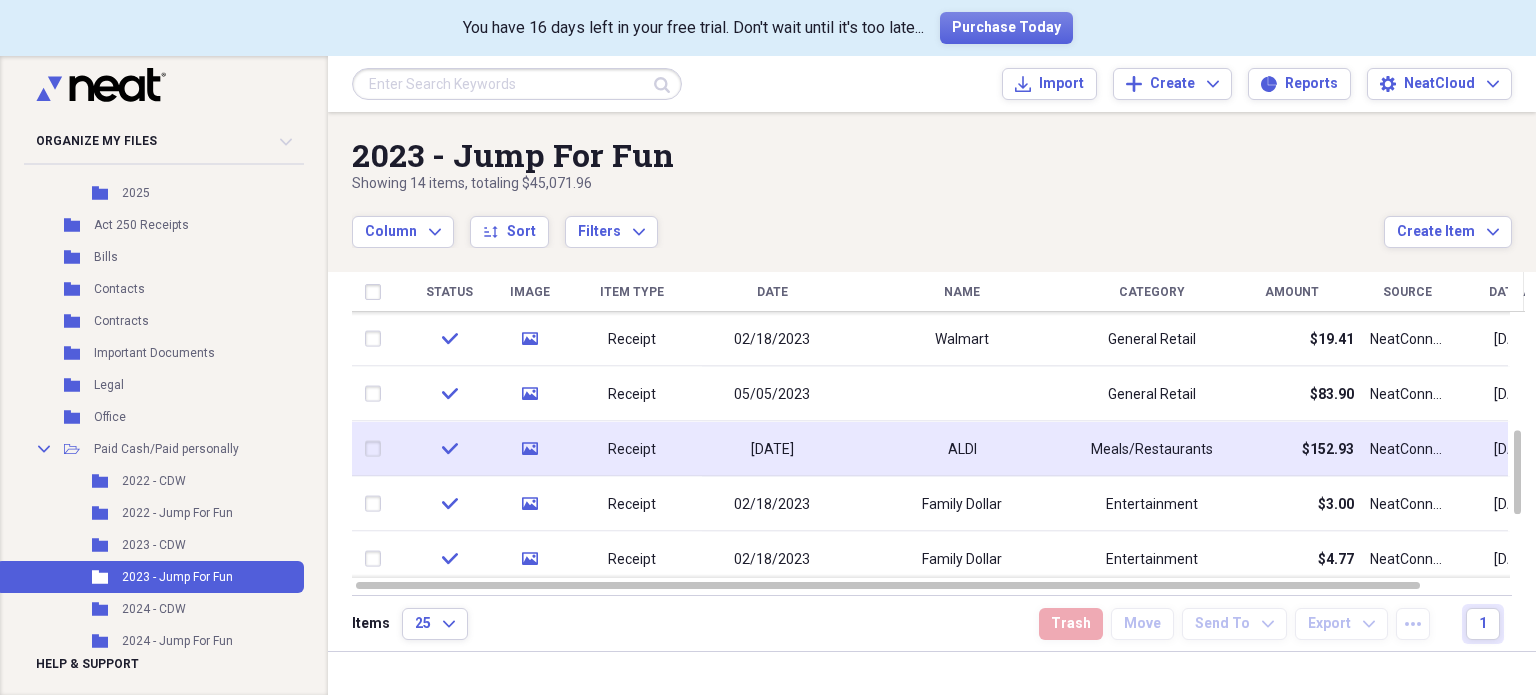 click at bounding box center [377, 449] 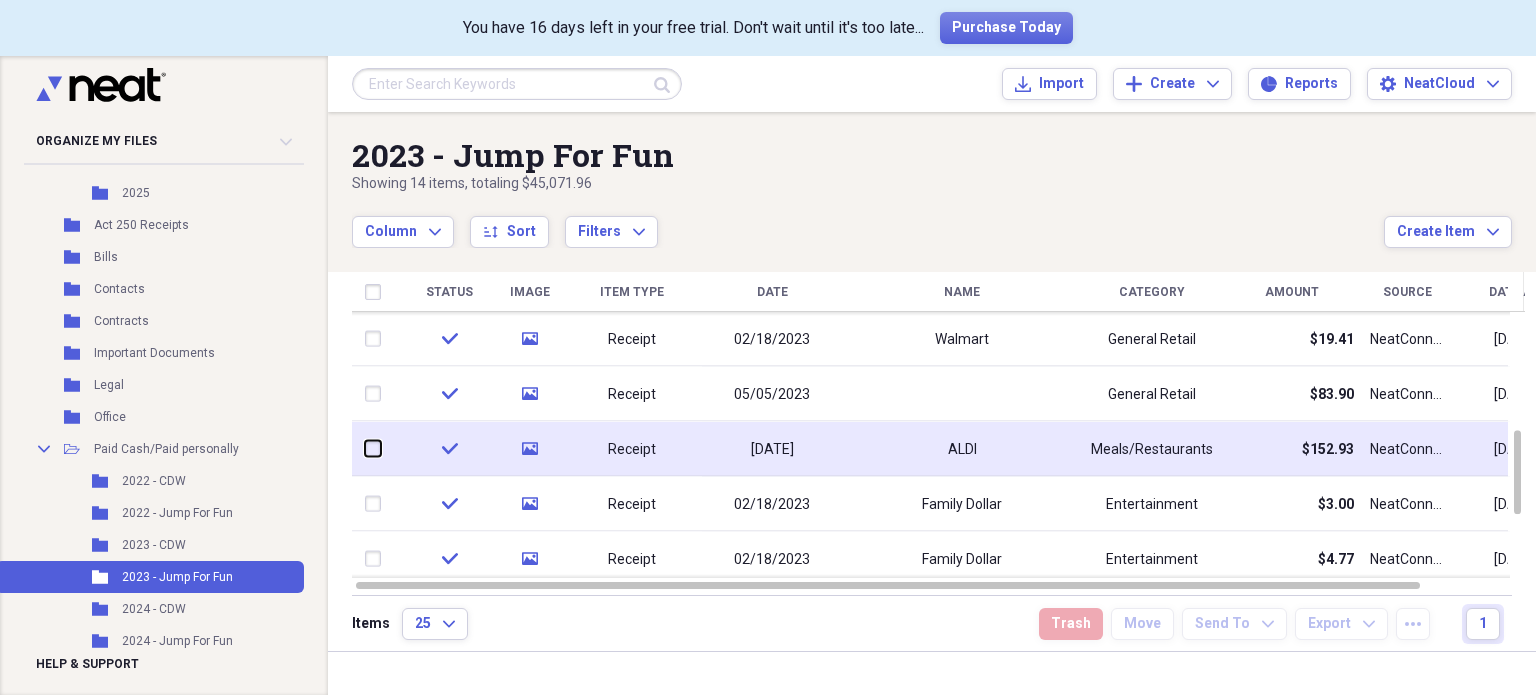 click at bounding box center (365, 449) 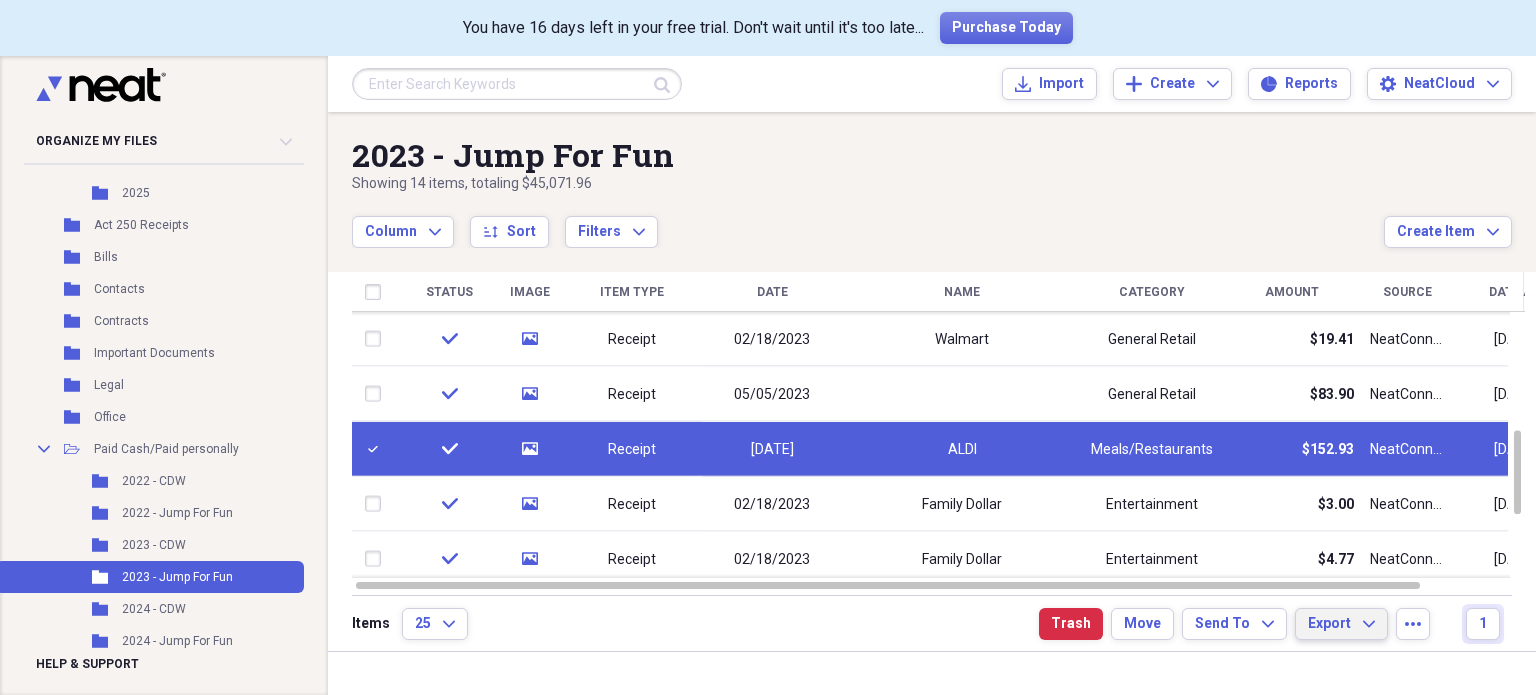 drag, startPoint x: 1360, startPoint y: 619, endPoint x: 1372, endPoint y: 623, distance: 12.649111 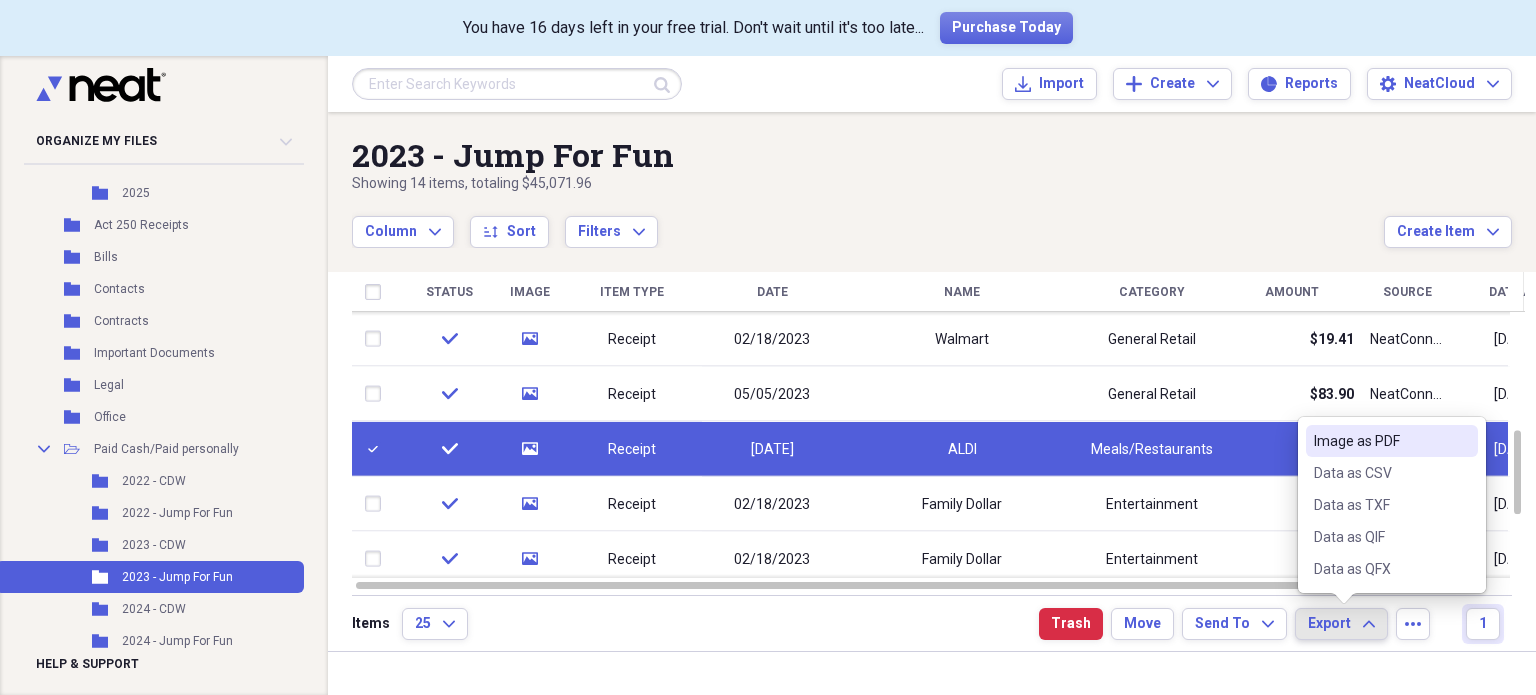 click on "Image as PDF" at bounding box center [1380, 441] 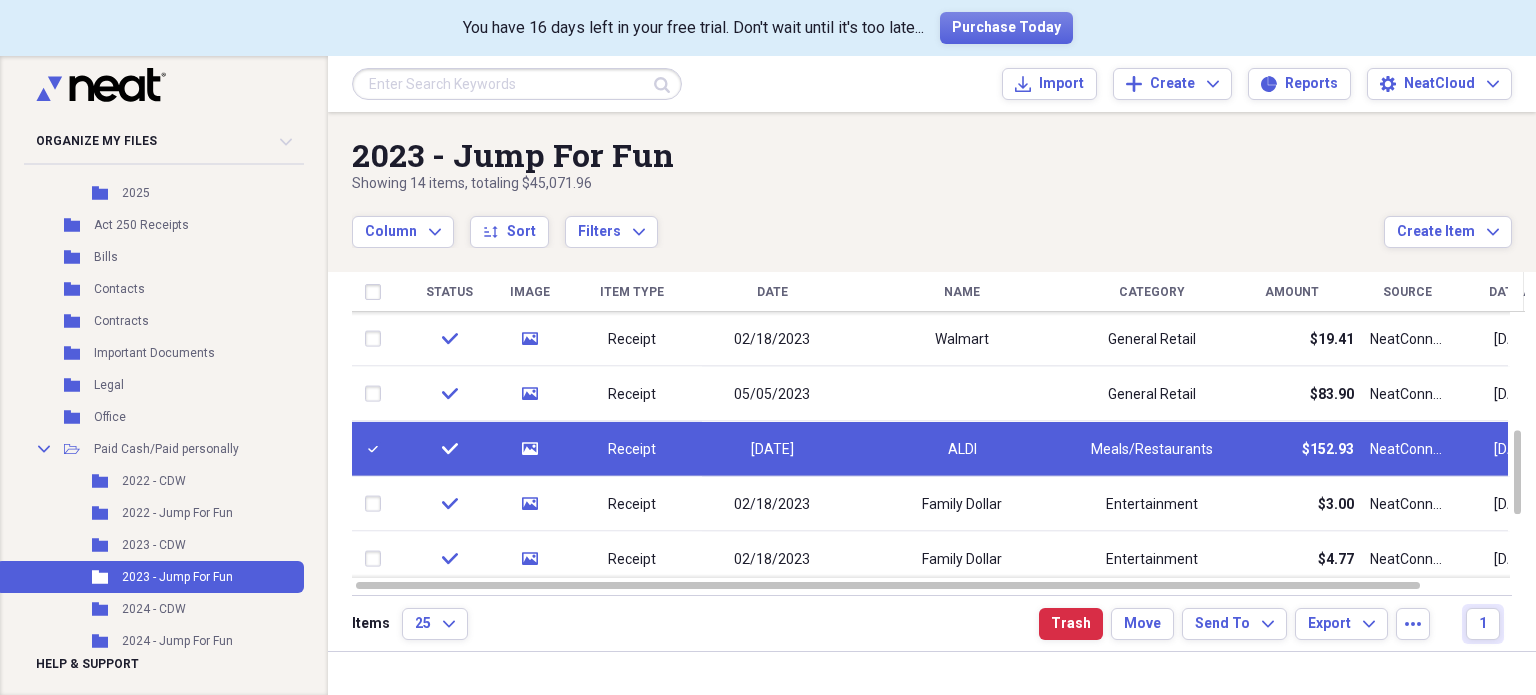 click at bounding box center [377, 449] 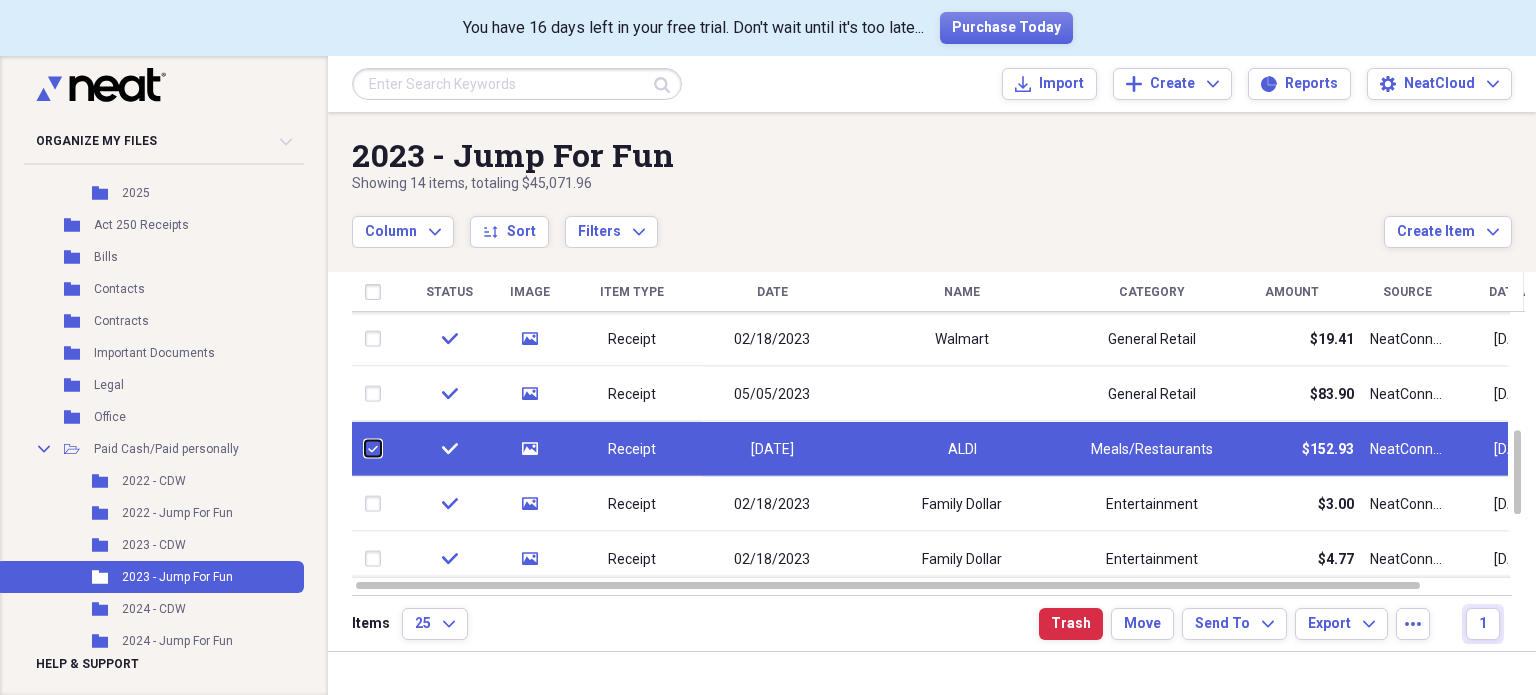click at bounding box center (365, 449) 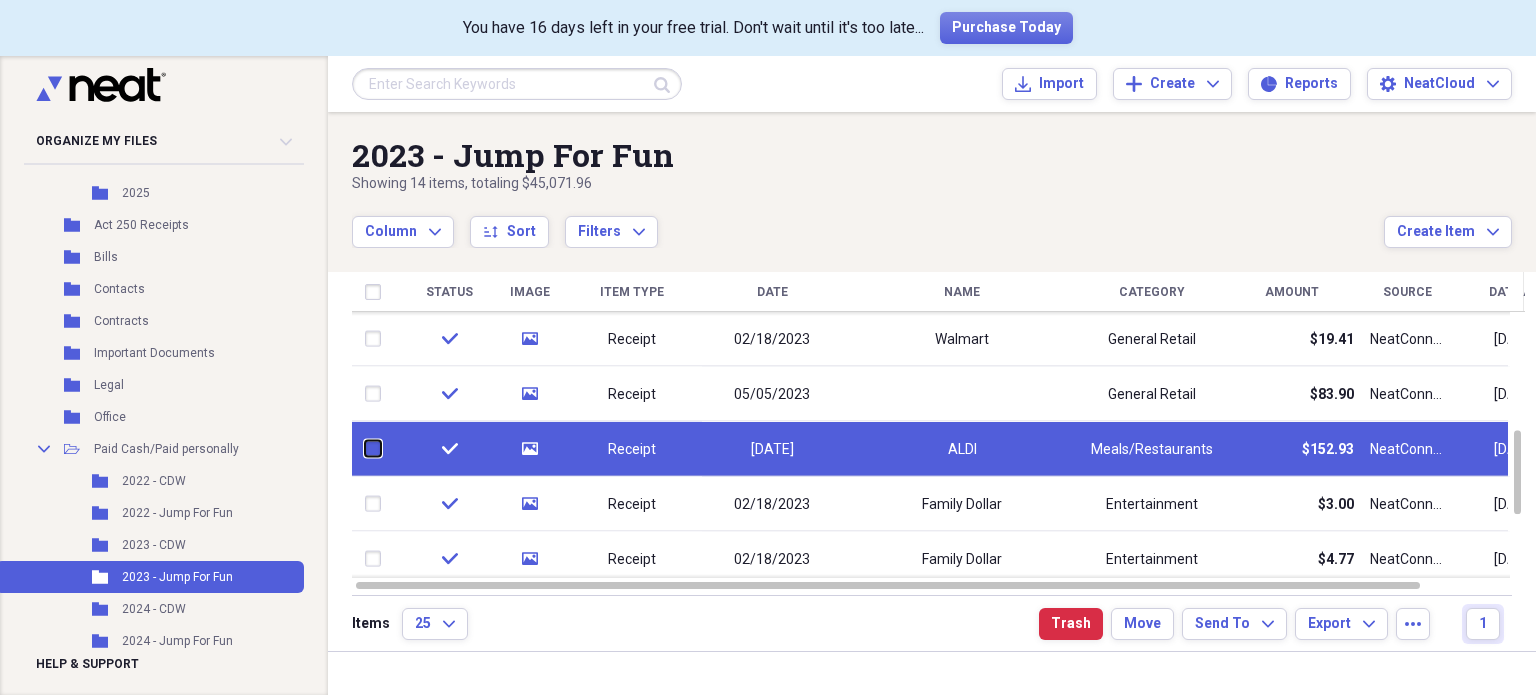 checkbox on "false" 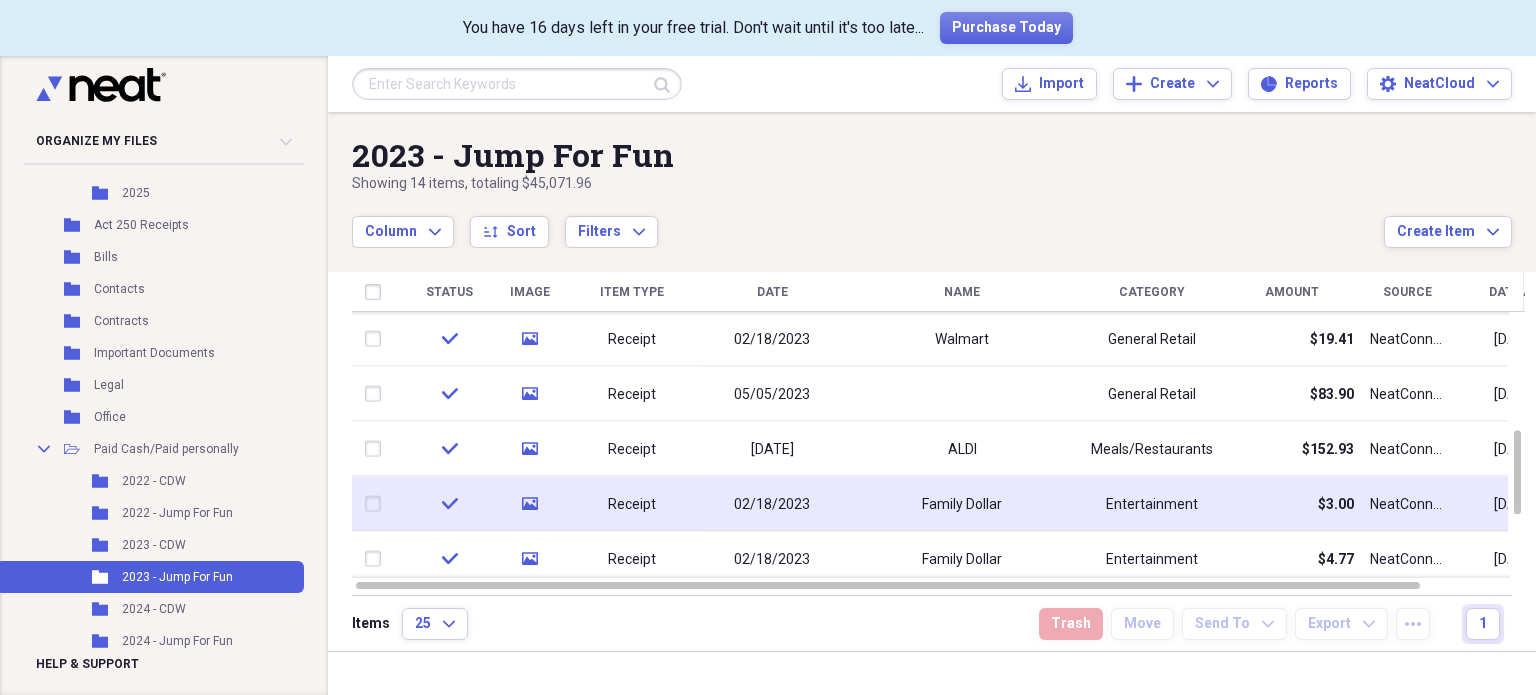 click at bounding box center [377, 504] 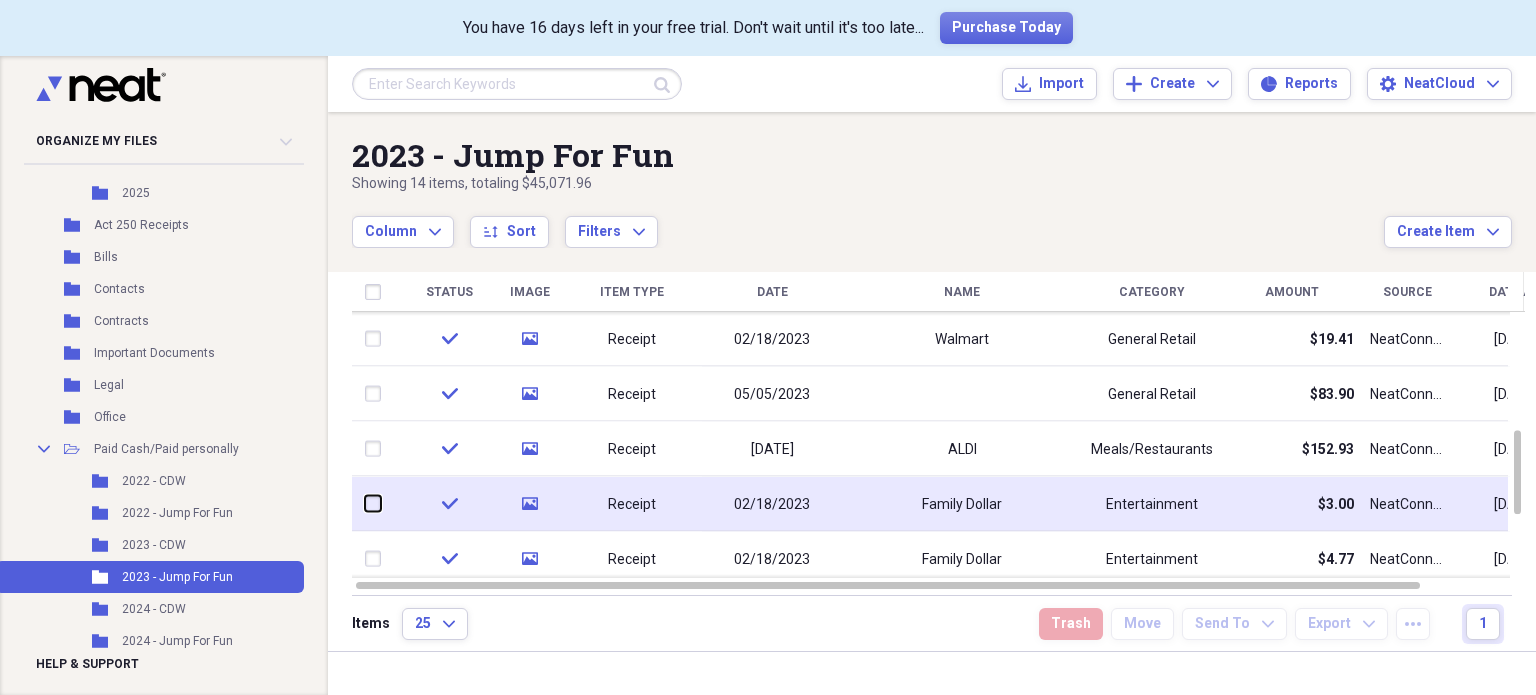 click at bounding box center [365, 504] 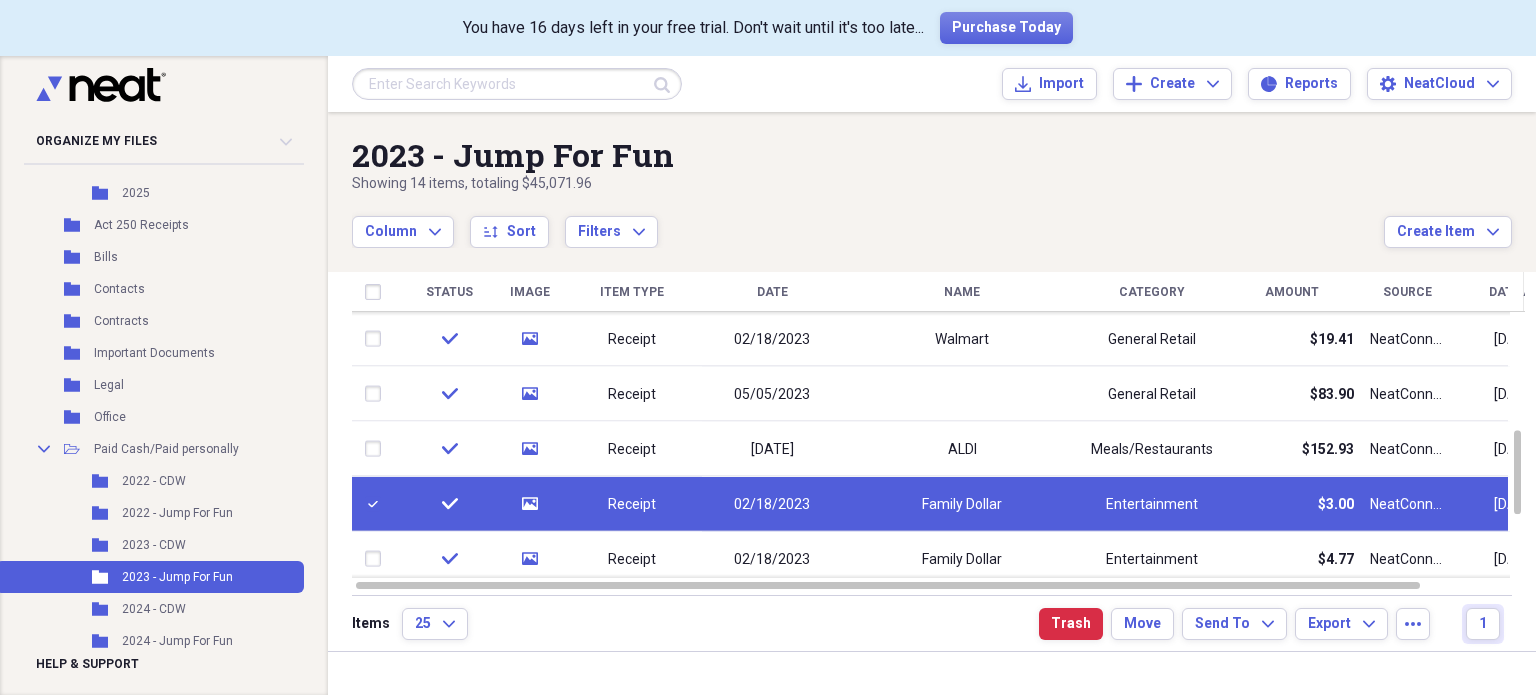 click at bounding box center [1521, 680] 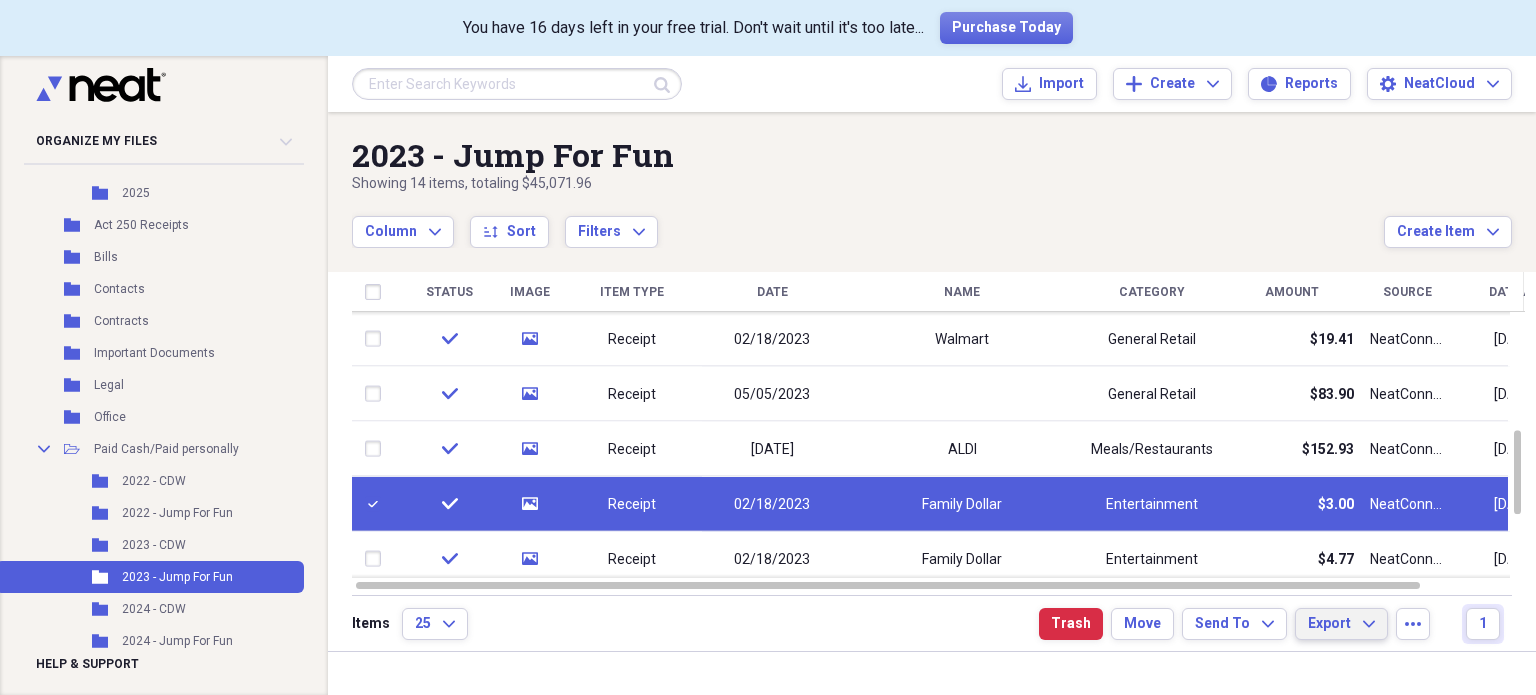 click on "Expand" 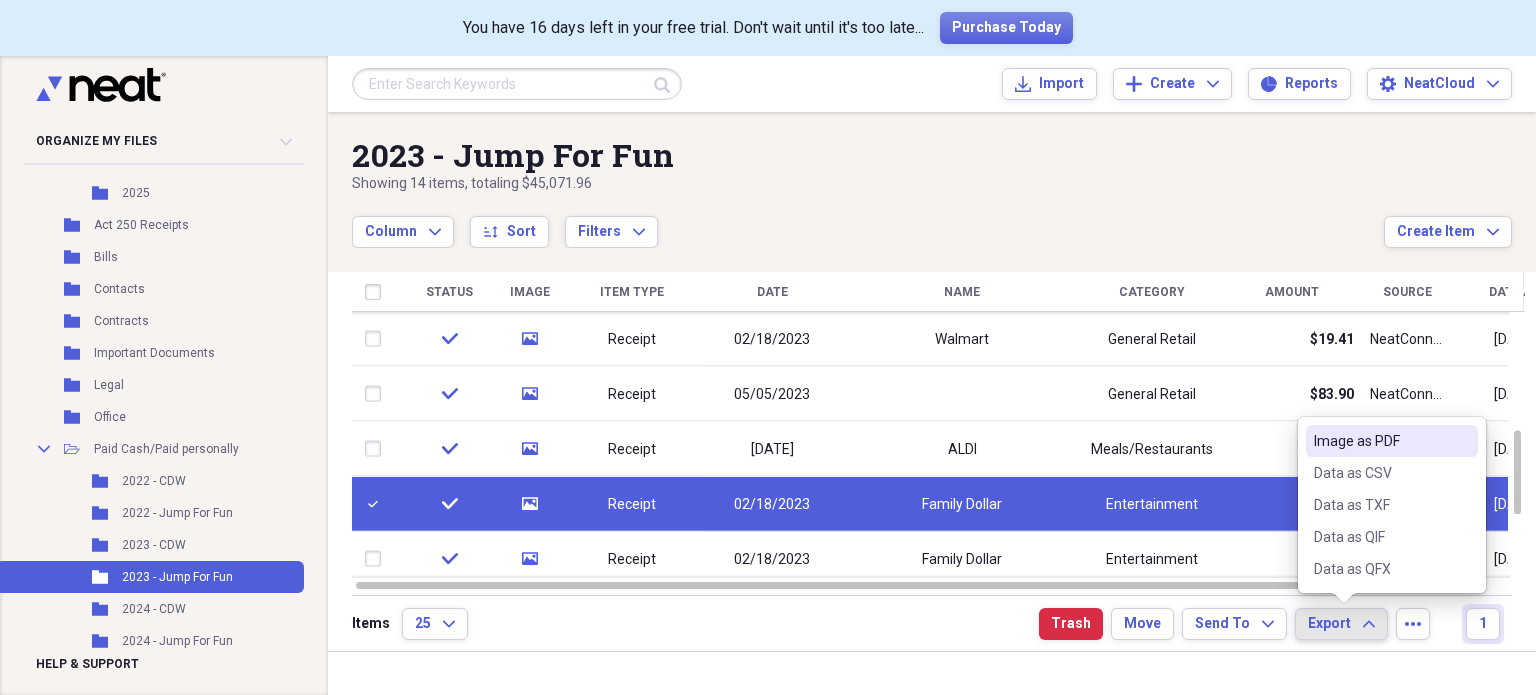 click on "Image as PDF" at bounding box center [1380, 441] 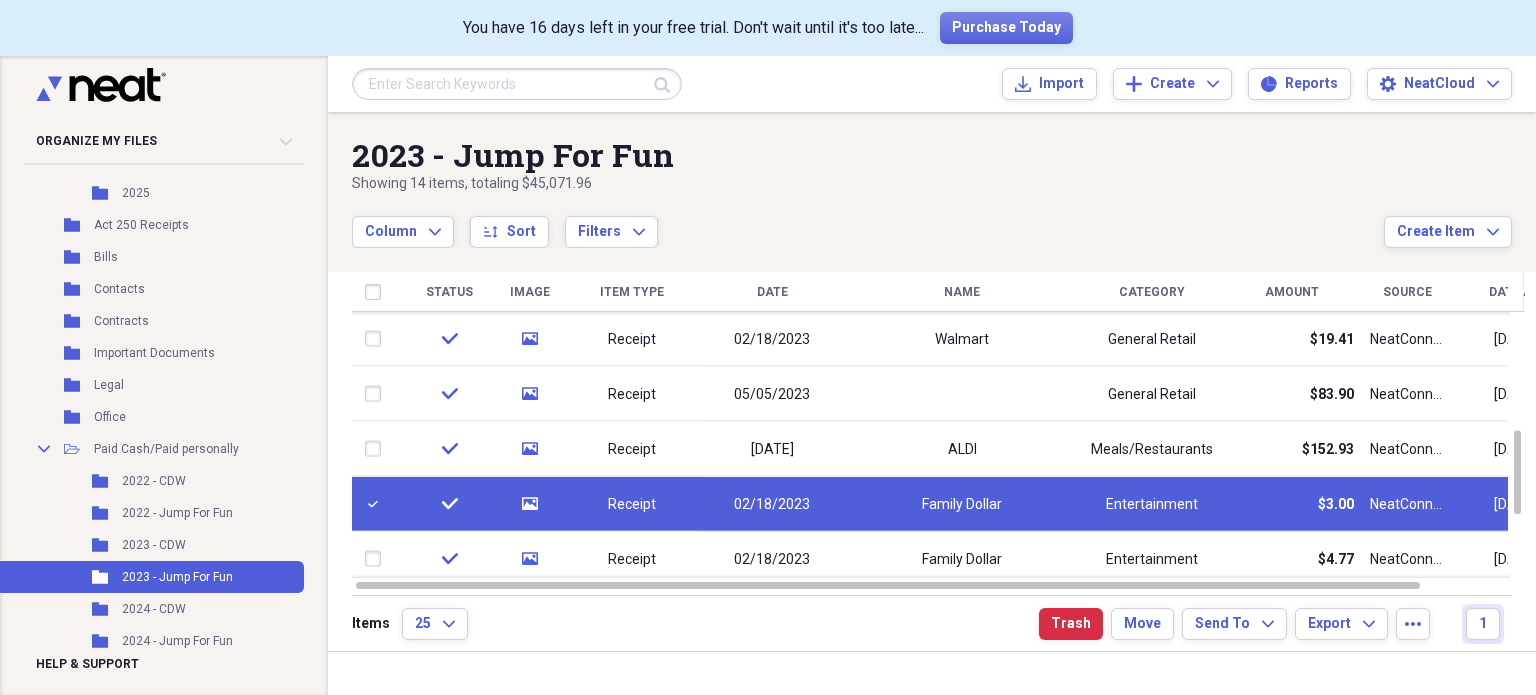 click at bounding box center (1521, 680) 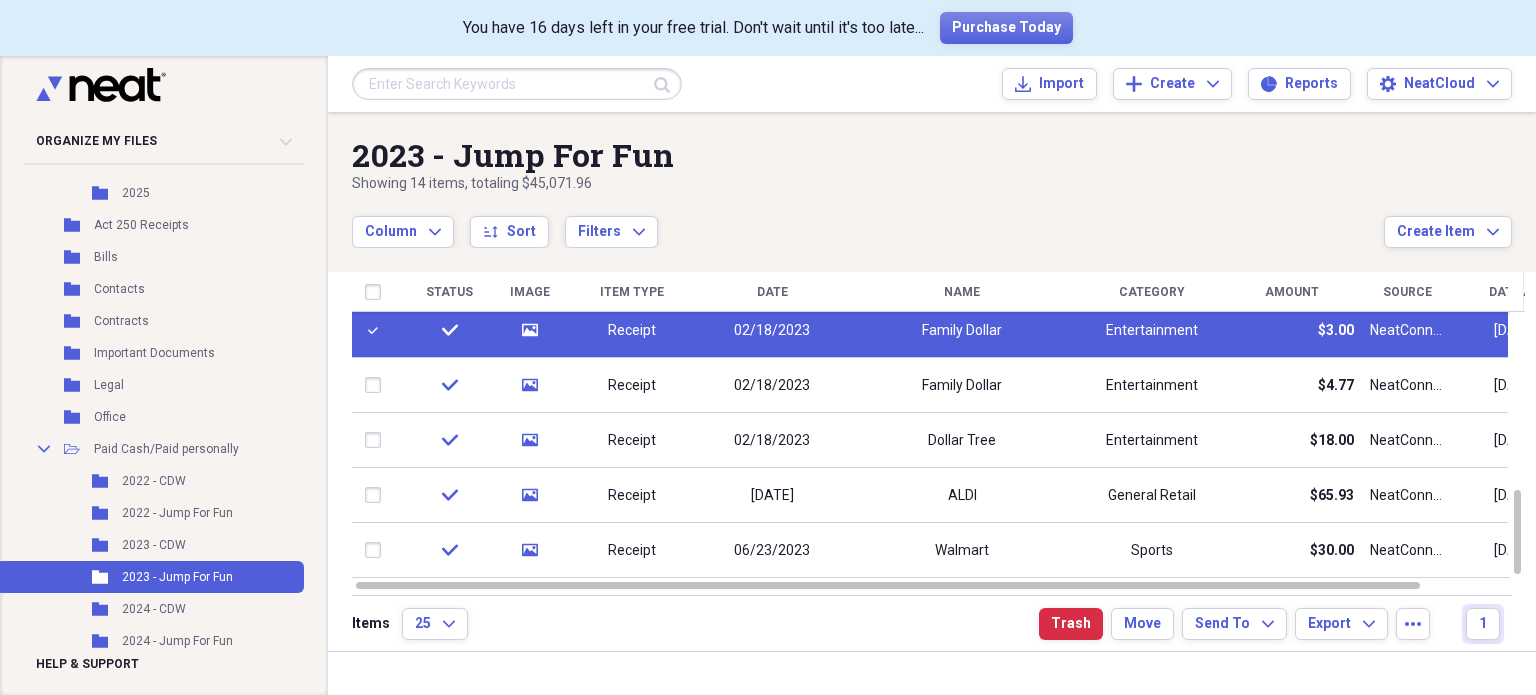 click at bounding box center [377, 330] 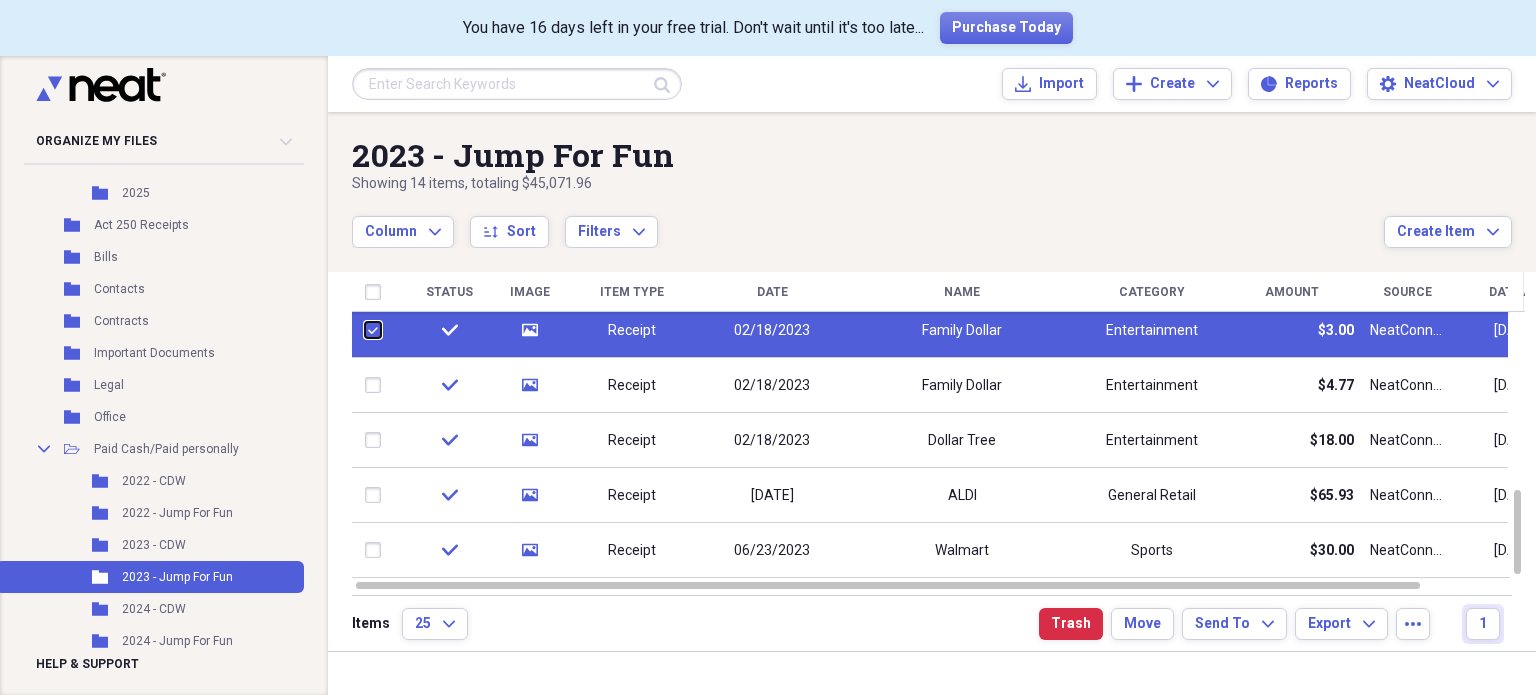 click at bounding box center [365, 330] 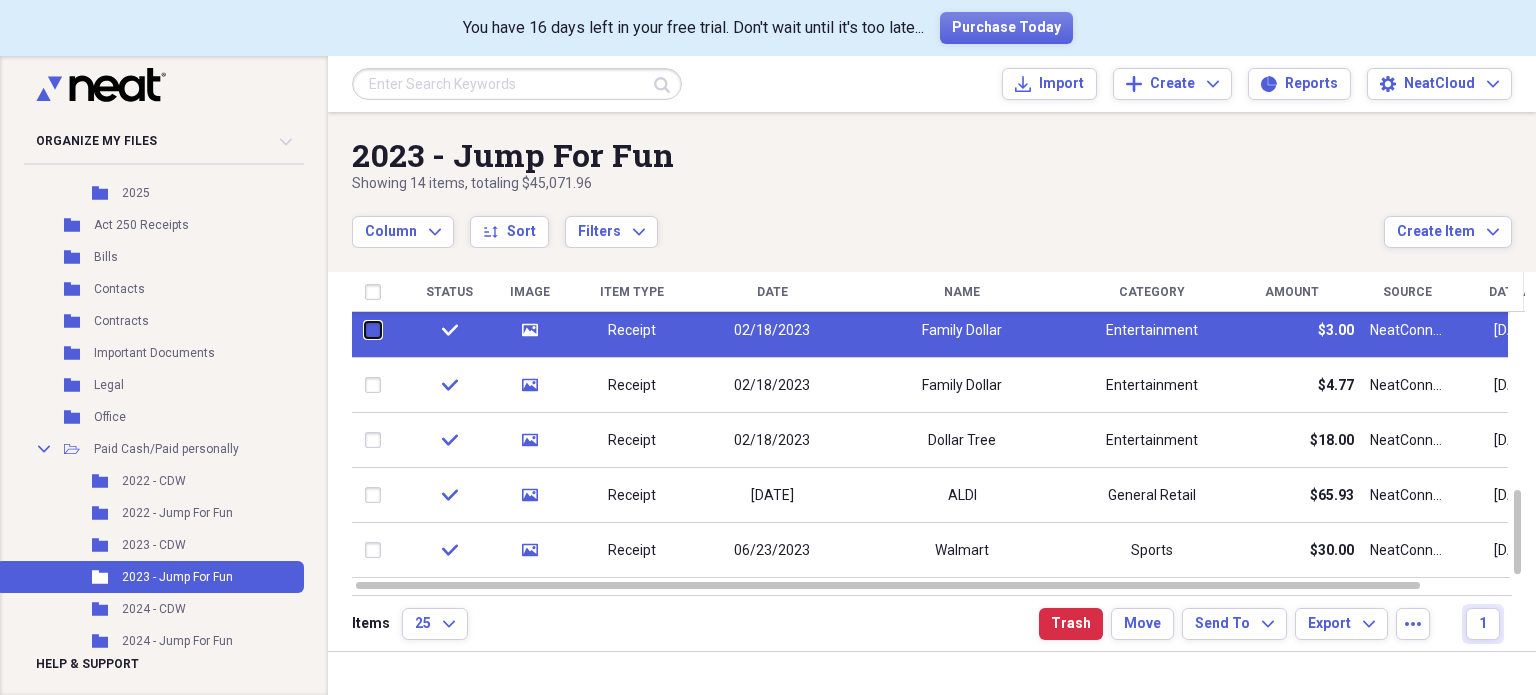 checkbox on "false" 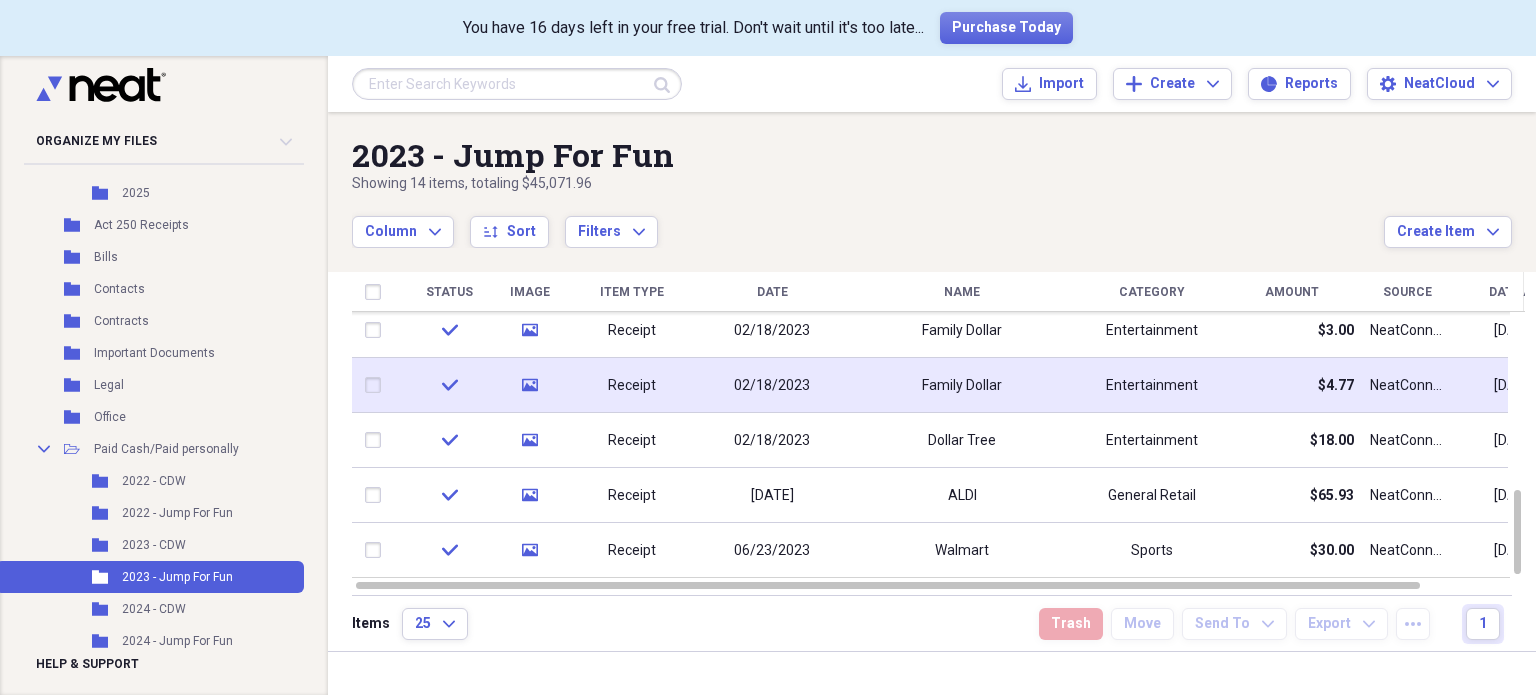 click at bounding box center [377, 385] 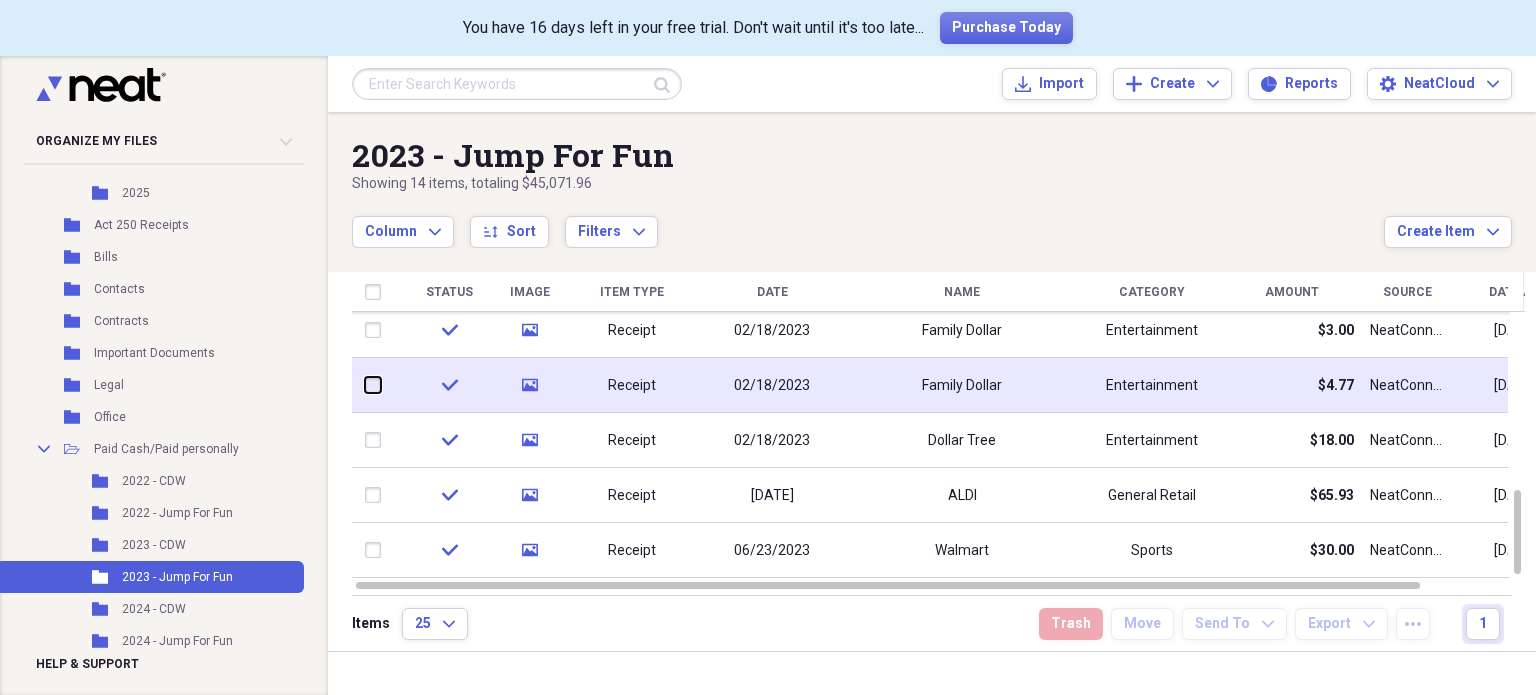 click at bounding box center (365, 385) 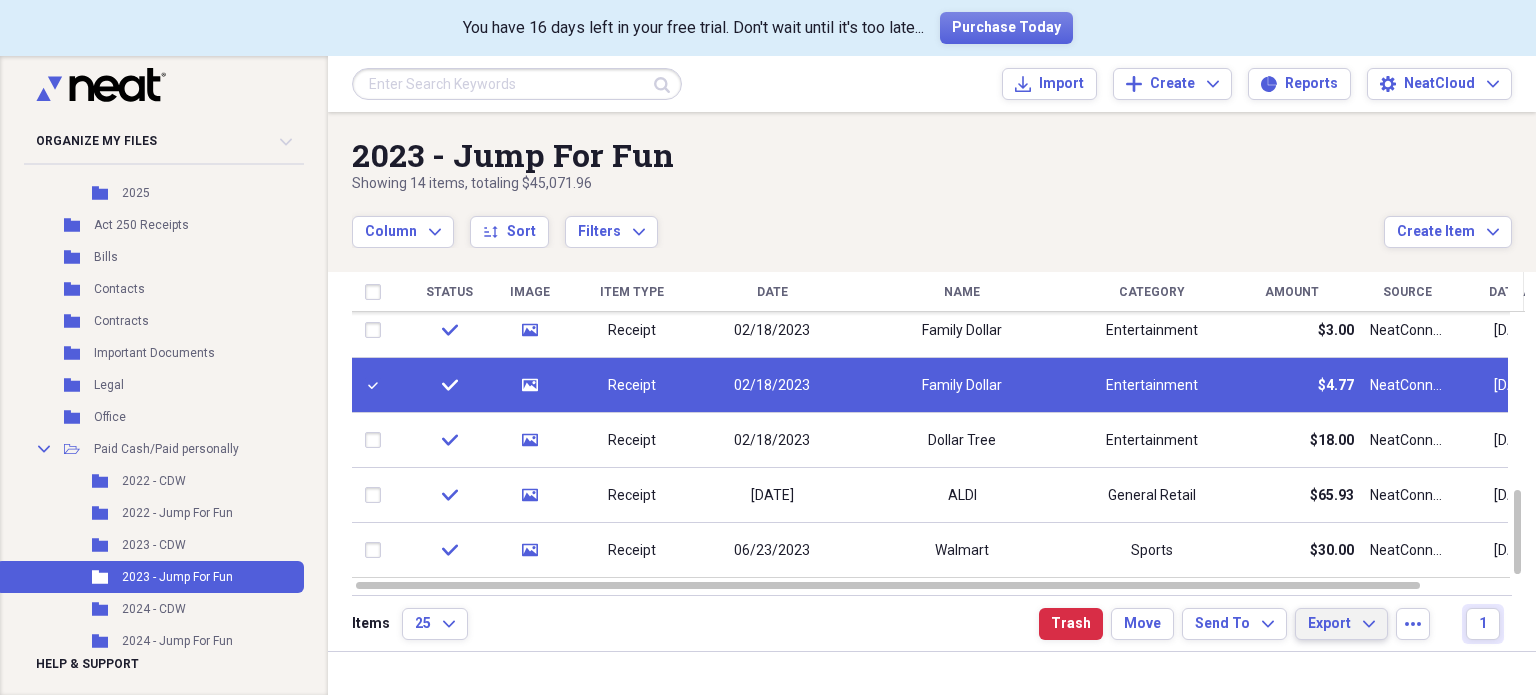 click on "Export Expand" at bounding box center [1341, 624] 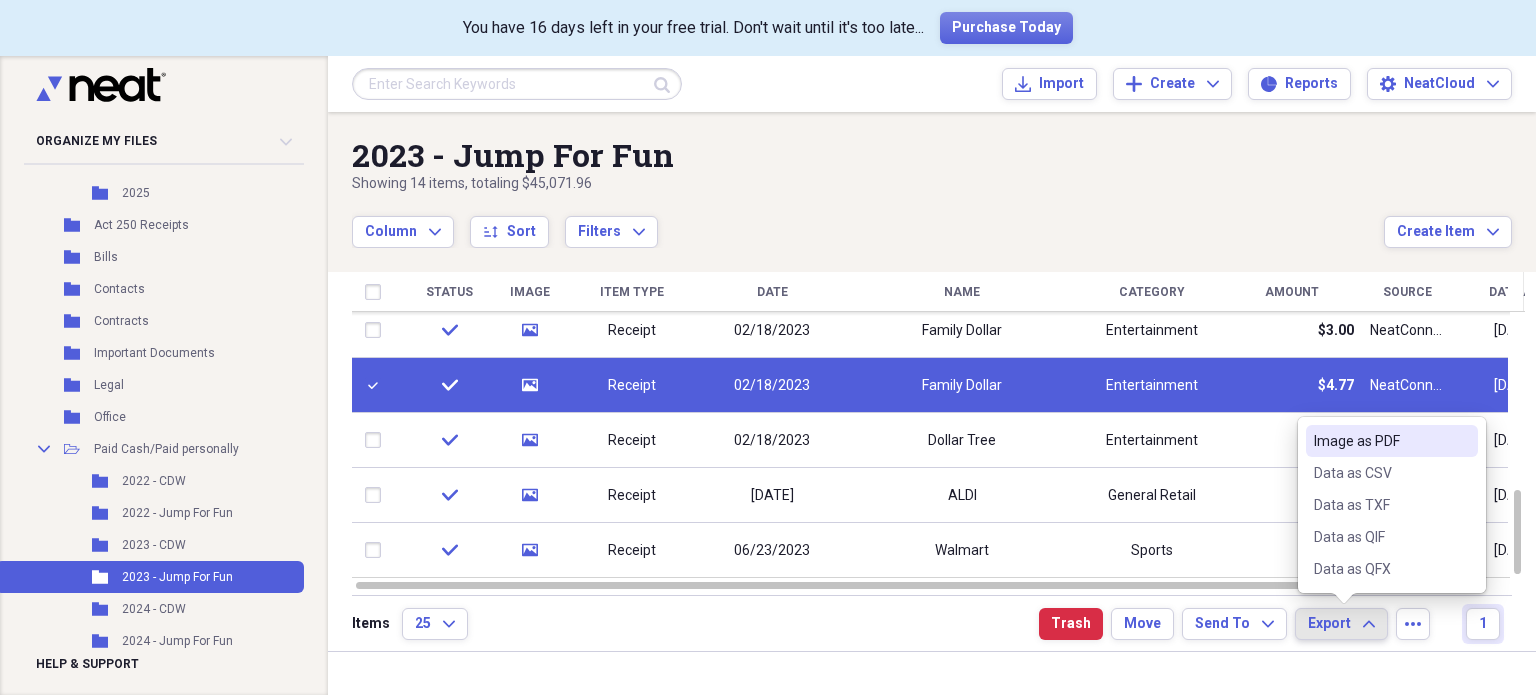 click on "Image as PDF" at bounding box center [1380, 441] 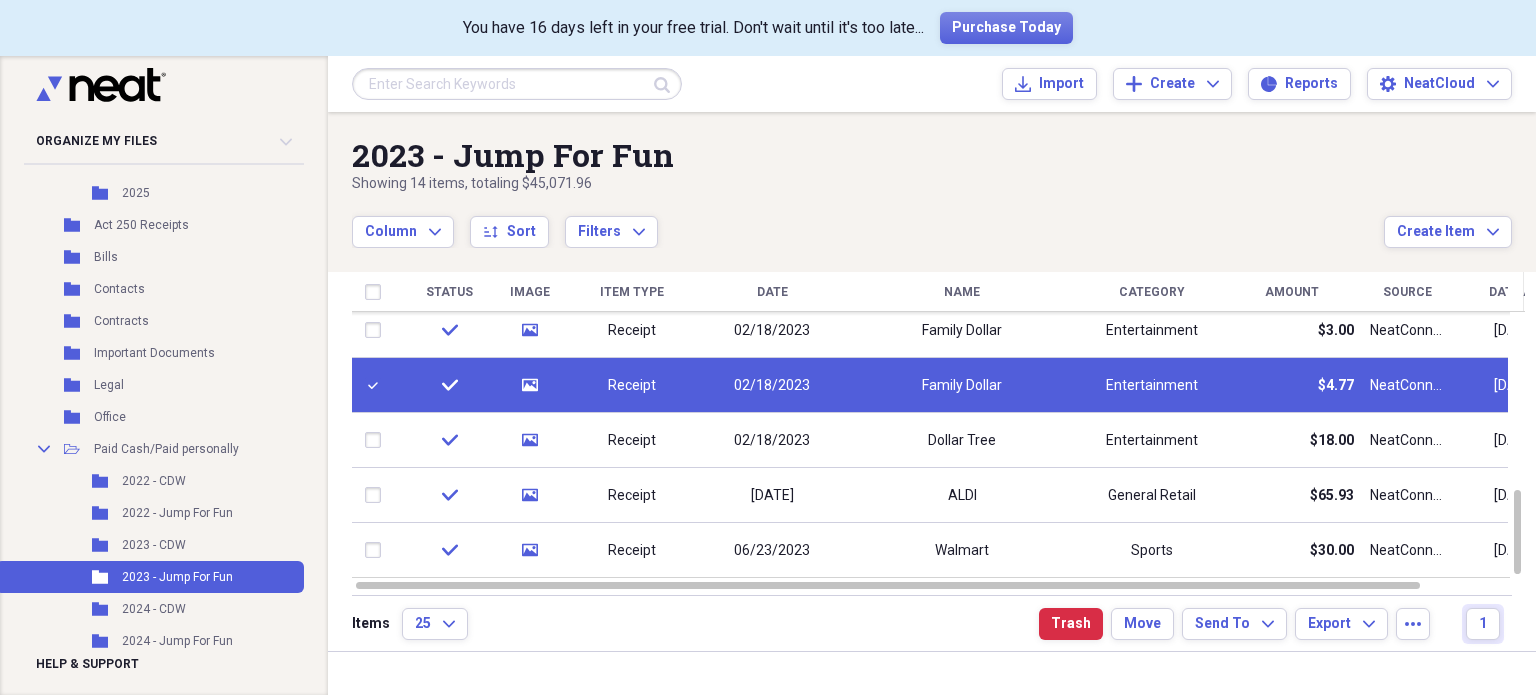 click at bounding box center (377, 385) 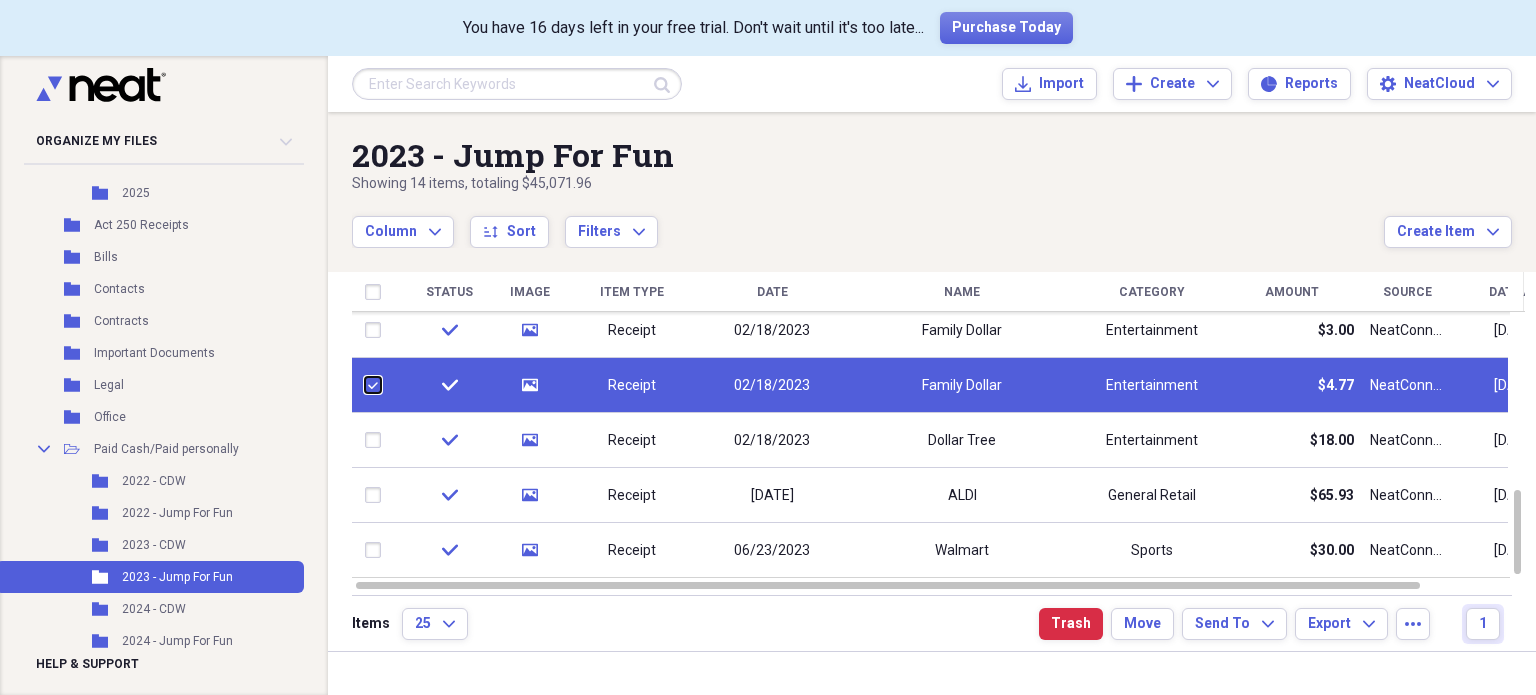 click at bounding box center [365, 385] 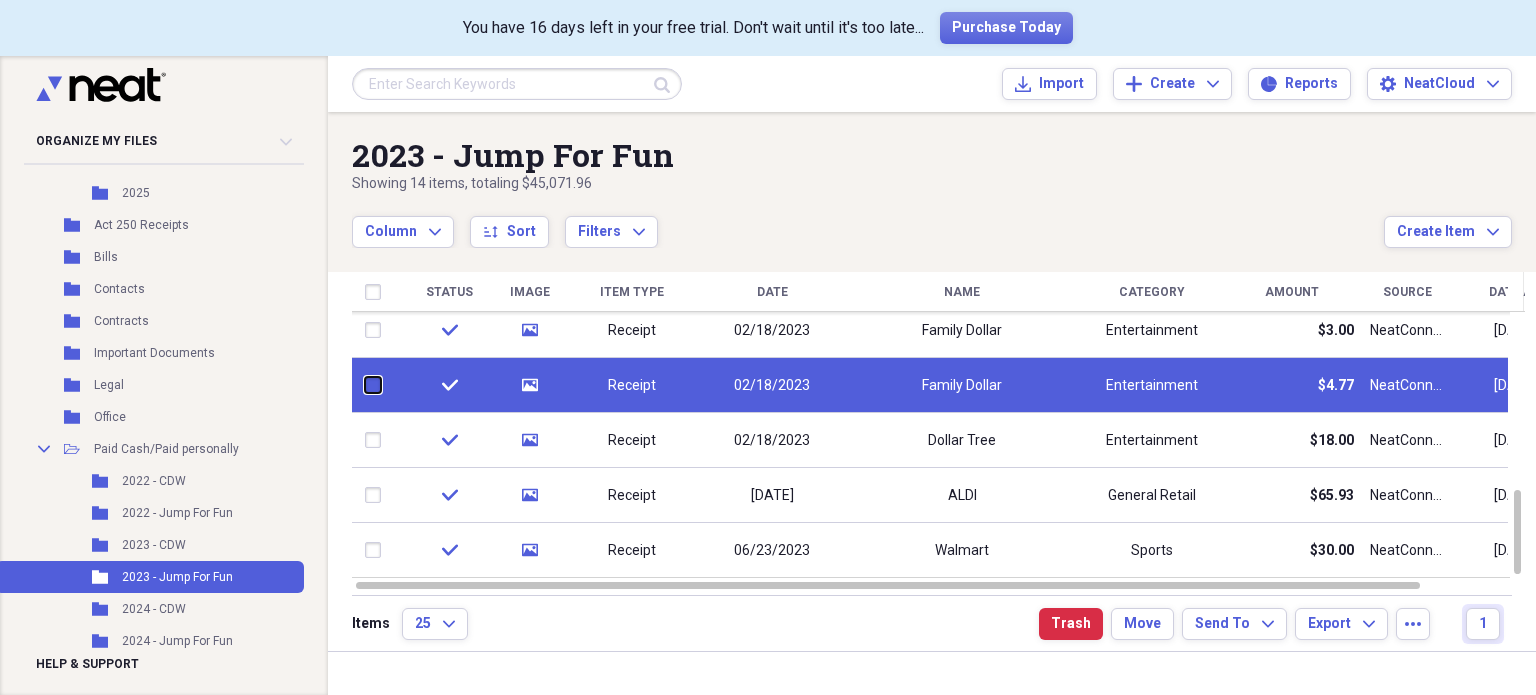 checkbox on "false" 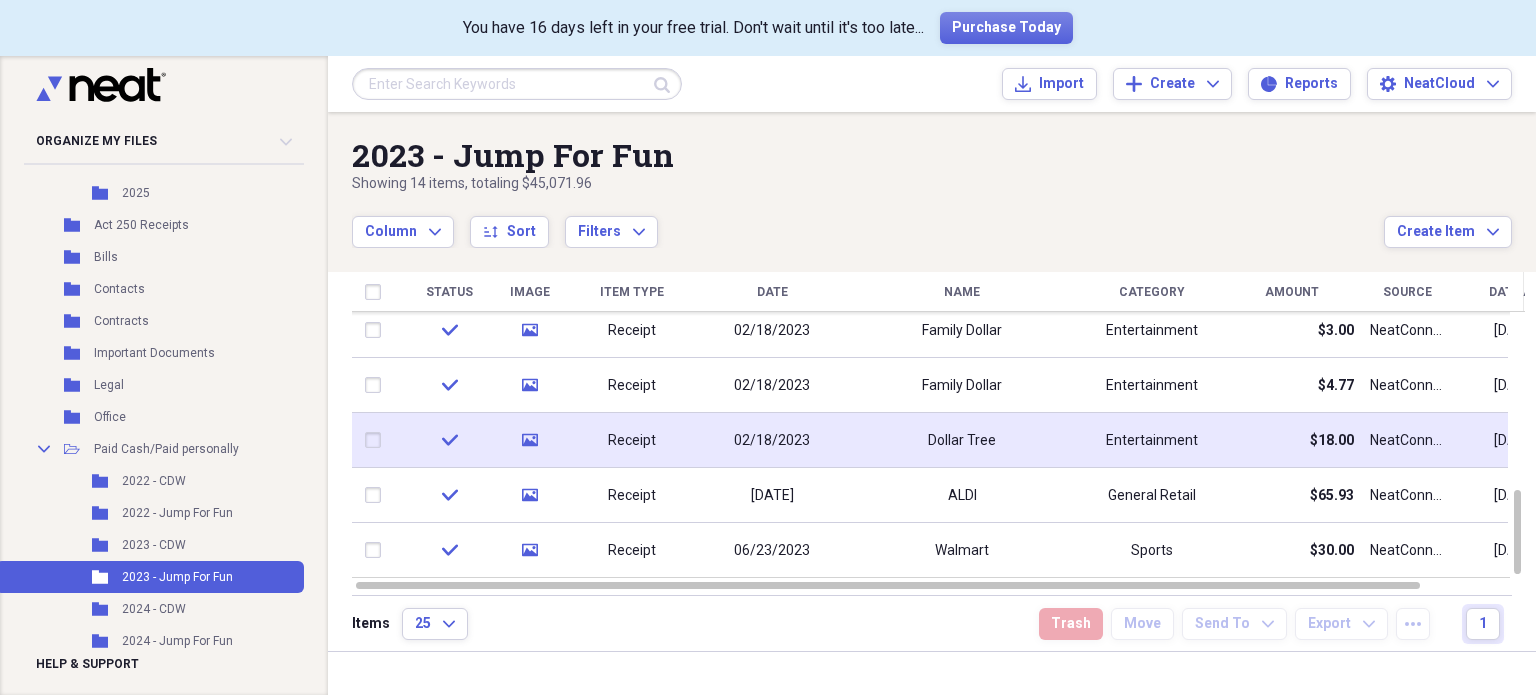 click at bounding box center (377, 440) 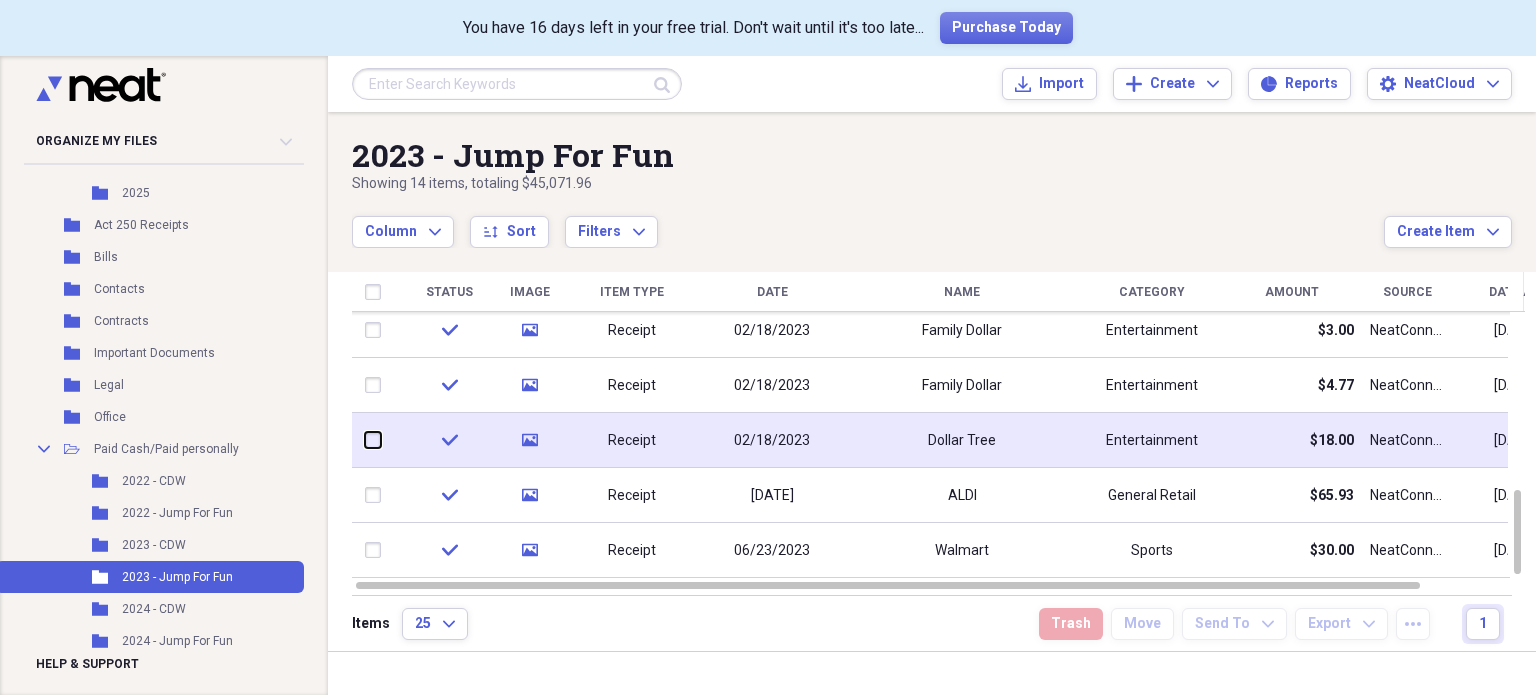 click at bounding box center [365, 440] 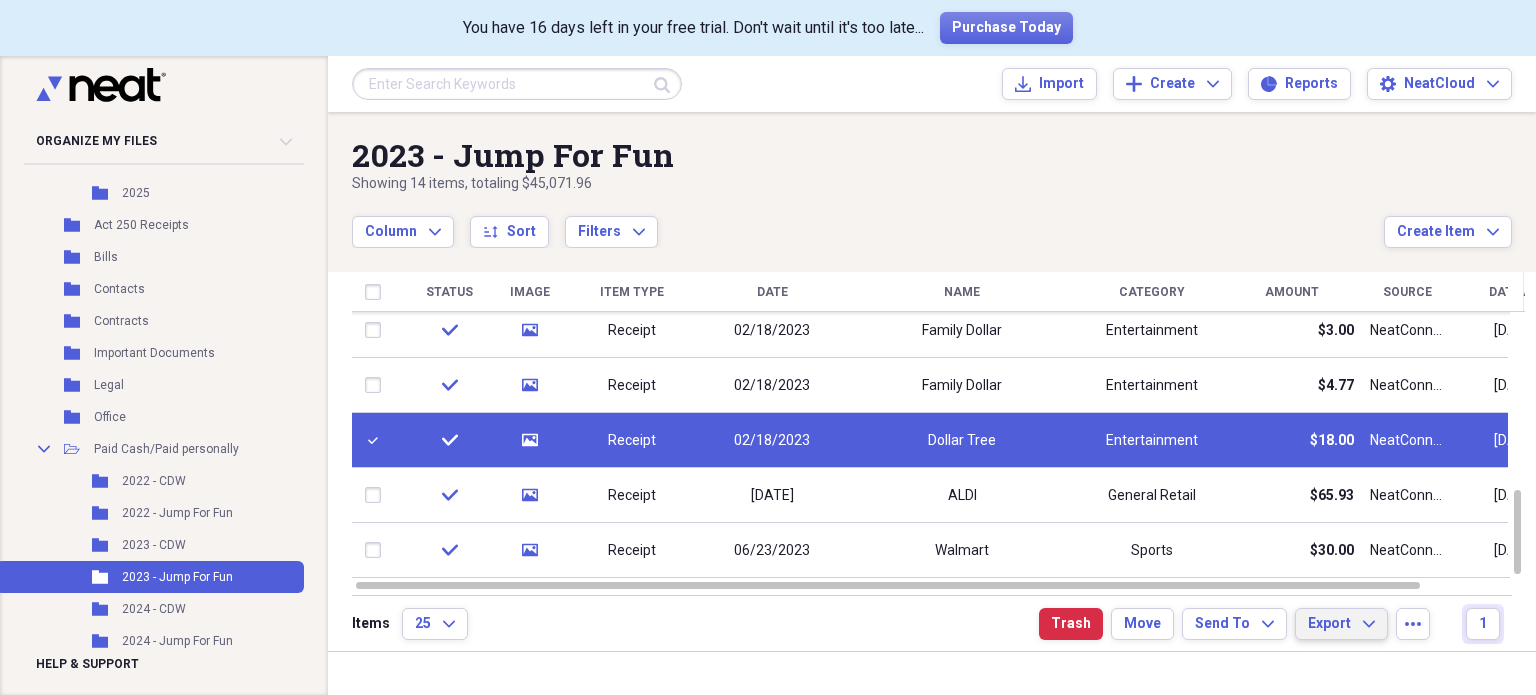 click on "Export" at bounding box center (1329, 624) 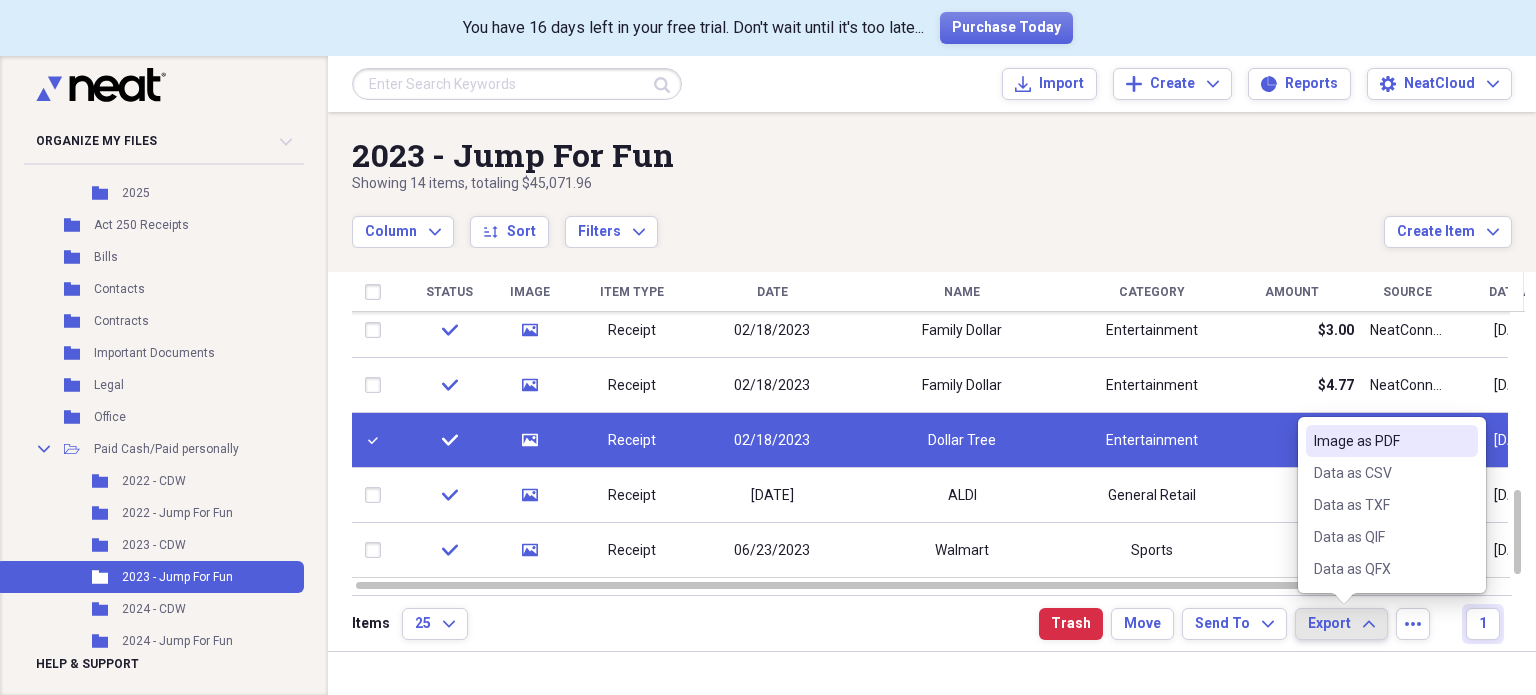 click on "Image as PDF" at bounding box center (1380, 441) 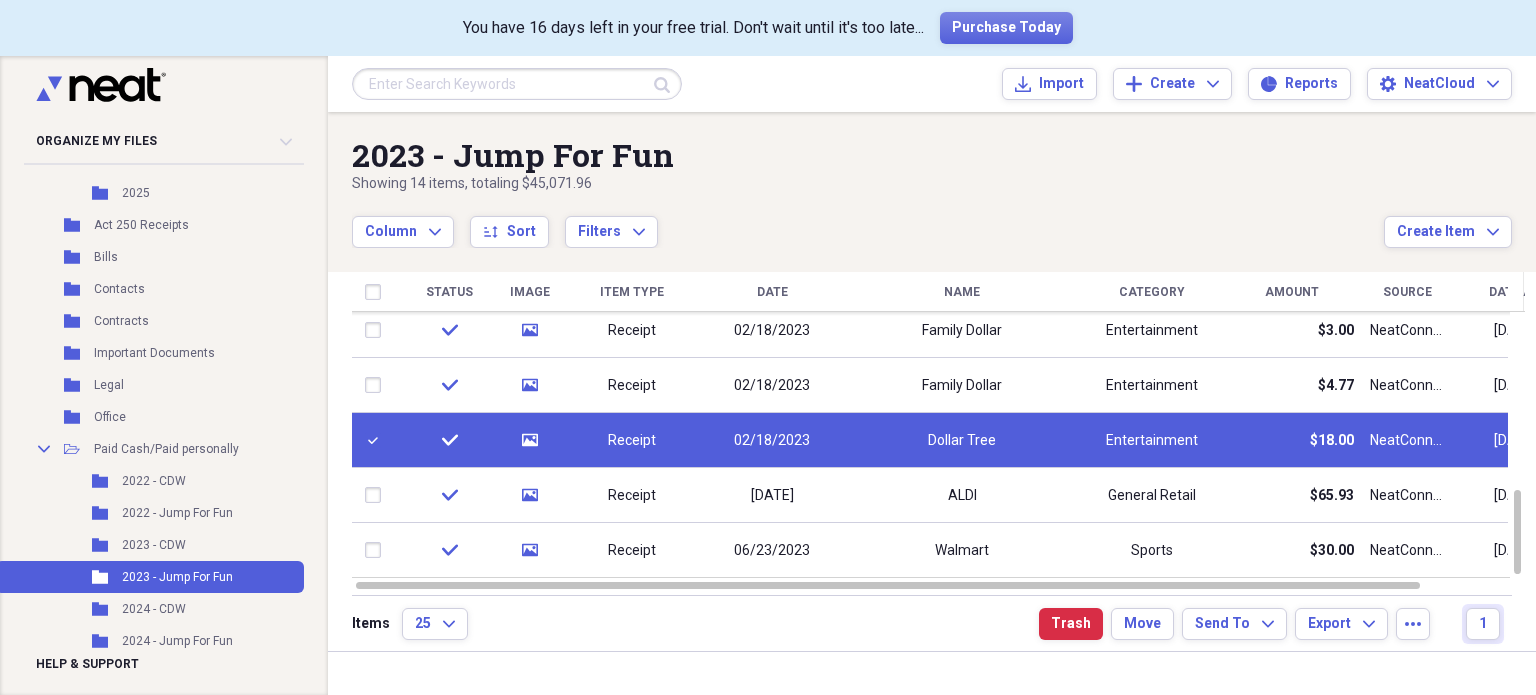 click at bounding box center [377, 440] 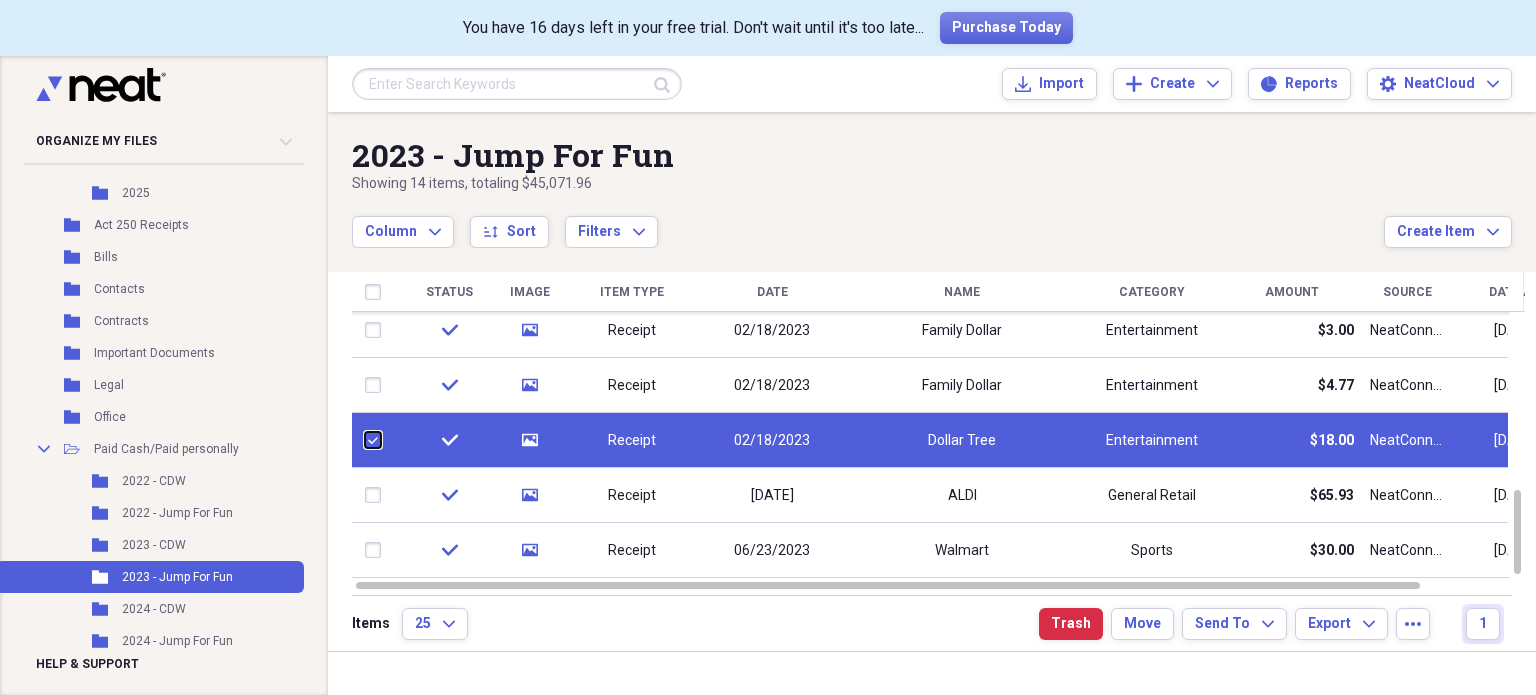 click at bounding box center (365, 440) 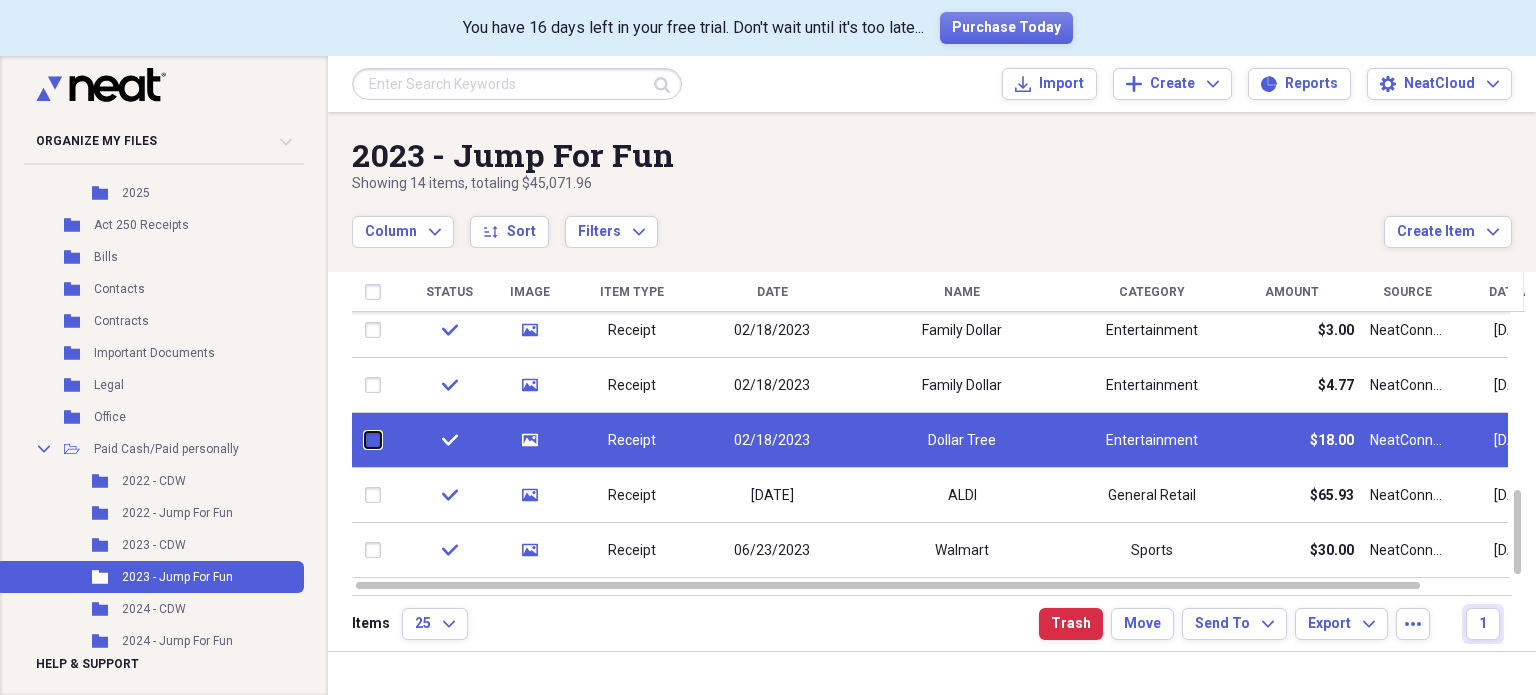 checkbox on "false" 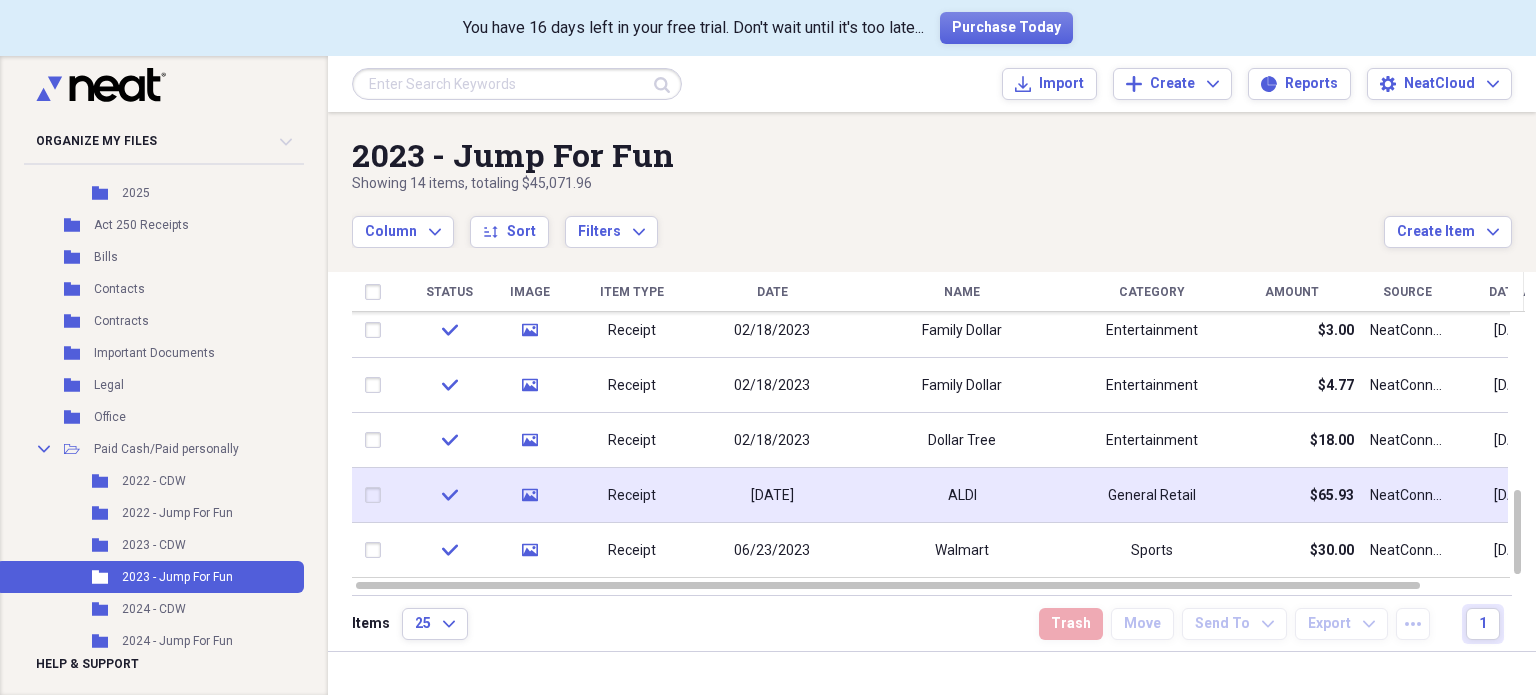 click at bounding box center [377, 495] 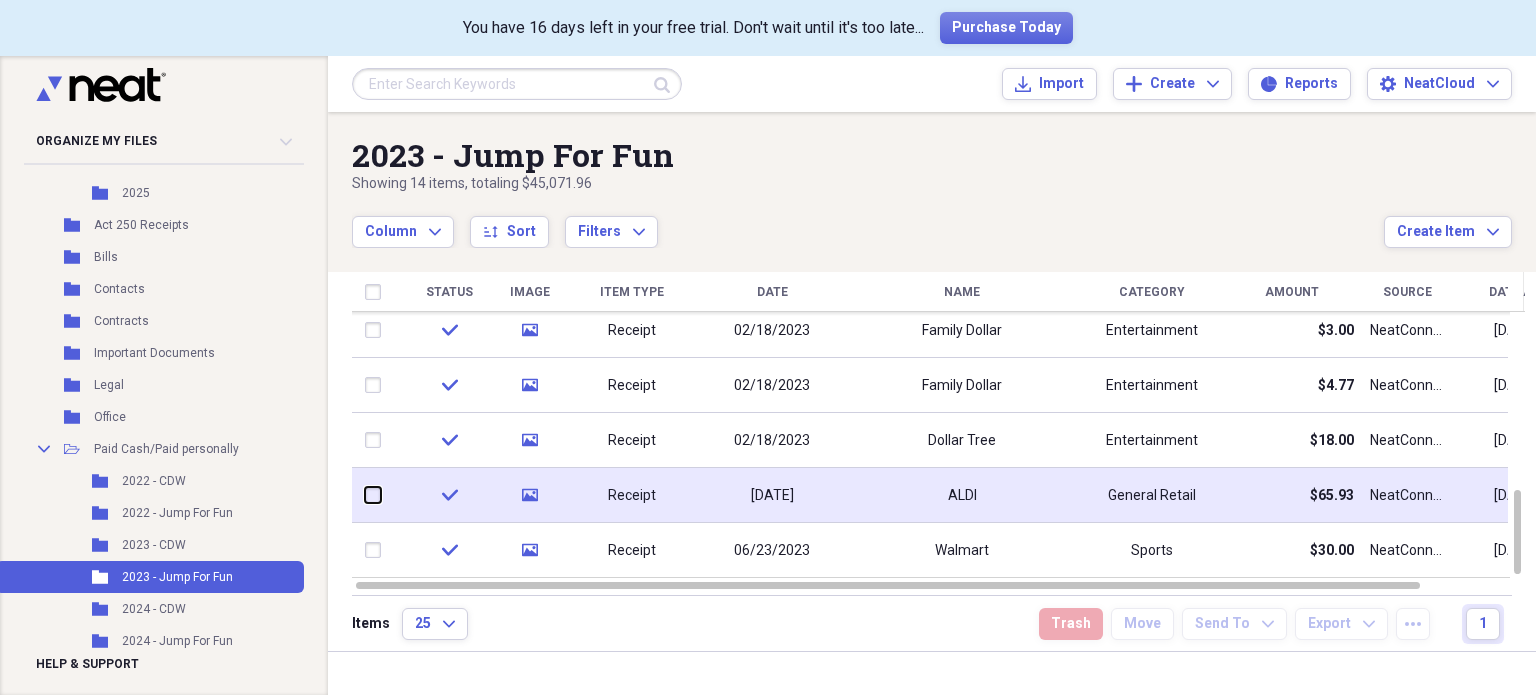 click at bounding box center [365, 495] 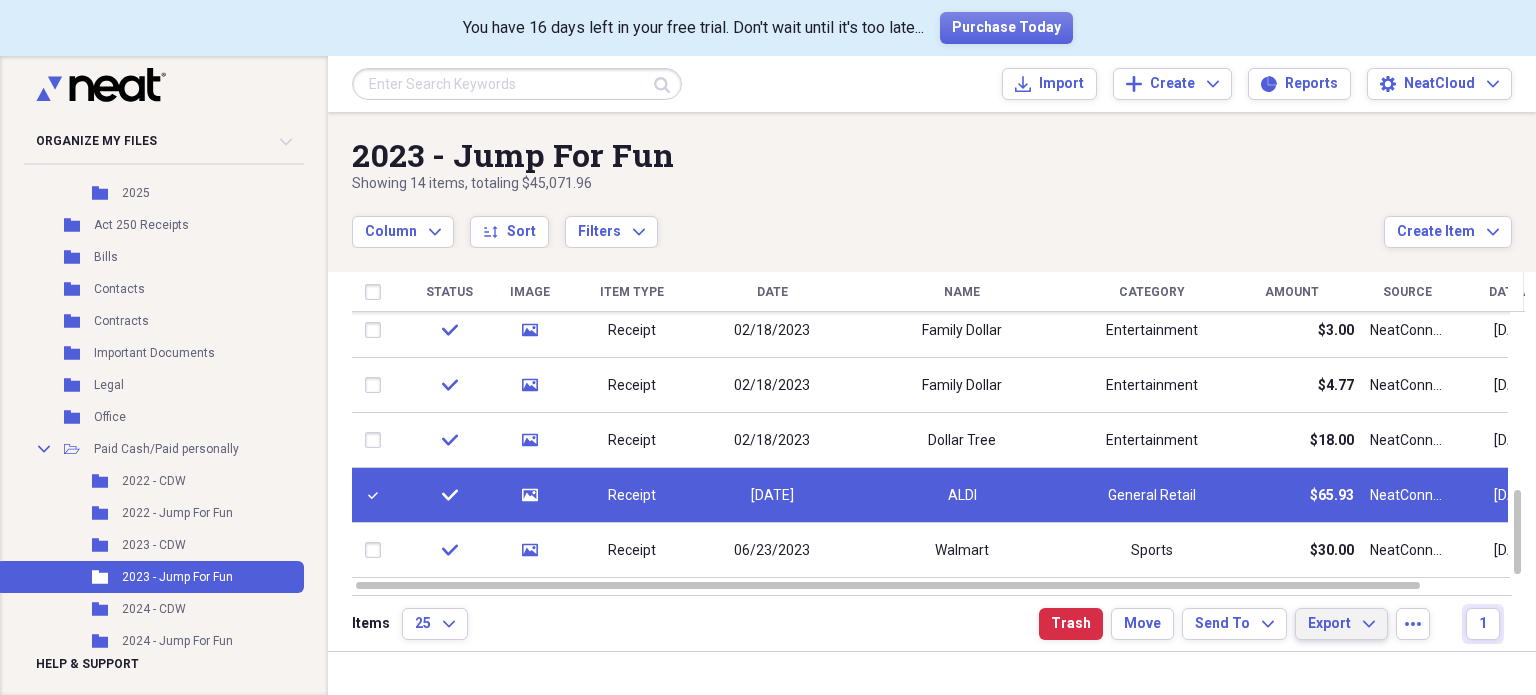 click on "Export Expand" at bounding box center (1341, 624) 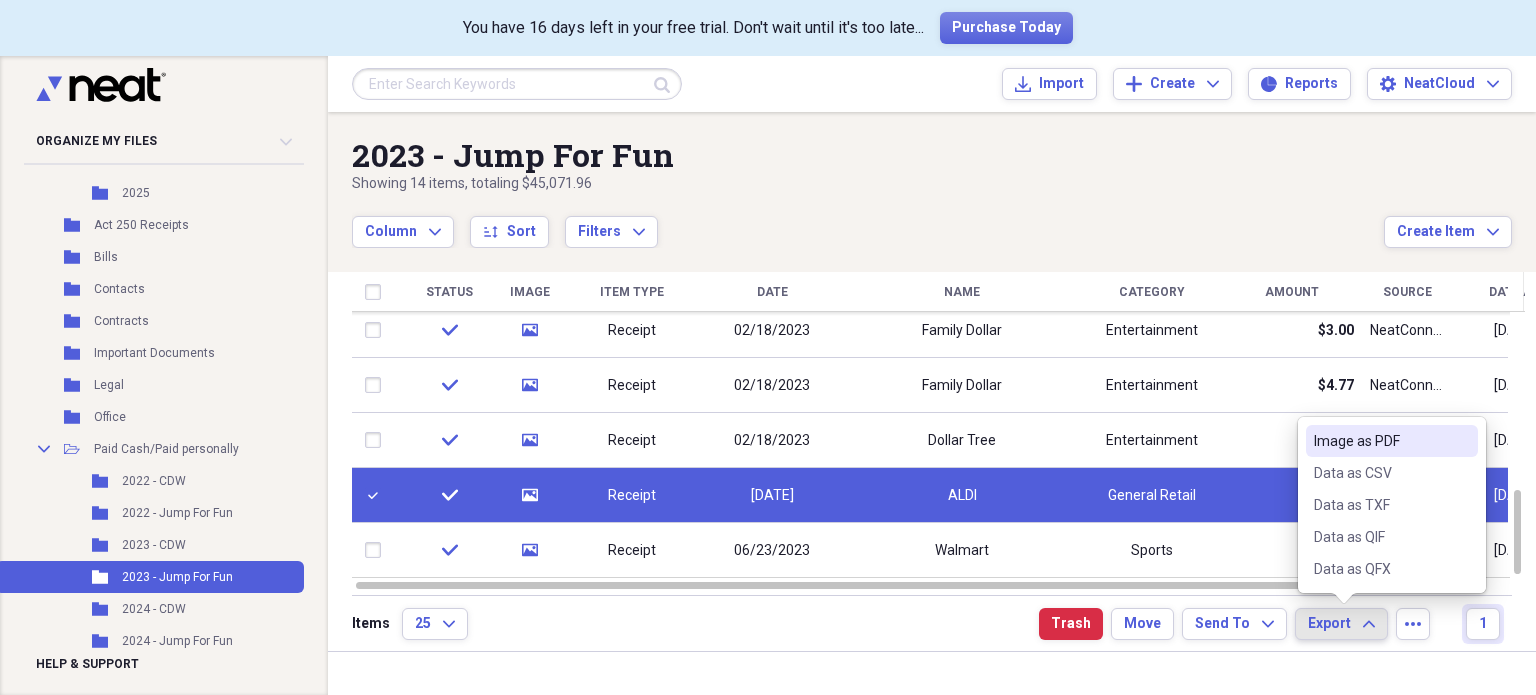 click on "Image as PDF" at bounding box center (1380, 441) 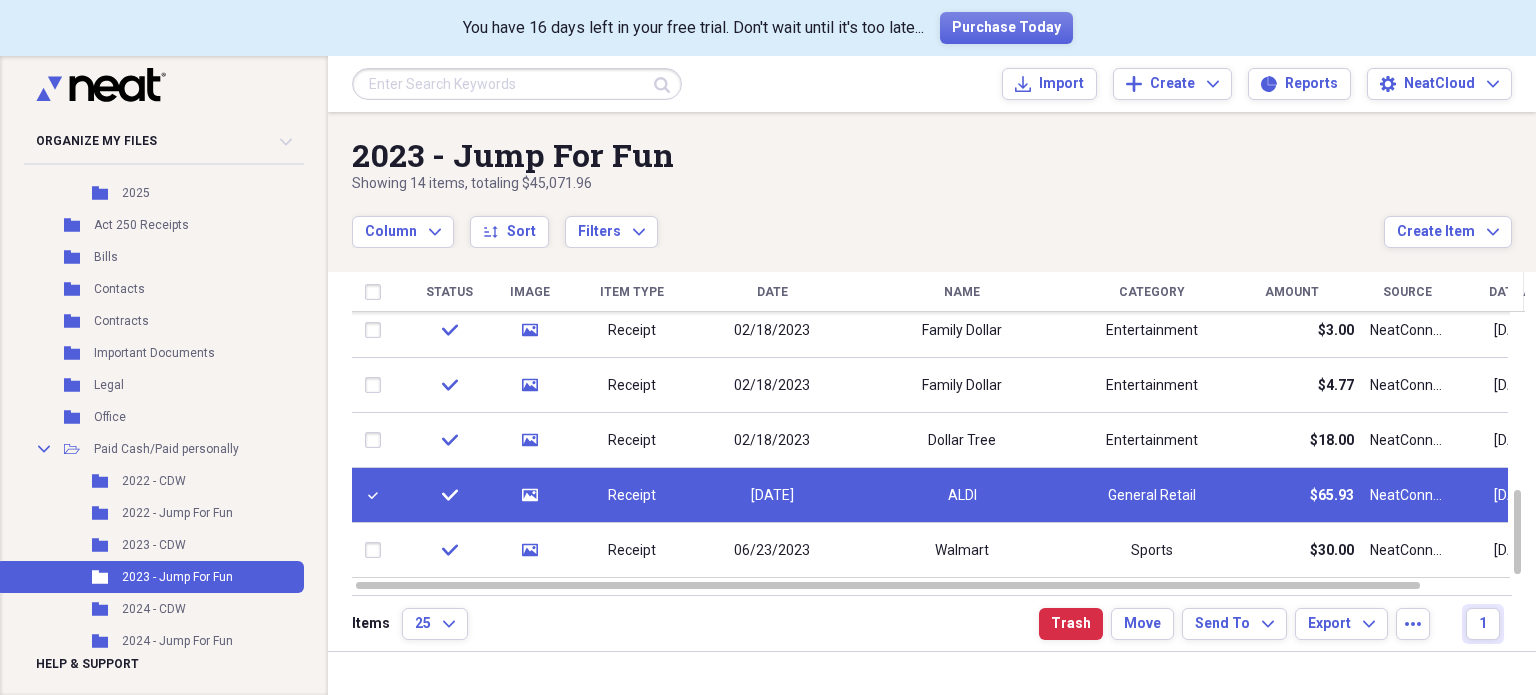 click at bounding box center [377, 495] 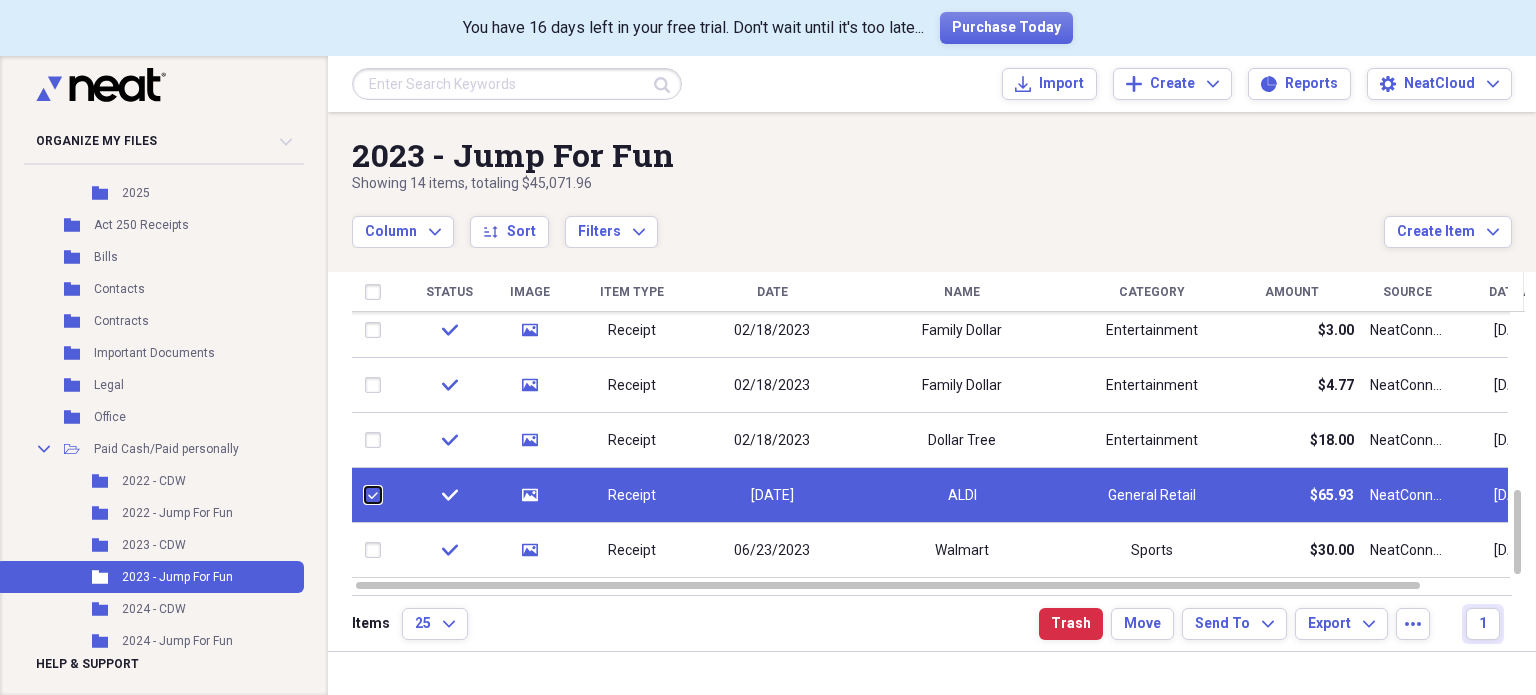 click at bounding box center [365, 495] 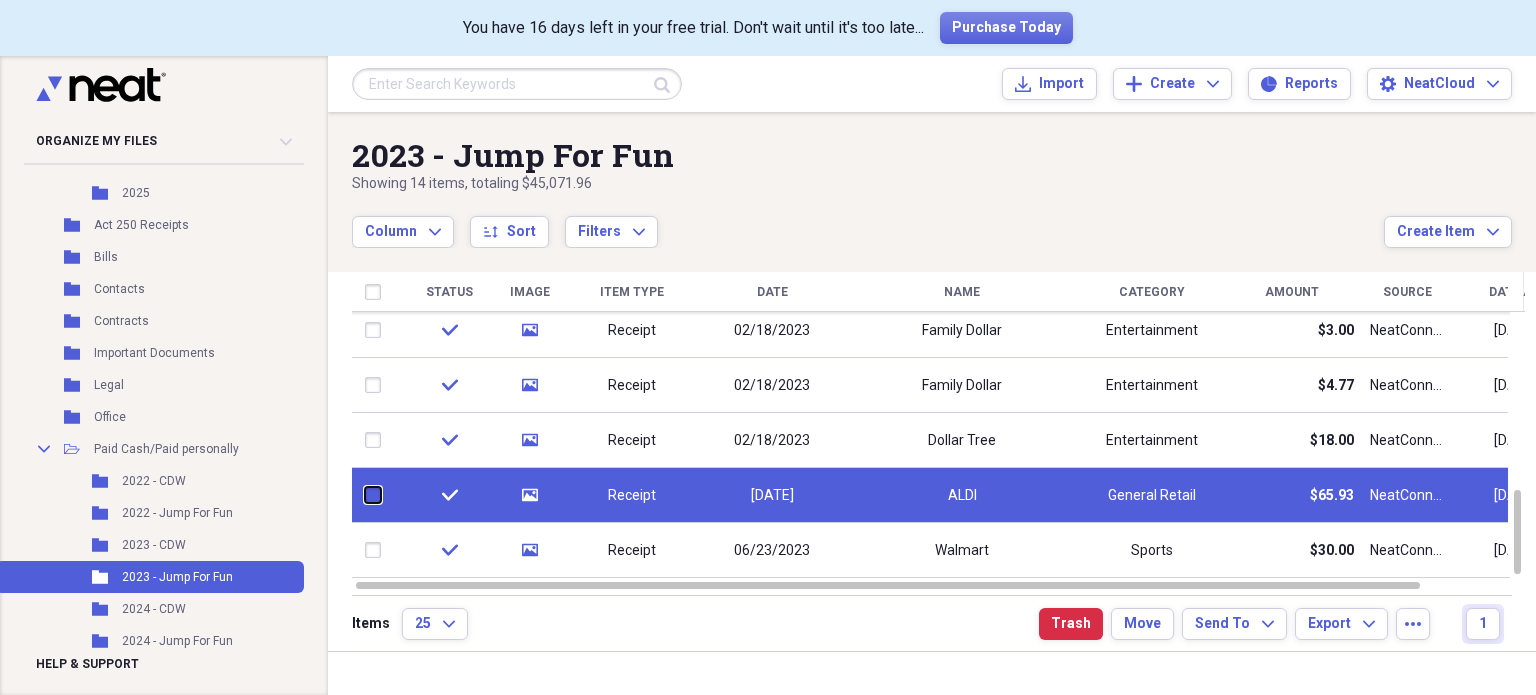 checkbox on "false" 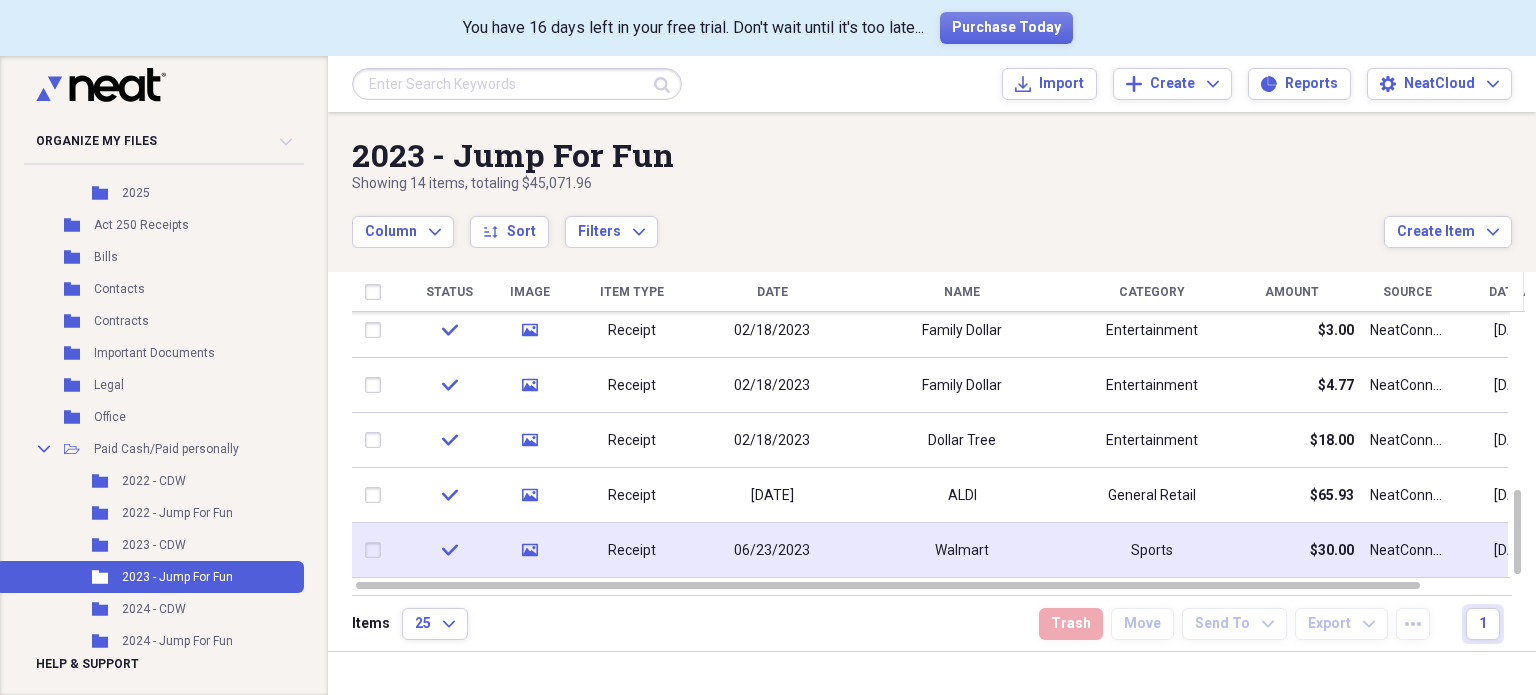 click at bounding box center (377, 550) 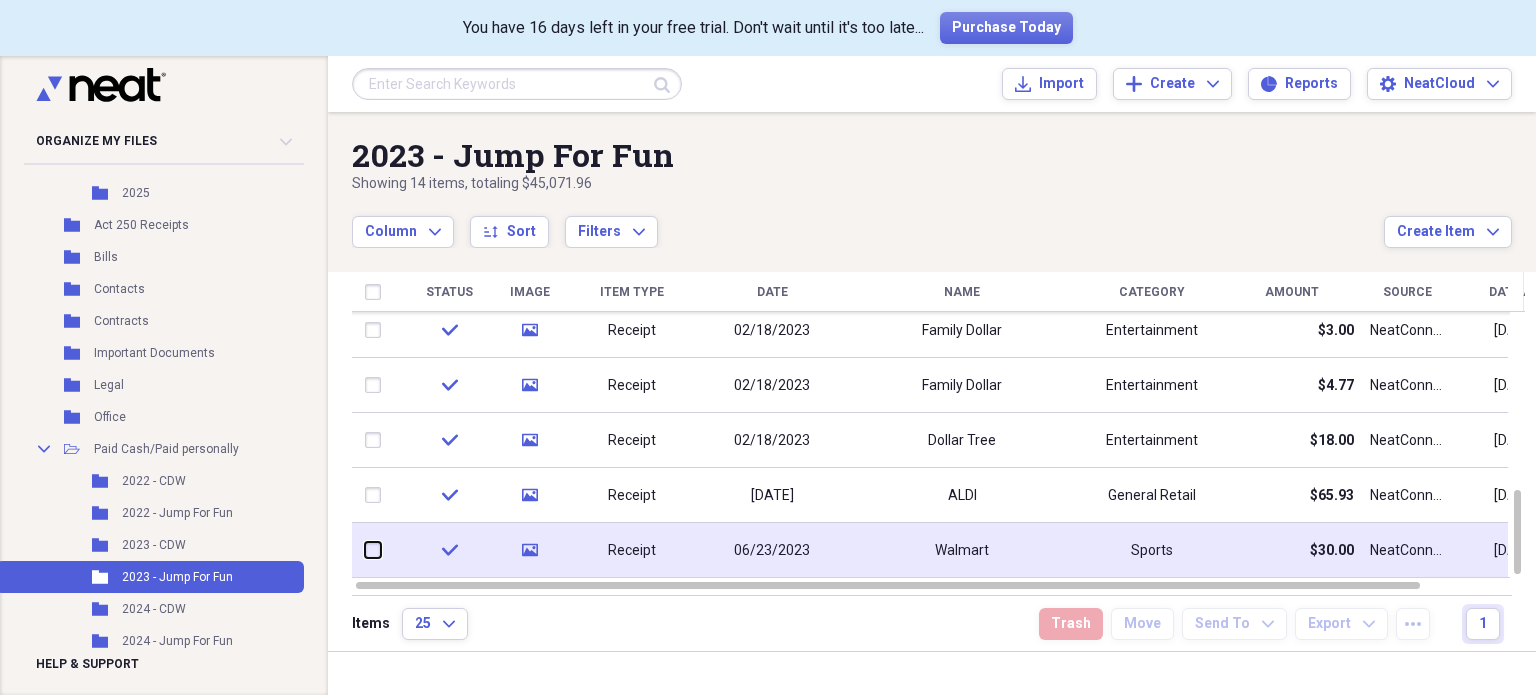 click at bounding box center [365, 550] 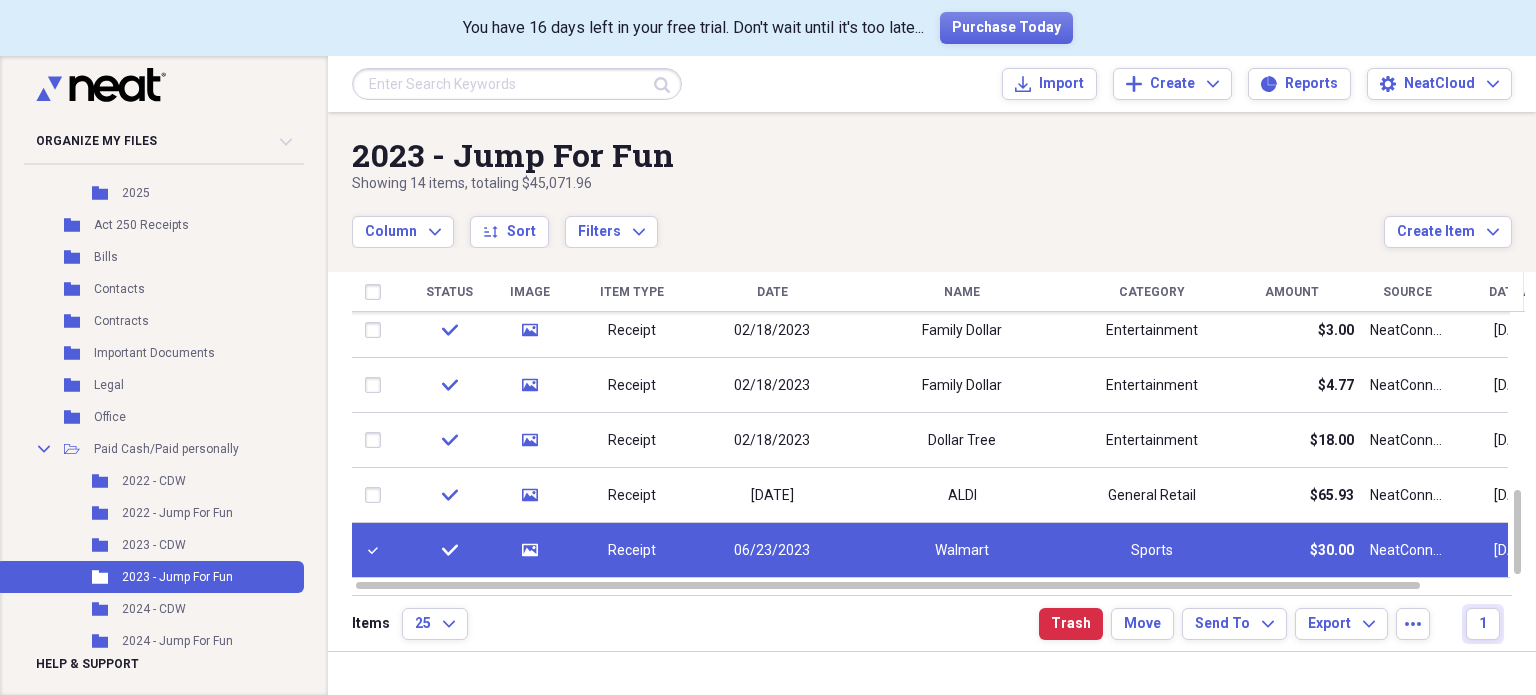 click at bounding box center [1521, 680] 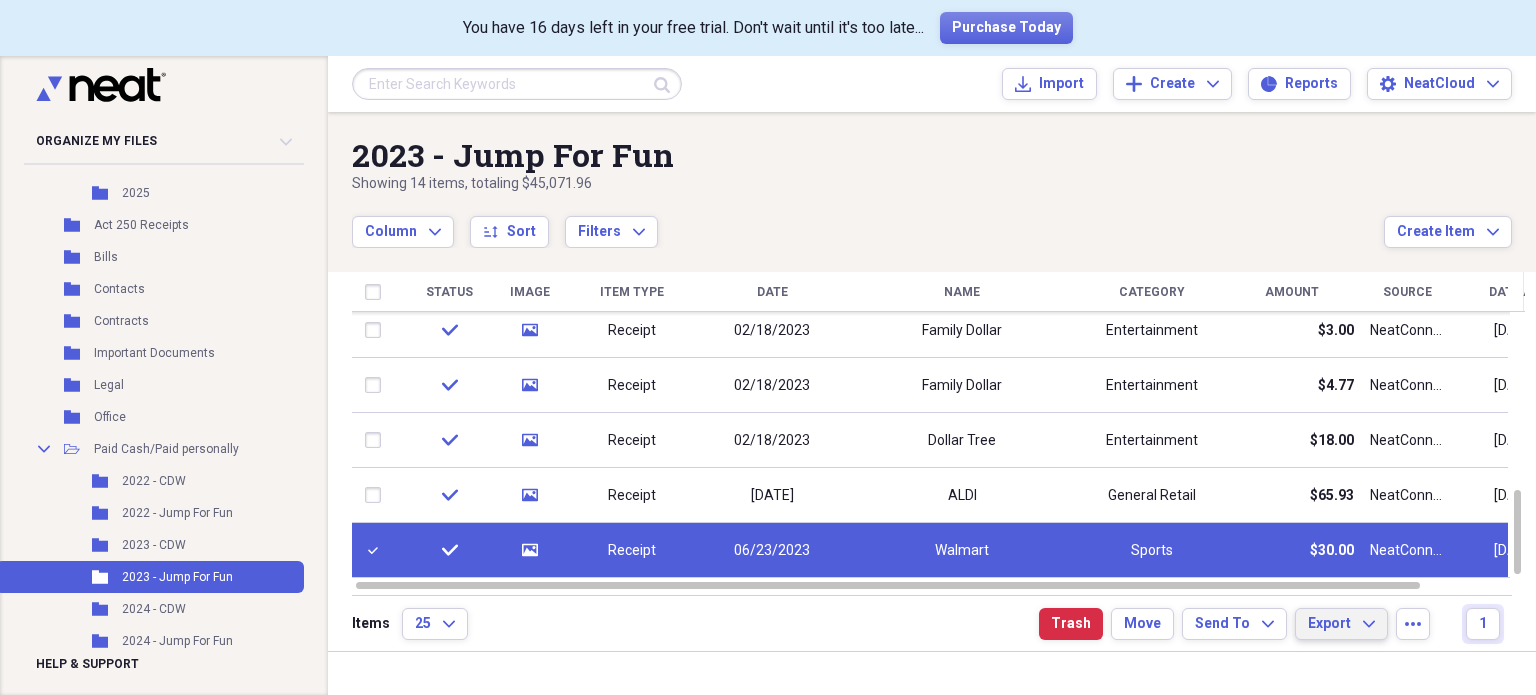drag, startPoint x: 1376, startPoint y: 621, endPoint x: 1355, endPoint y: 623, distance: 21.095022 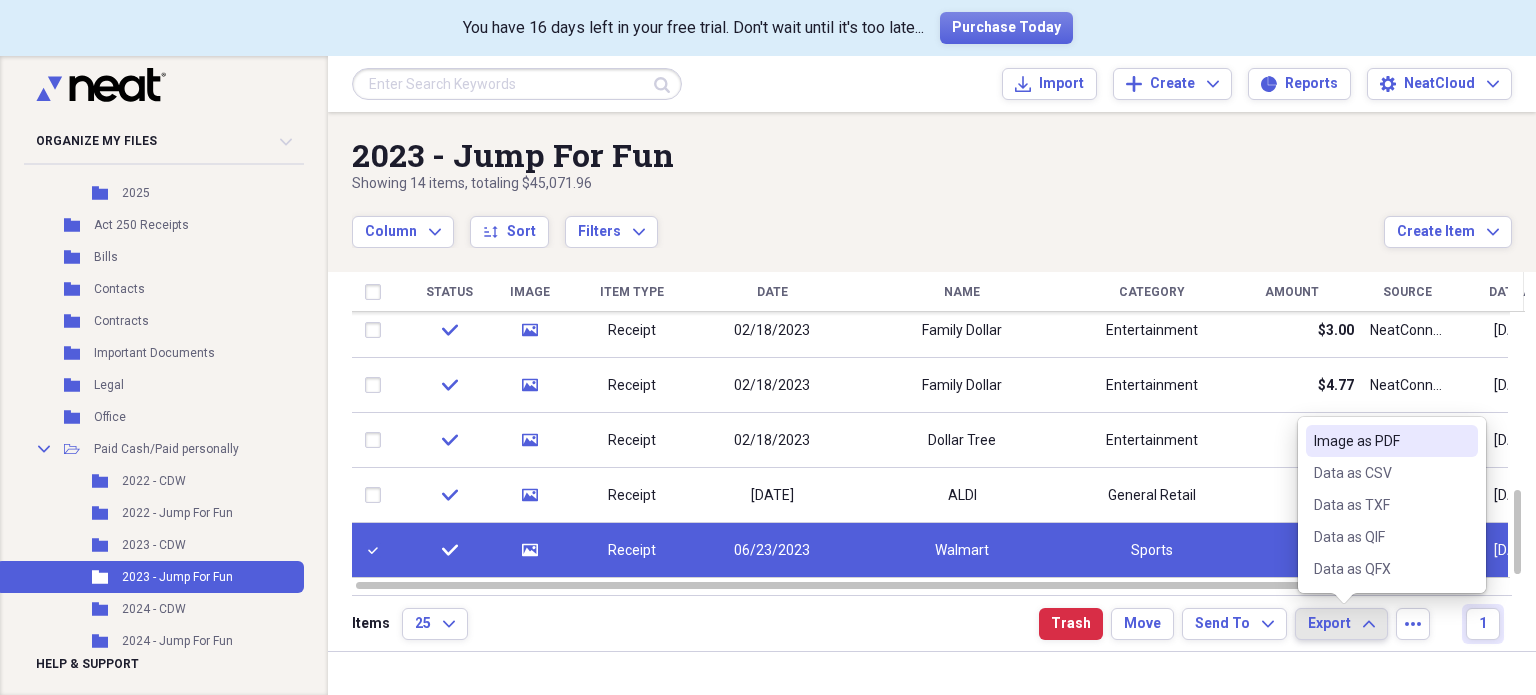 click on "Image as PDF" at bounding box center (1380, 441) 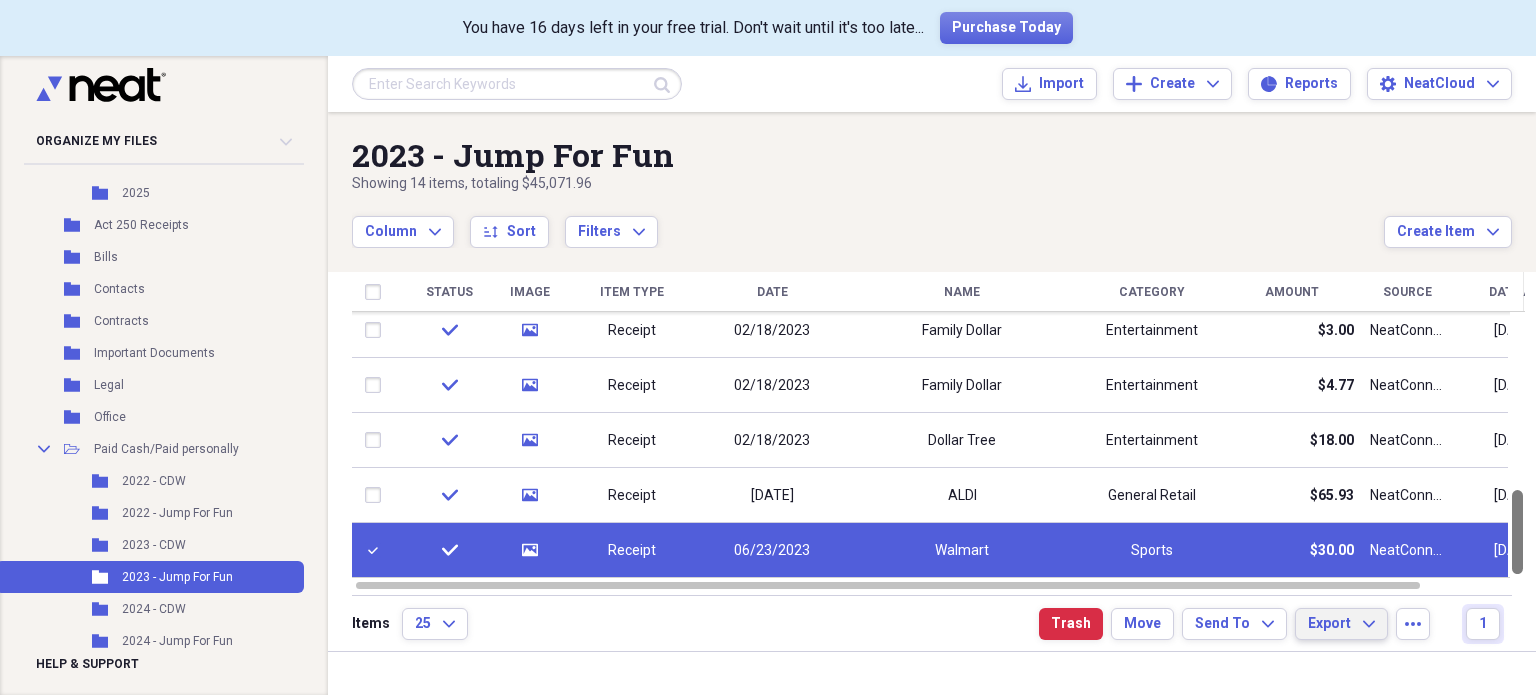 drag, startPoint x: 1535, startPoint y: 528, endPoint x: 1528, endPoint y: 567, distance: 39.623226 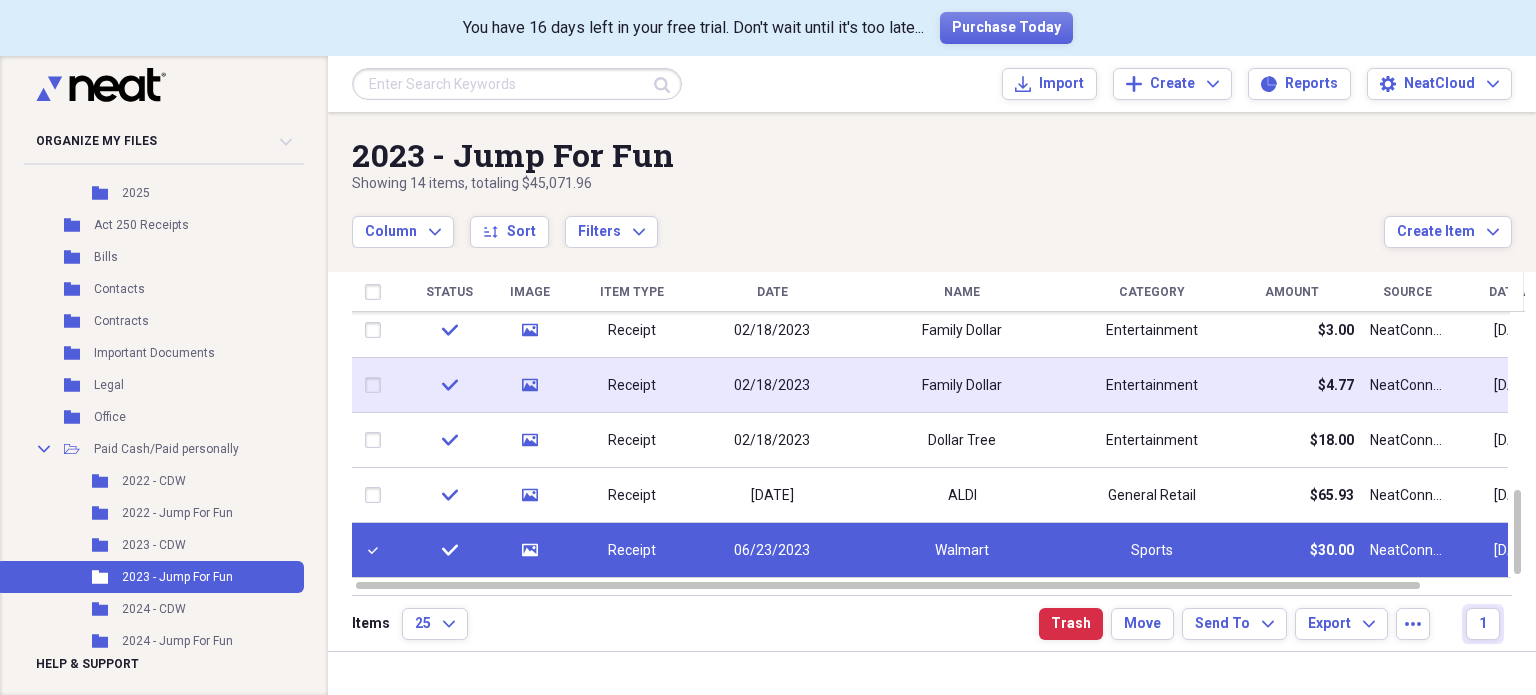 click on "Family Dollar" at bounding box center [962, 385] 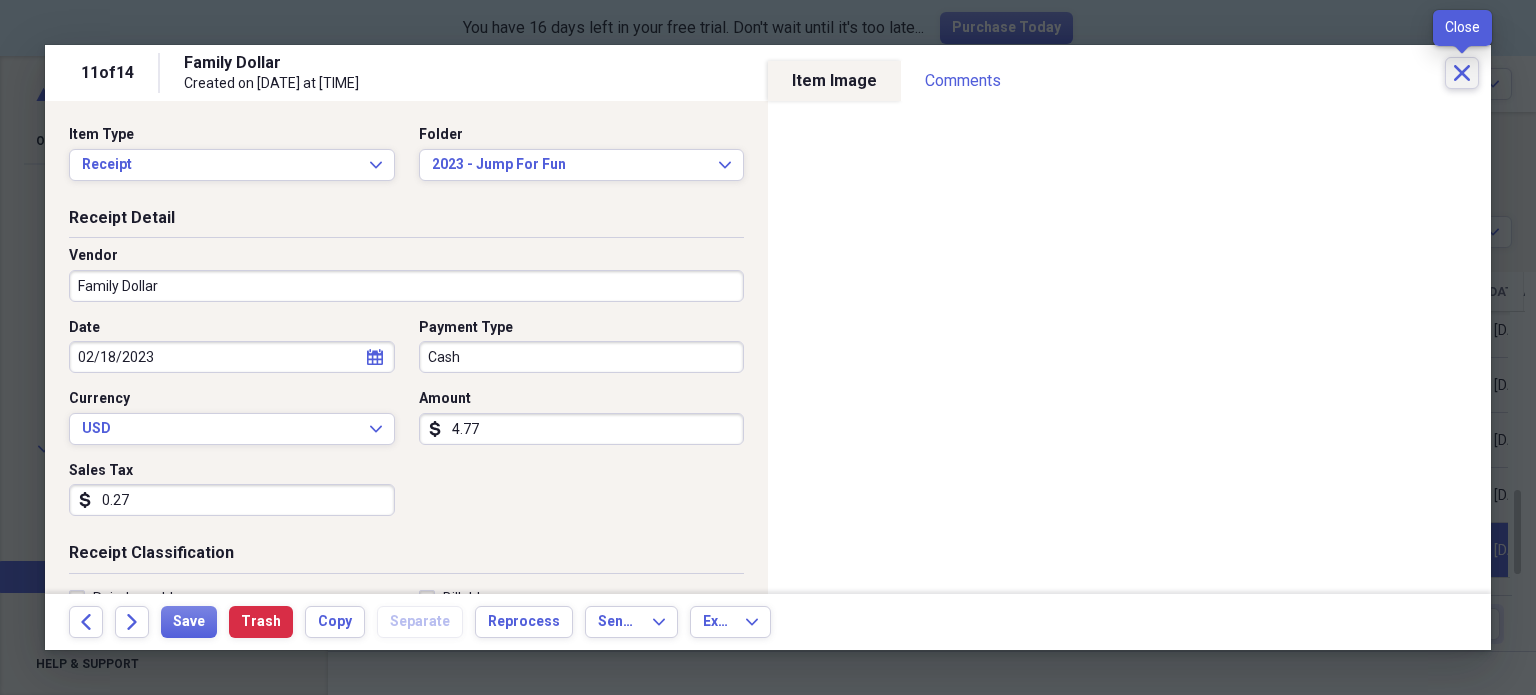 click on "Close" 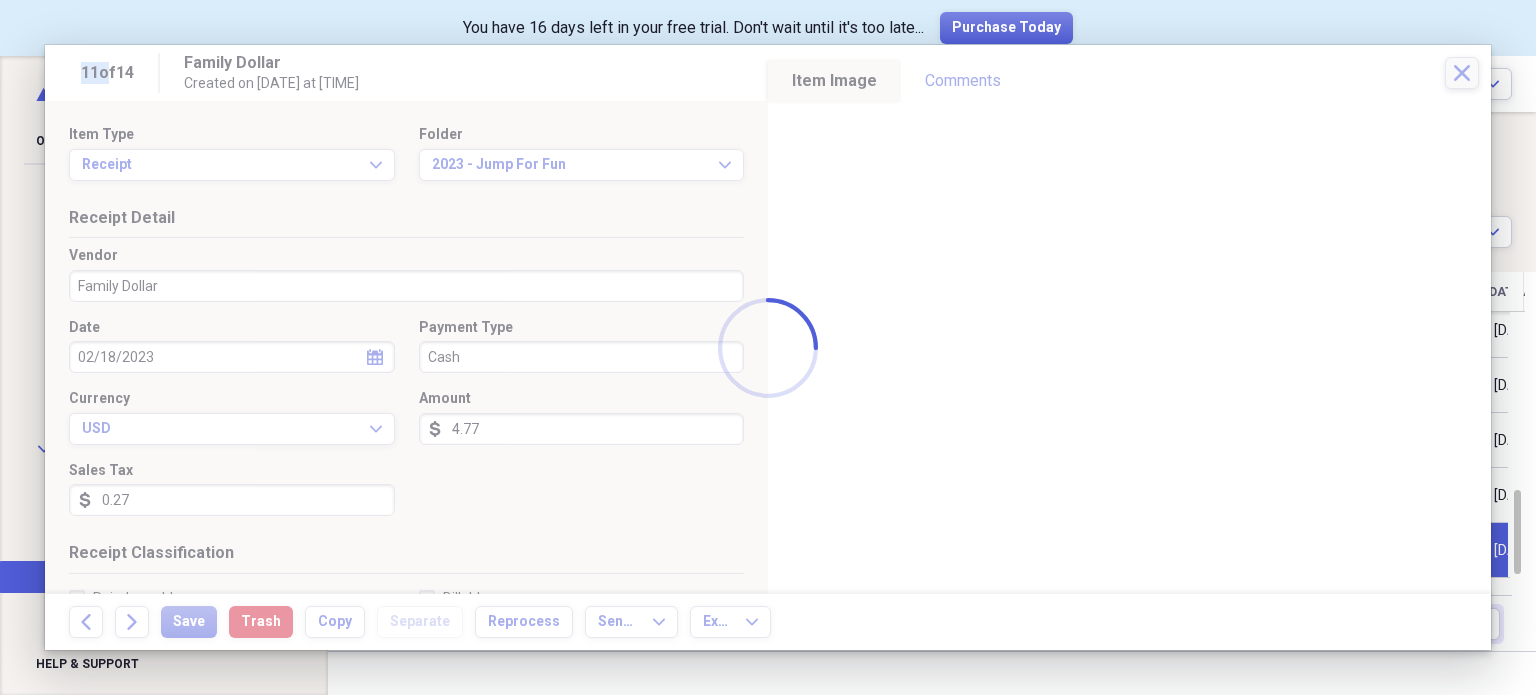 click on "You have 16 days left in your free trial.   Don't wait until it's too late... Purchase Today Organize My Files 99+ Collapse Unfiled Needs Review 99+ Unfiled All Files Unfiled Unfiled Unfiled Saved Reports Collapse My Cabinet My Cabinet Add Folder Collapse Open Folder 1-CDW Add Folder Folder 2022 Add Folder Folder 2023 Add Folder Folder 2024 Add Folder Folder 2025 Add Folder Collapse Open Folder 1-Jump For Fun Add Folder Folder 2022 Add Folder Folder 2023 Add Folder Folder 2024 Add Folder Folder 2025 Add Folder Folder Act 250 Receipts Add Folder Folder Bills Add Folder Folder Contacts Add Folder Folder Contracts Add Folder Folder Important Documents Add Folder Folder Legal Add Folder Folder Office Add Folder Collapse Open Folder Paid Cash/Paid personally Add Folder Folder 2022 - CDW Add Folder Folder 2022 - Jump For Fun Add Folder Folder 2023 - CDW Add Folder Folder 2023 - Jump For Fun Add Folder Folder 2024 - CDW Add Folder Folder 2024 - Jump For Fun Add Folder Folder 2025 - CDW Add Folder Folder Add Folder" at bounding box center (768, 347) 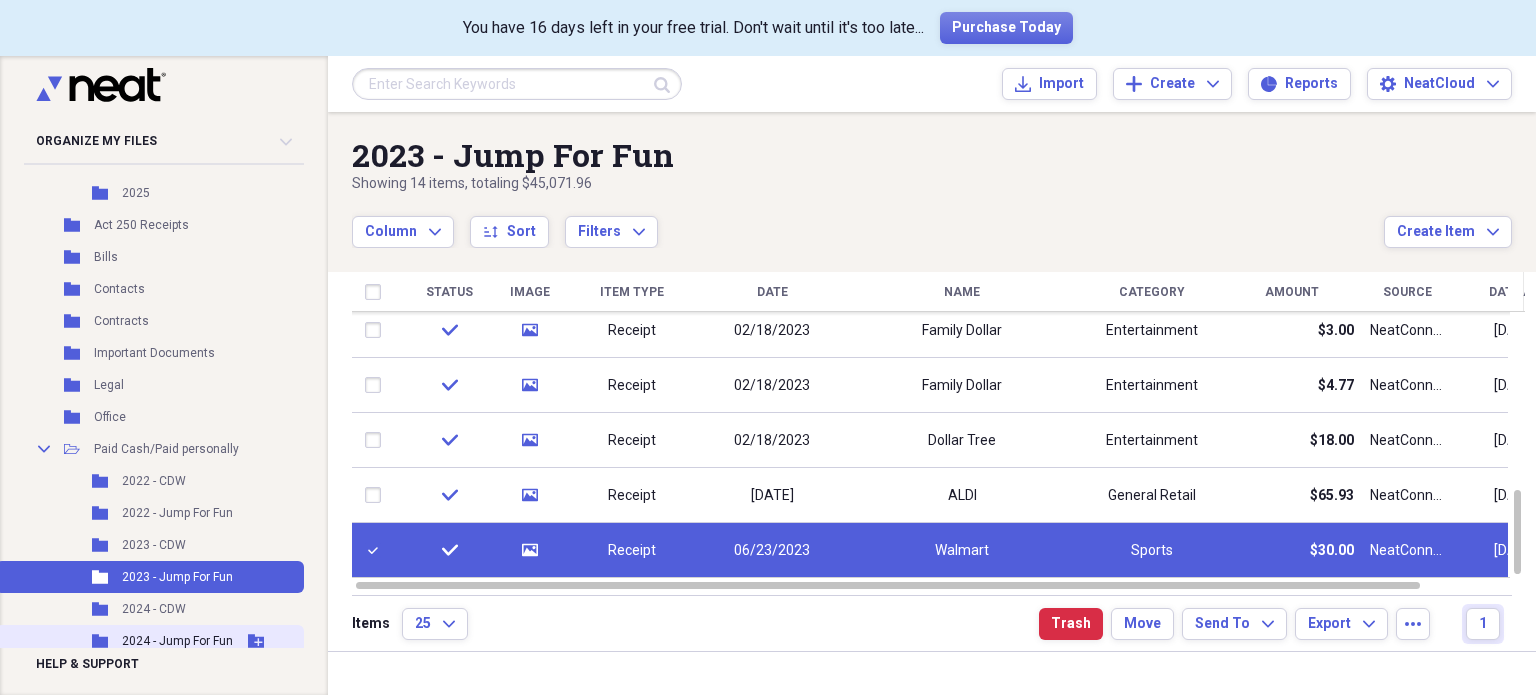 click on "2024 - Jump For Fun" at bounding box center [177, 641] 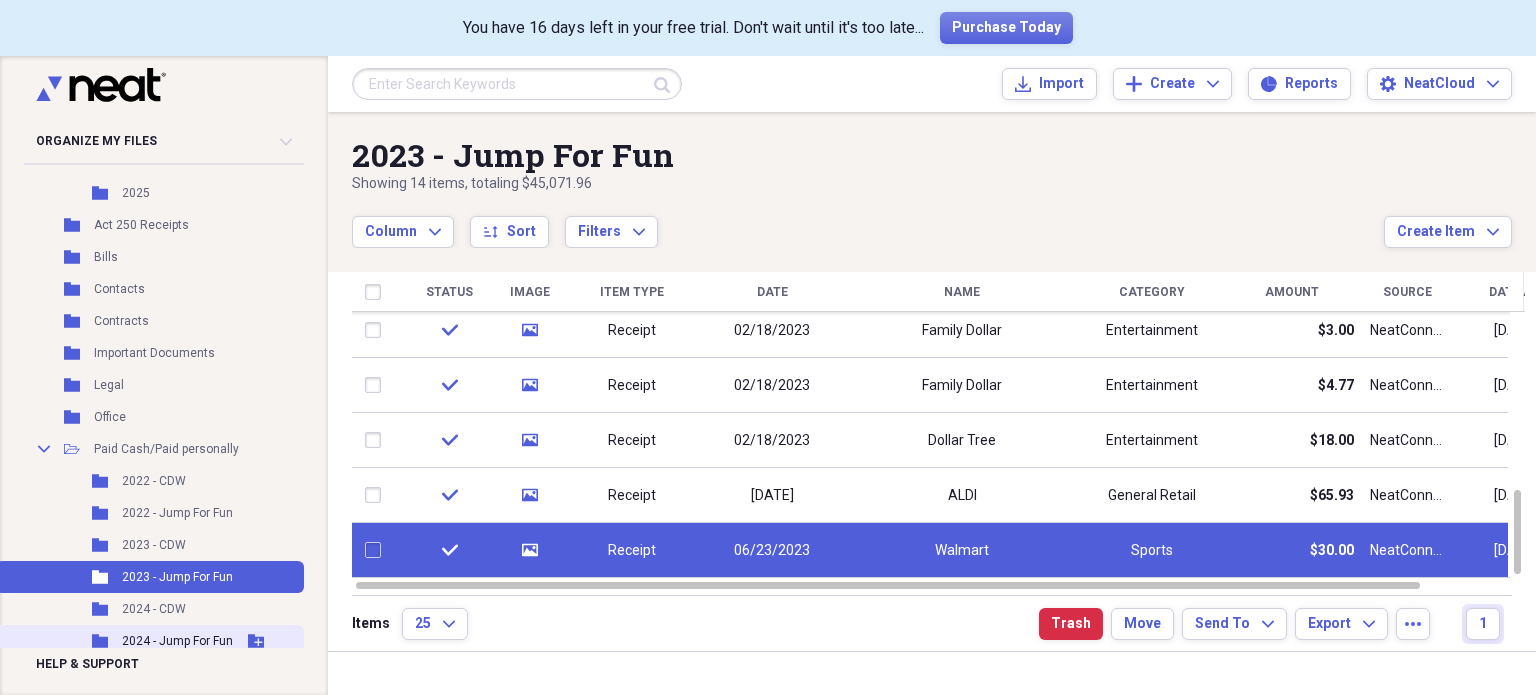 checkbox on "false" 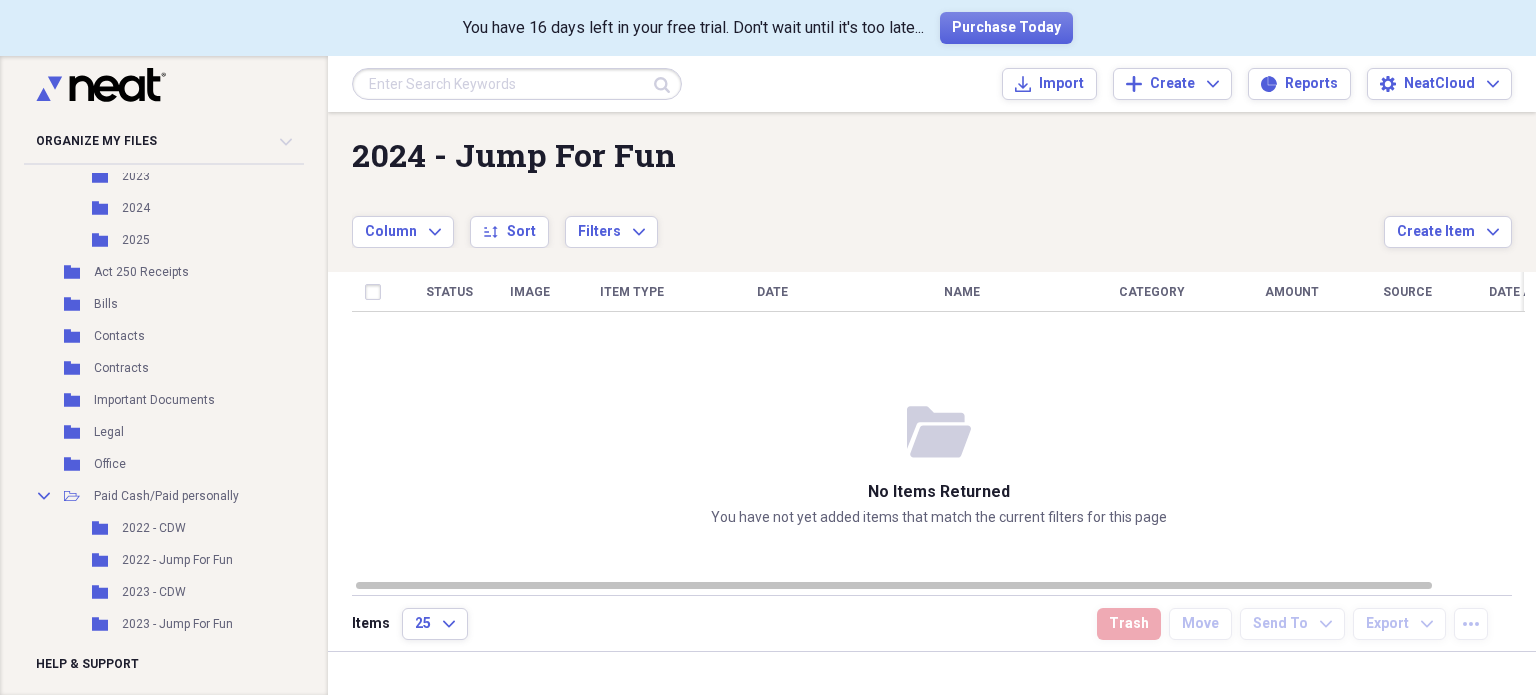 scroll, scrollTop: 393, scrollLeft: 0, axis: vertical 